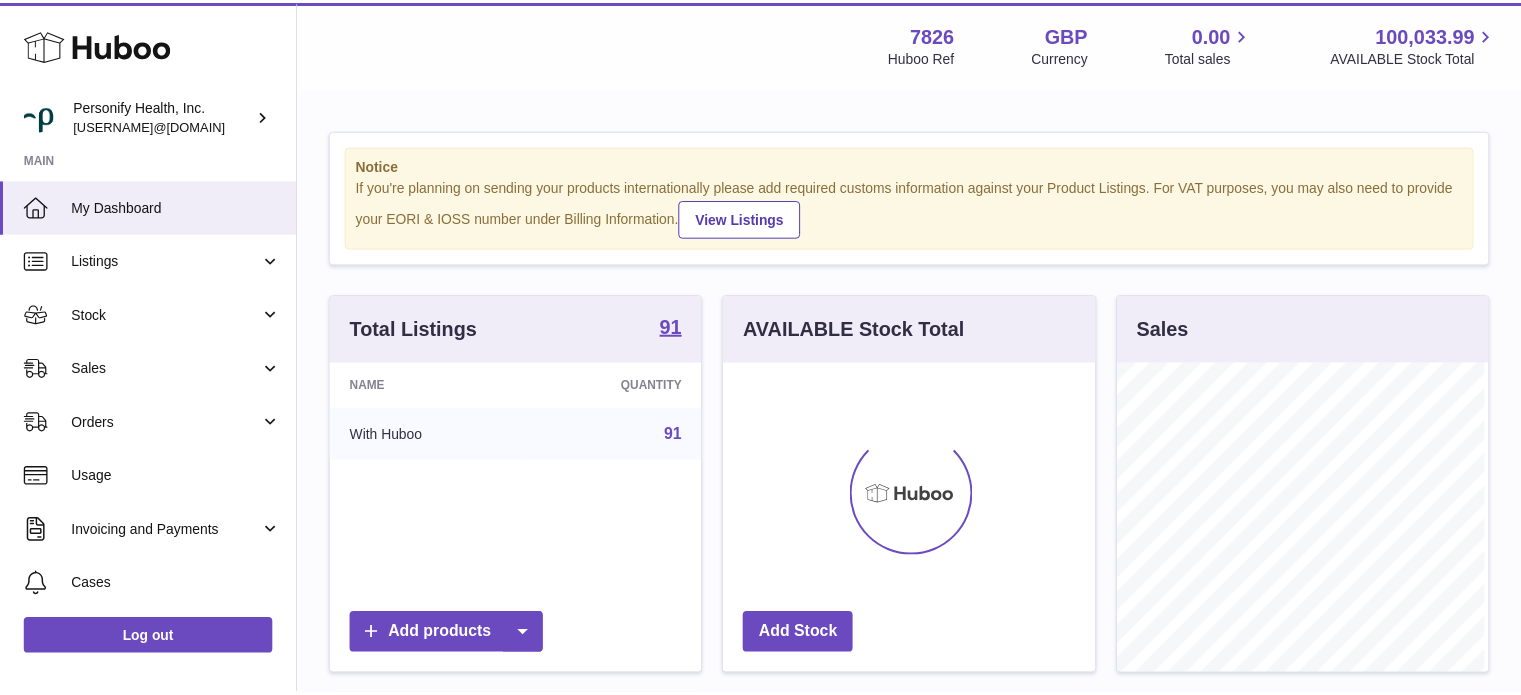 scroll, scrollTop: 0, scrollLeft: 0, axis: both 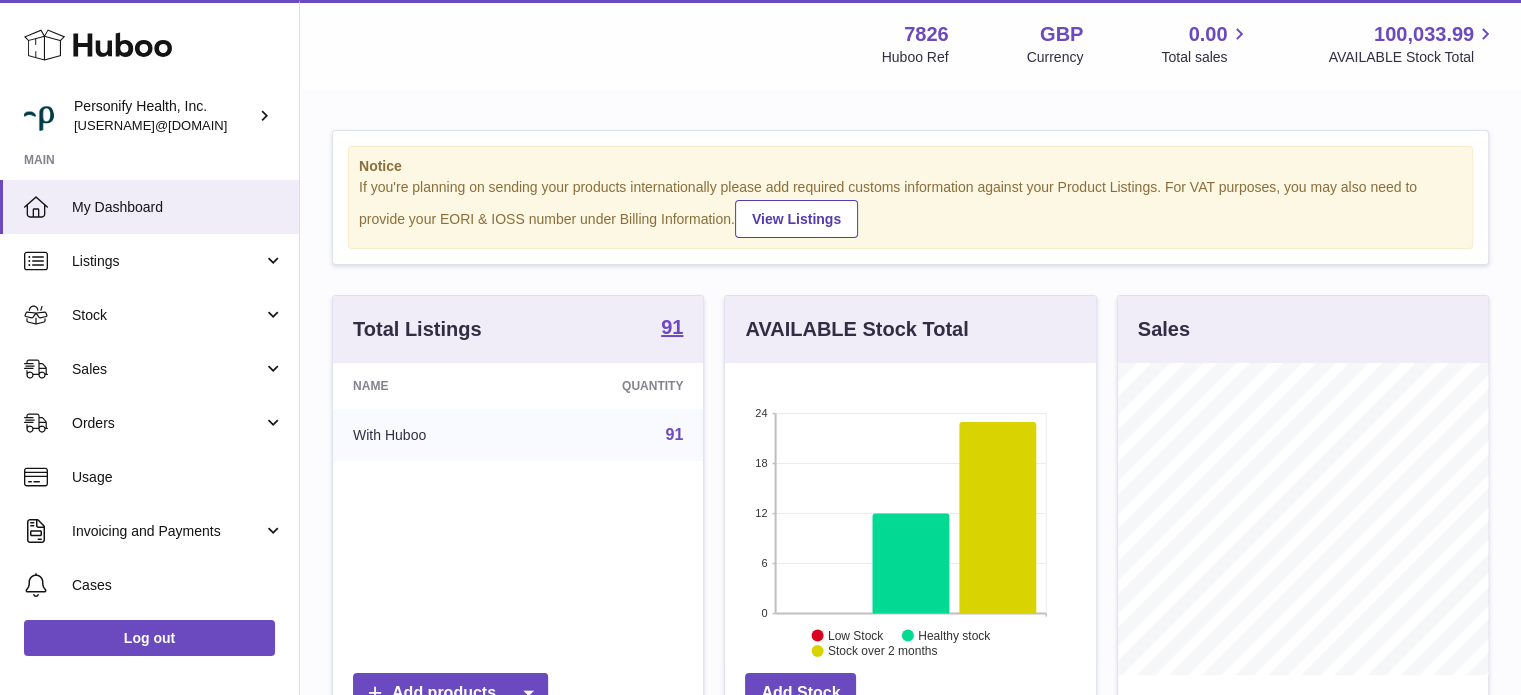click 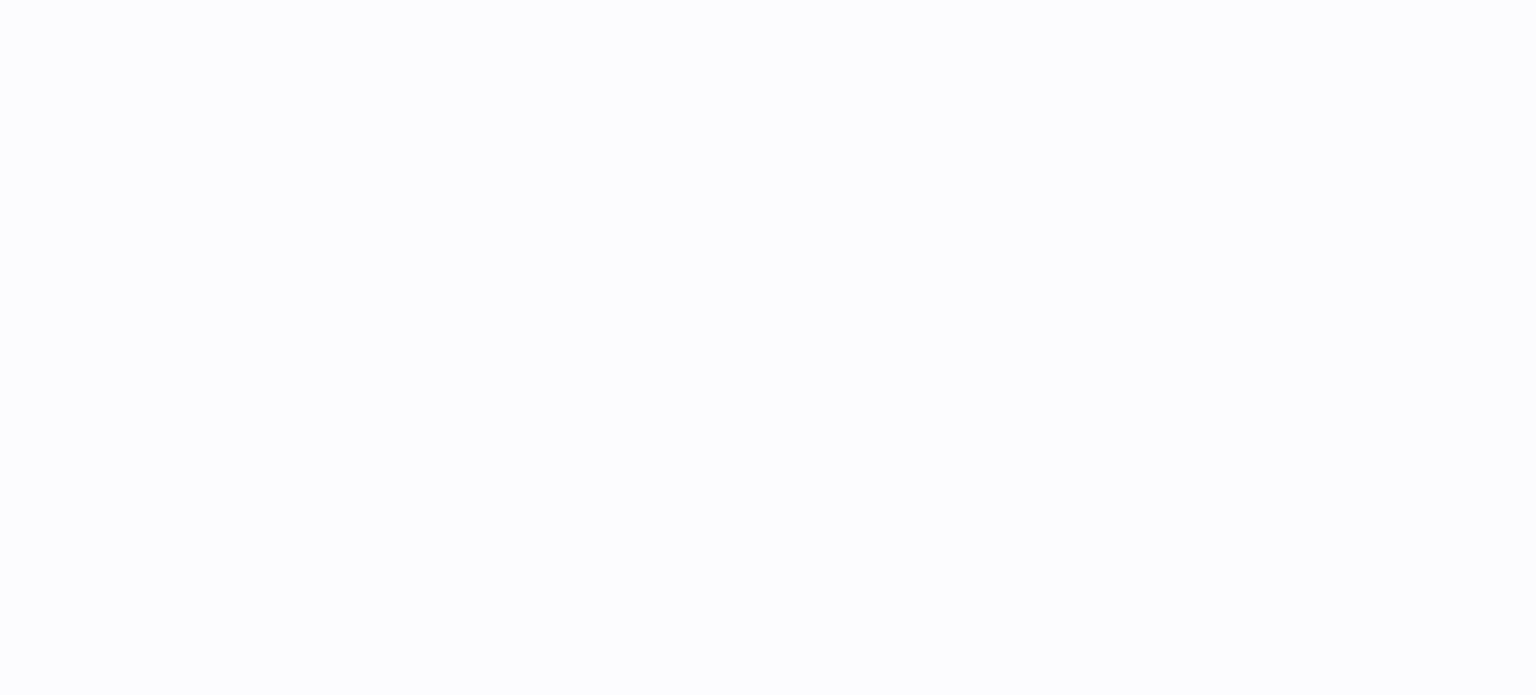 scroll, scrollTop: 0, scrollLeft: 0, axis: both 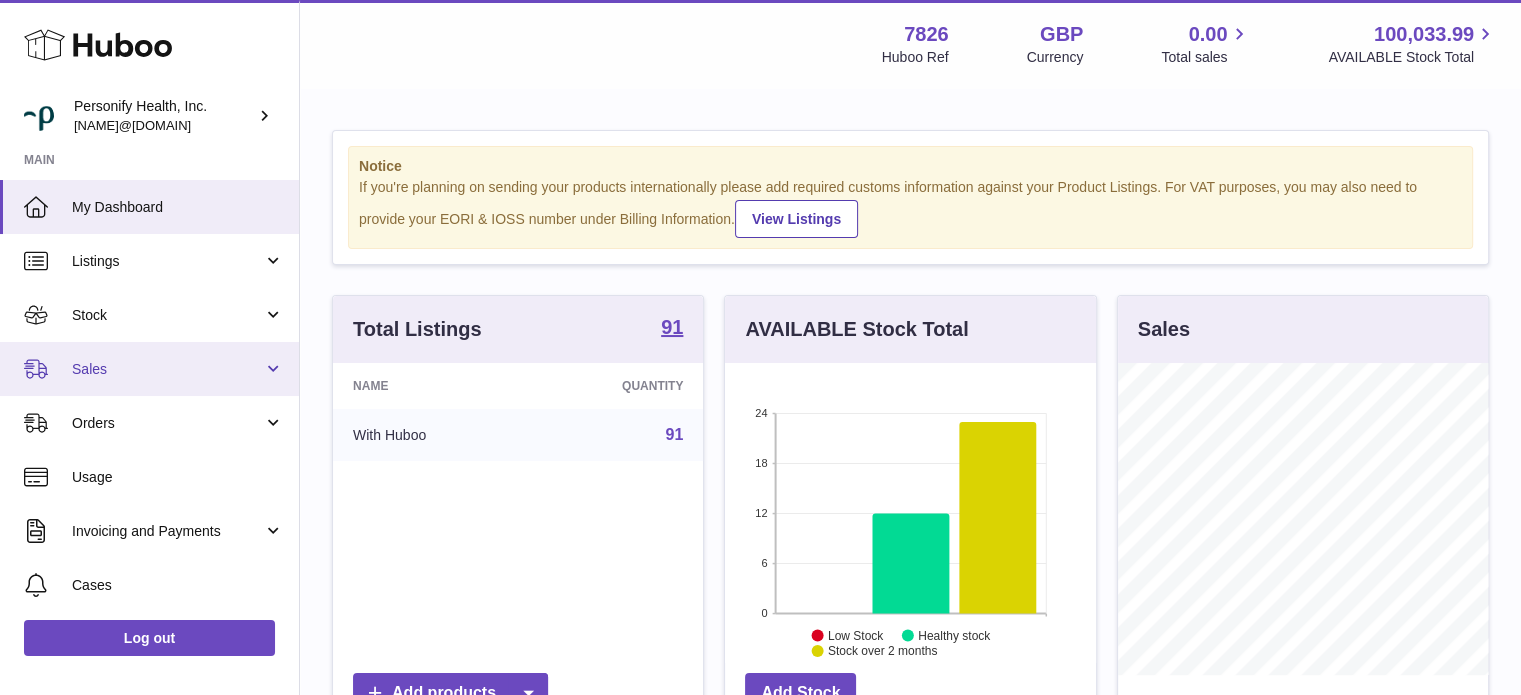 click on "Sales" at bounding box center (167, 369) 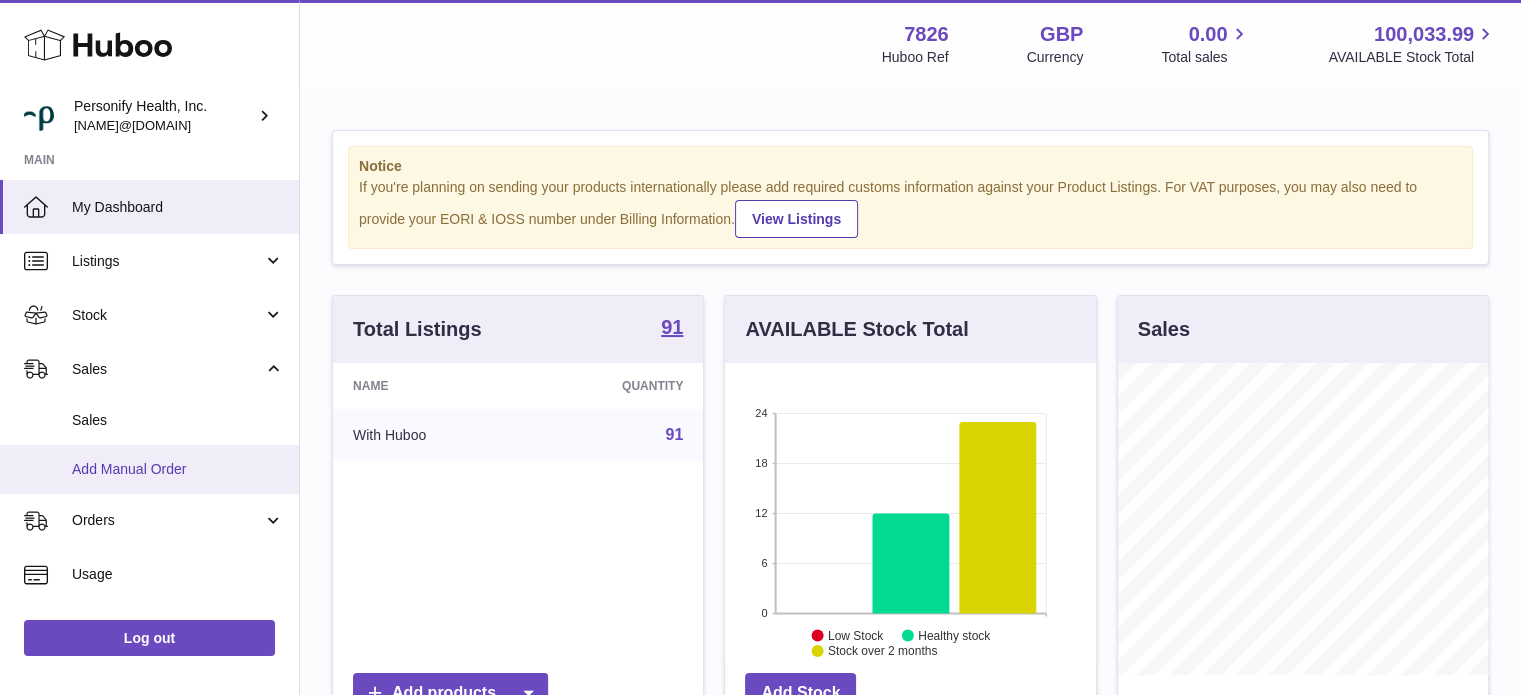 click on "Add Manual Order" at bounding box center [149, 469] 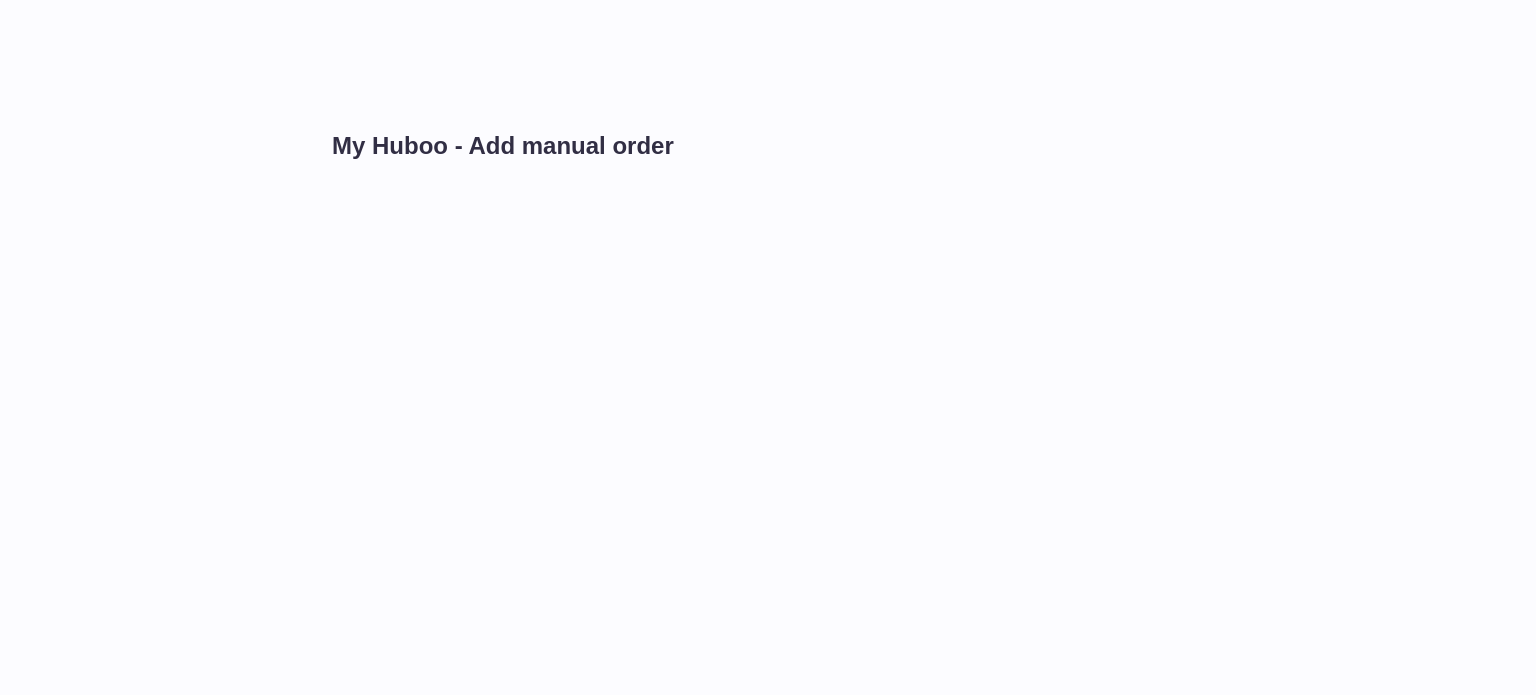 scroll, scrollTop: 0, scrollLeft: 0, axis: both 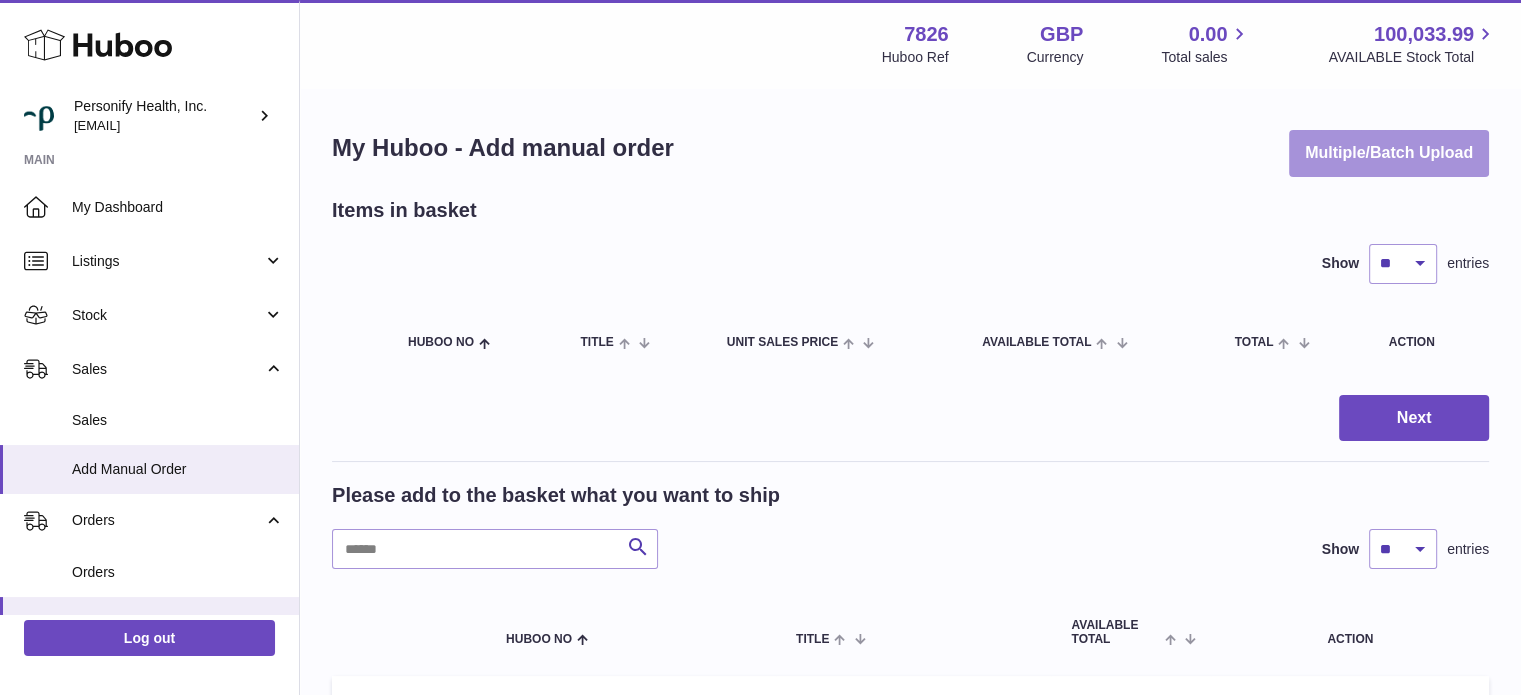 click on "Multiple/Batch Upload" at bounding box center (1389, 153) 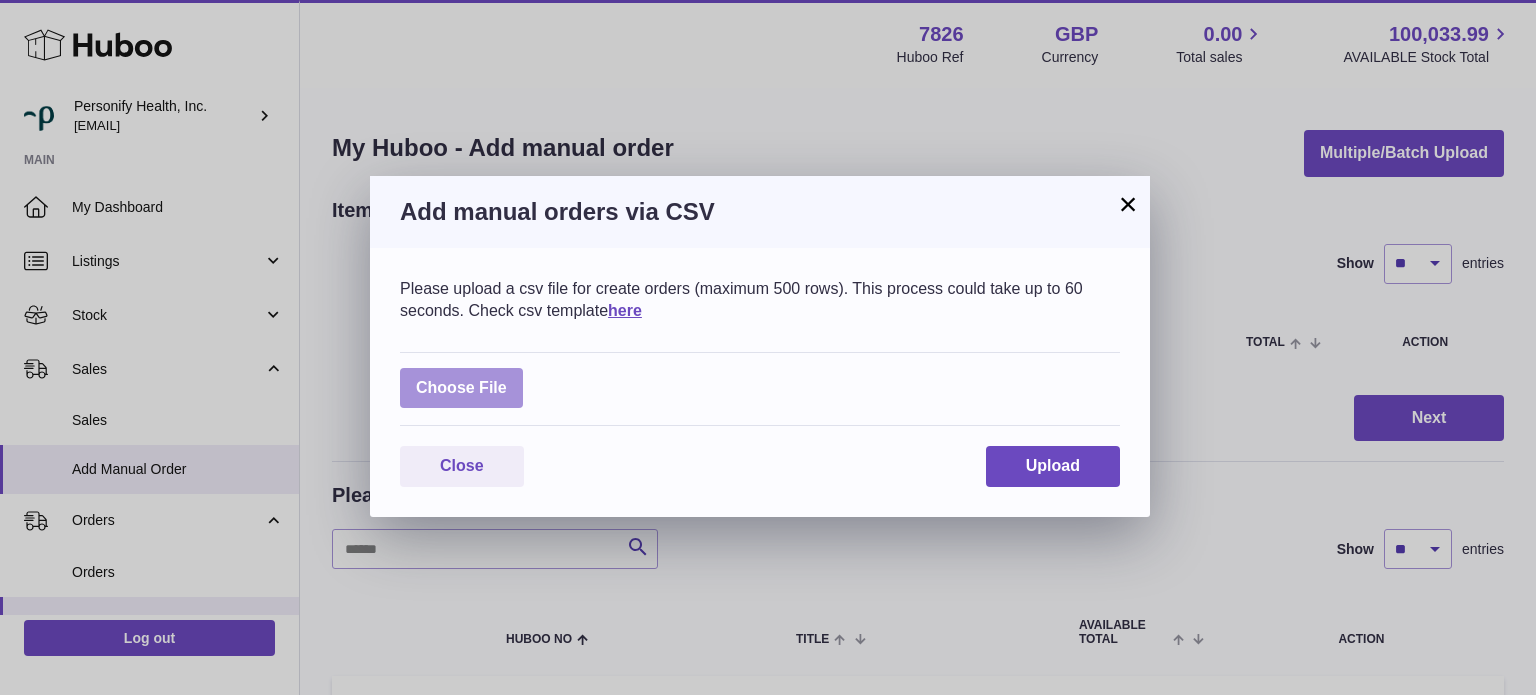 click at bounding box center [461, 388] 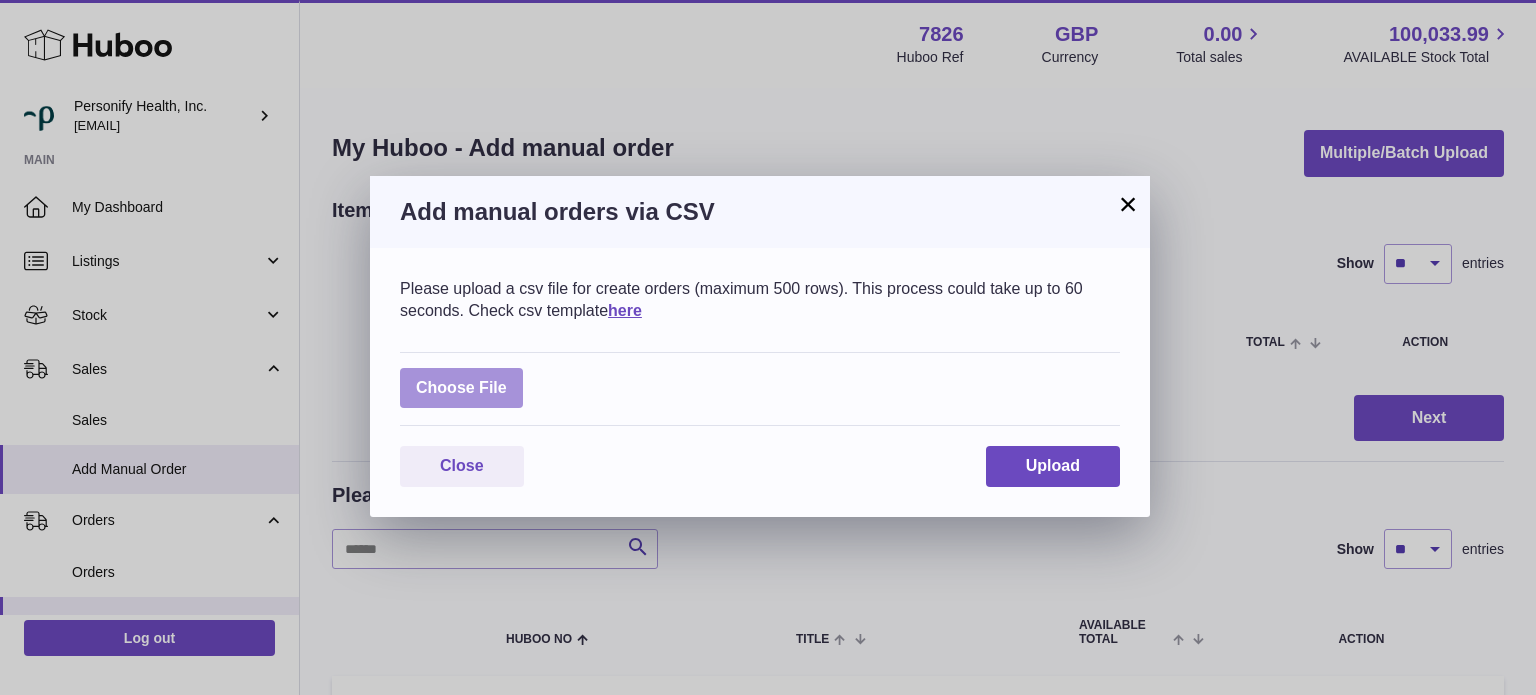 type on "**********" 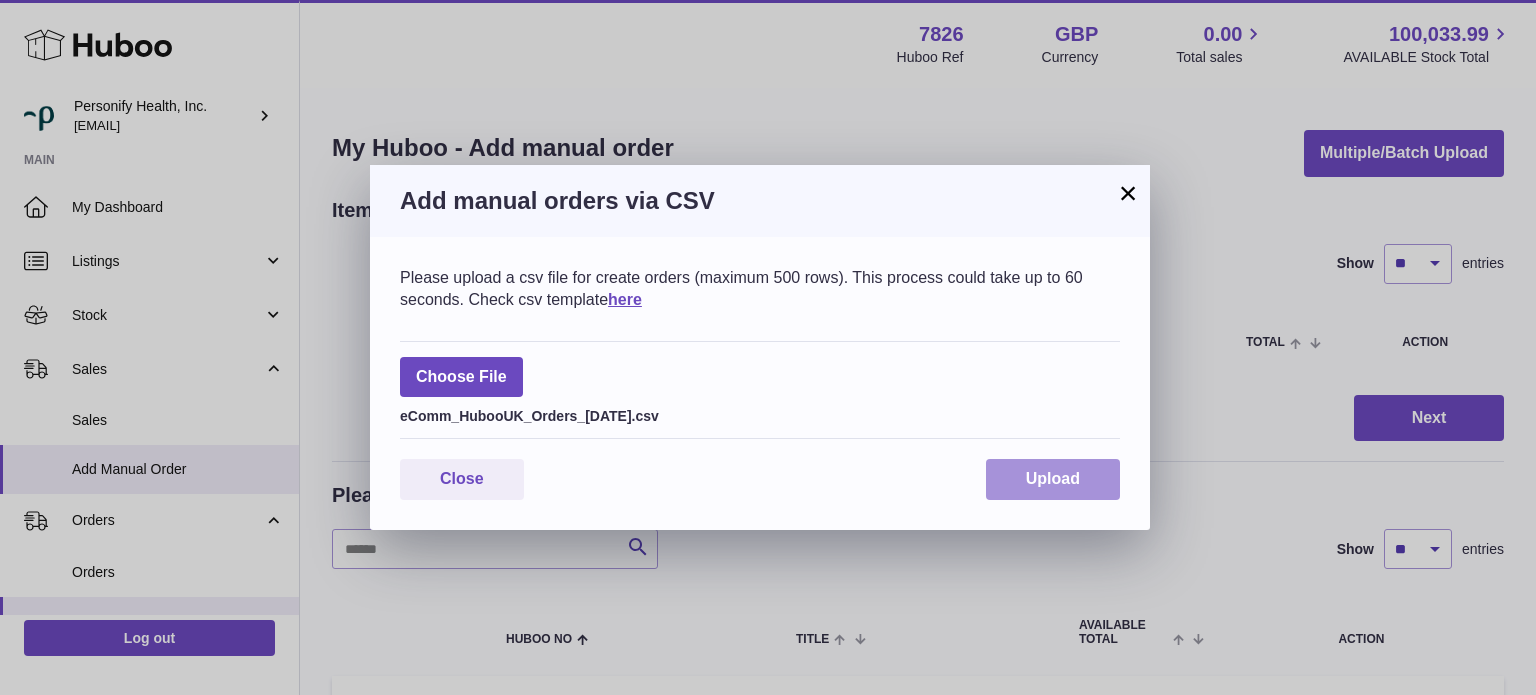 click on "Upload" at bounding box center [1053, 478] 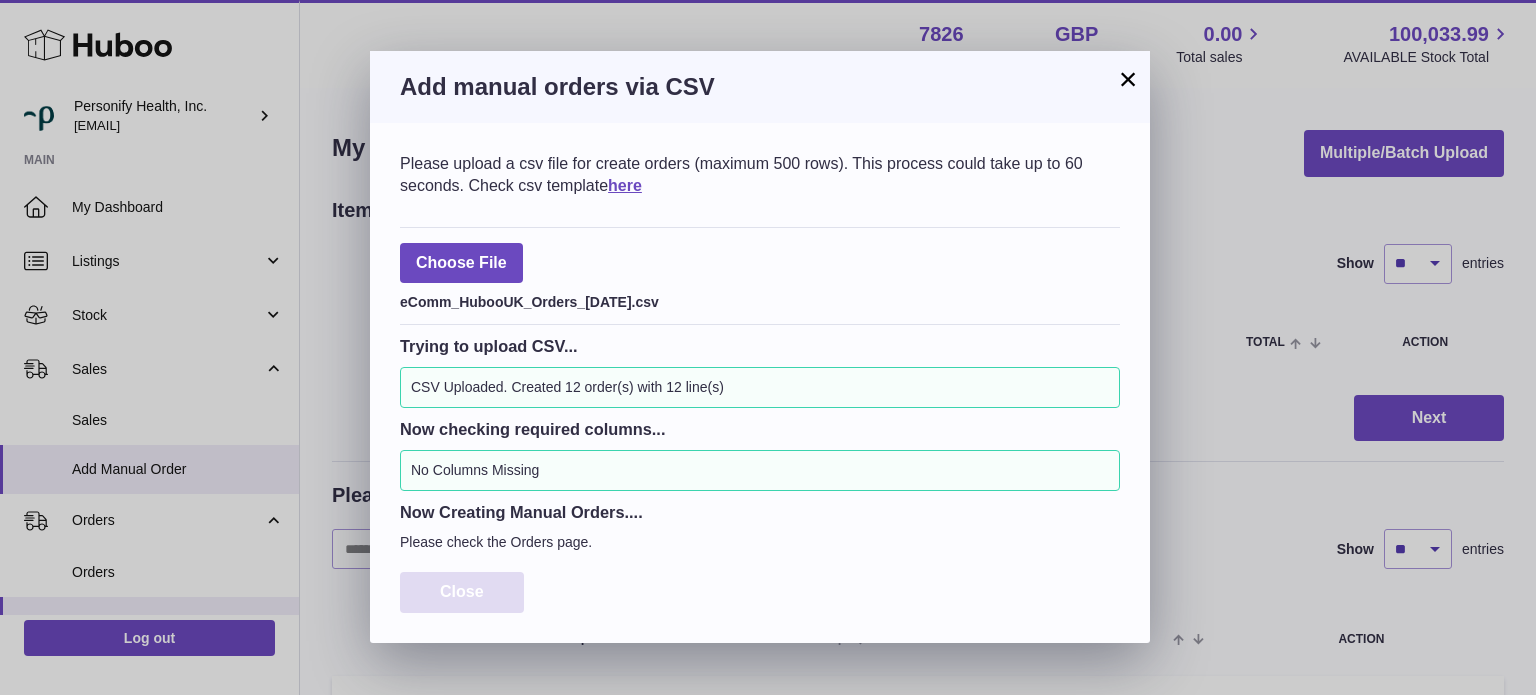 click on "Close" at bounding box center [462, 592] 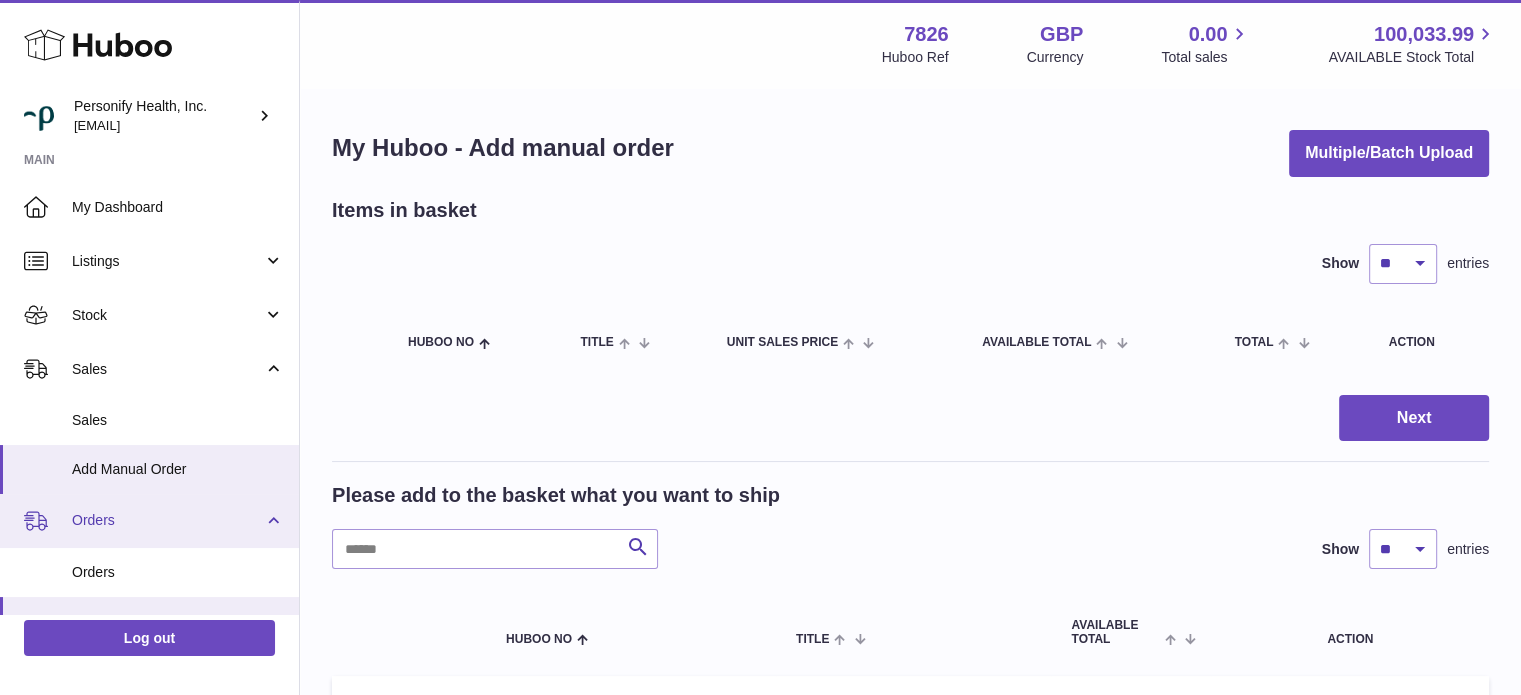 click on "Orders" at bounding box center (167, 520) 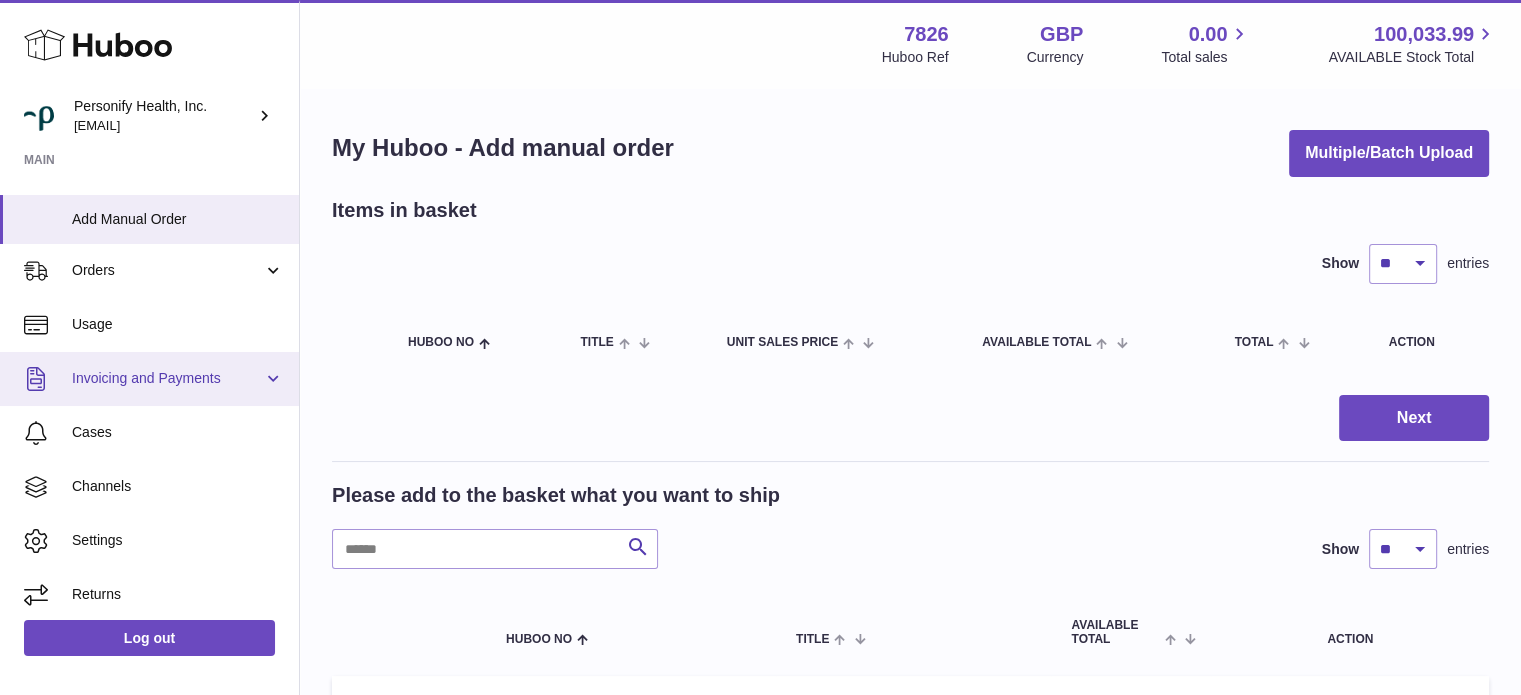 scroll, scrollTop: 256, scrollLeft: 0, axis: vertical 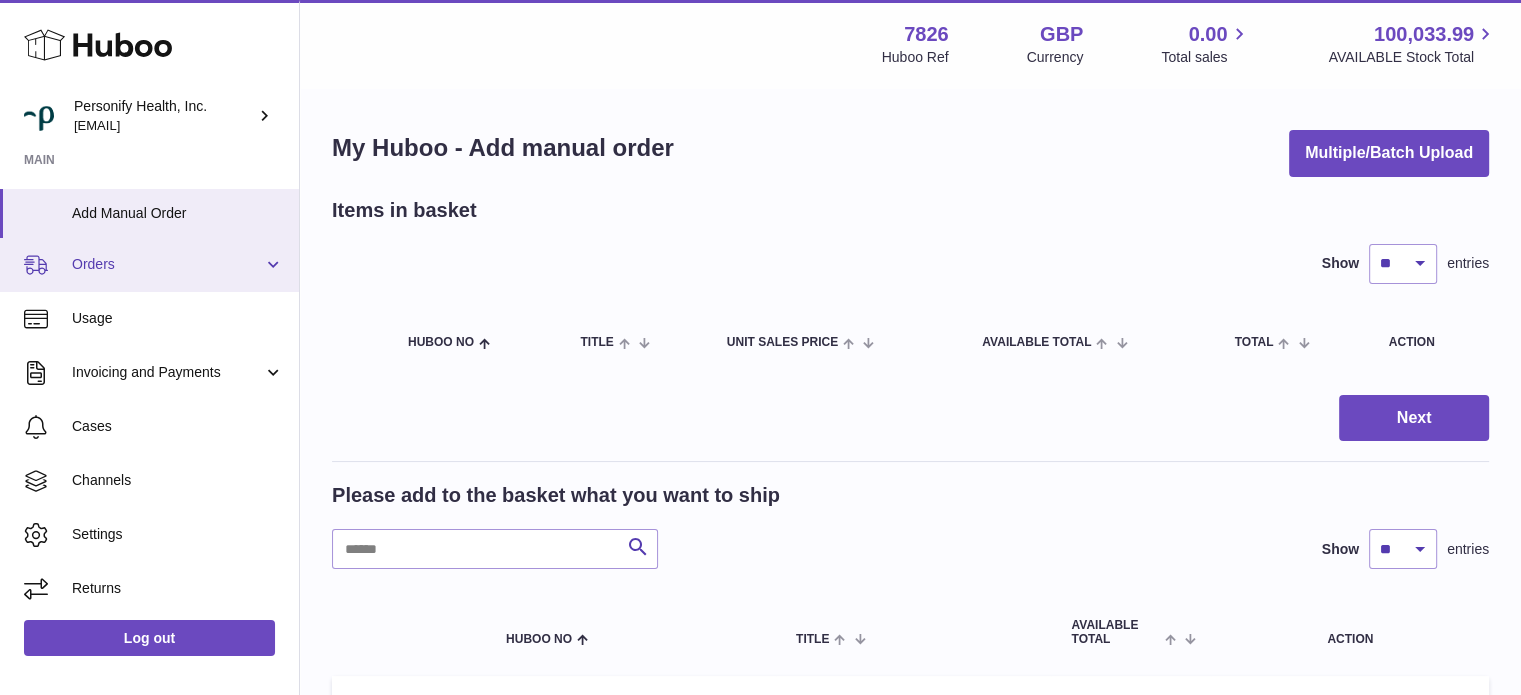 click on "Orders" at bounding box center [167, 264] 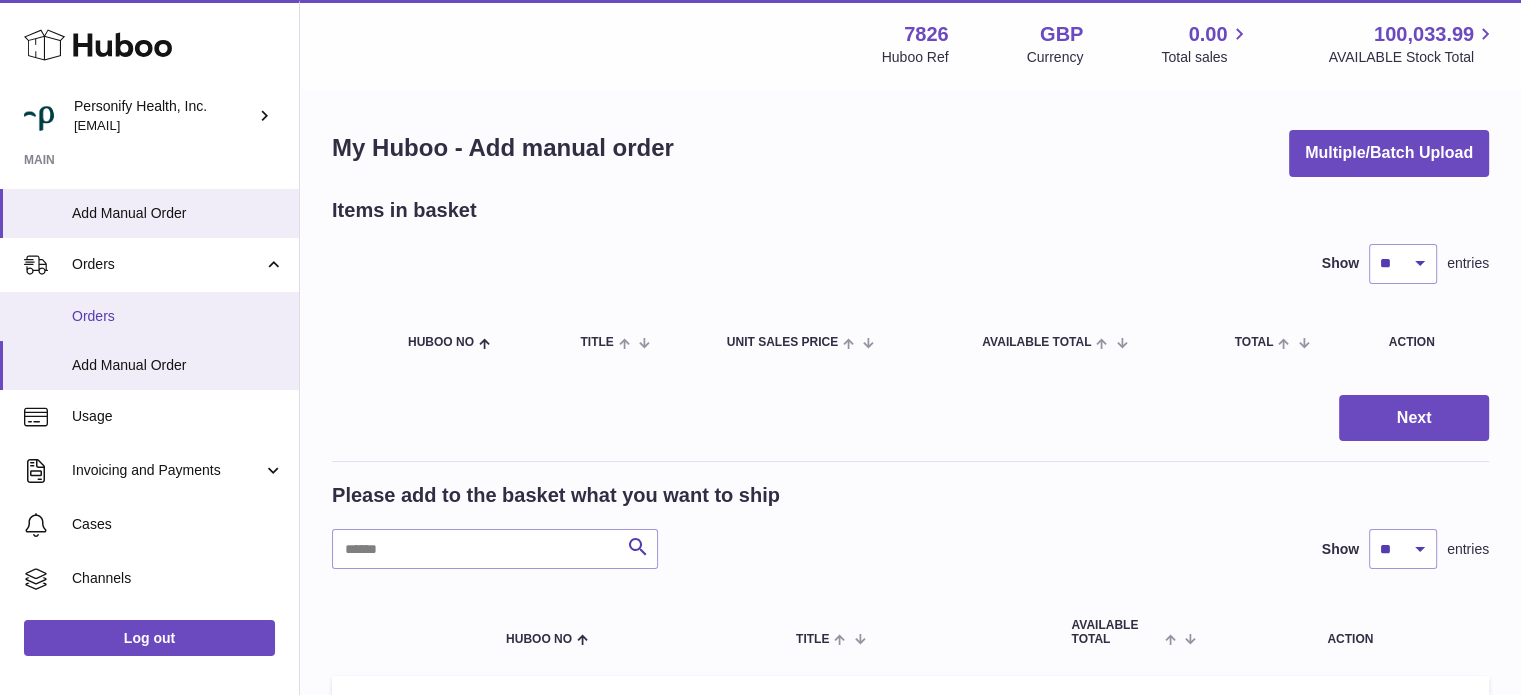 click on "Orders" at bounding box center (178, 316) 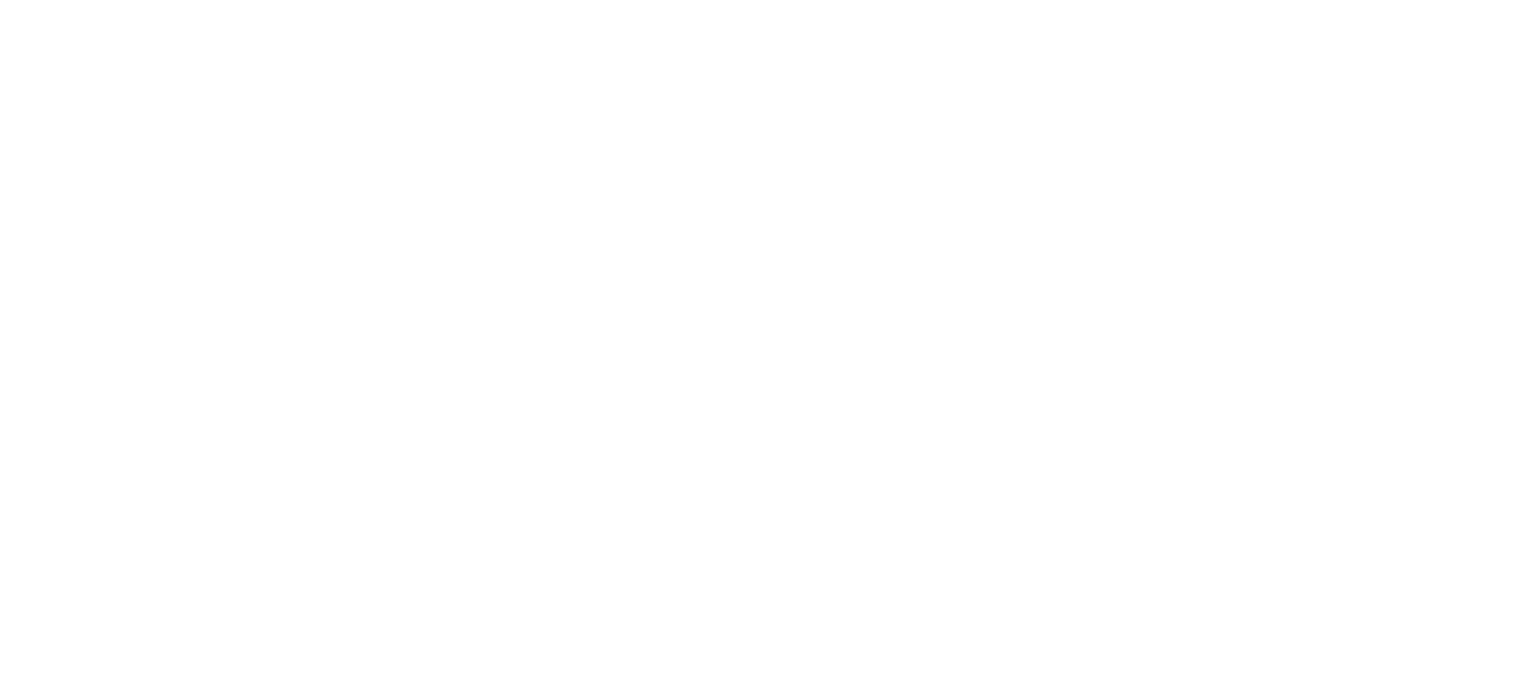 scroll, scrollTop: 0, scrollLeft: 0, axis: both 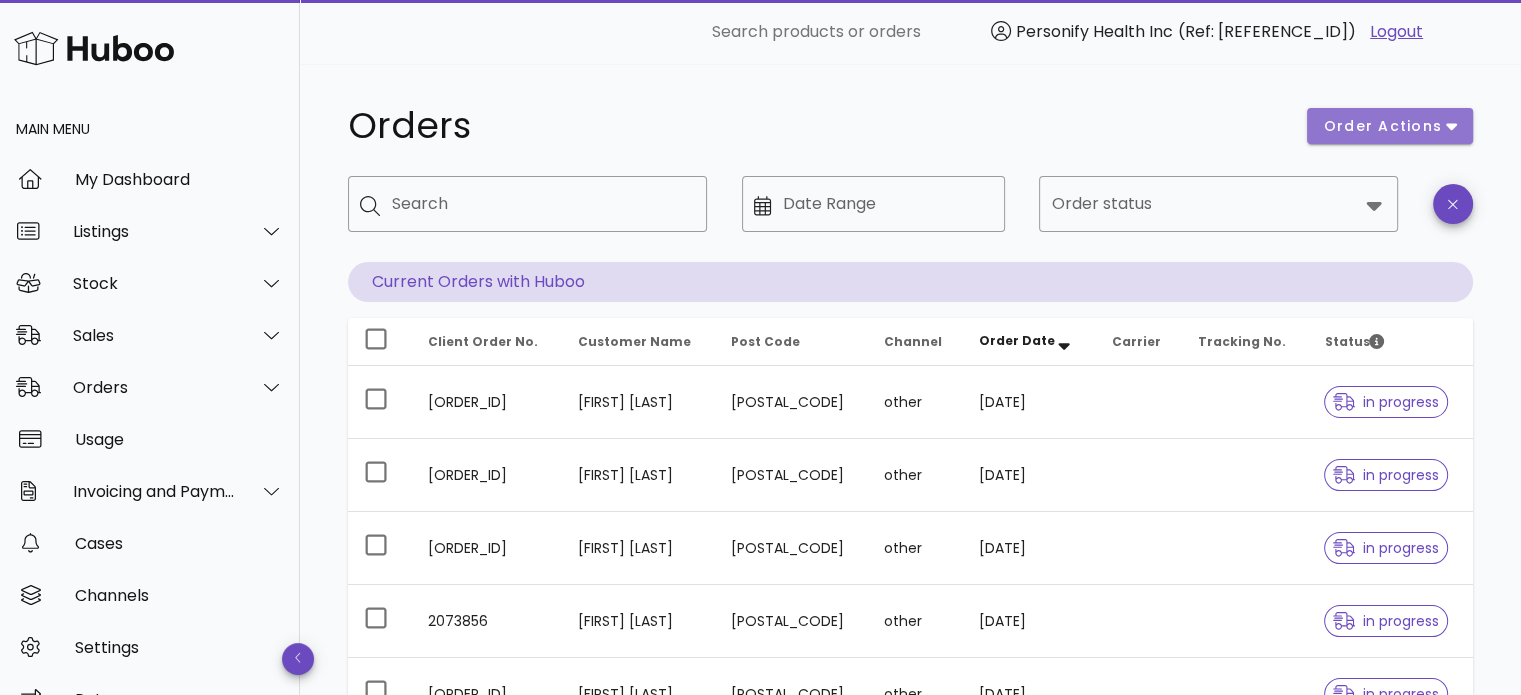 click 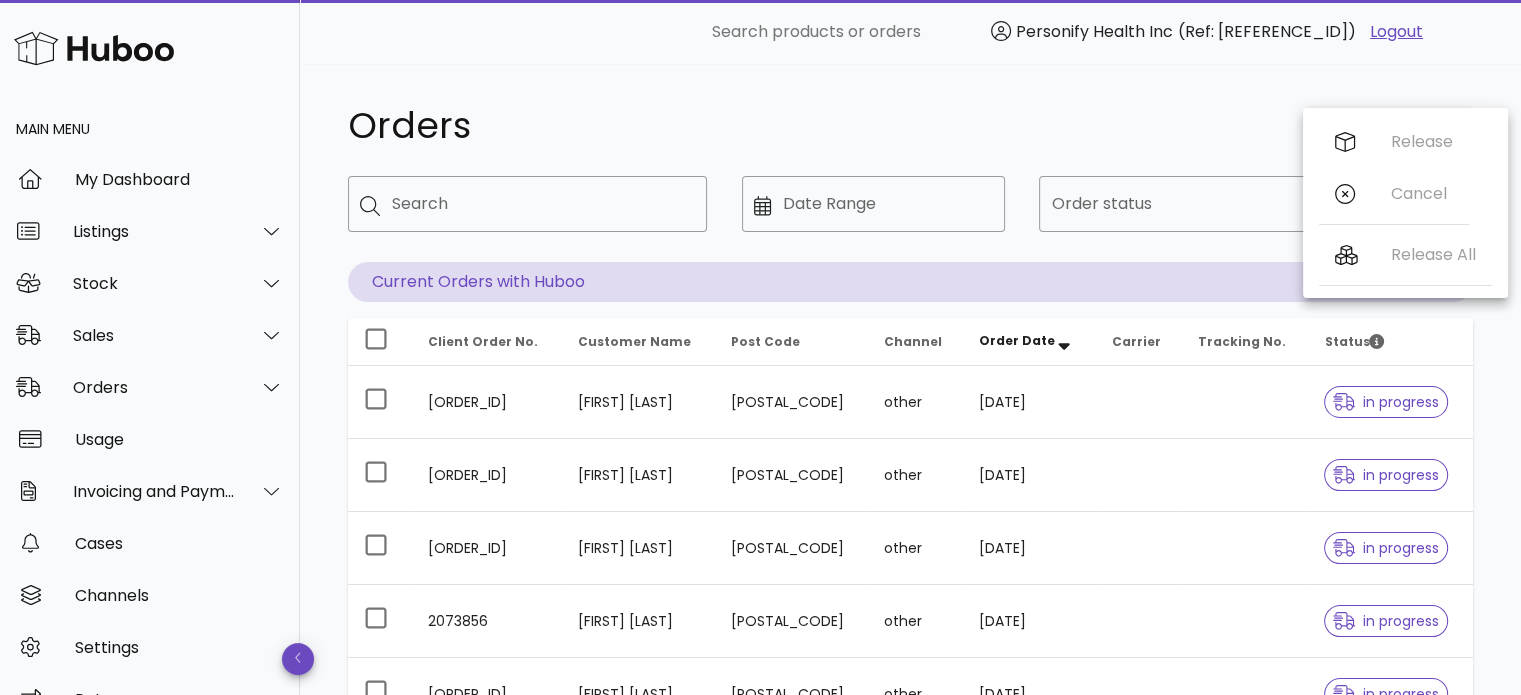 click on "Orders" at bounding box center [815, 126] 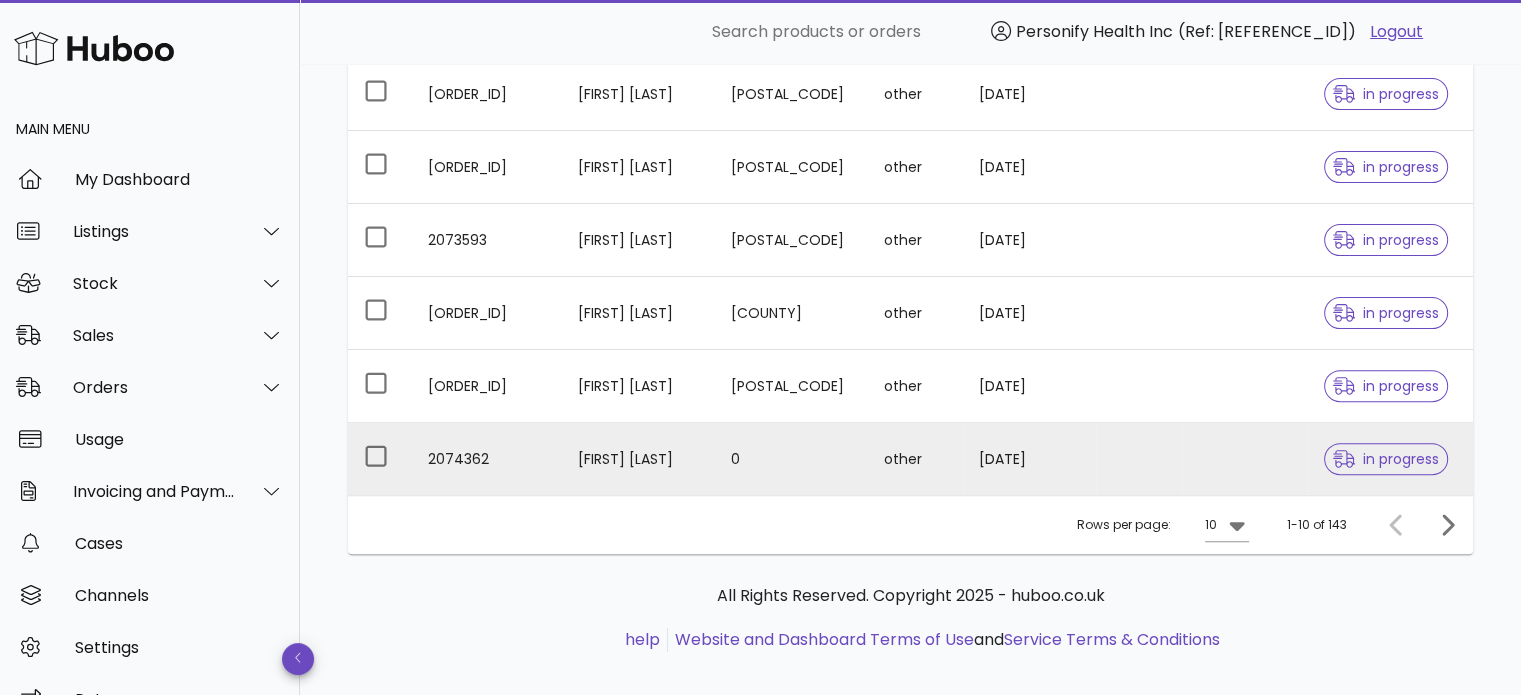 scroll, scrollTop: 619, scrollLeft: 0, axis: vertical 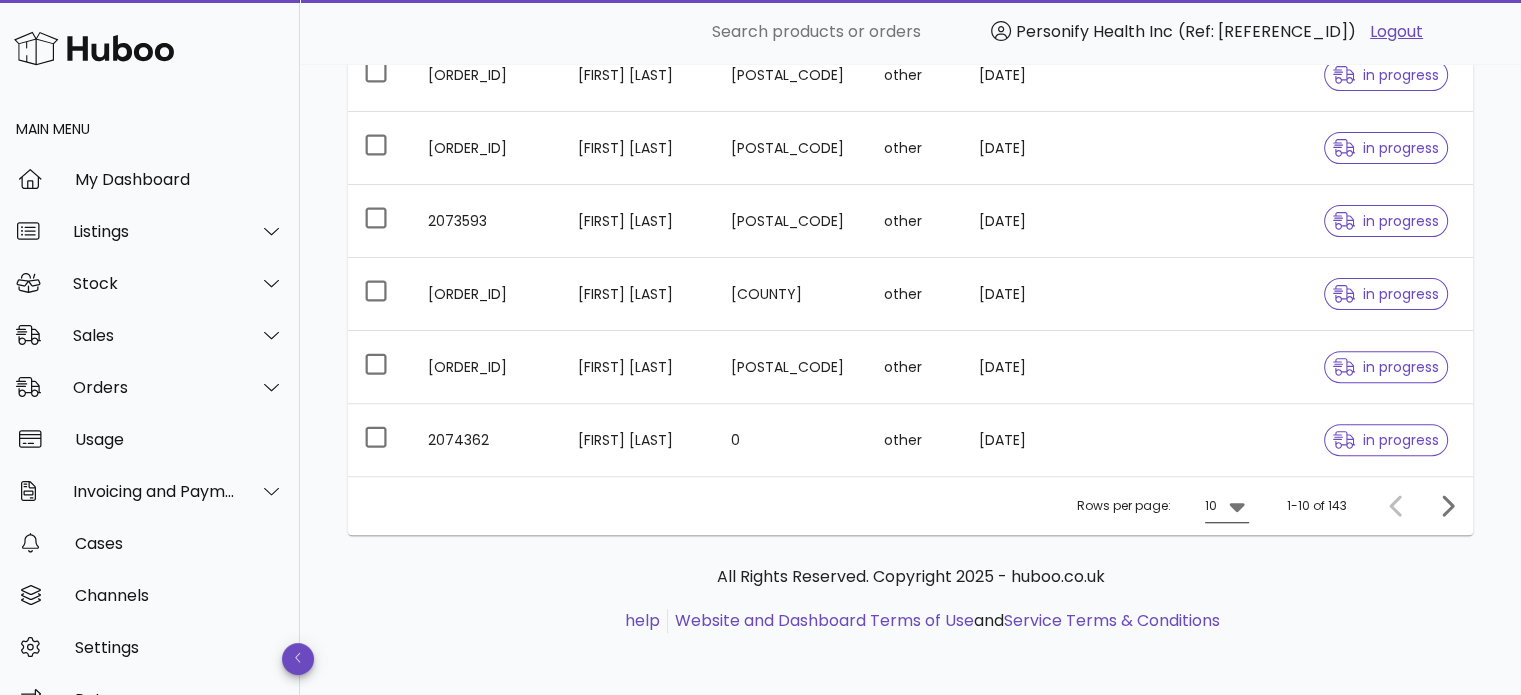 click 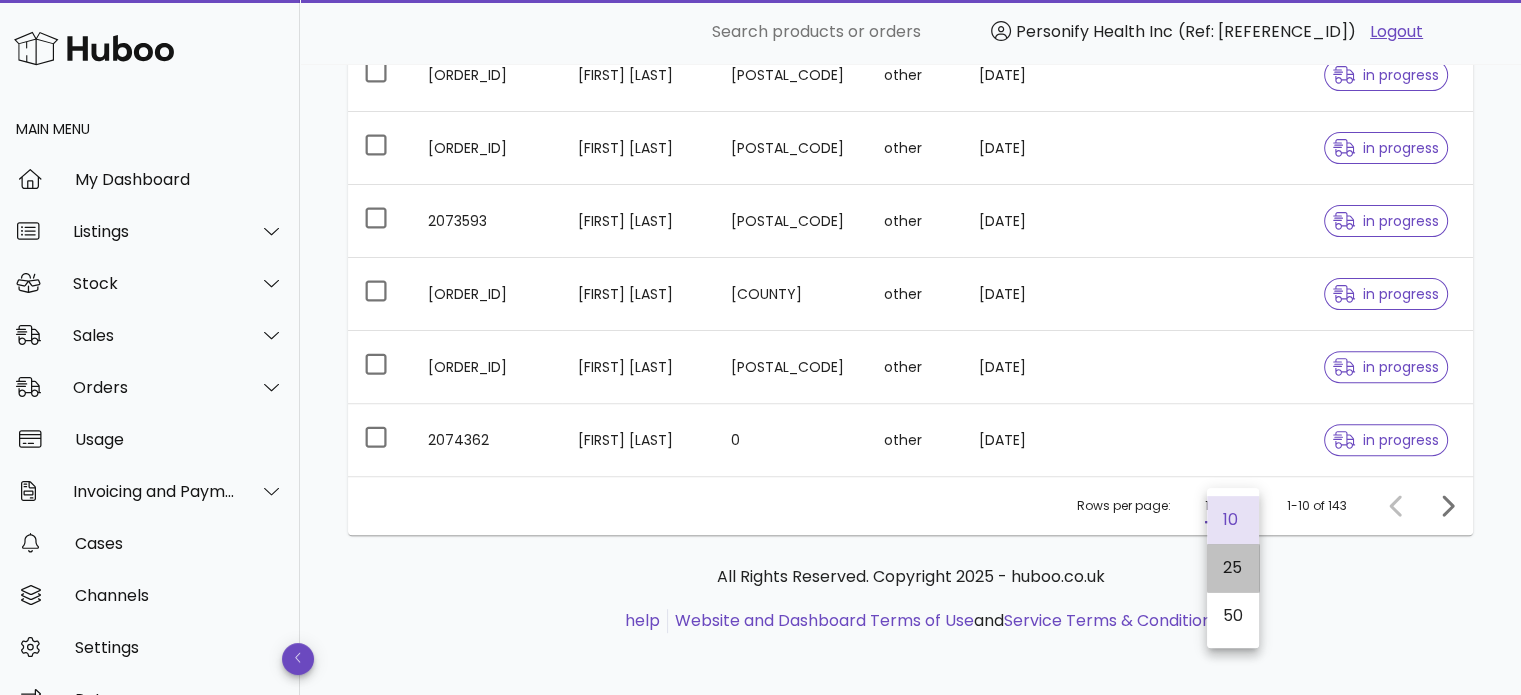 click on "25" at bounding box center [1233, 567] 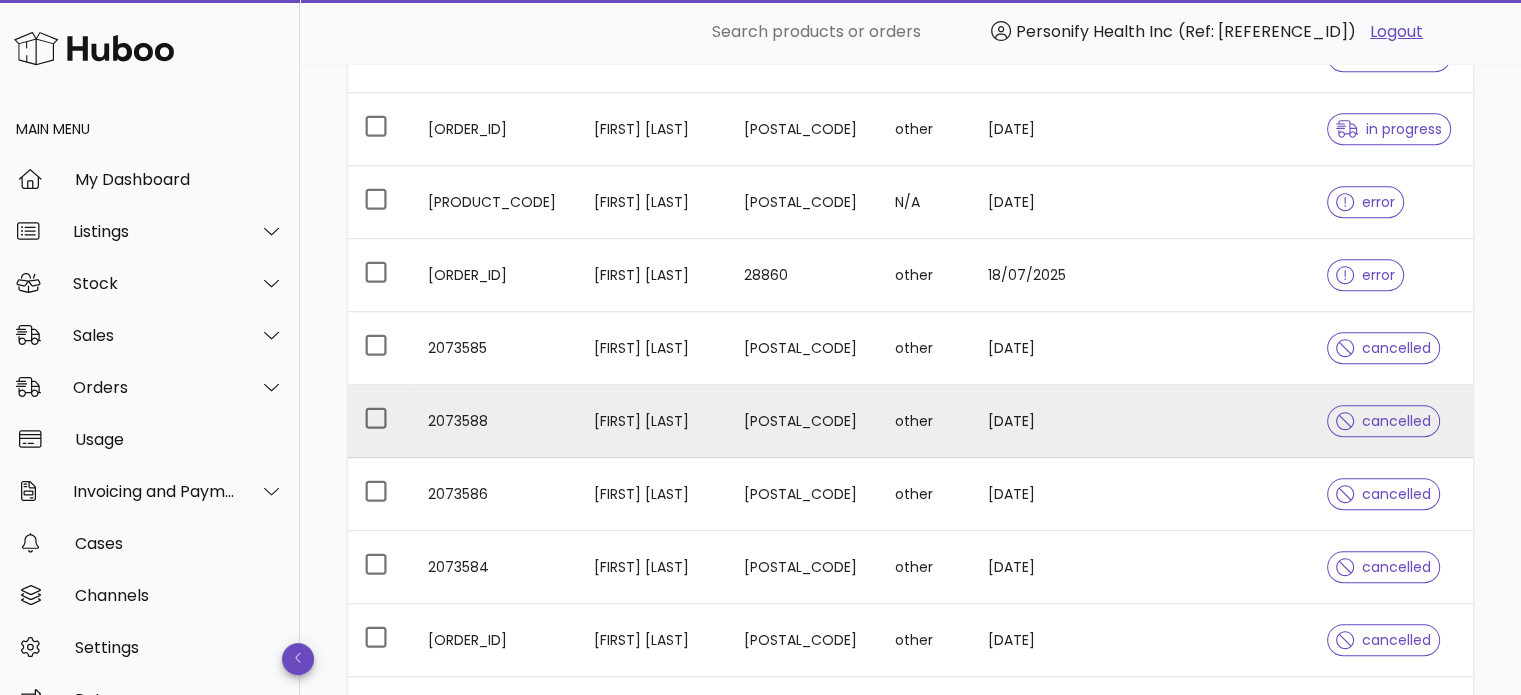 scroll, scrollTop: 919, scrollLeft: 0, axis: vertical 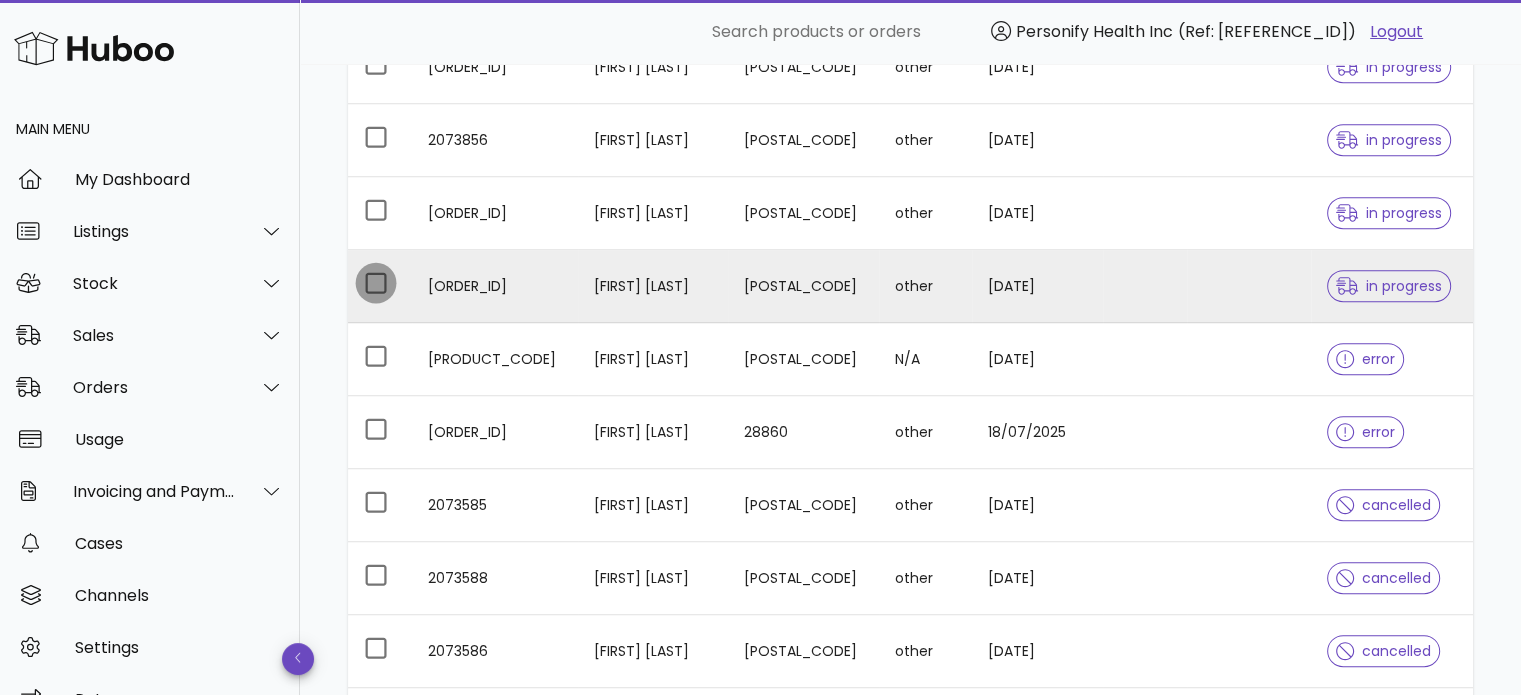 click at bounding box center [376, 283] 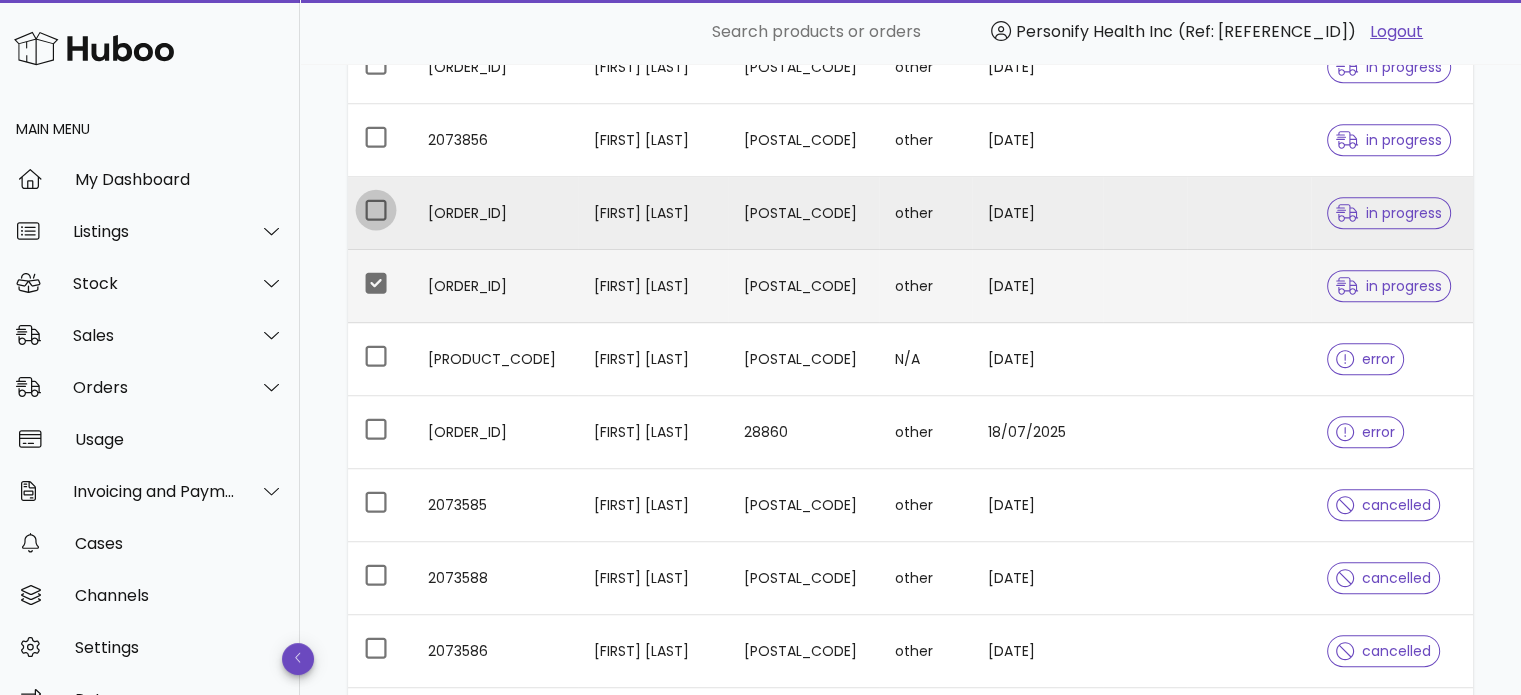 drag, startPoint x: 376, startPoint y: 206, endPoint x: 380, endPoint y: 189, distance: 17.464249 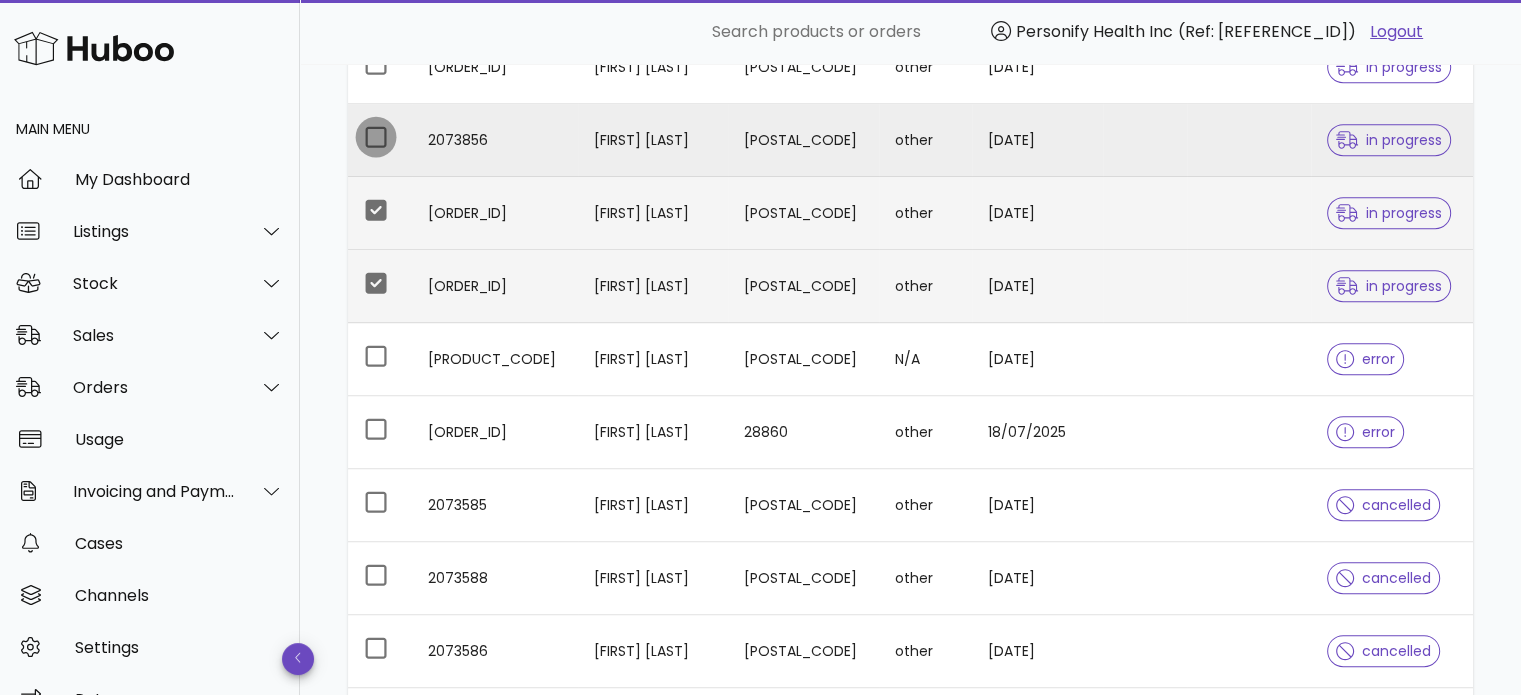drag, startPoint x: 384, startPoint y: 140, endPoint x: 387, endPoint y: 151, distance: 11.401754 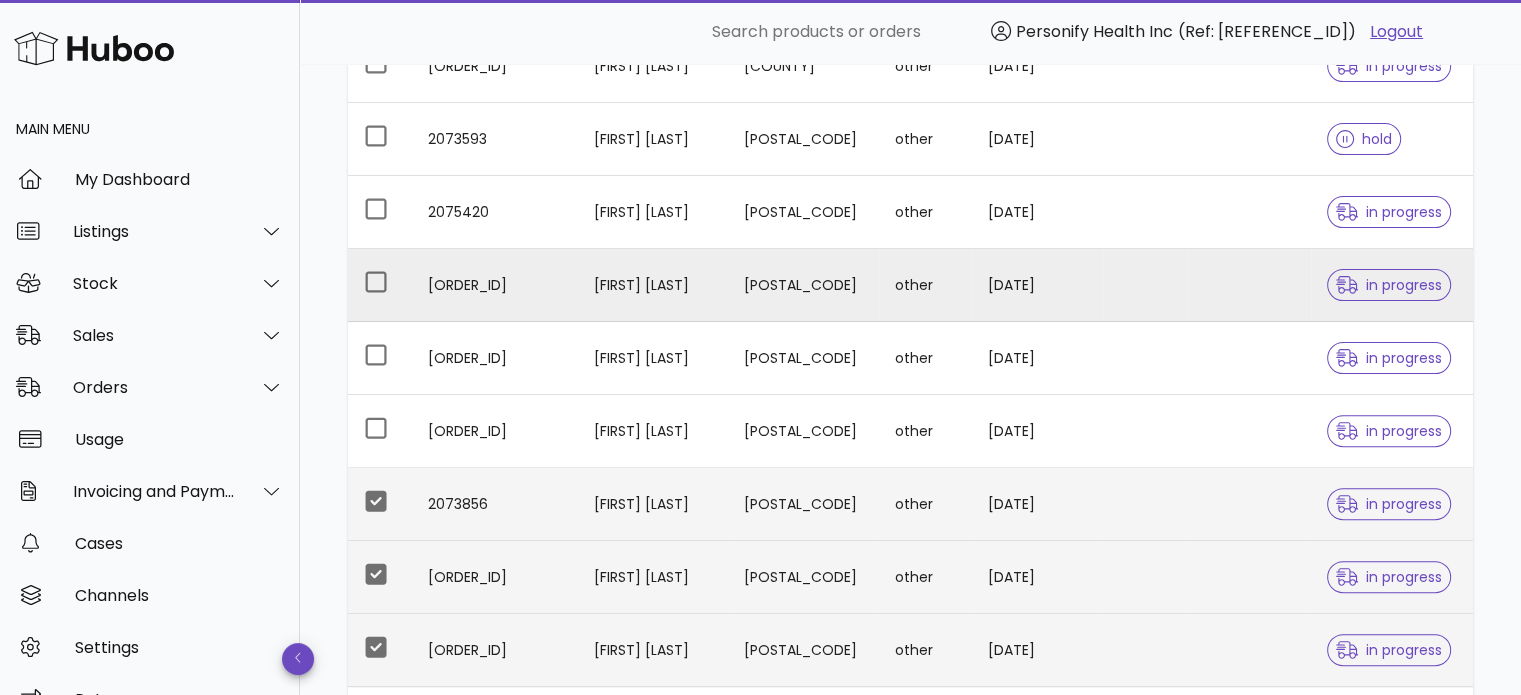 scroll, scrollTop: 519, scrollLeft: 0, axis: vertical 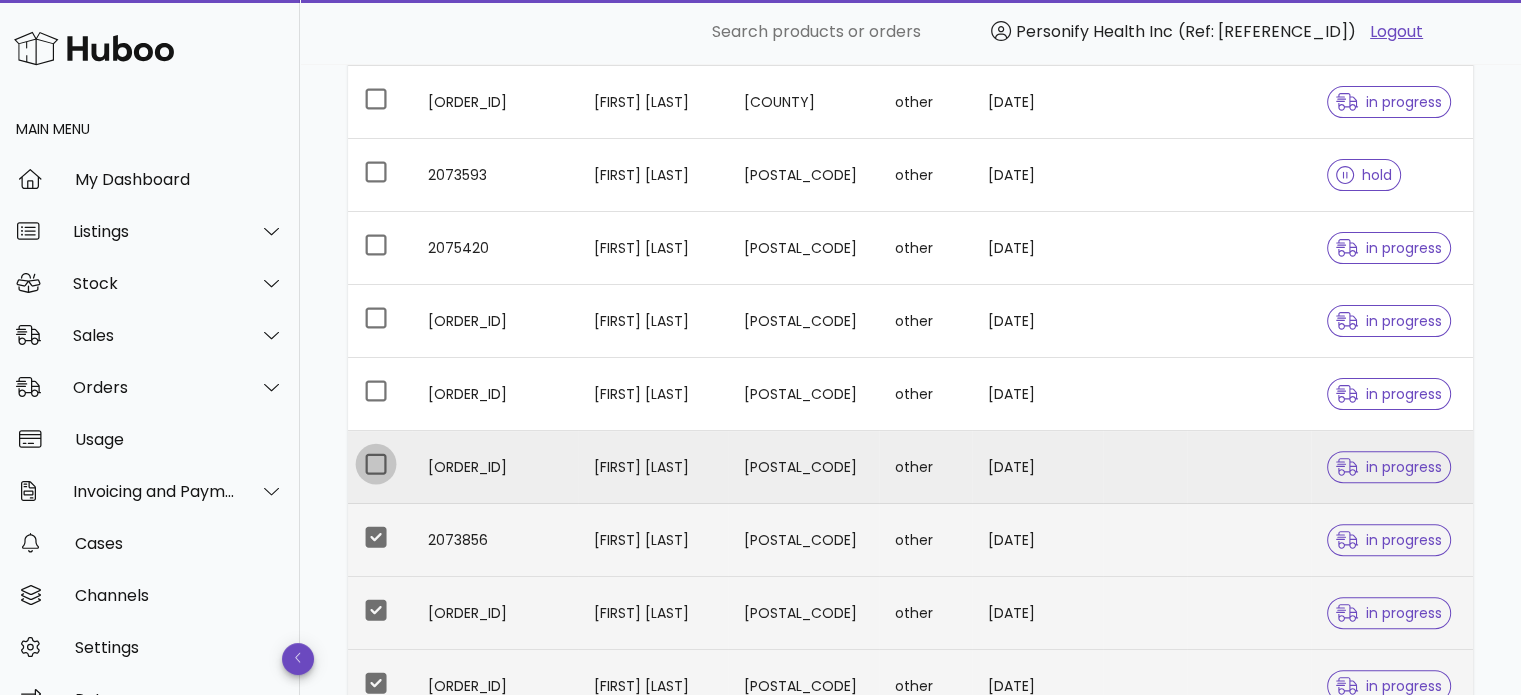 drag, startPoint x: 374, startPoint y: 459, endPoint x: 376, endPoint y: 447, distance: 12.165525 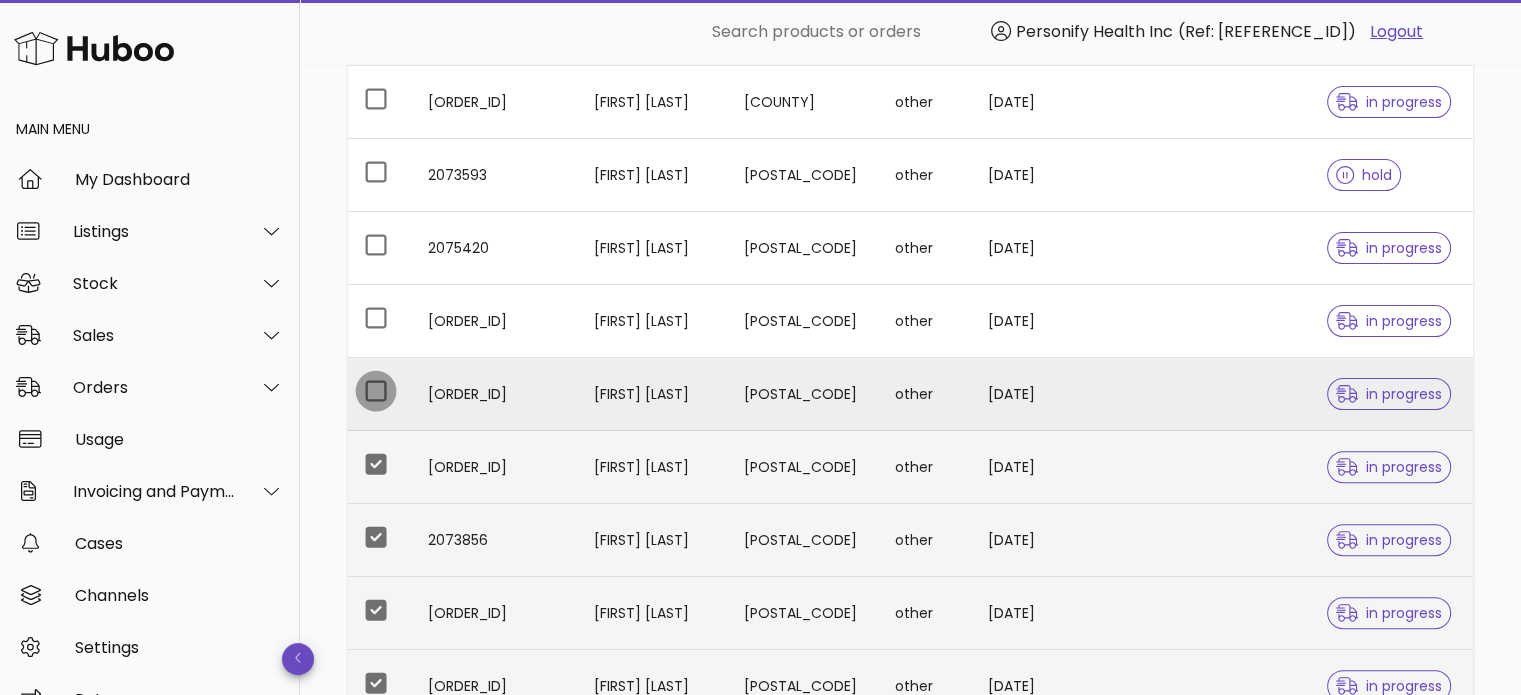 drag, startPoint x: 376, startPoint y: 395, endPoint x: 369, endPoint y: 312, distance: 83.294655 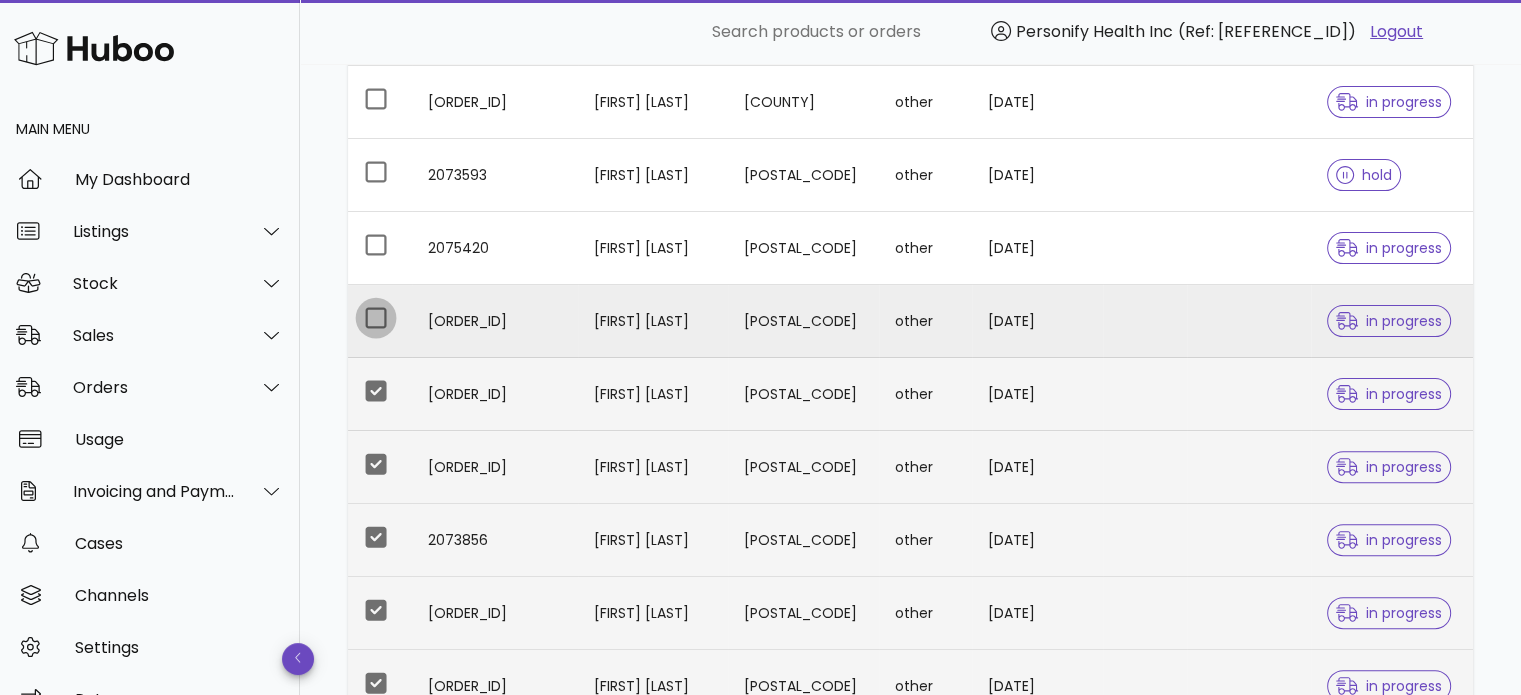 drag, startPoint x: 369, startPoint y: 311, endPoint x: 377, endPoint y: 290, distance: 22.472204 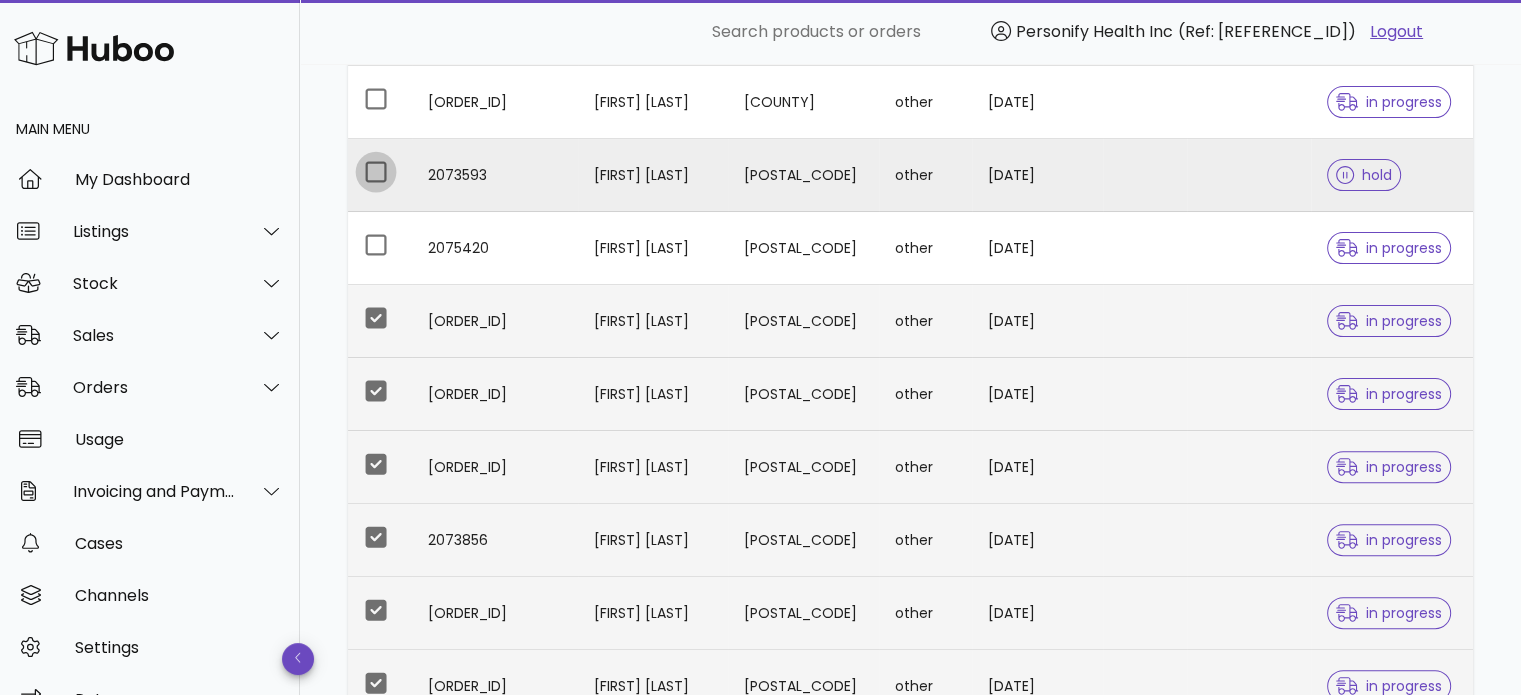 drag, startPoint x: 386, startPoint y: 235, endPoint x: 380, endPoint y: 171, distance: 64.28063 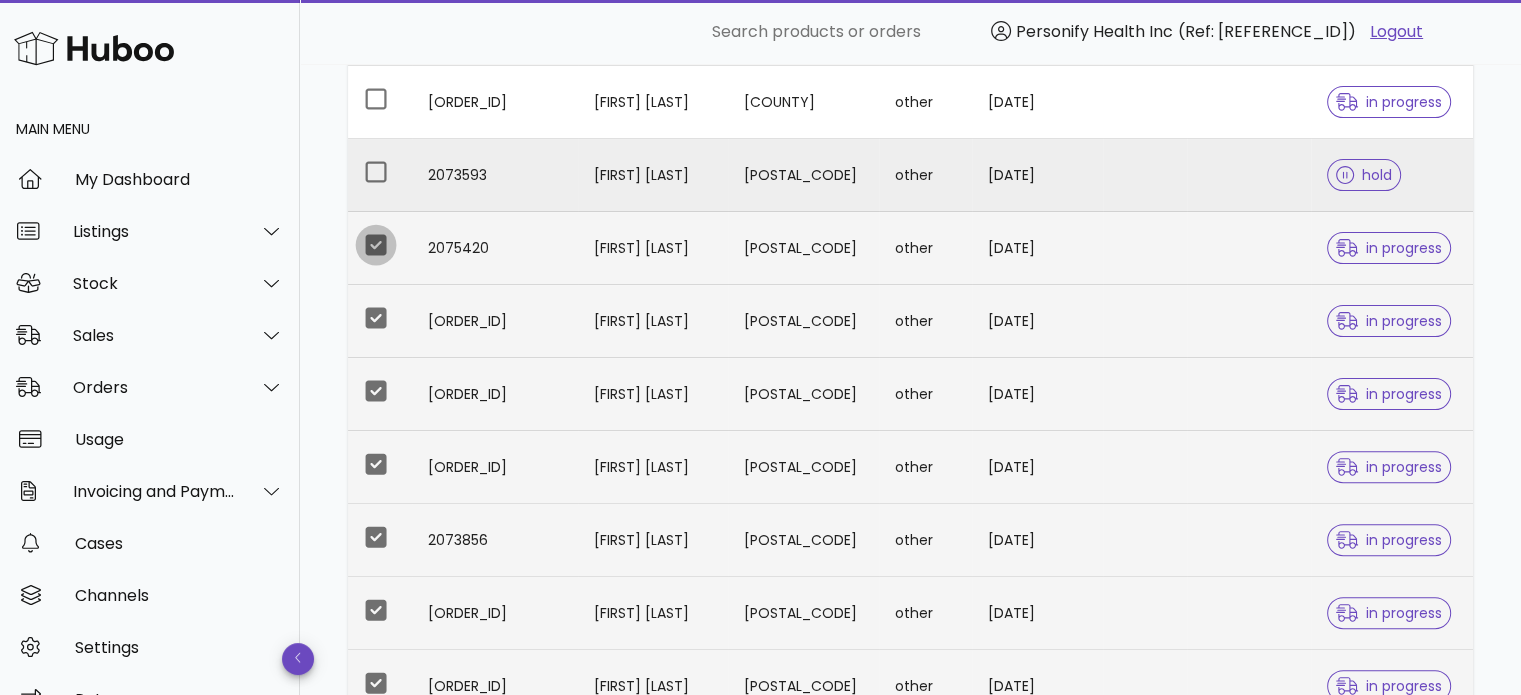 click at bounding box center (376, 172) 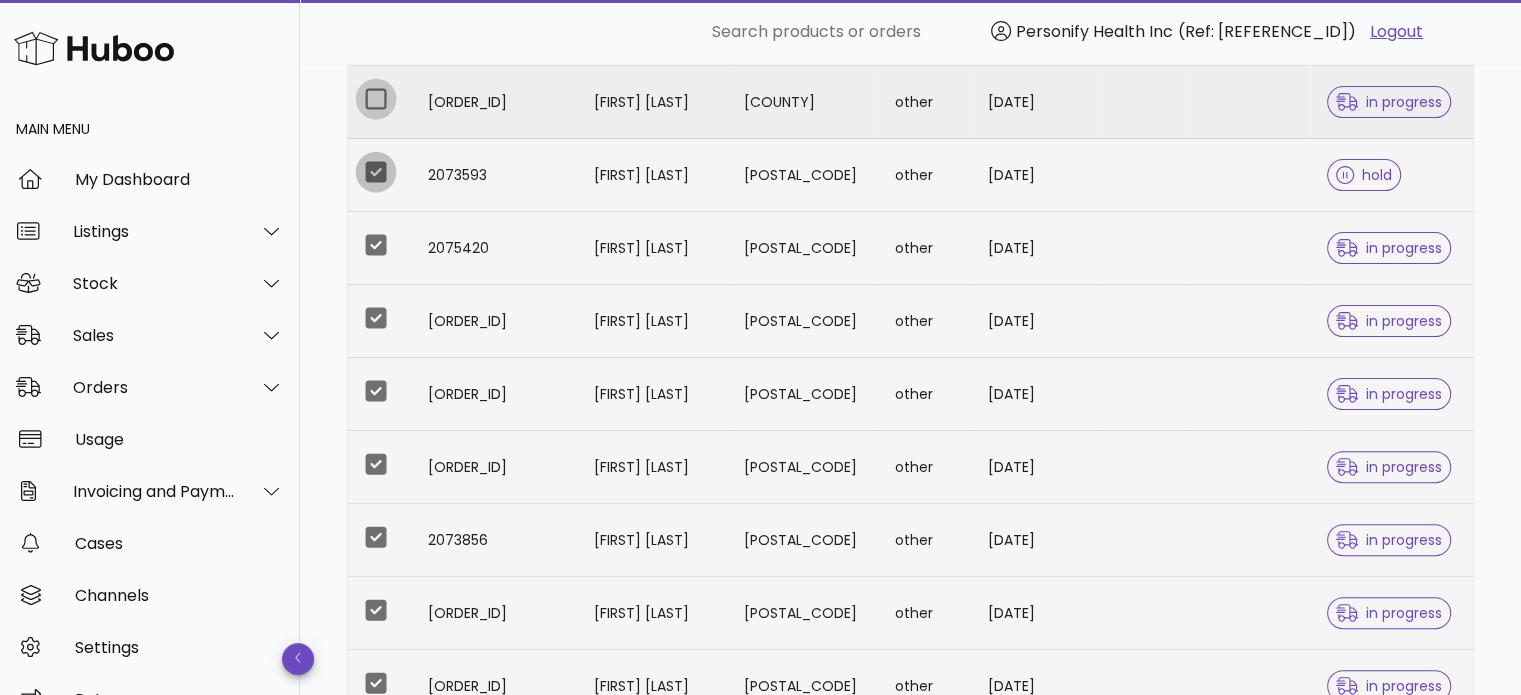 click at bounding box center (376, 99) 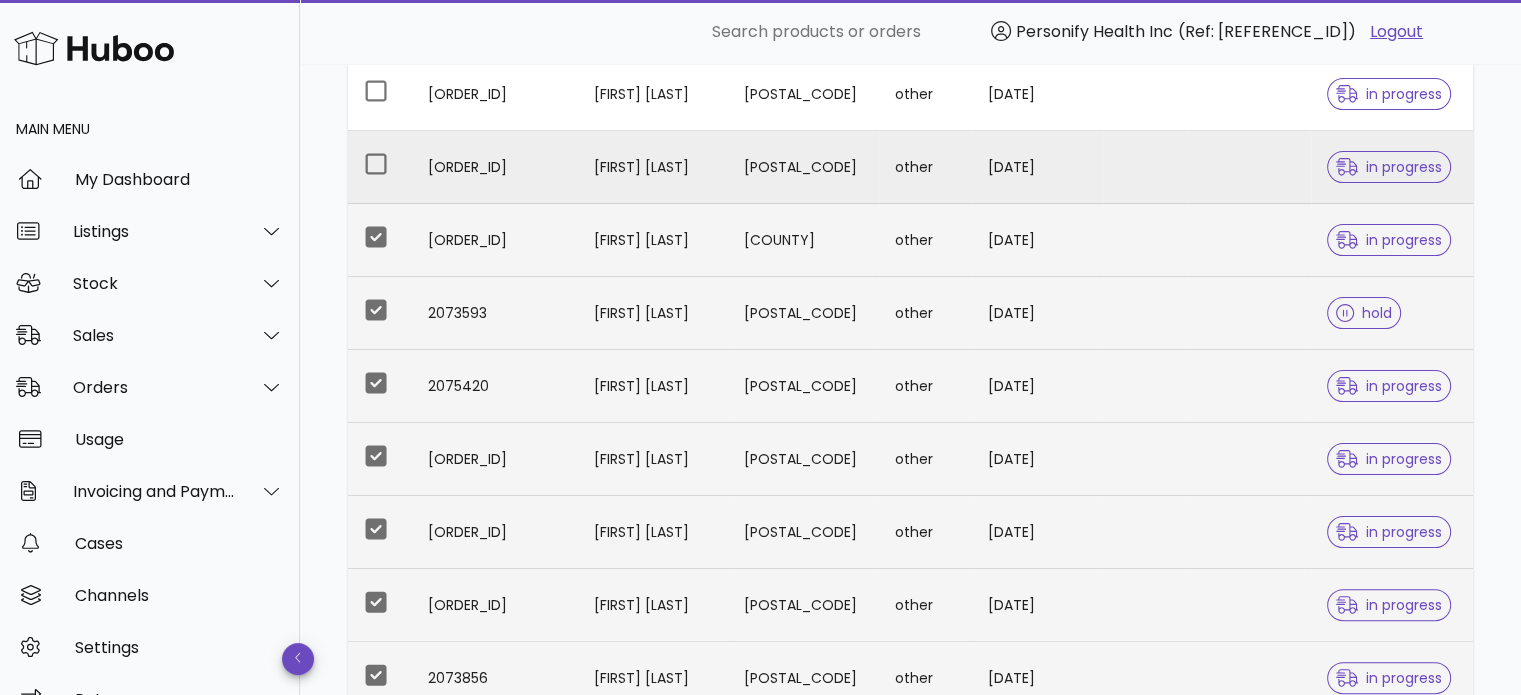 scroll, scrollTop: 119, scrollLeft: 0, axis: vertical 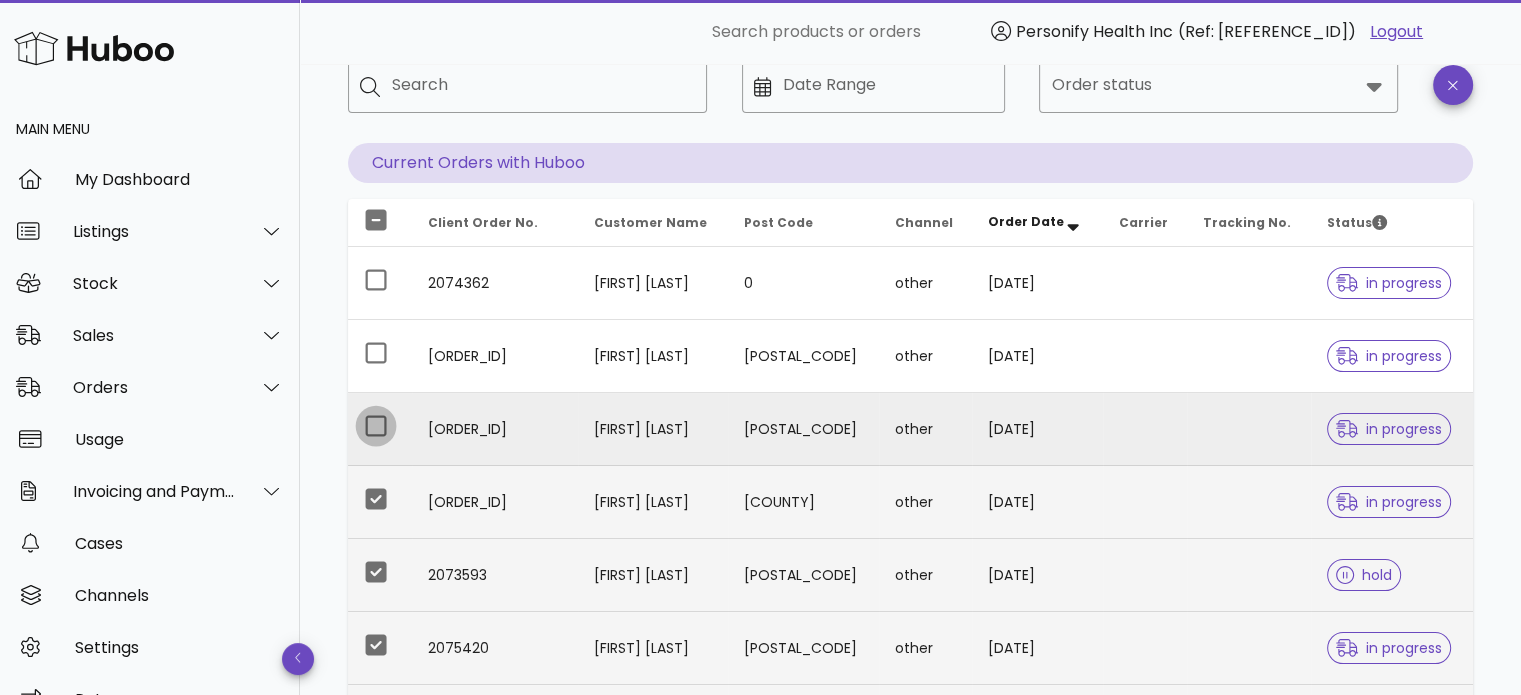 drag, startPoint x: 380, startPoint y: 420, endPoint x: 383, endPoint y: 403, distance: 17.262676 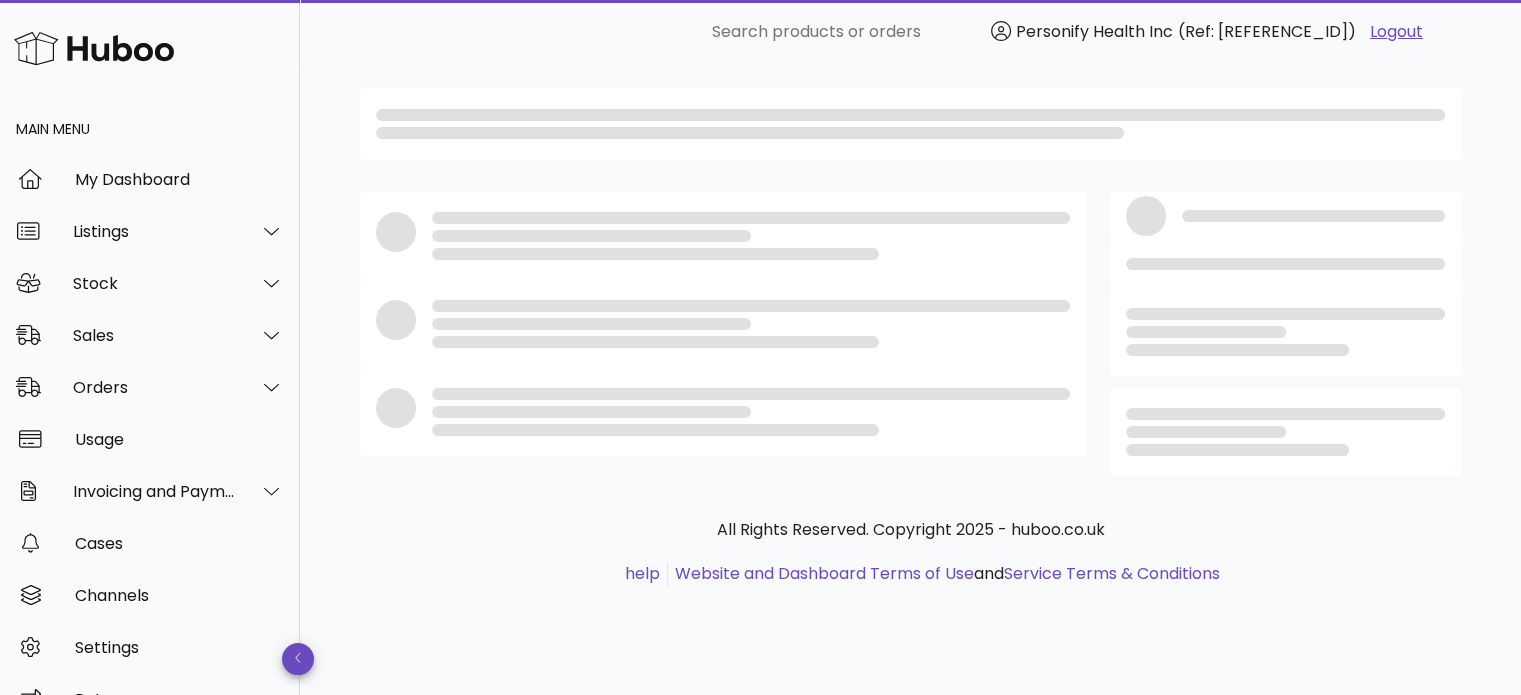 click at bounding box center (723, 324) 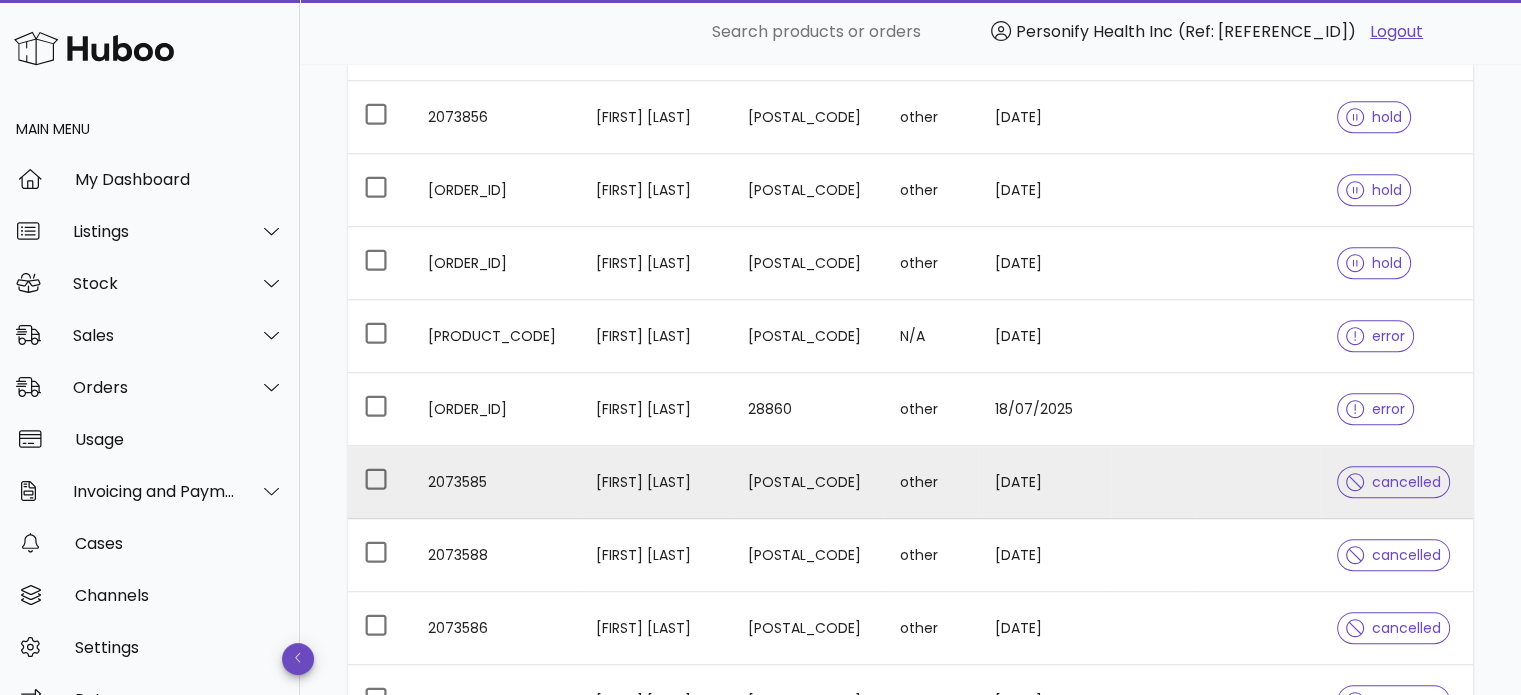 scroll, scrollTop: 911, scrollLeft: 0, axis: vertical 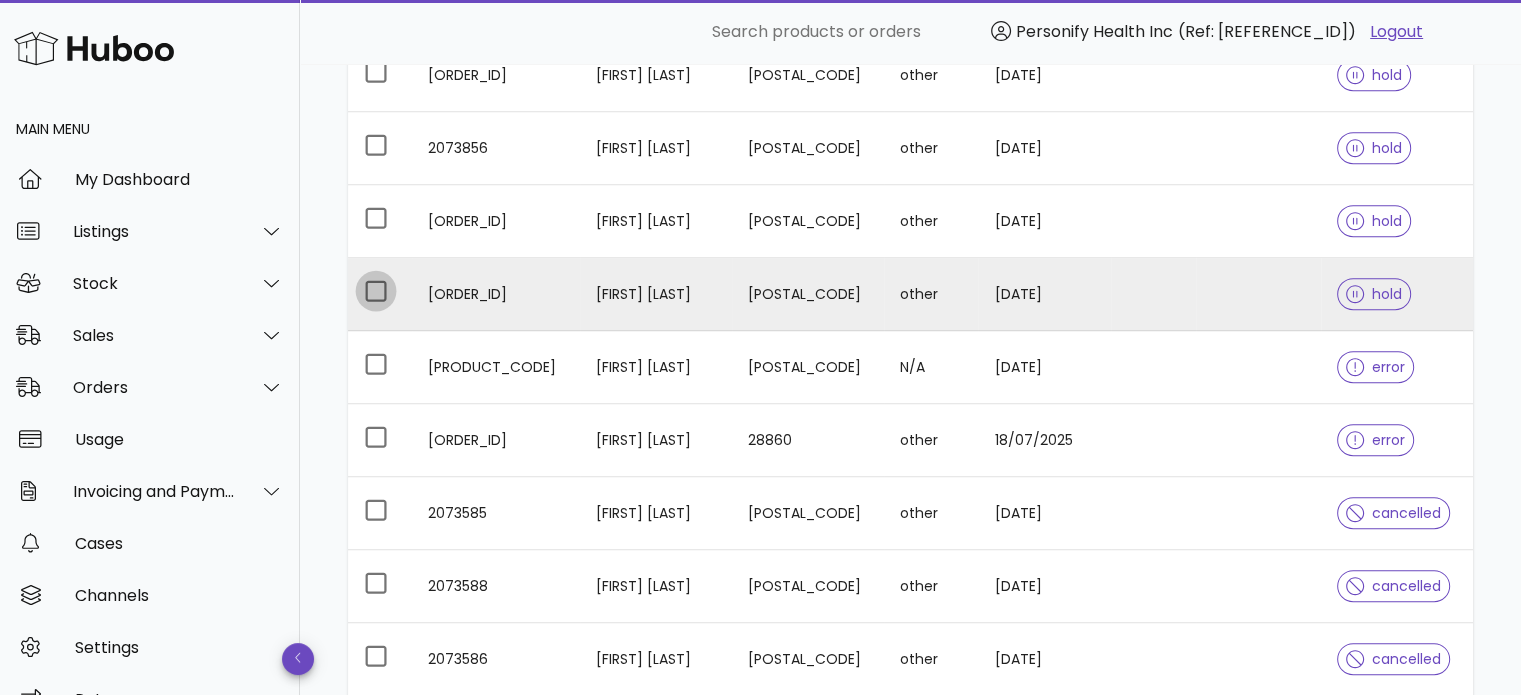 click at bounding box center [376, 291] 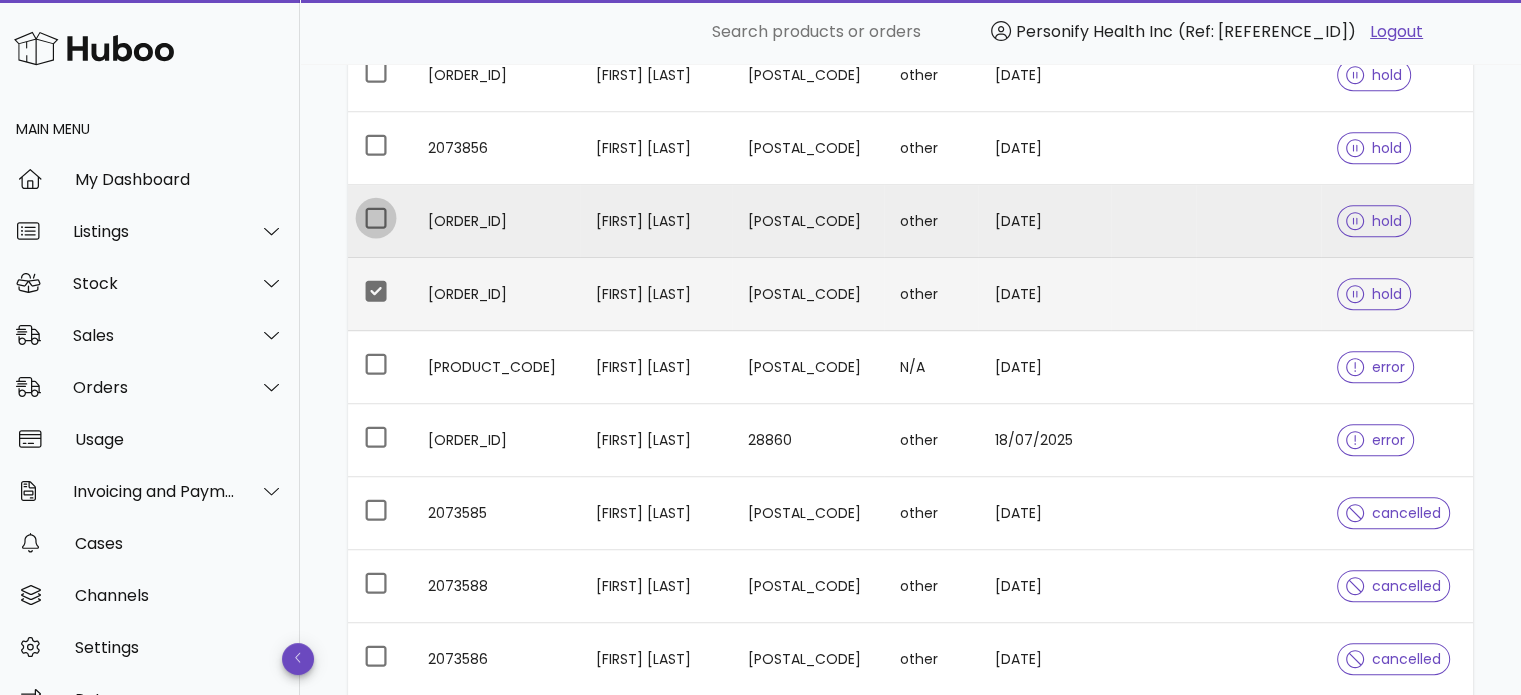click at bounding box center [376, 218] 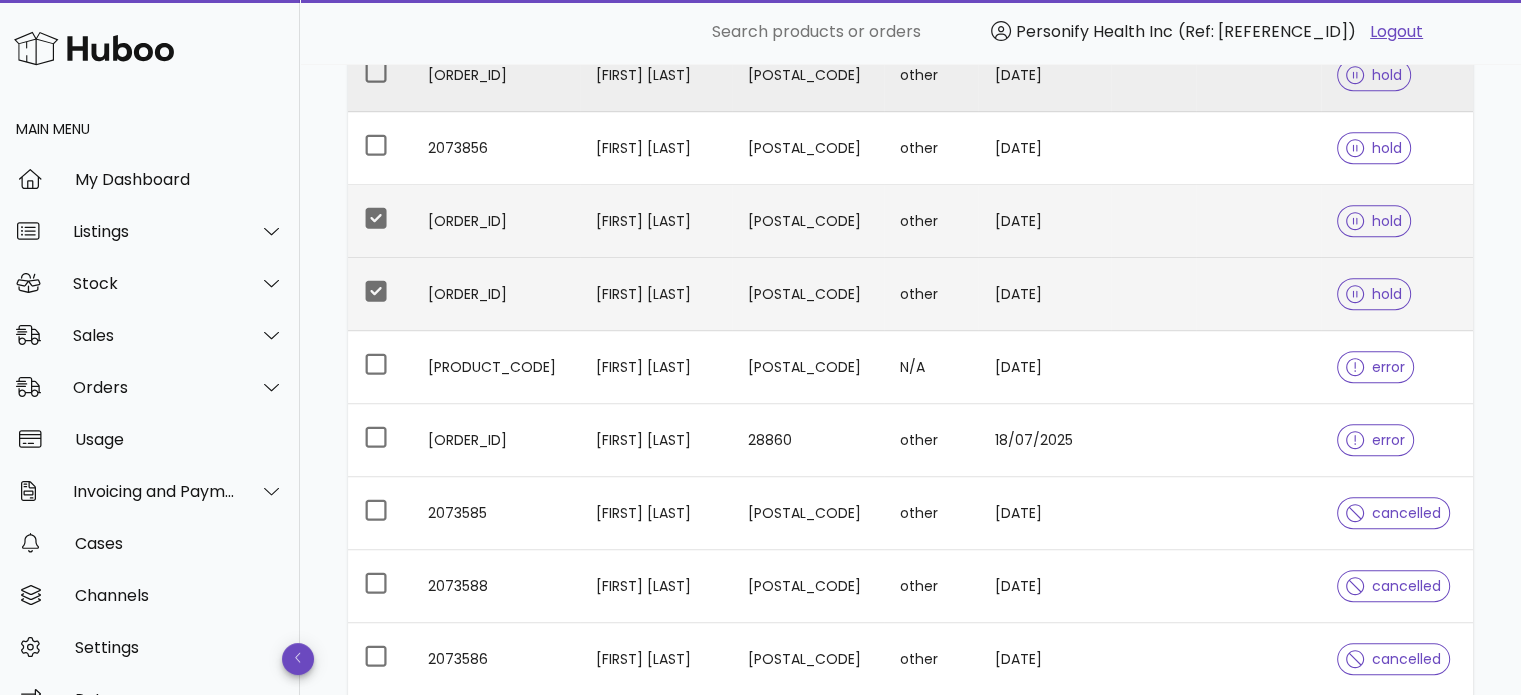 click at bounding box center (376, 145) 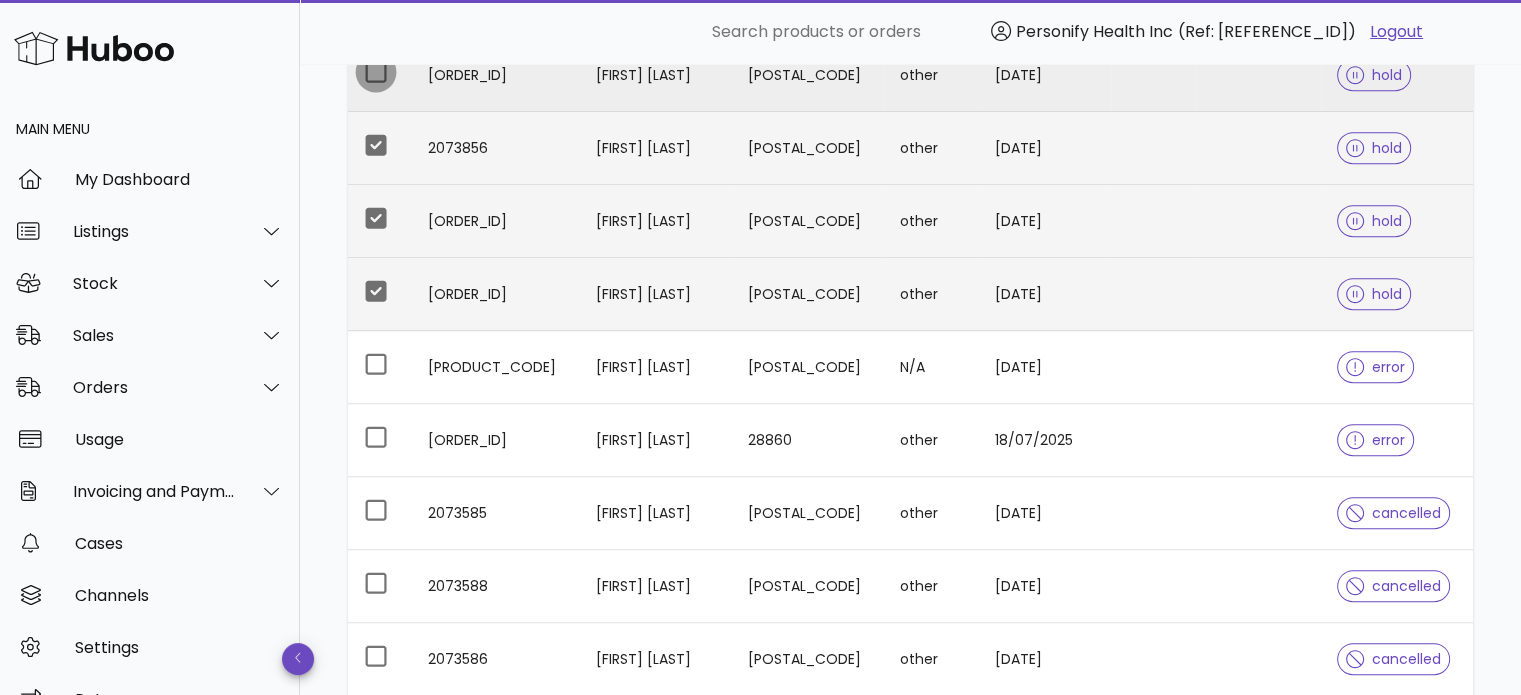 click at bounding box center (376, 72) 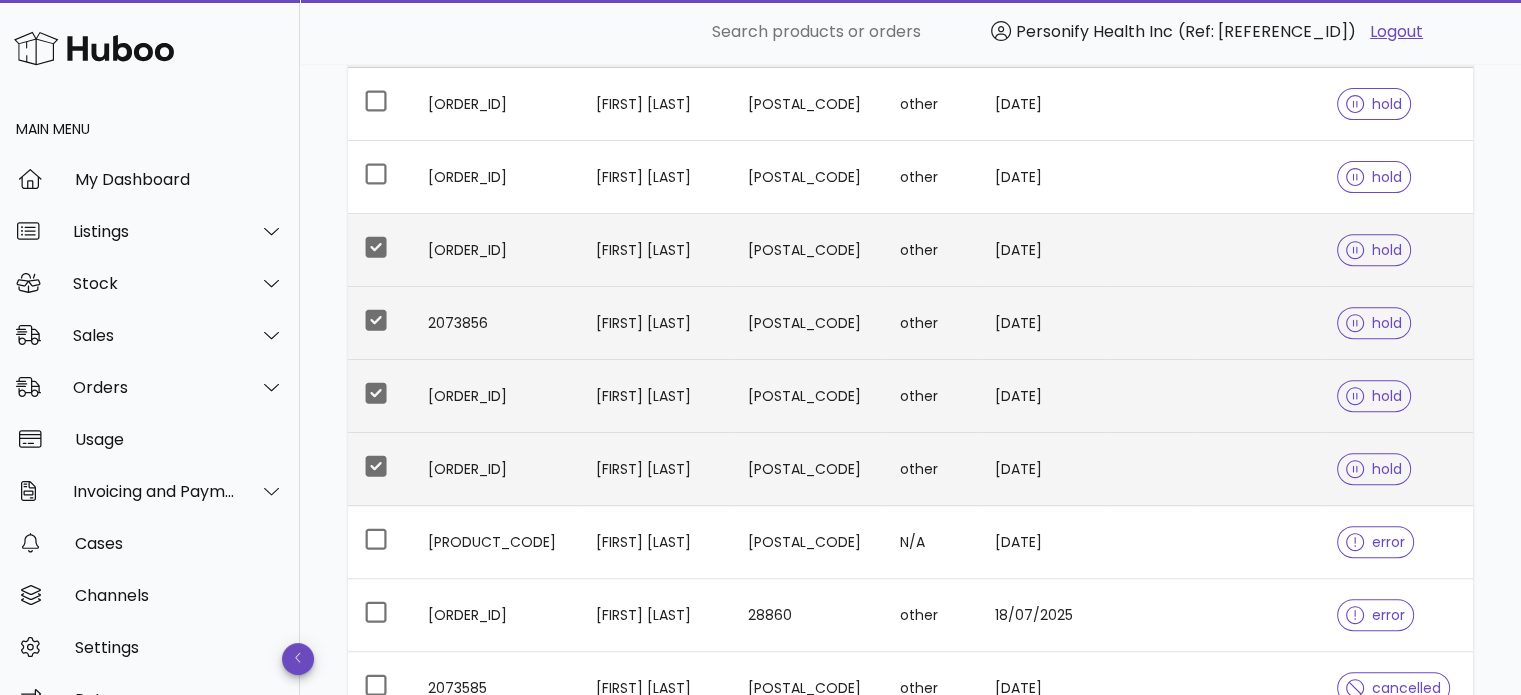 scroll, scrollTop: 511, scrollLeft: 0, axis: vertical 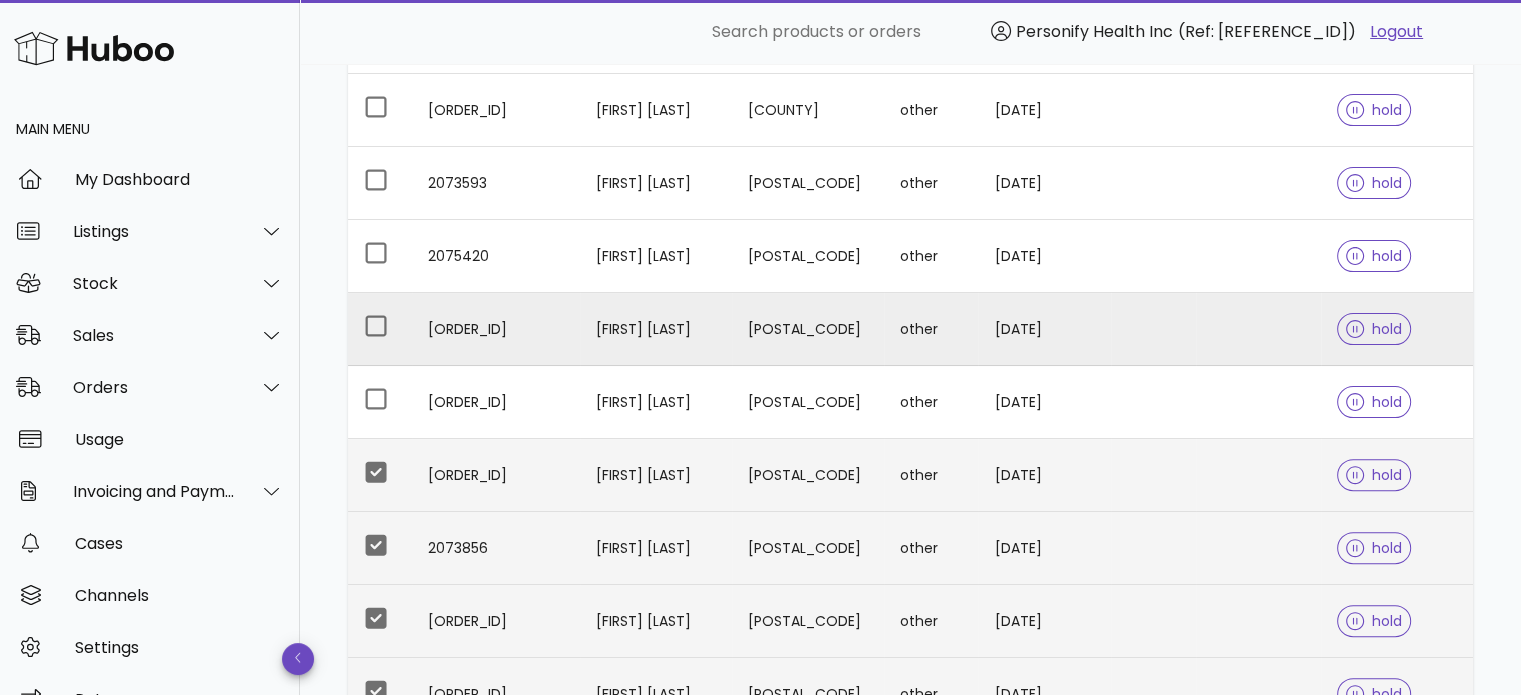 drag, startPoint x: 378, startPoint y: 392, endPoint x: 386, endPoint y: 355, distance: 37.85499 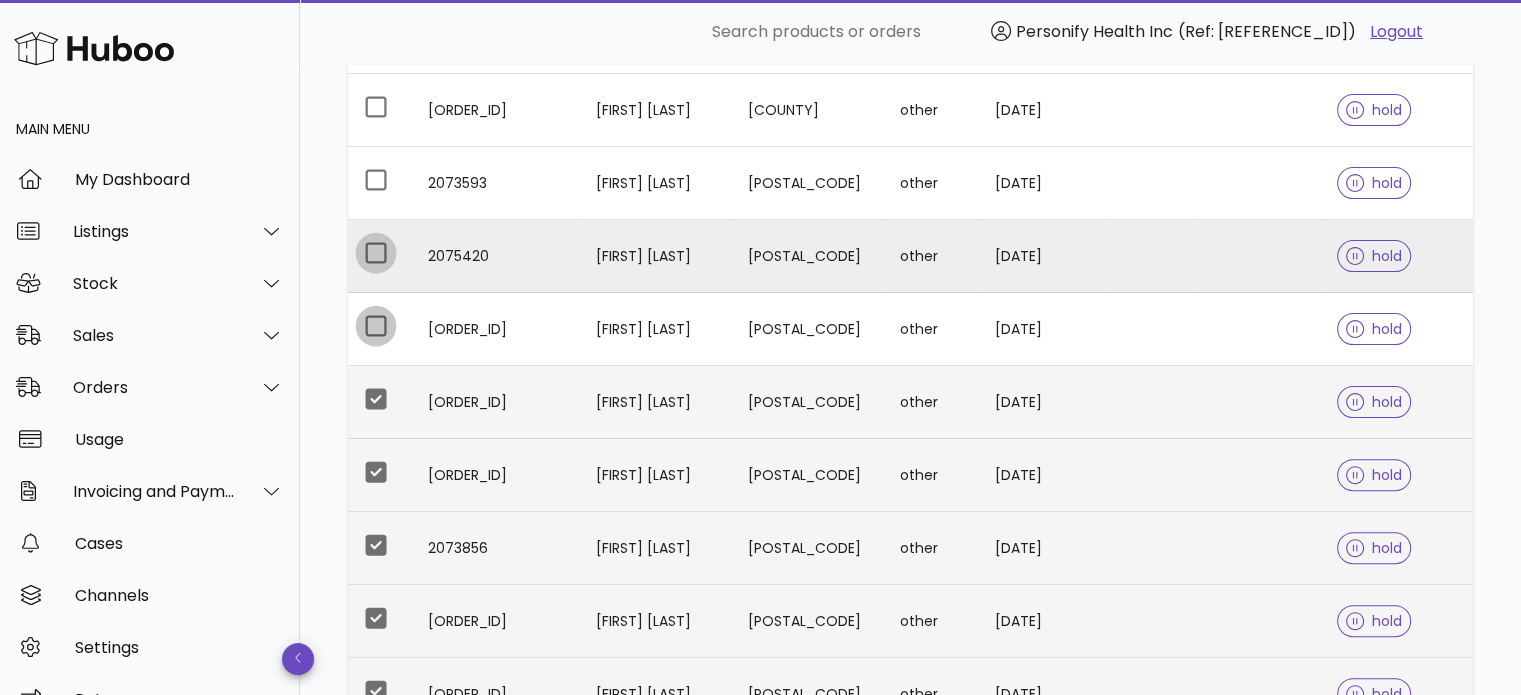 drag, startPoint x: 379, startPoint y: 330, endPoint x: 384, endPoint y: 254, distance: 76.1643 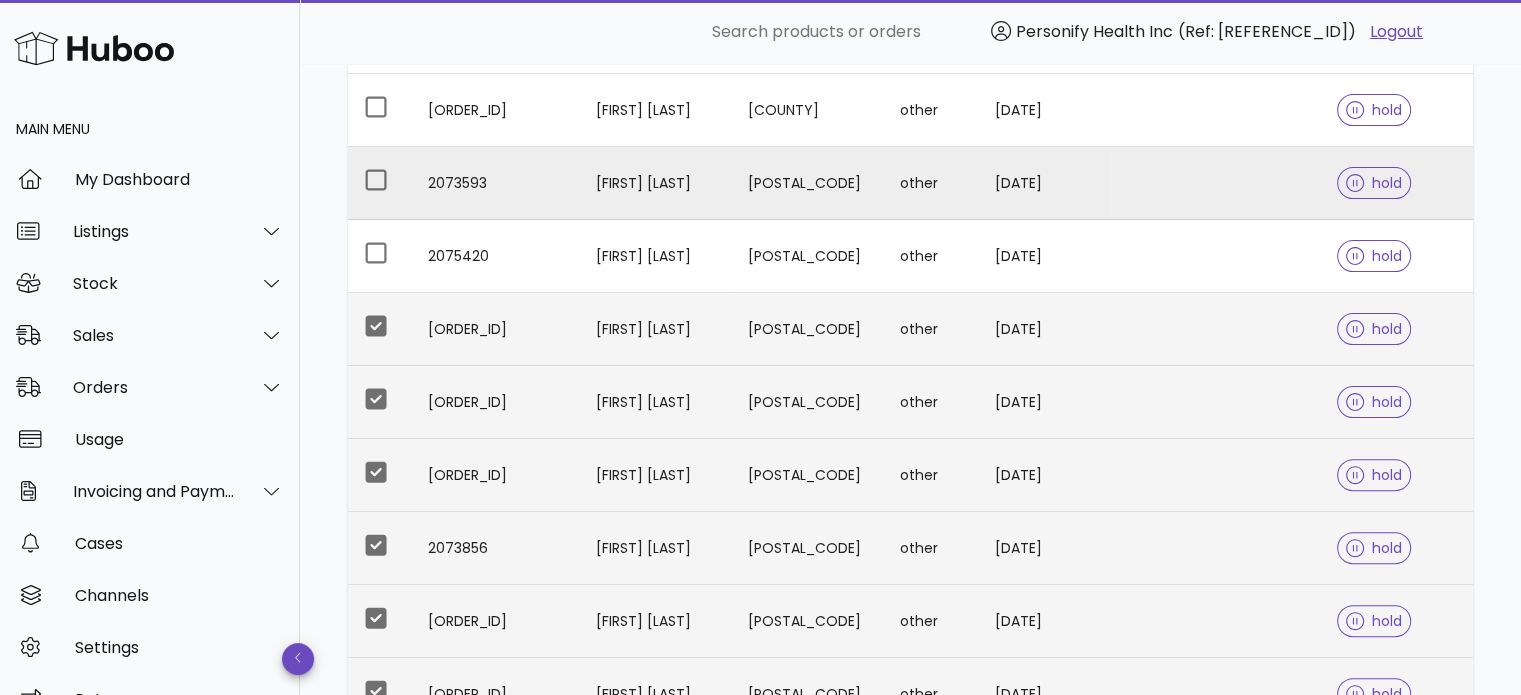 drag, startPoint x: 384, startPoint y: 251, endPoint x: 376, endPoint y: 215, distance: 36.878178 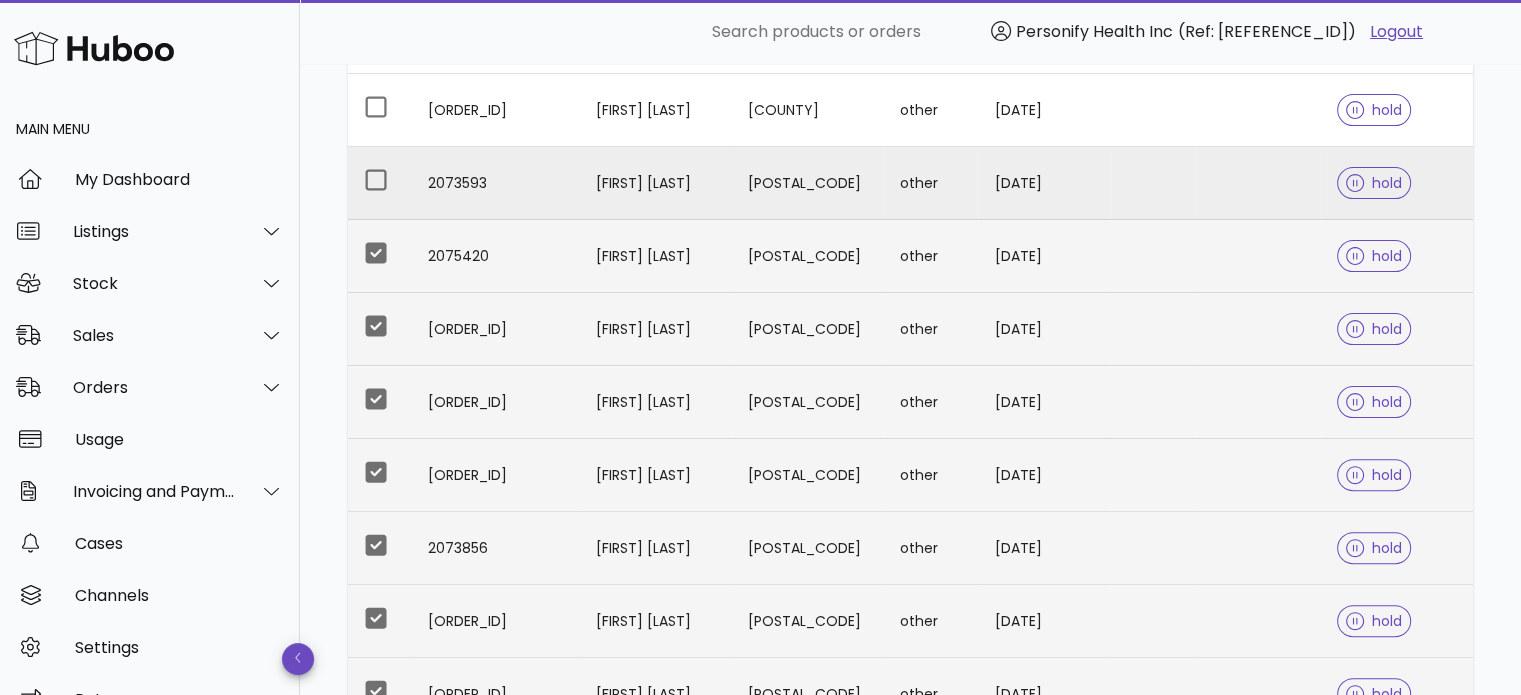 drag, startPoint x: 371, startPoint y: 195, endPoint x: 388, endPoint y: 146, distance: 51.86521 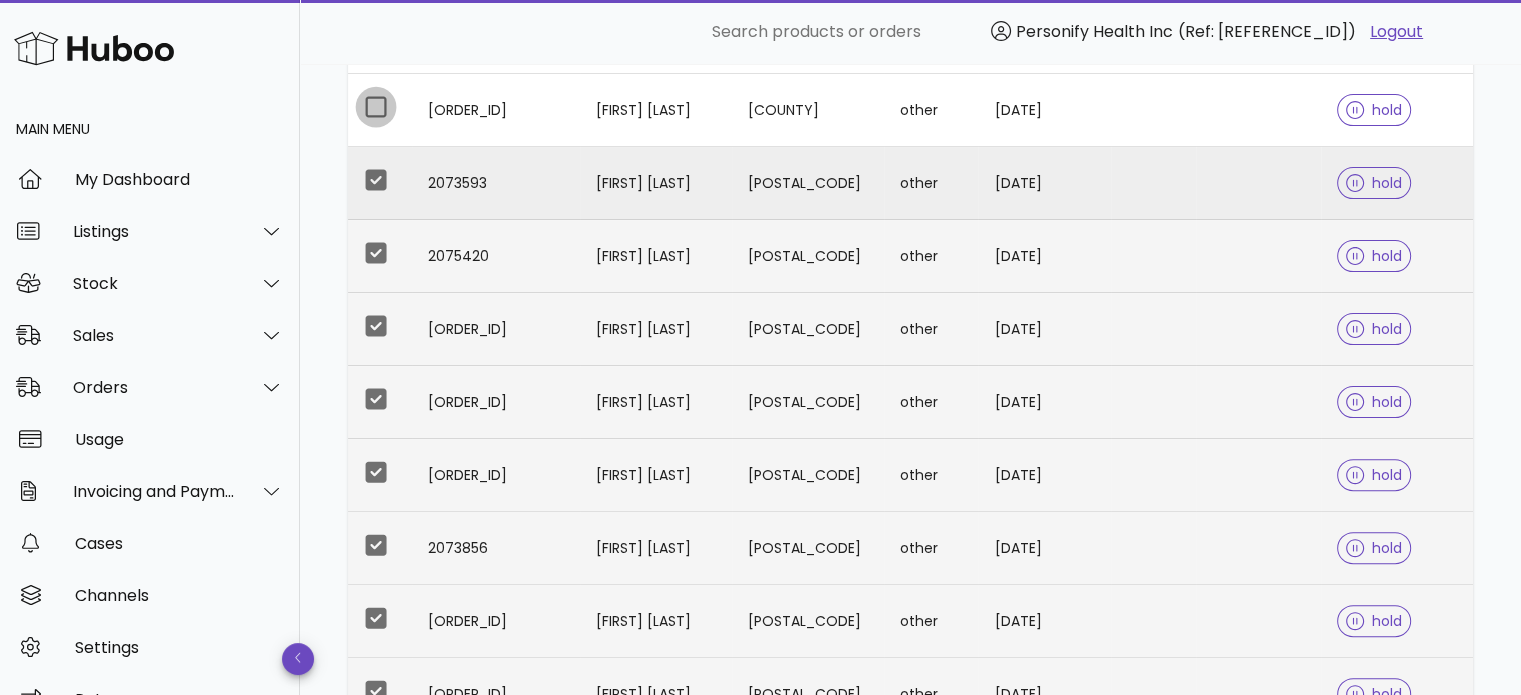drag, startPoint x: 369, startPoint y: 115, endPoint x: 437, endPoint y: 208, distance: 115.2085 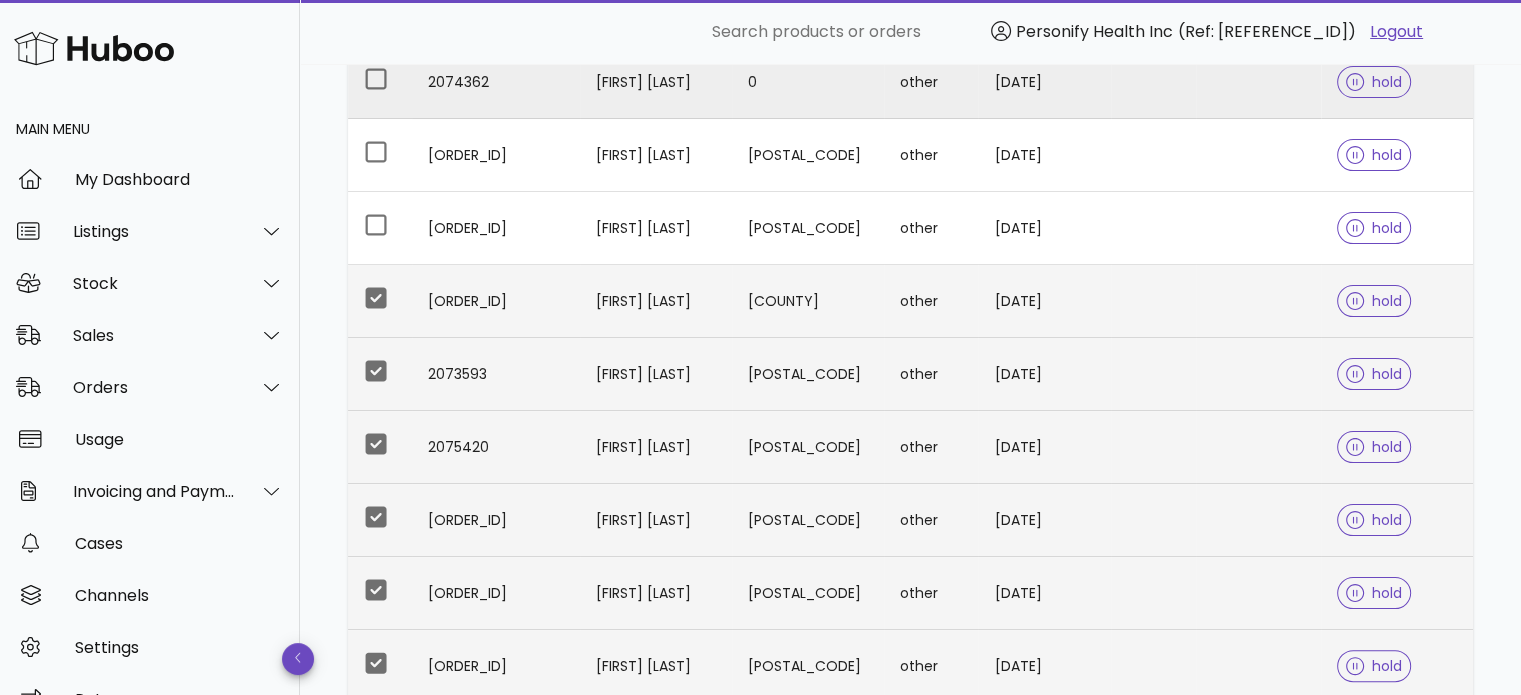 scroll, scrollTop: 111, scrollLeft: 0, axis: vertical 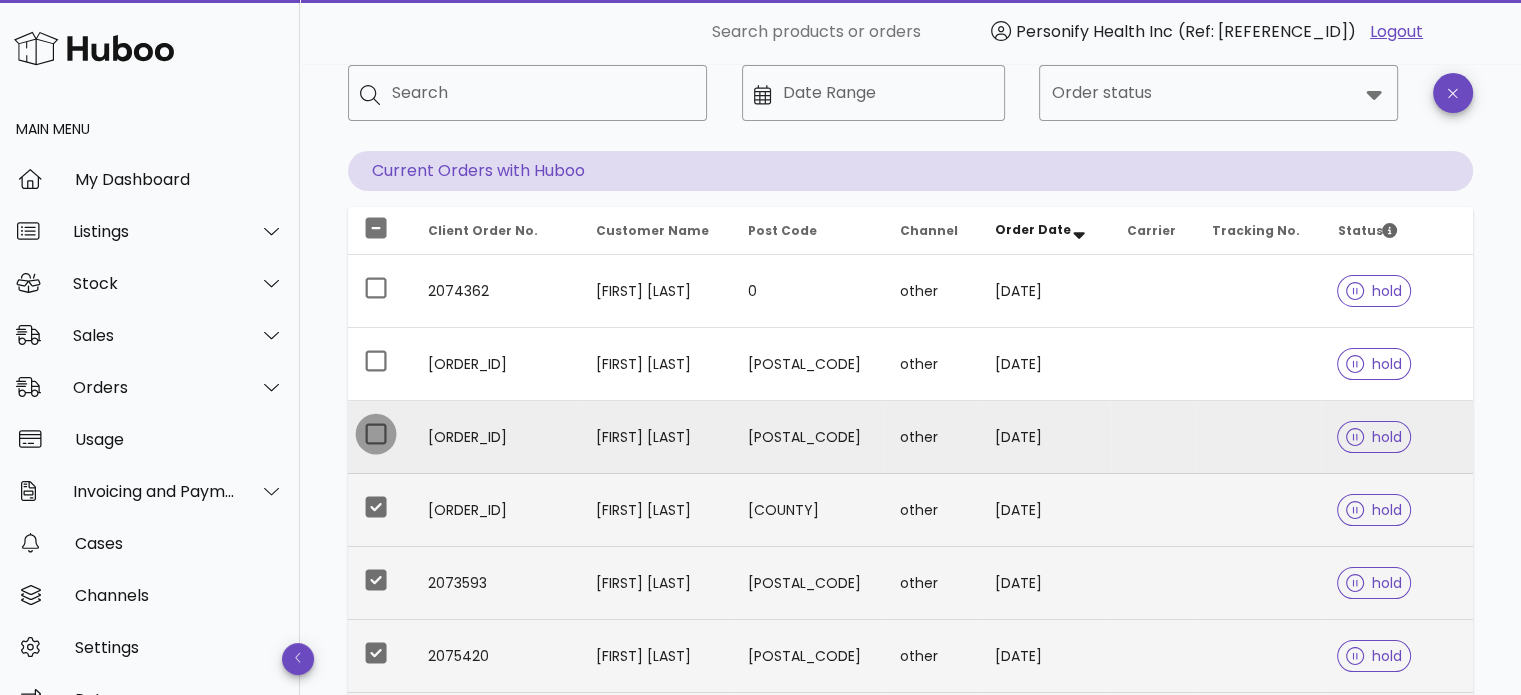 drag, startPoint x: 383, startPoint y: 437, endPoint x: 380, endPoint y: 366, distance: 71.063354 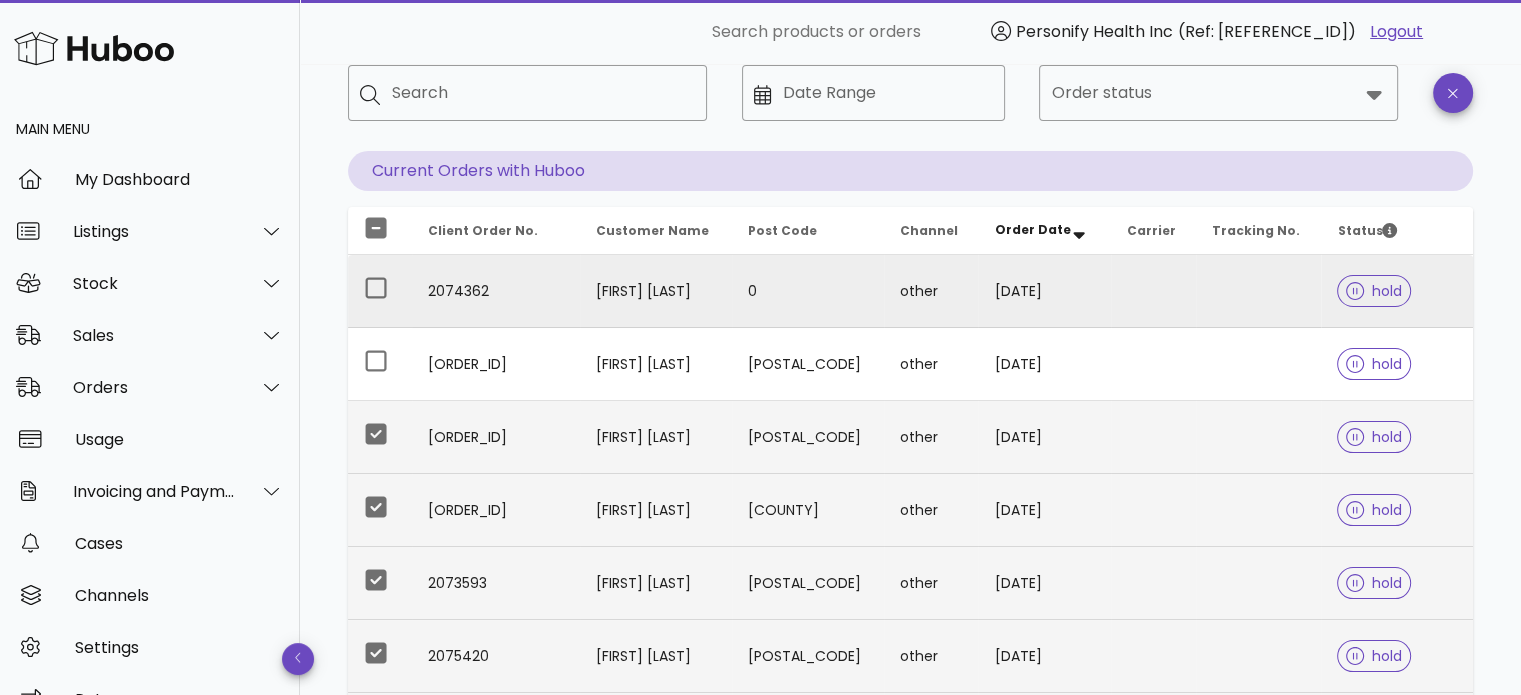 drag, startPoint x: 381, startPoint y: 356, endPoint x: 384, endPoint y: 319, distance: 37.12142 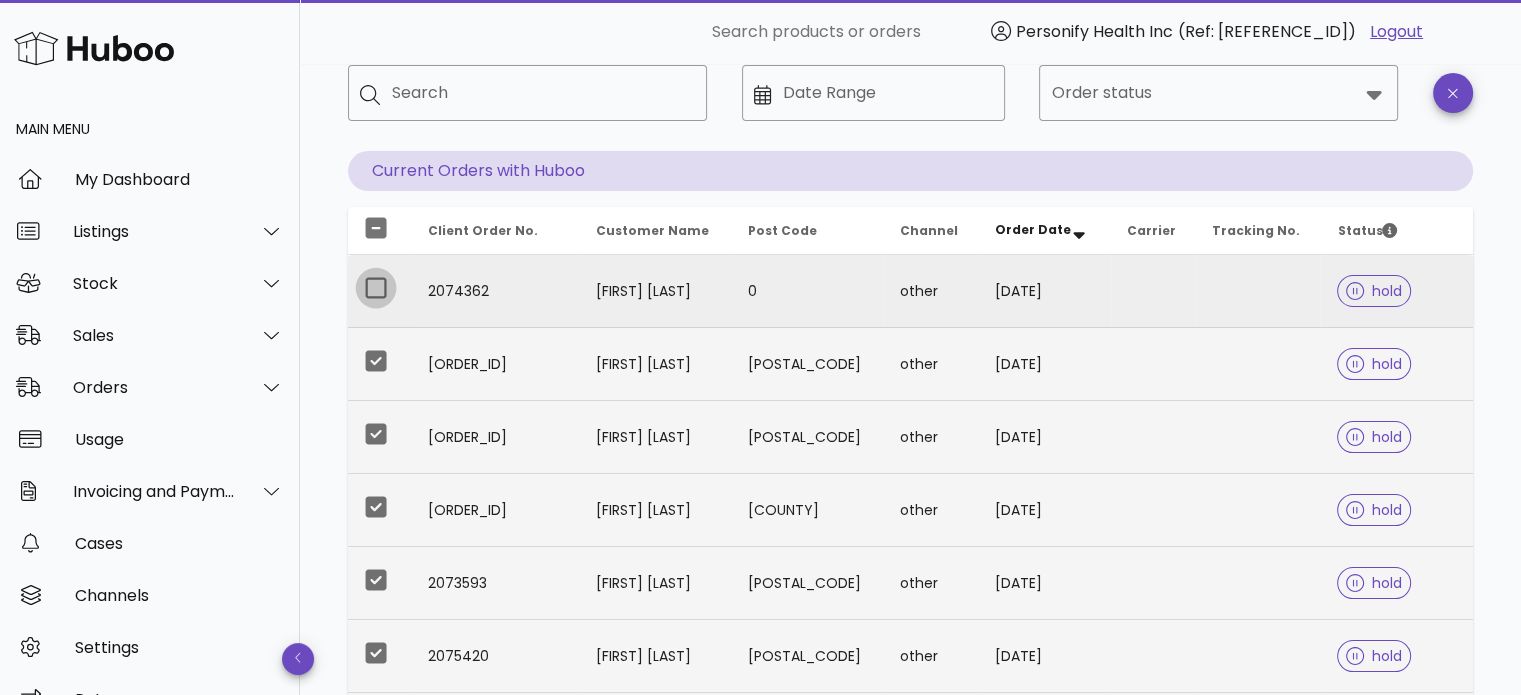 click at bounding box center (376, 288) 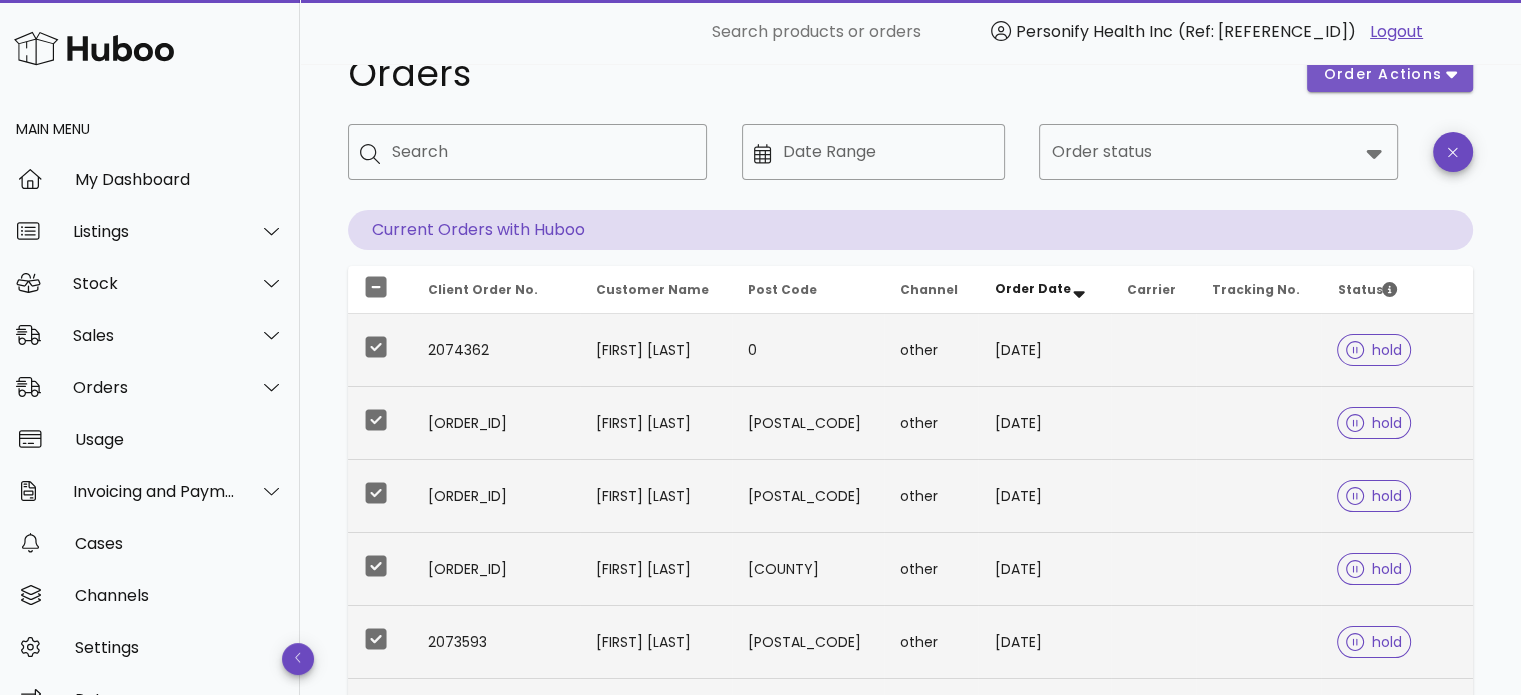 scroll, scrollTop: 0, scrollLeft: 0, axis: both 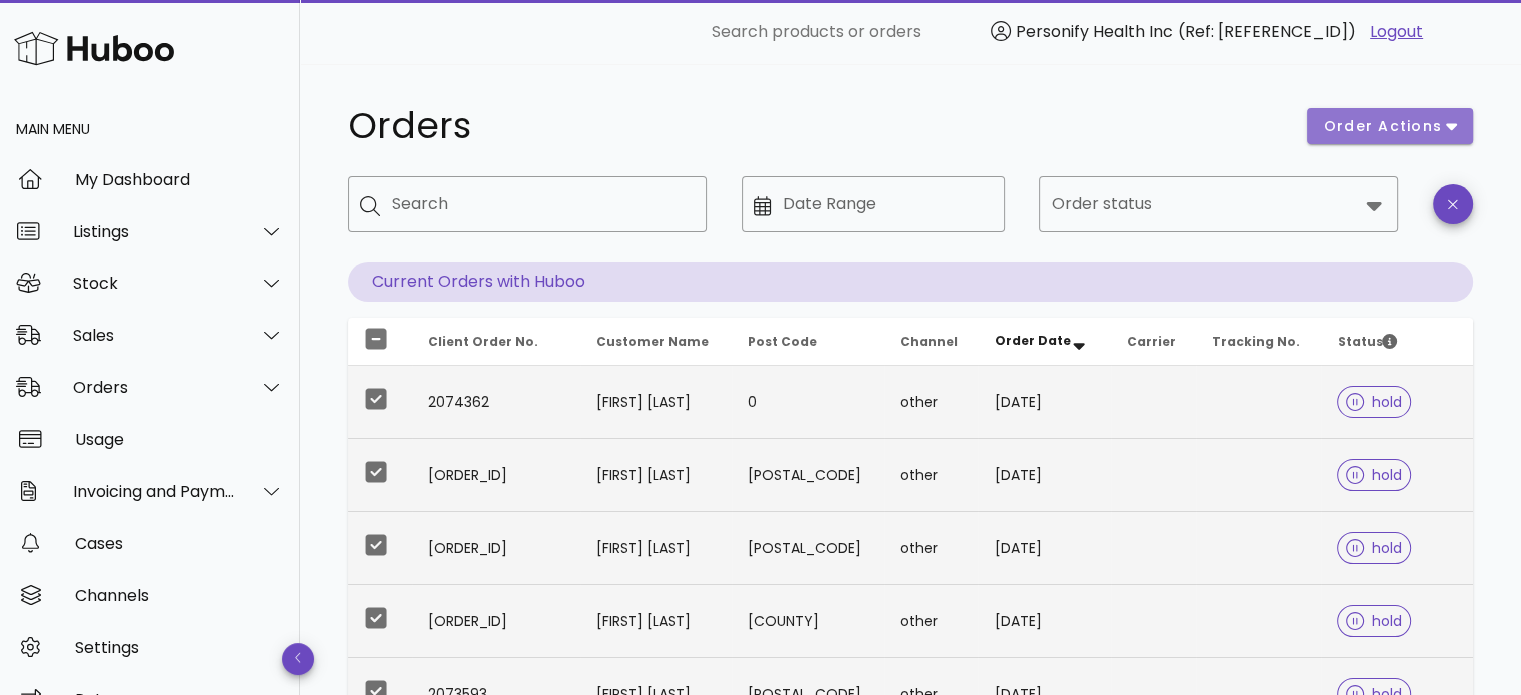 click 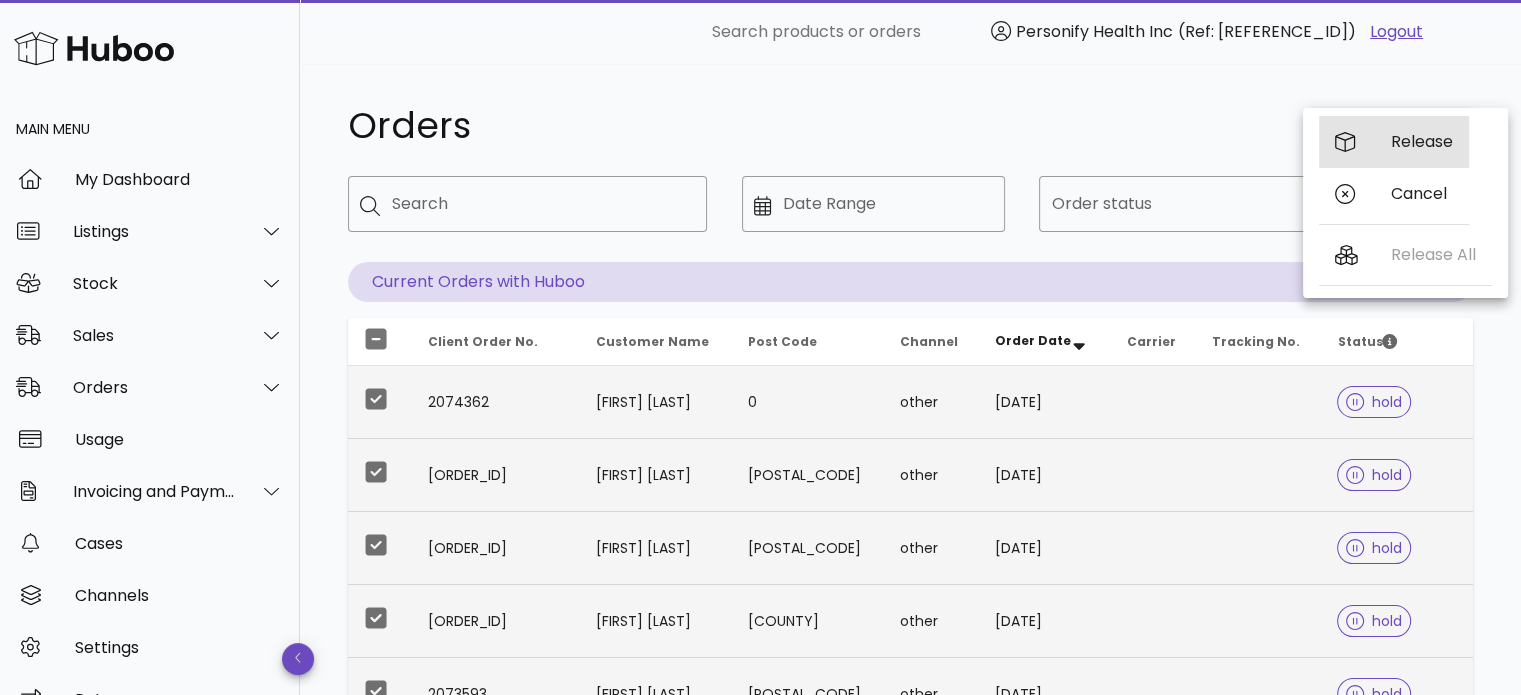click on "Release" at bounding box center (1422, 141) 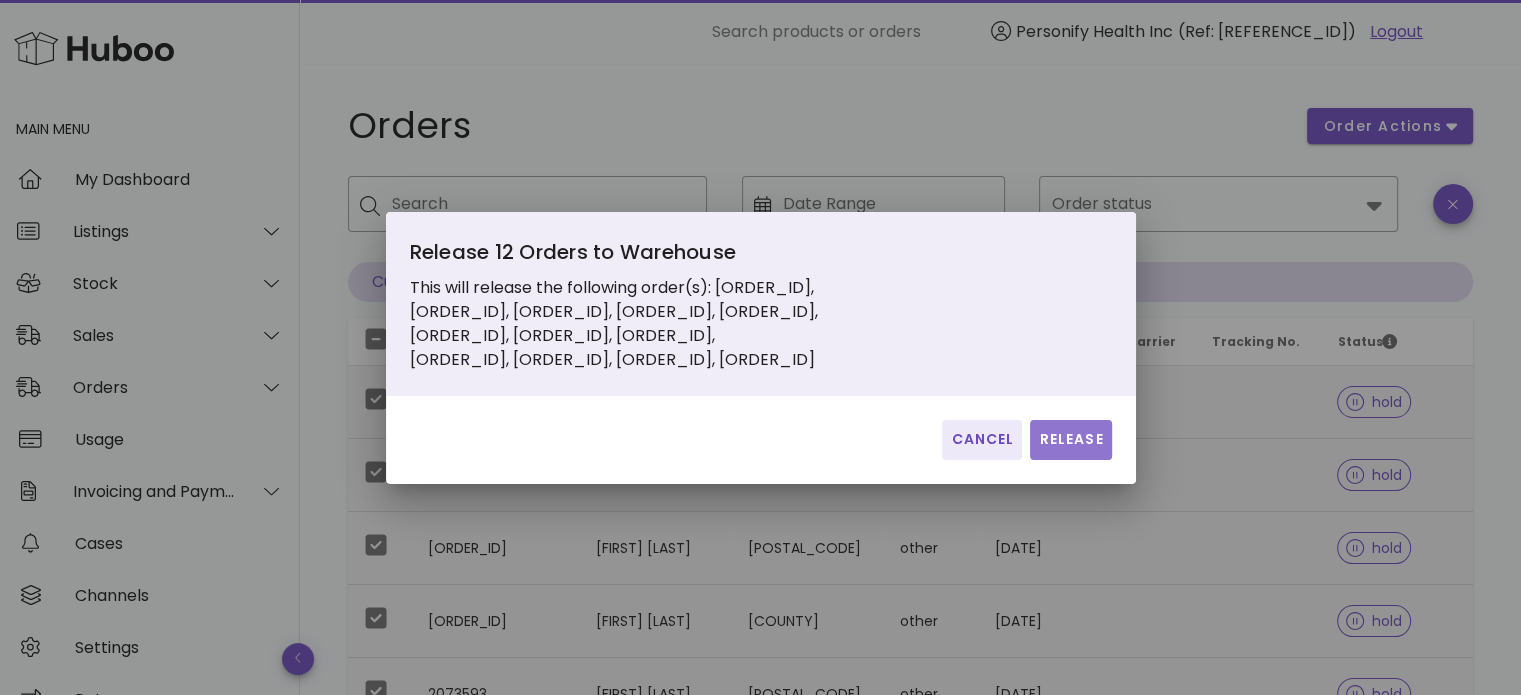 click on "Release" at bounding box center [1070, 439] 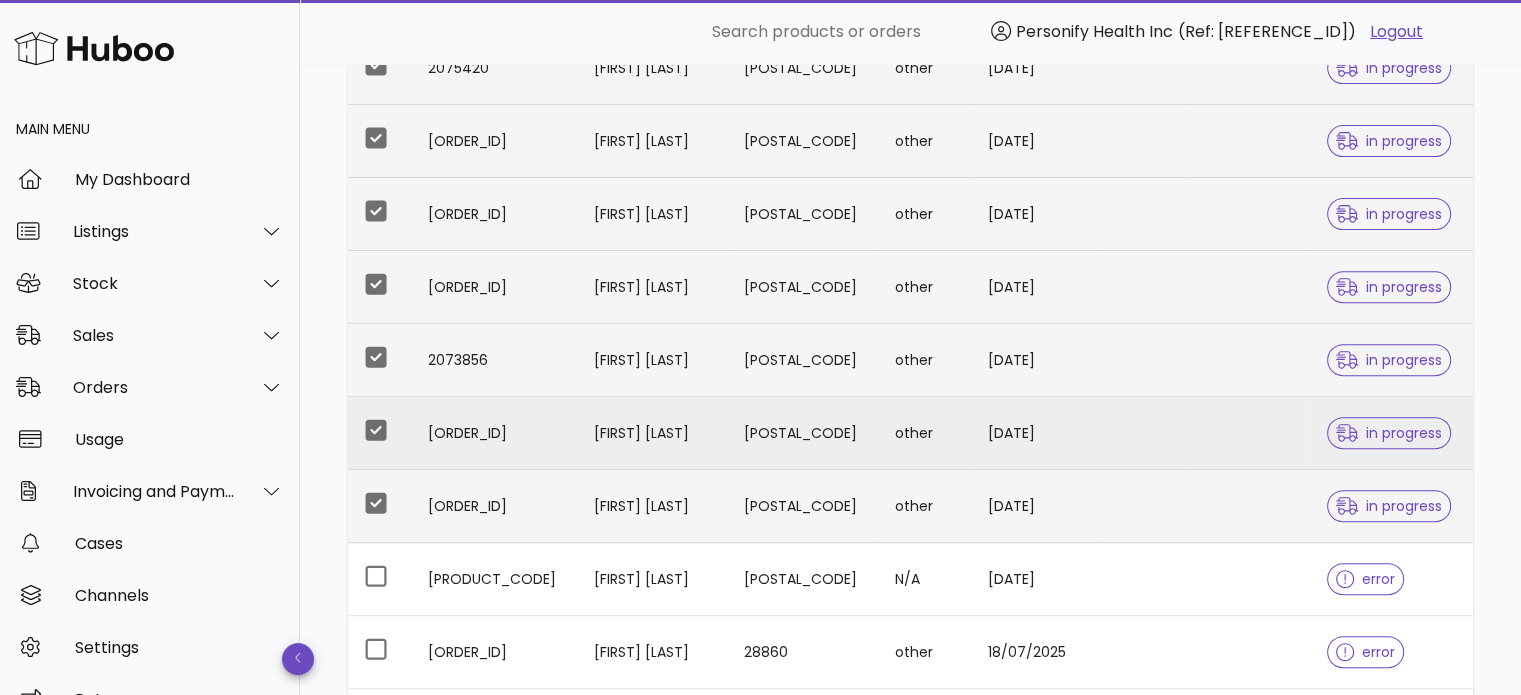 scroll, scrollTop: 700, scrollLeft: 0, axis: vertical 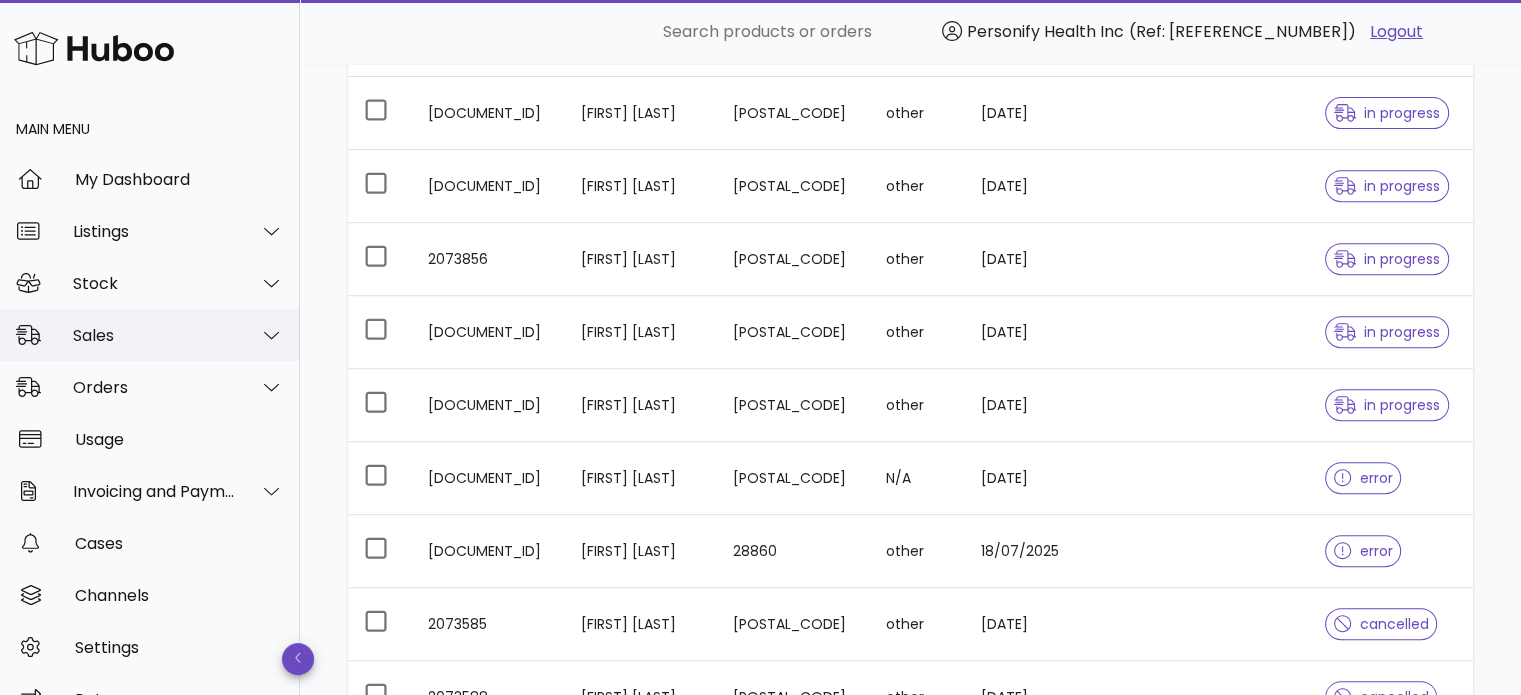 click on "Sales" at bounding box center (154, 335) 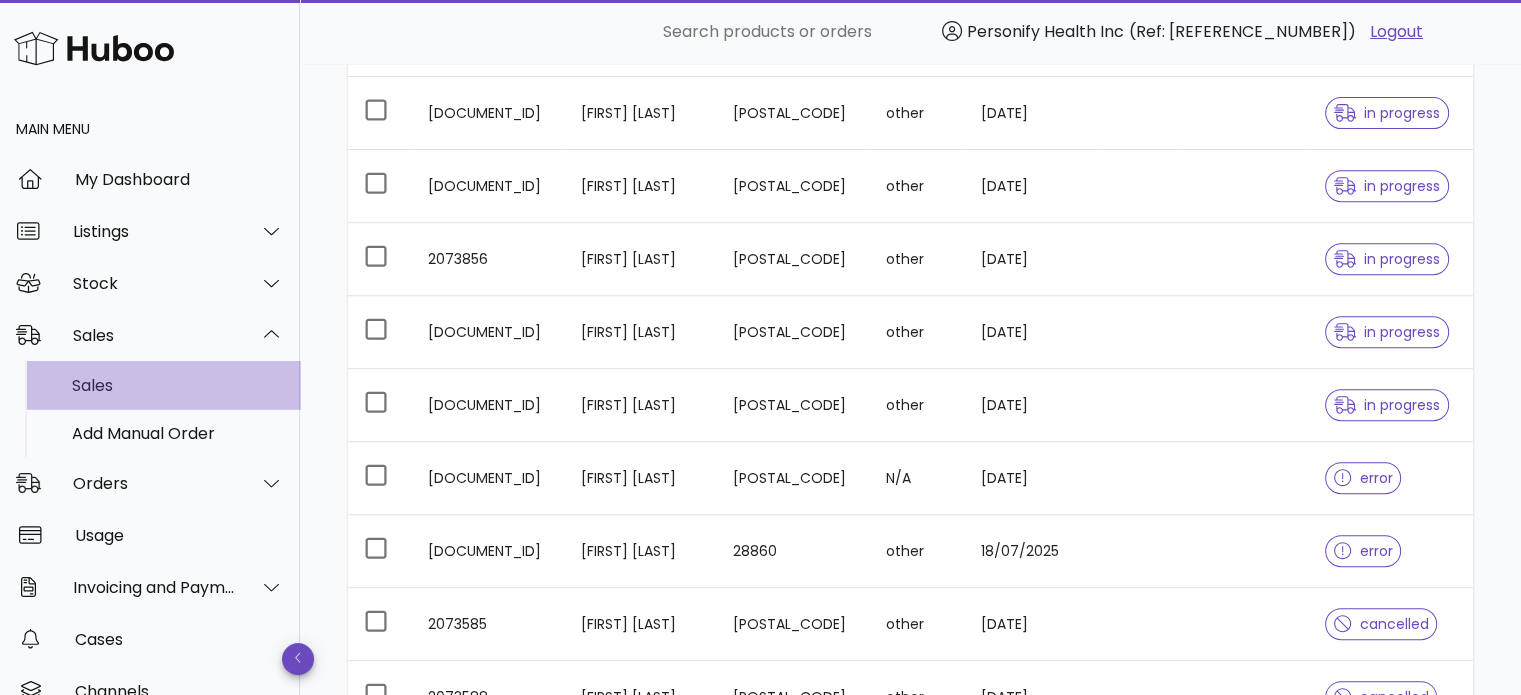 click on "Sales" at bounding box center (178, 385) 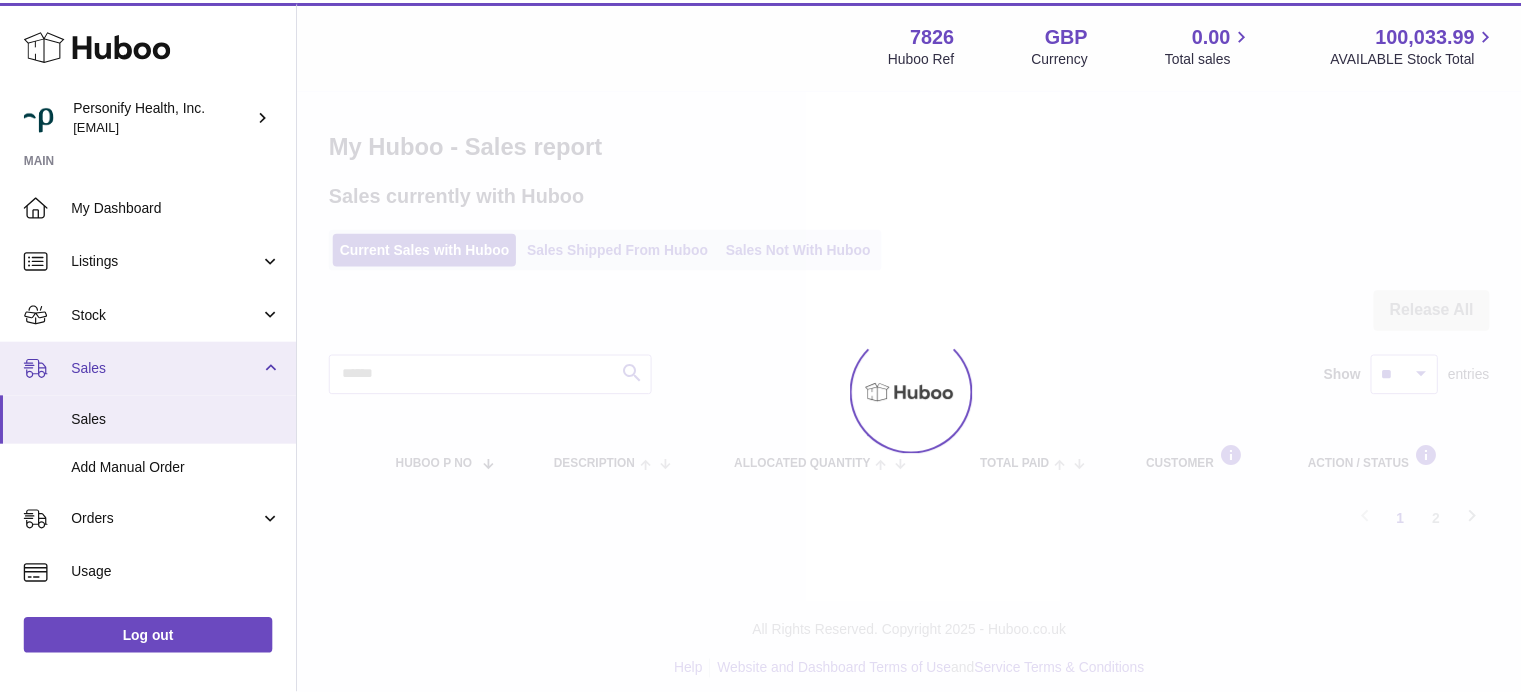 scroll, scrollTop: 0, scrollLeft: 0, axis: both 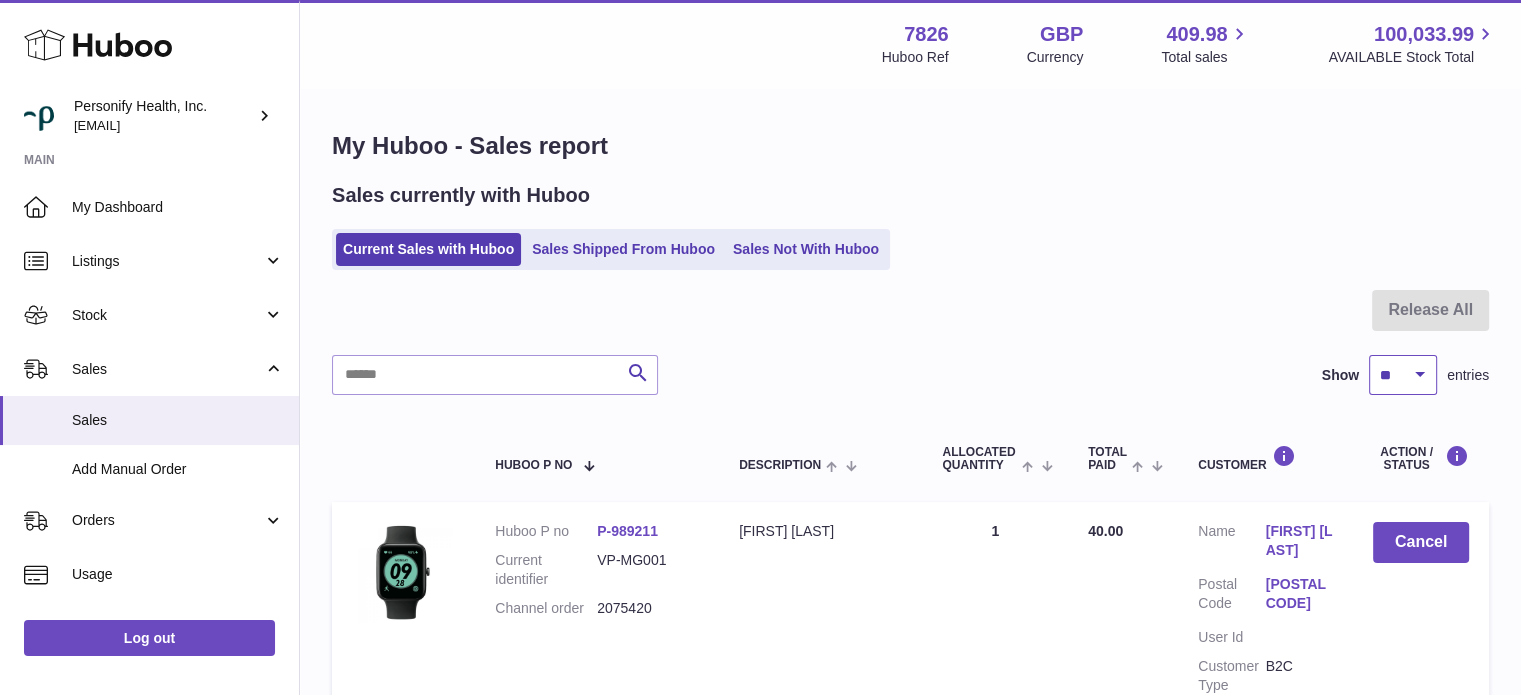 click on "** ** ** ***" at bounding box center (1403, 375) 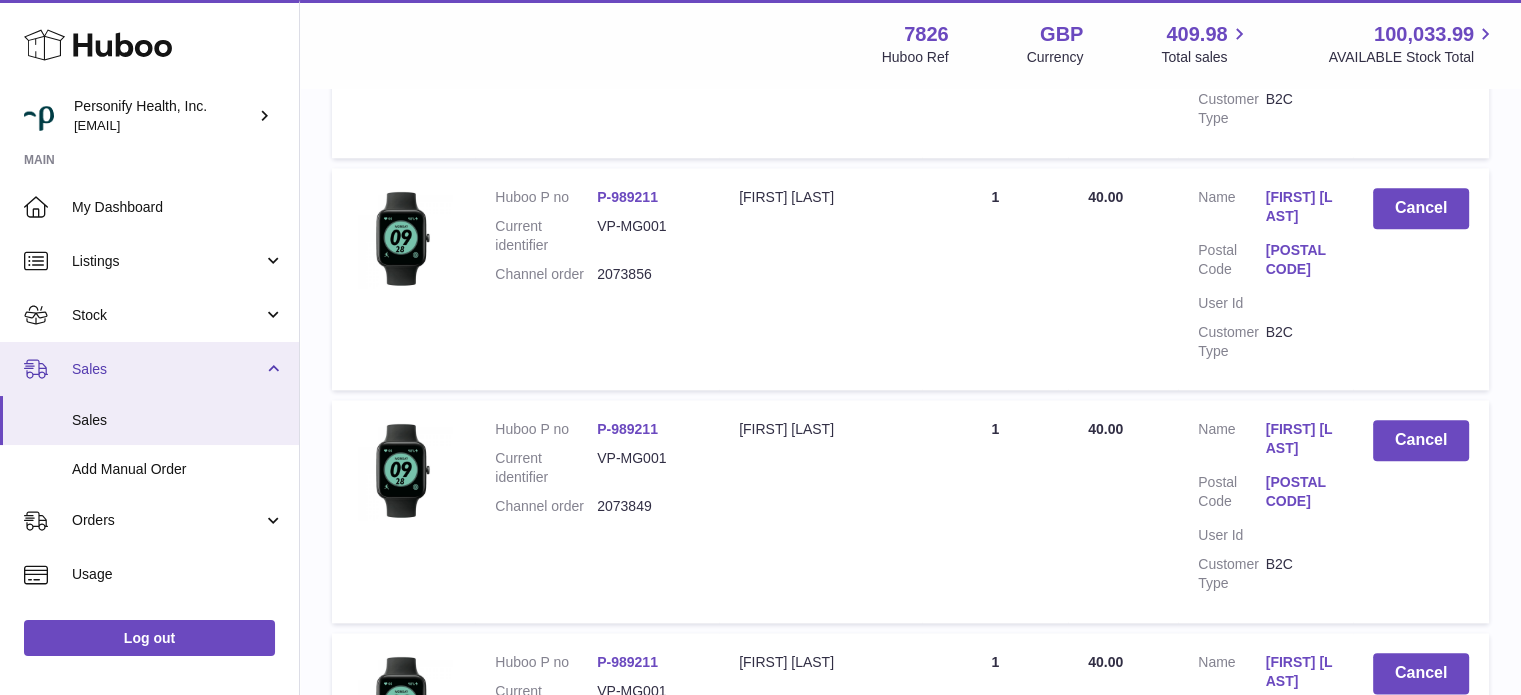 scroll, scrollTop: 2200, scrollLeft: 0, axis: vertical 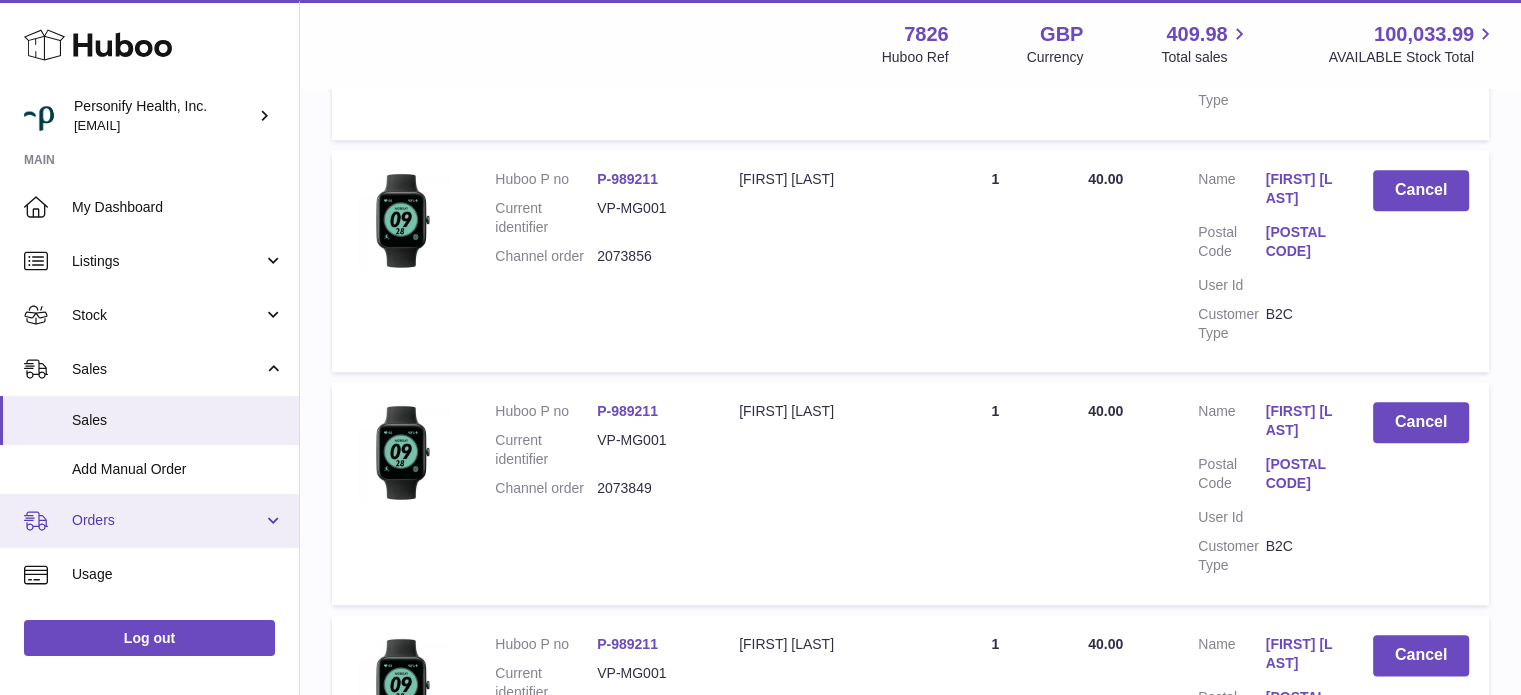 click on "Orders" at bounding box center (167, 520) 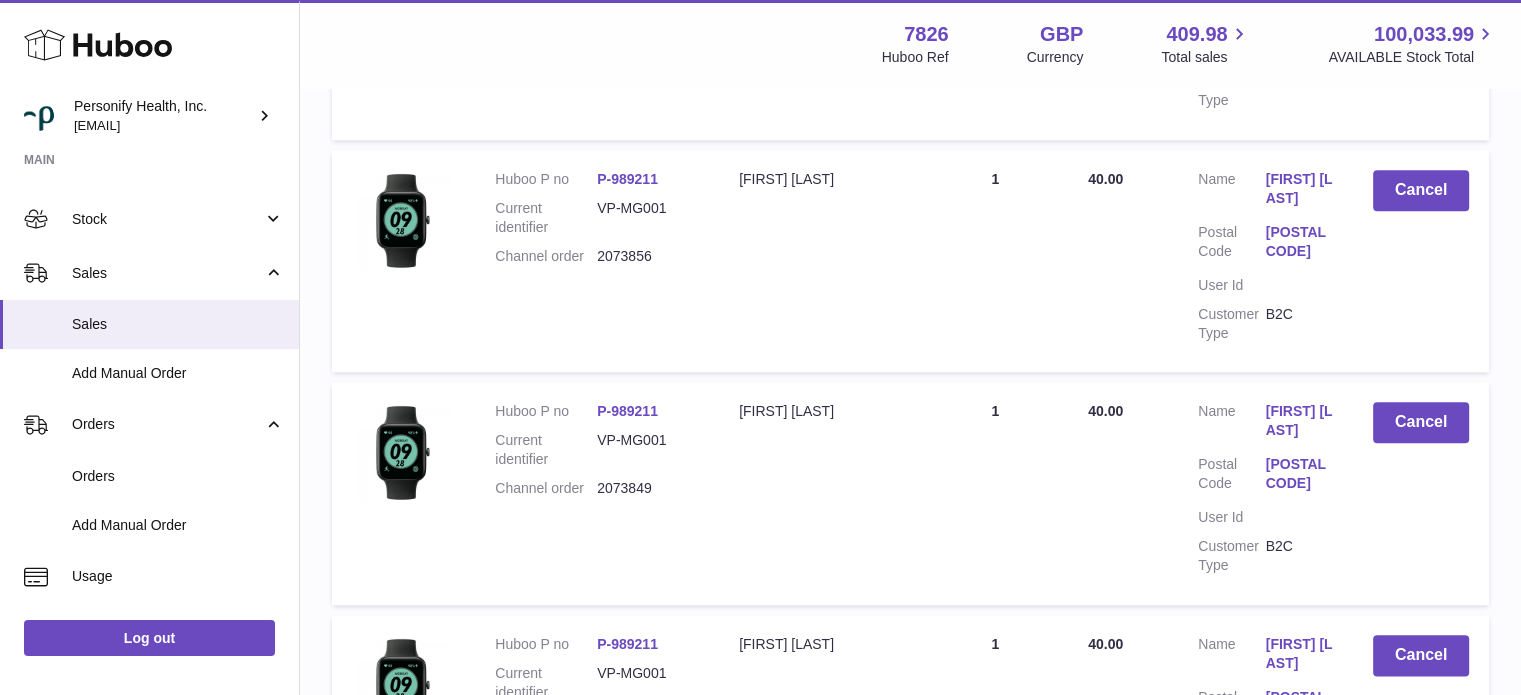 scroll, scrollTop: 300, scrollLeft: 0, axis: vertical 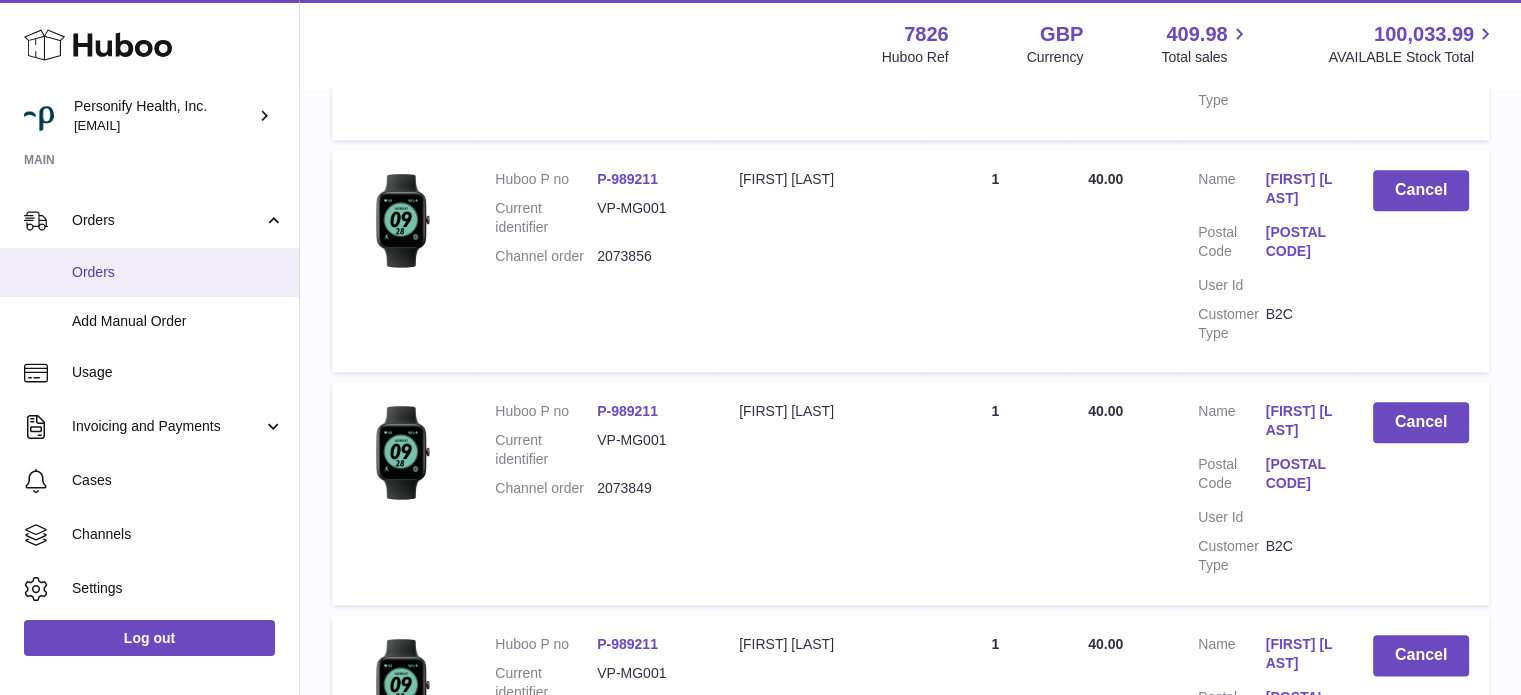 click on "Orders" at bounding box center [178, 272] 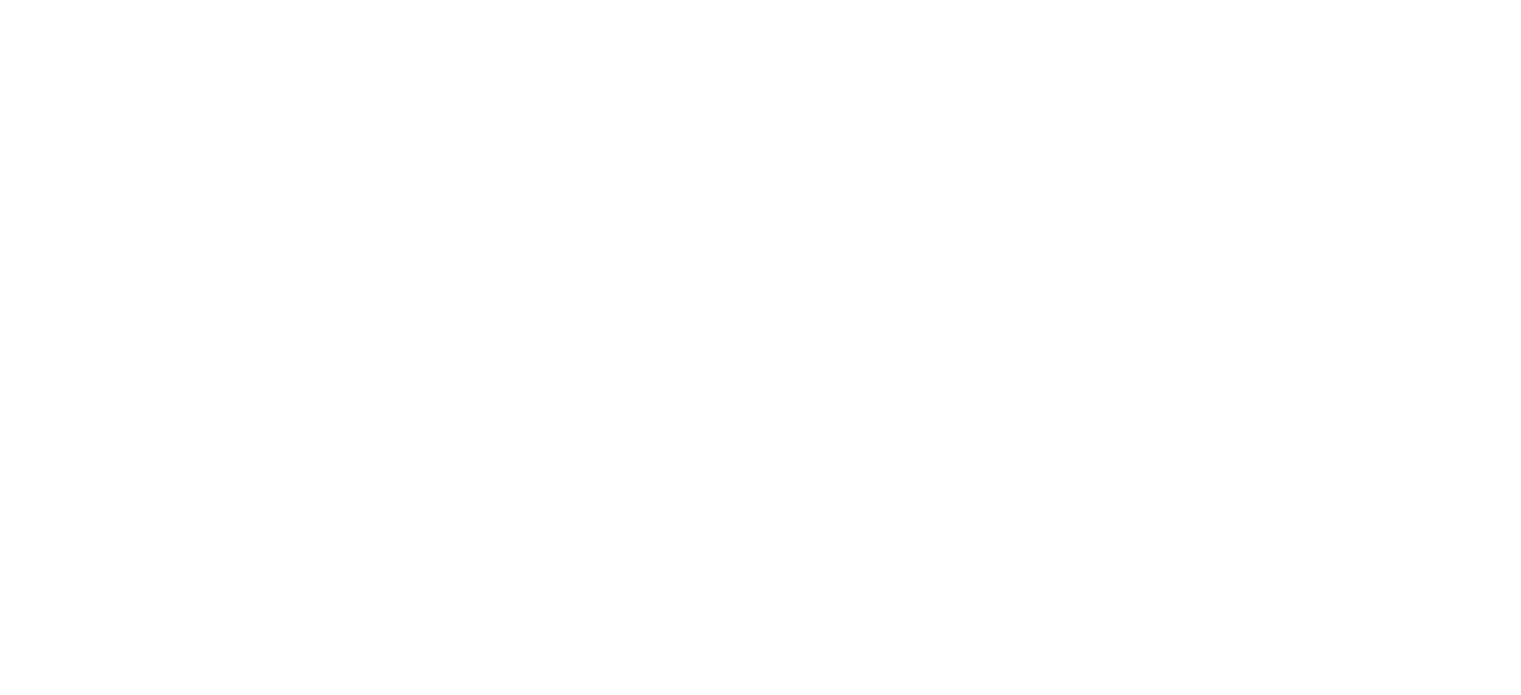 scroll, scrollTop: 0, scrollLeft: 0, axis: both 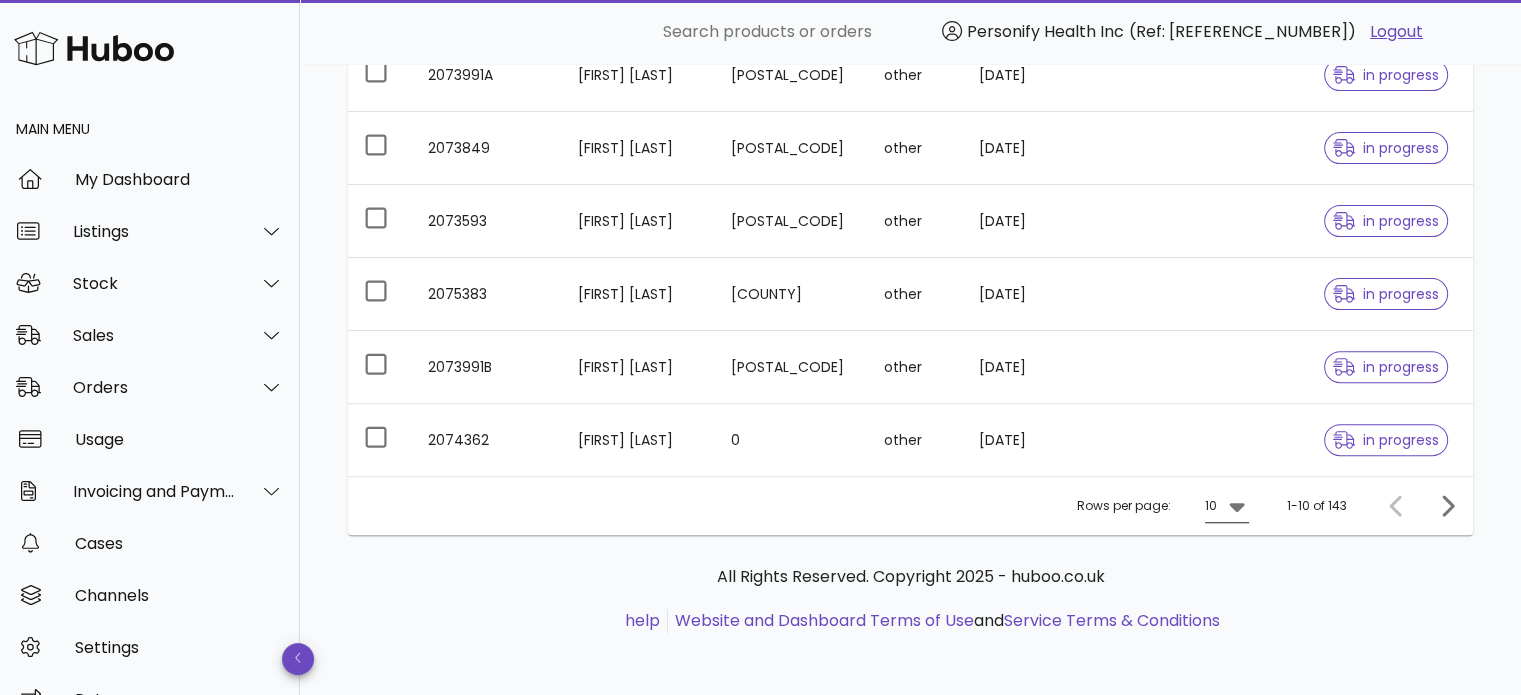click on "10" at bounding box center (1227, 506) 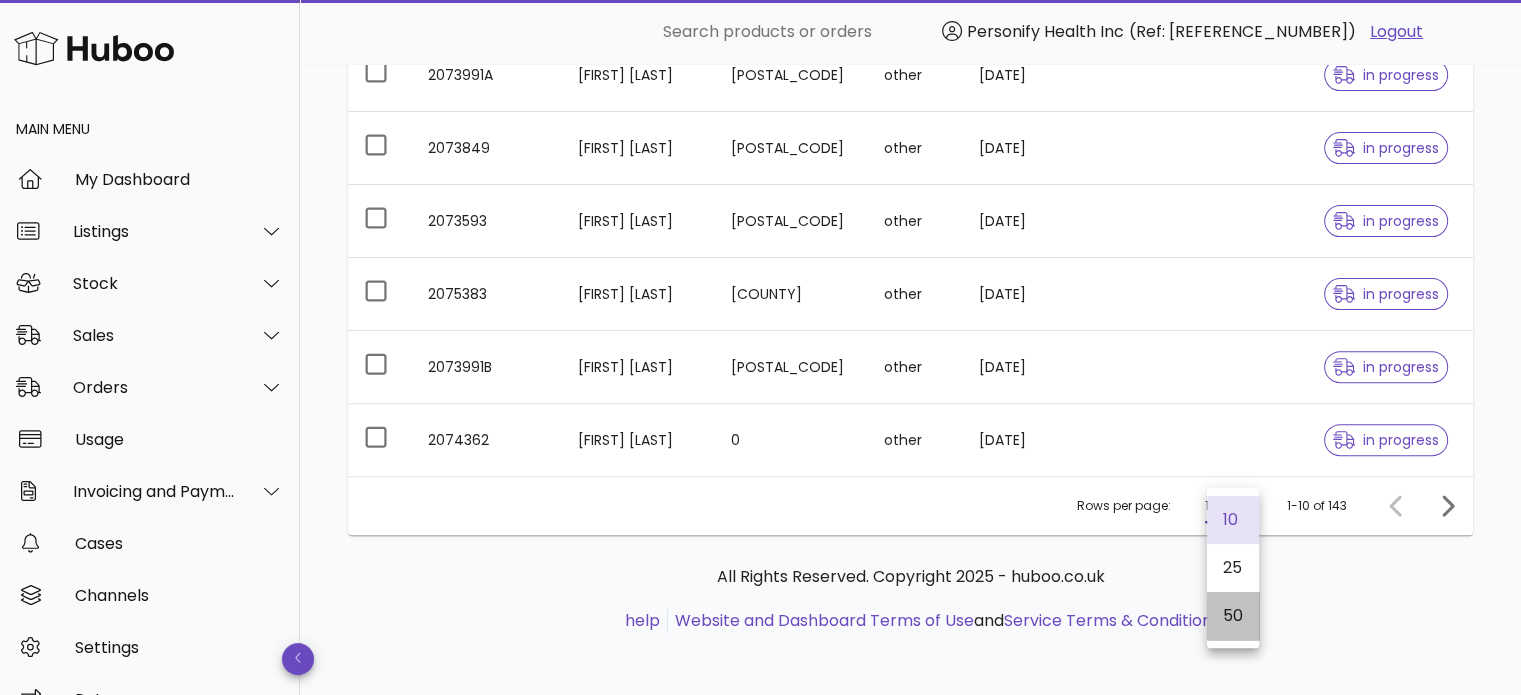 click on "50" at bounding box center (1233, 615) 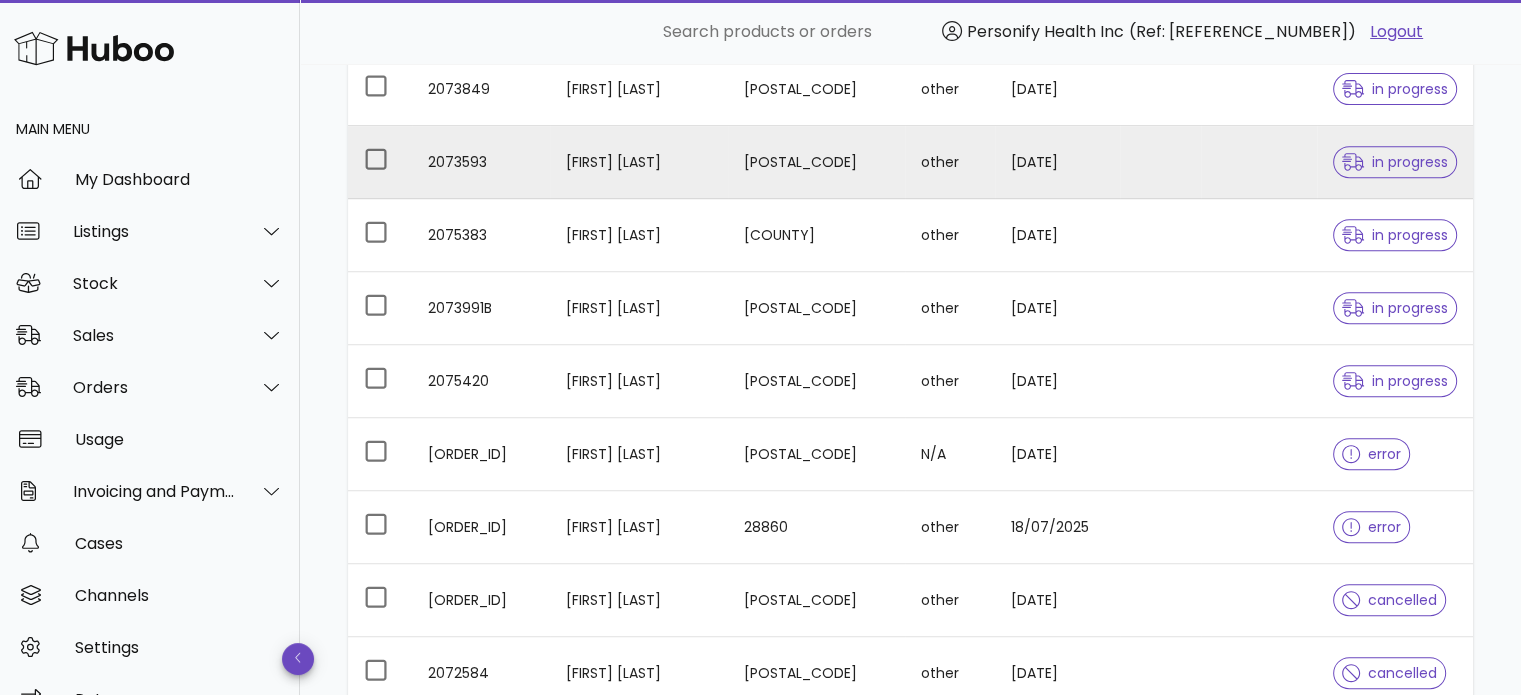 scroll, scrollTop: 1219, scrollLeft: 0, axis: vertical 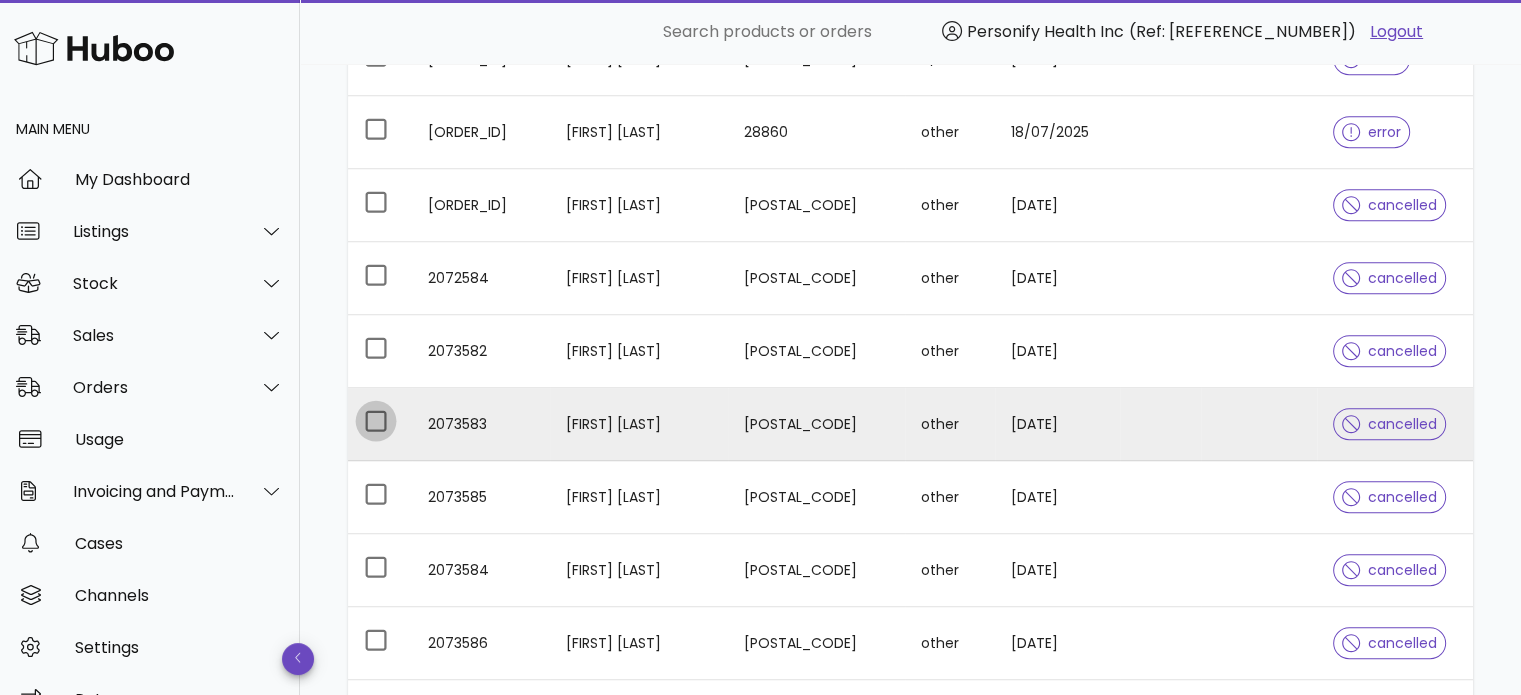 click at bounding box center (376, 421) 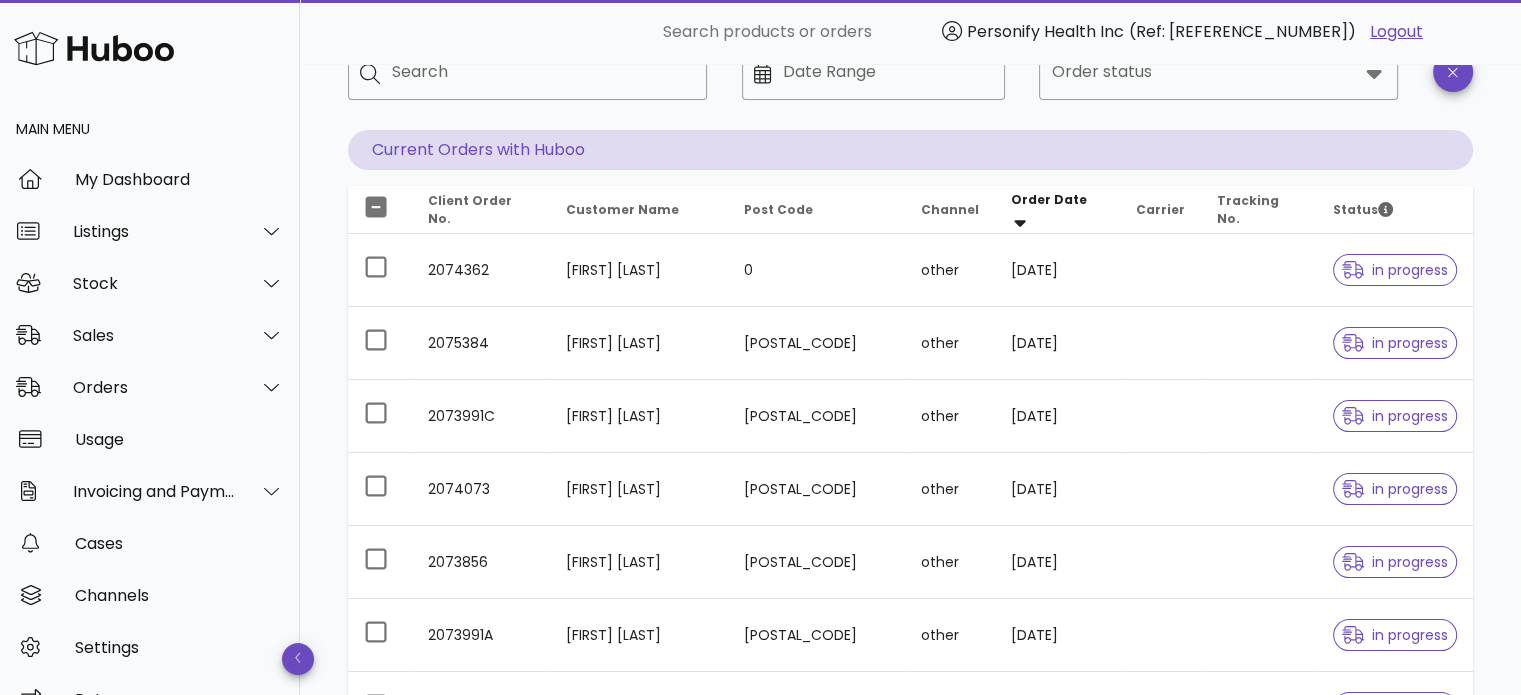 scroll, scrollTop: 0, scrollLeft: 0, axis: both 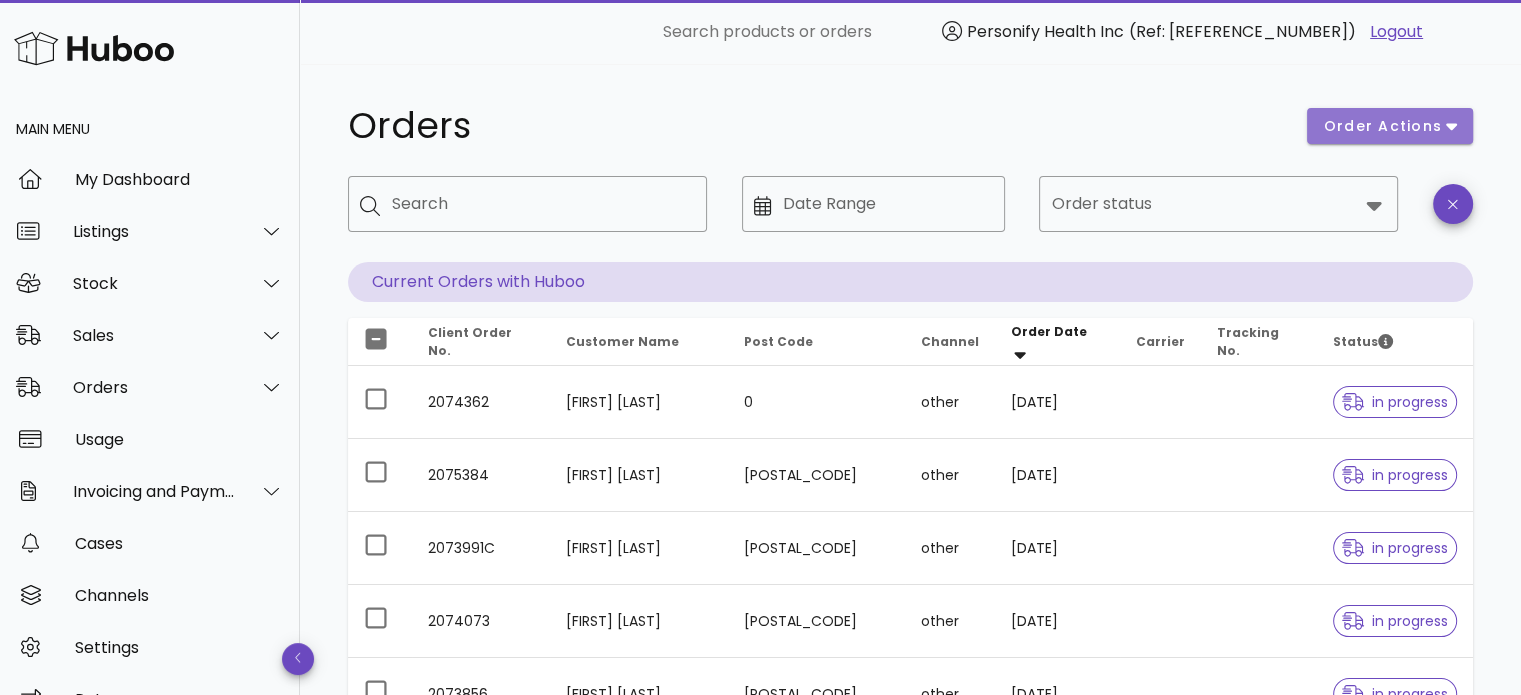 click on "order actions" at bounding box center [1383, 126] 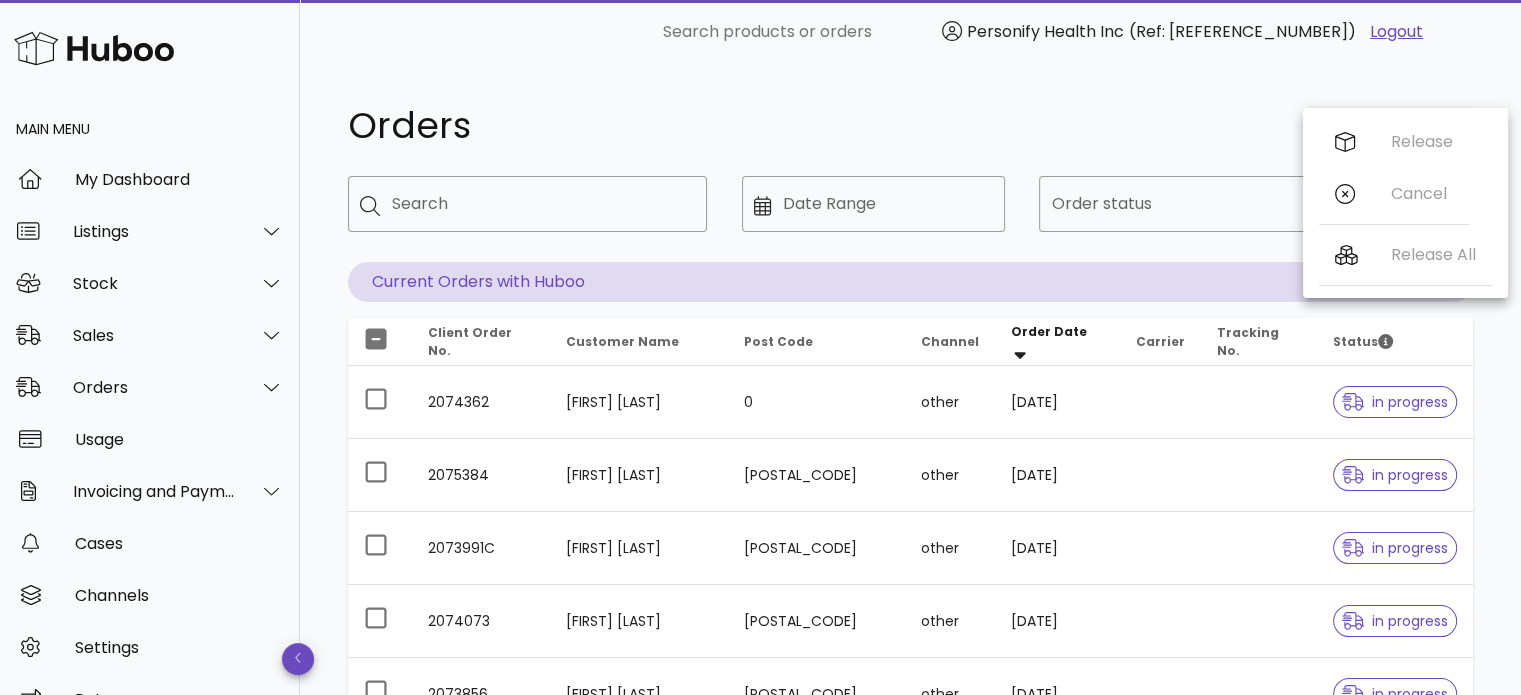click on "Orders" at bounding box center (815, 126) 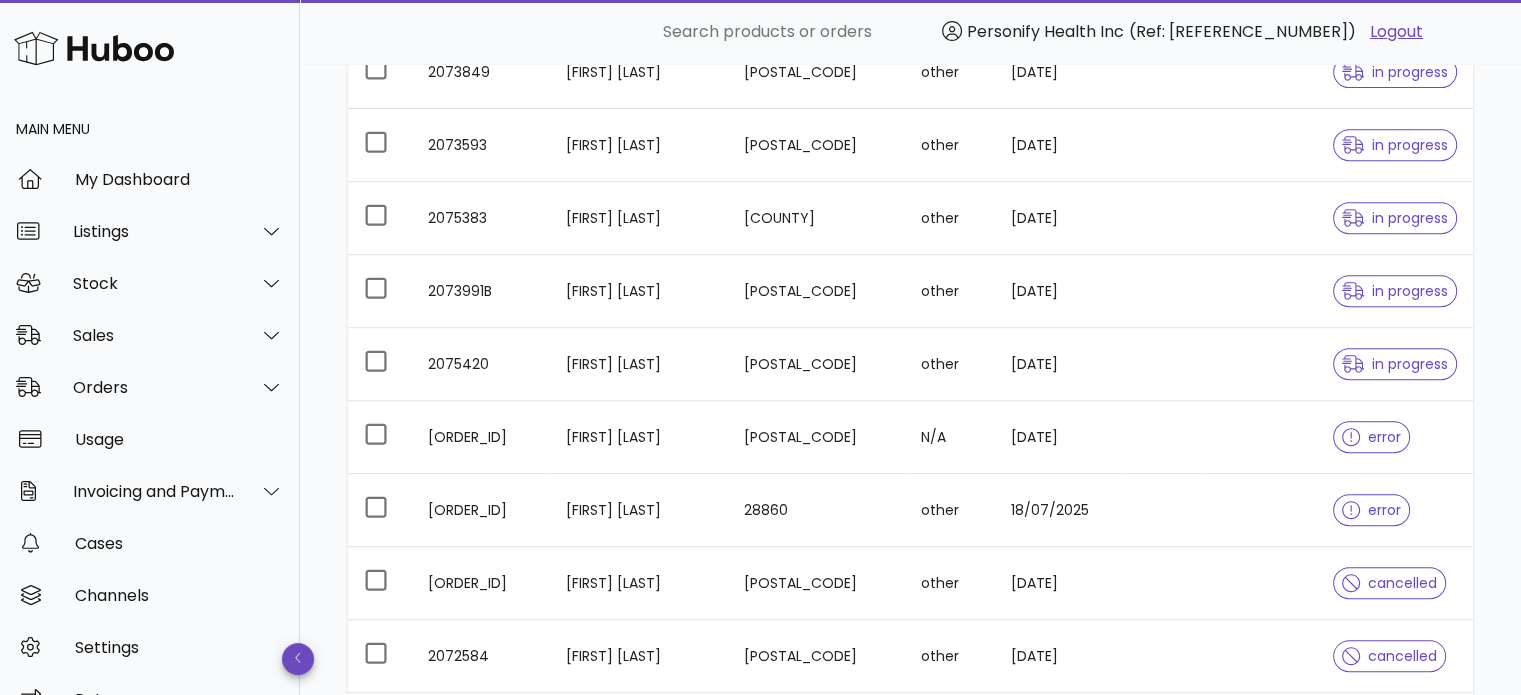 scroll, scrollTop: 1200, scrollLeft: 0, axis: vertical 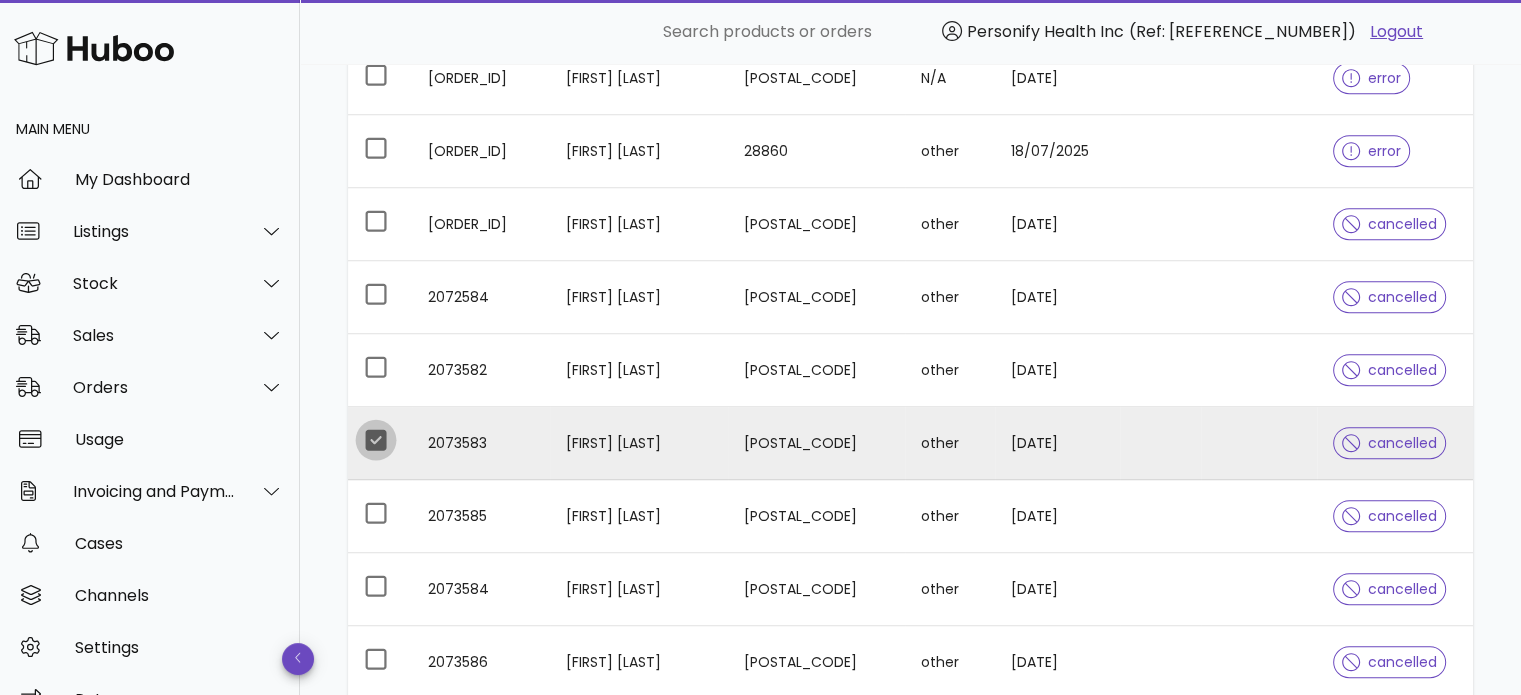 click at bounding box center [376, 440] 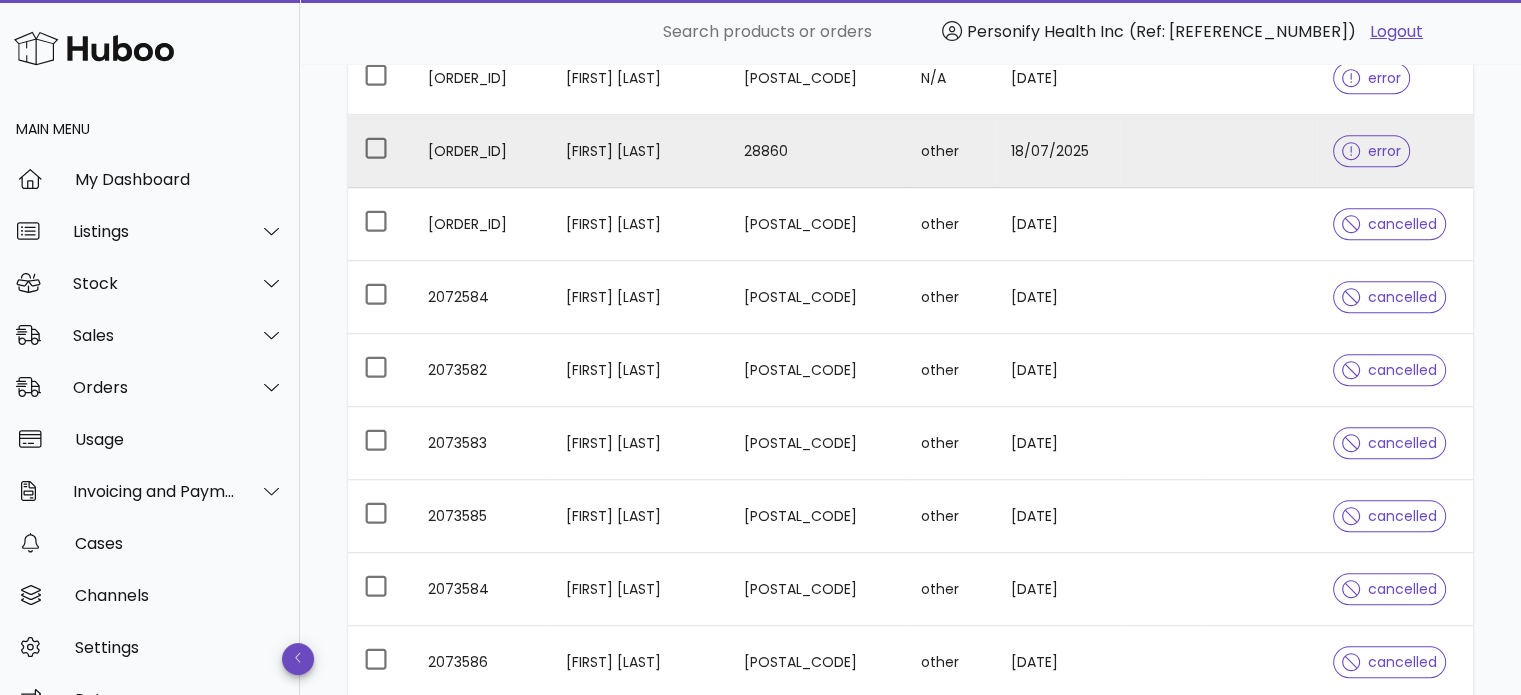 click on "error" at bounding box center [1371, 151] 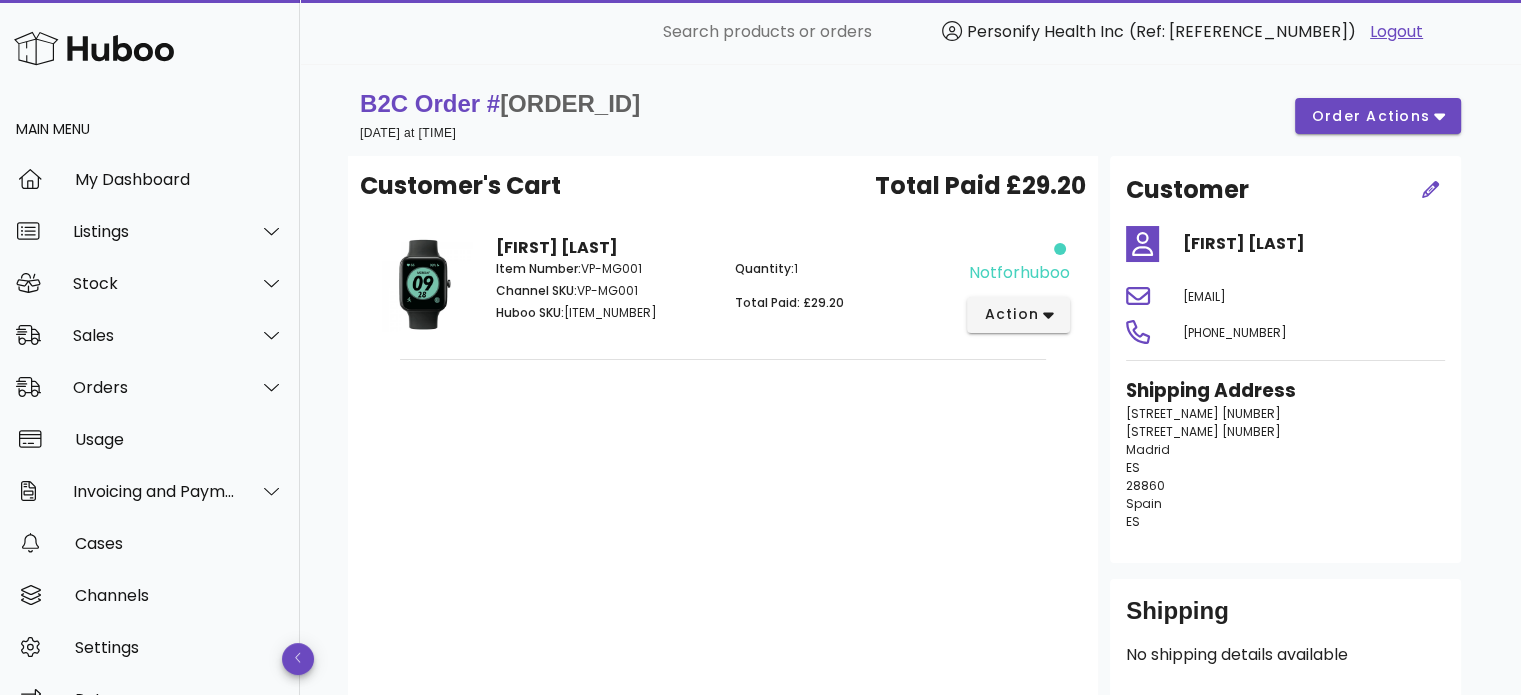 scroll, scrollTop: 0, scrollLeft: 0, axis: both 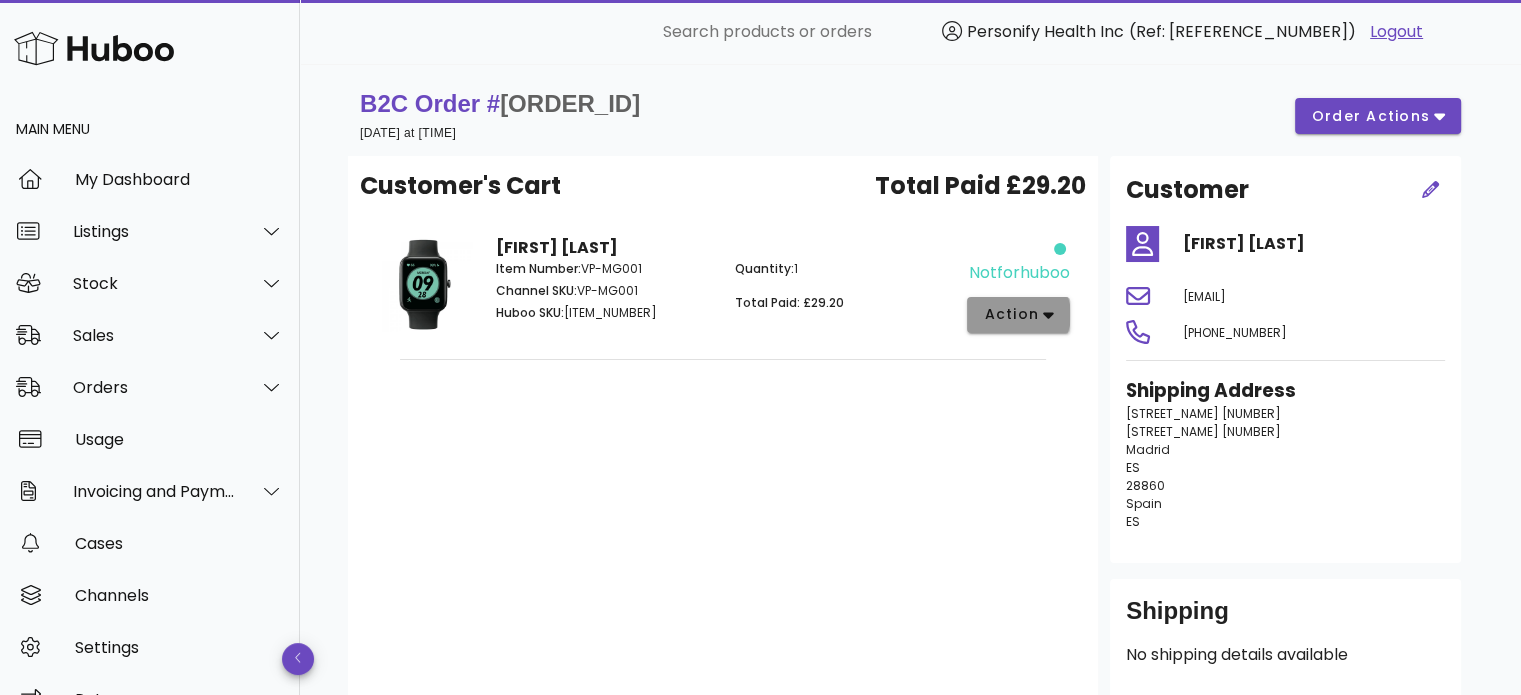 click on "action" at bounding box center [1011, 314] 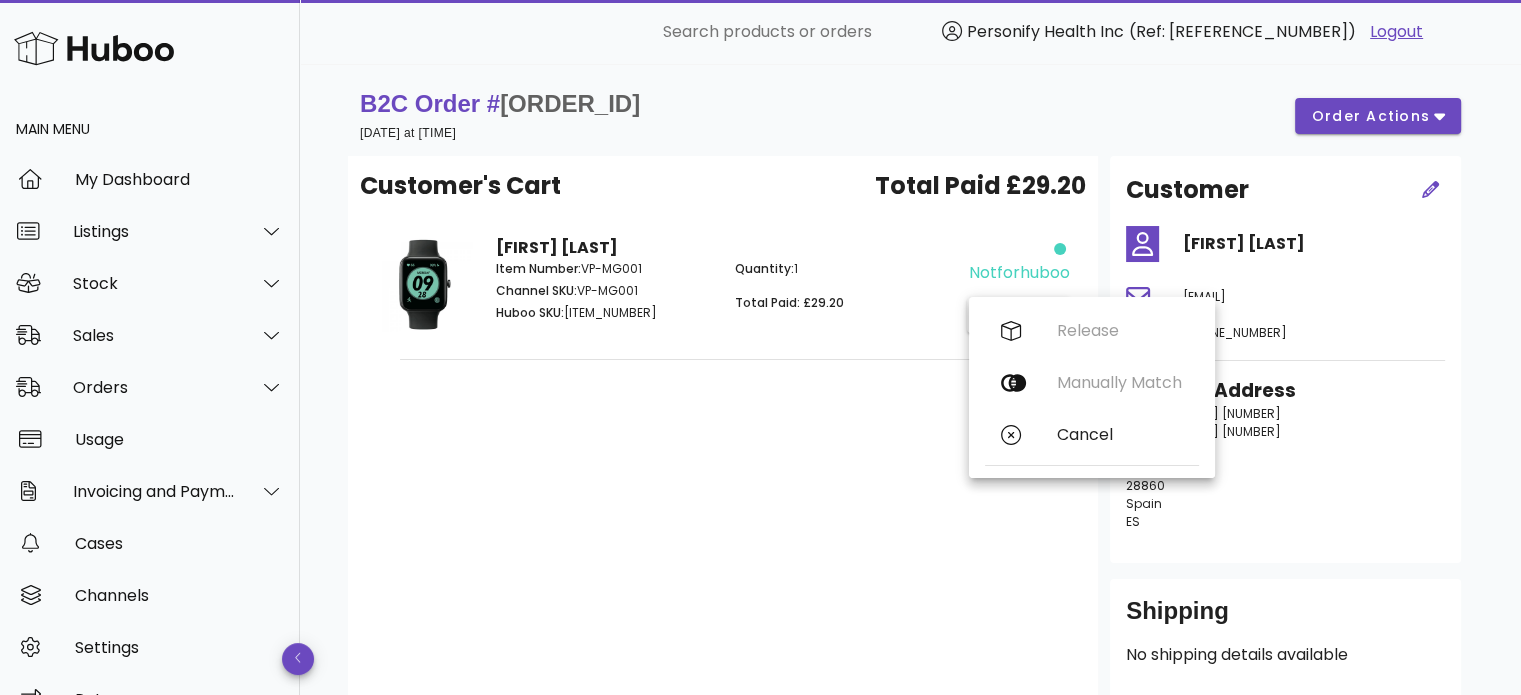 drag, startPoint x: 488, startPoint y: 453, endPoint x: 514, endPoint y: 371, distance: 86.023254 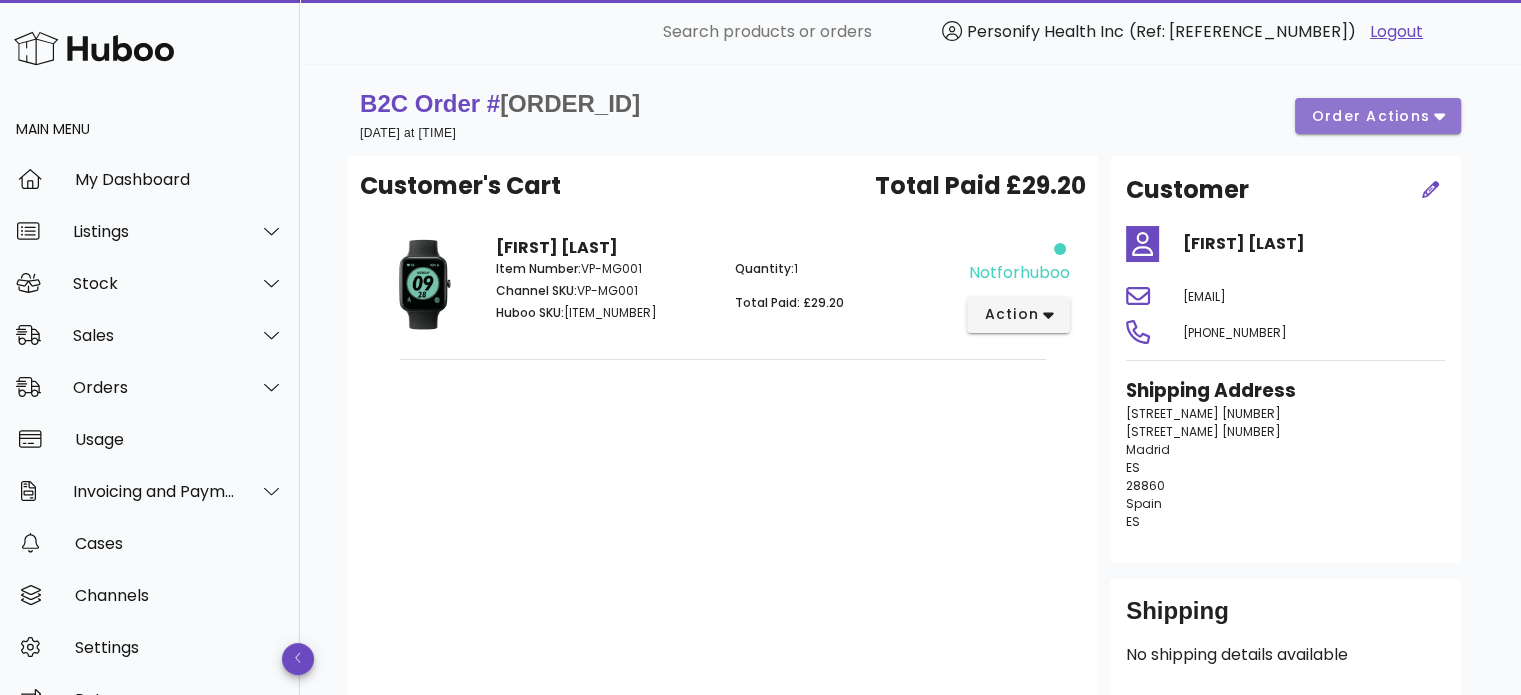 click on "order actions" at bounding box center [1371, 116] 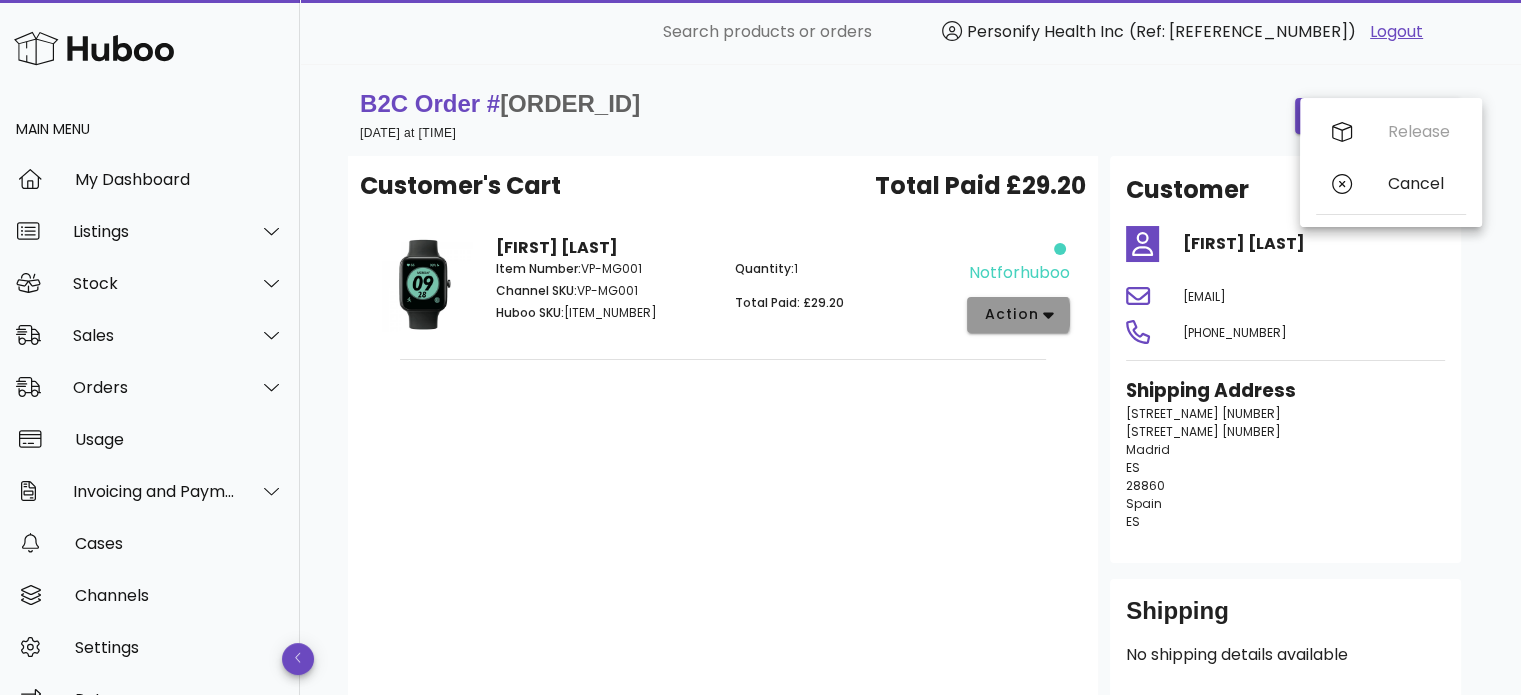 click on "action" at bounding box center [1018, 315] 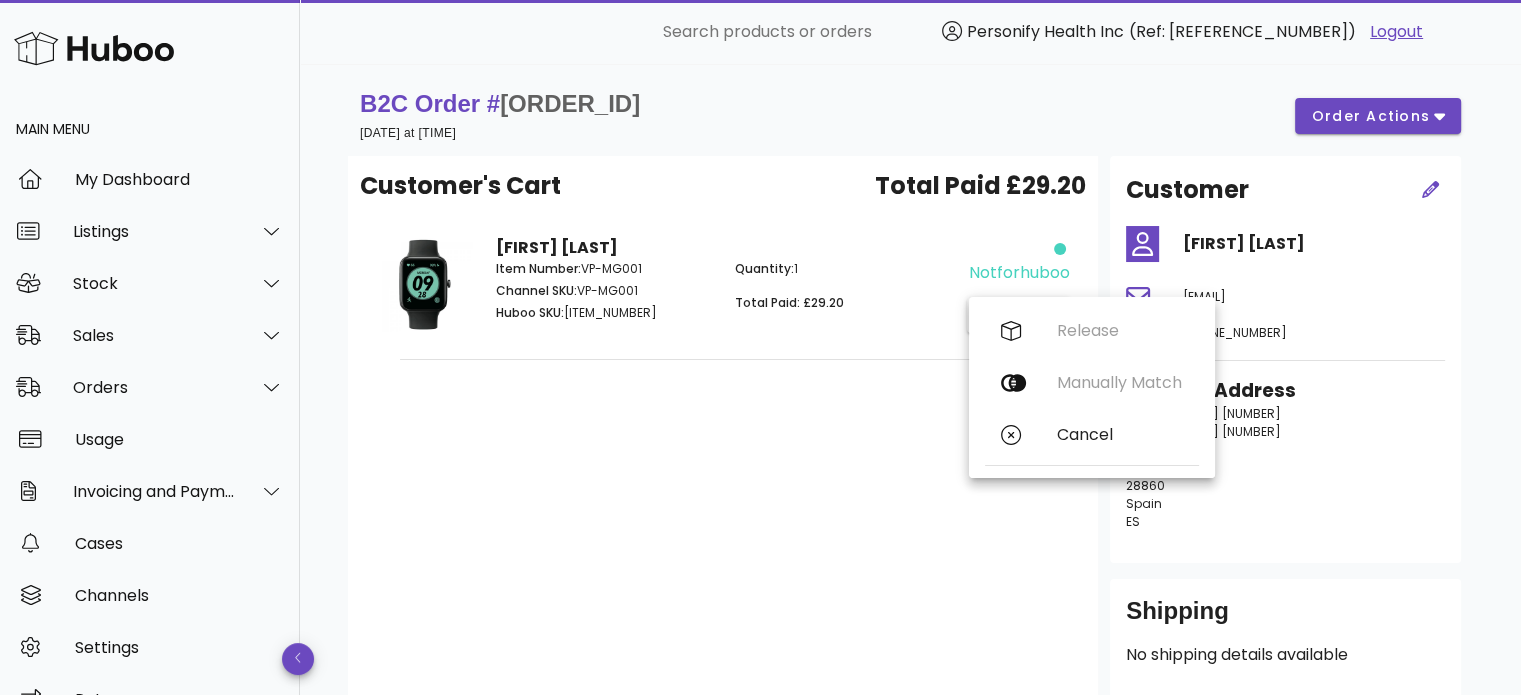 click on "Jupiter 65 Jupiter 65 Madrid ES 28860  Spain  ES" at bounding box center [1285, 468] 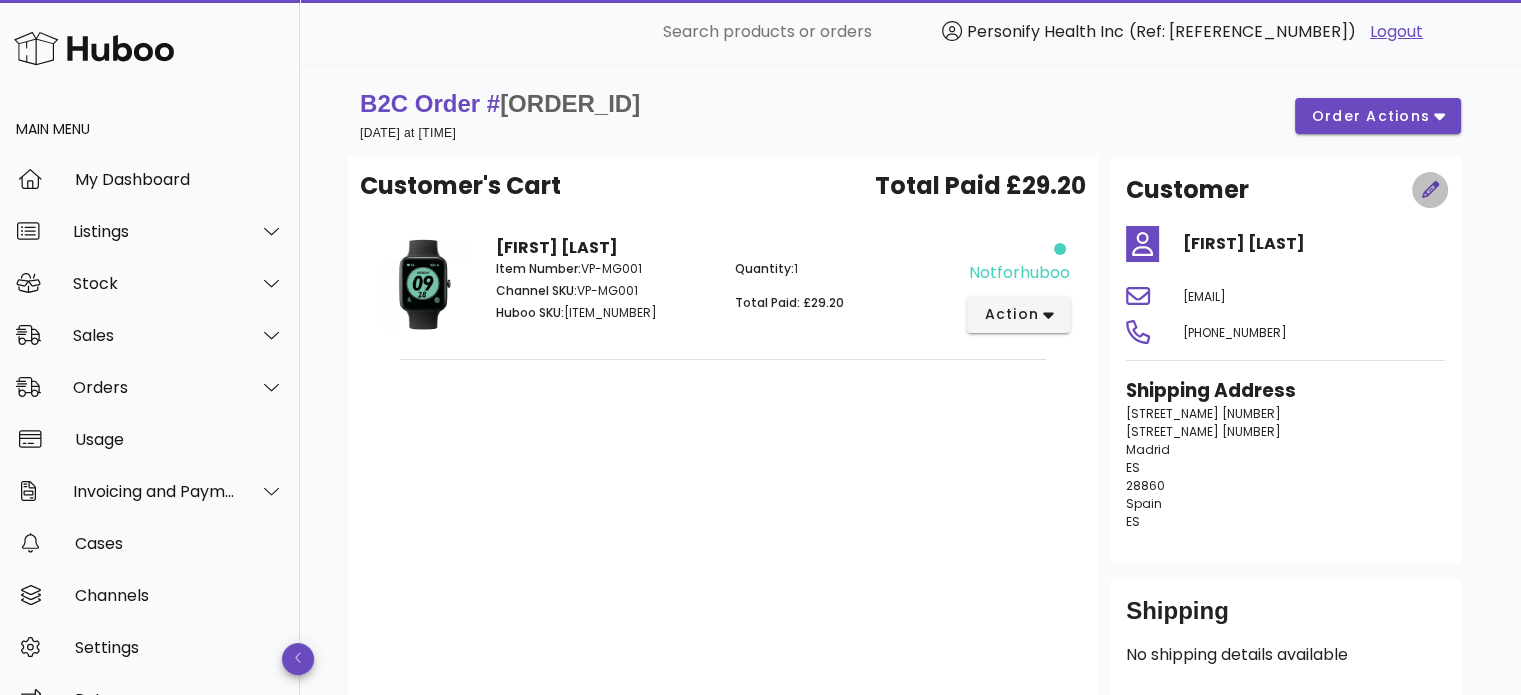 click 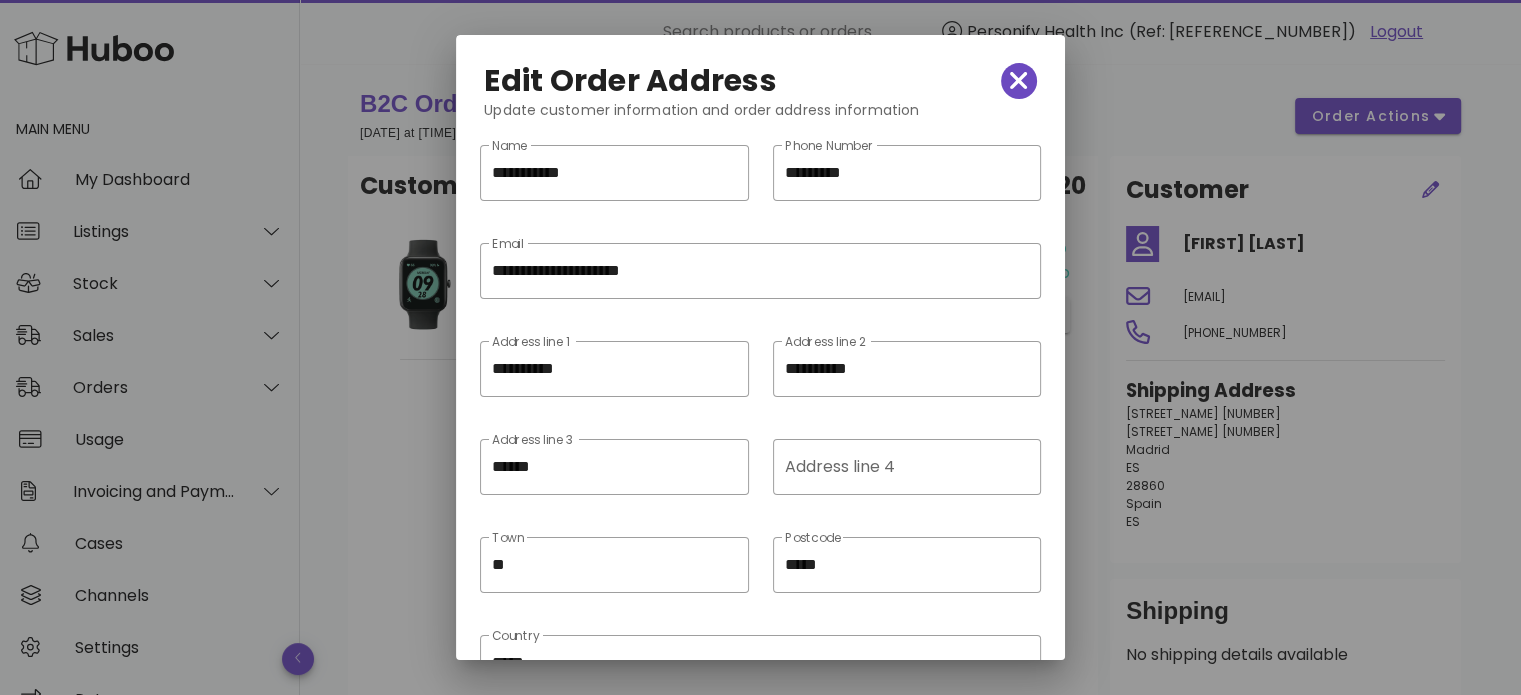 scroll, scrollTop: 0, scrollLeft: 0, axis: both 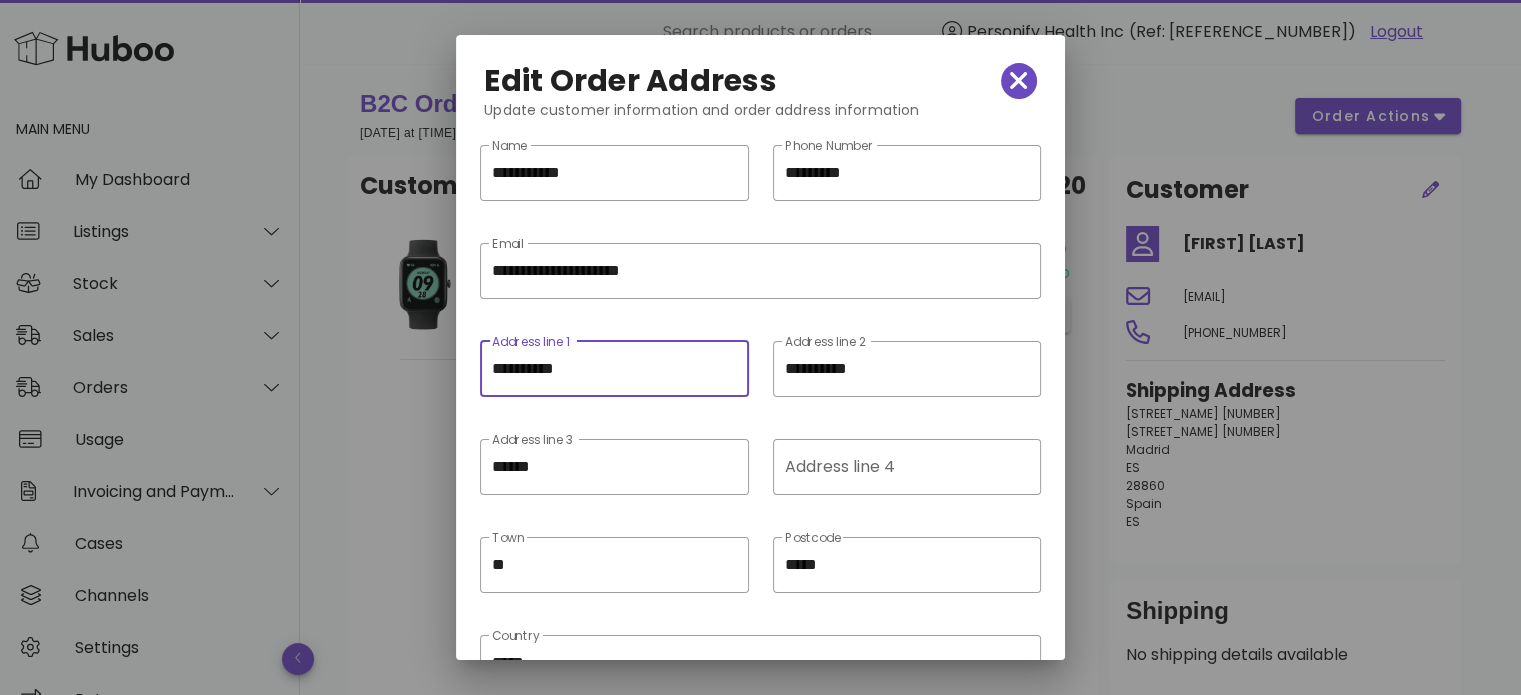 drag, startPoint x: 440, startPoint y: 369, endPoint x: 408, endPoint y: 370, distance: 32.01562 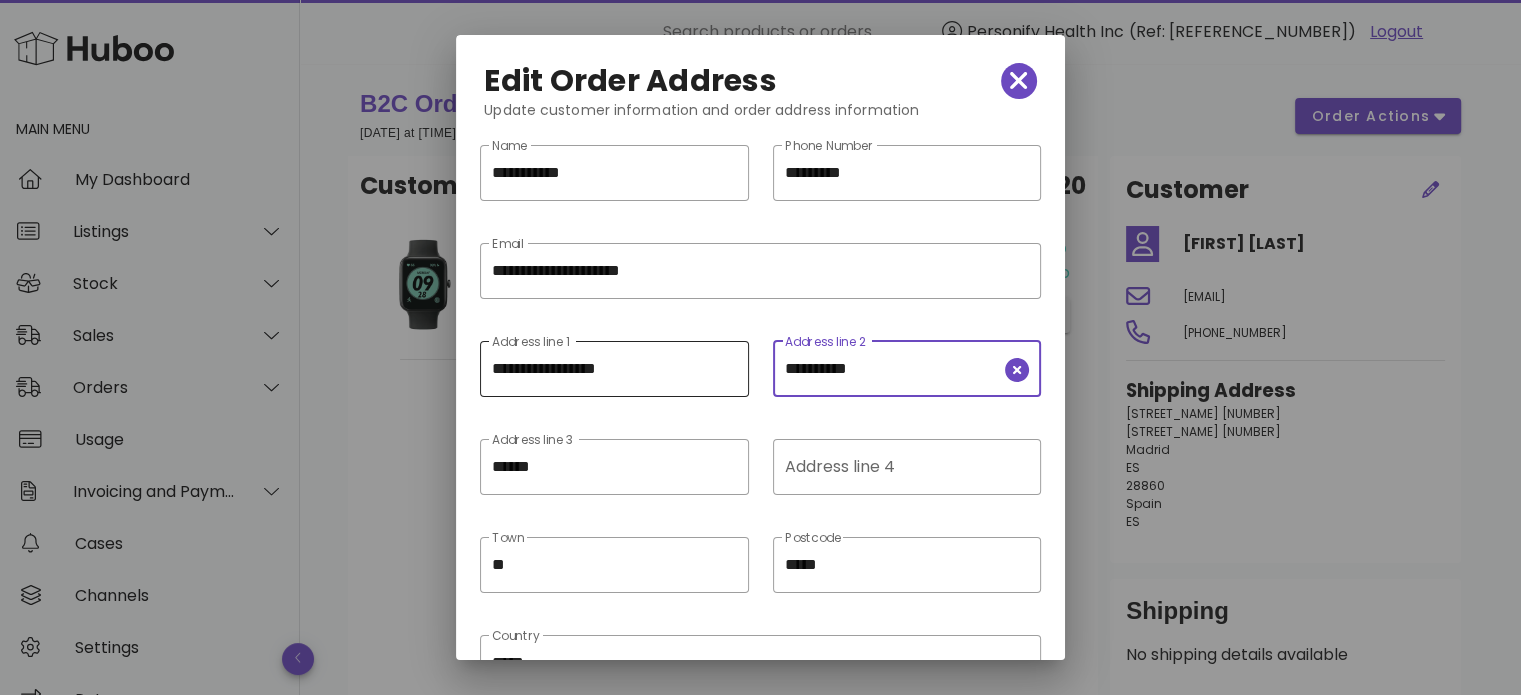 drag, startPoint x: 761, startPoint y: 348, endPoint x: 580, endPoint y: 383, distance: 184.35292 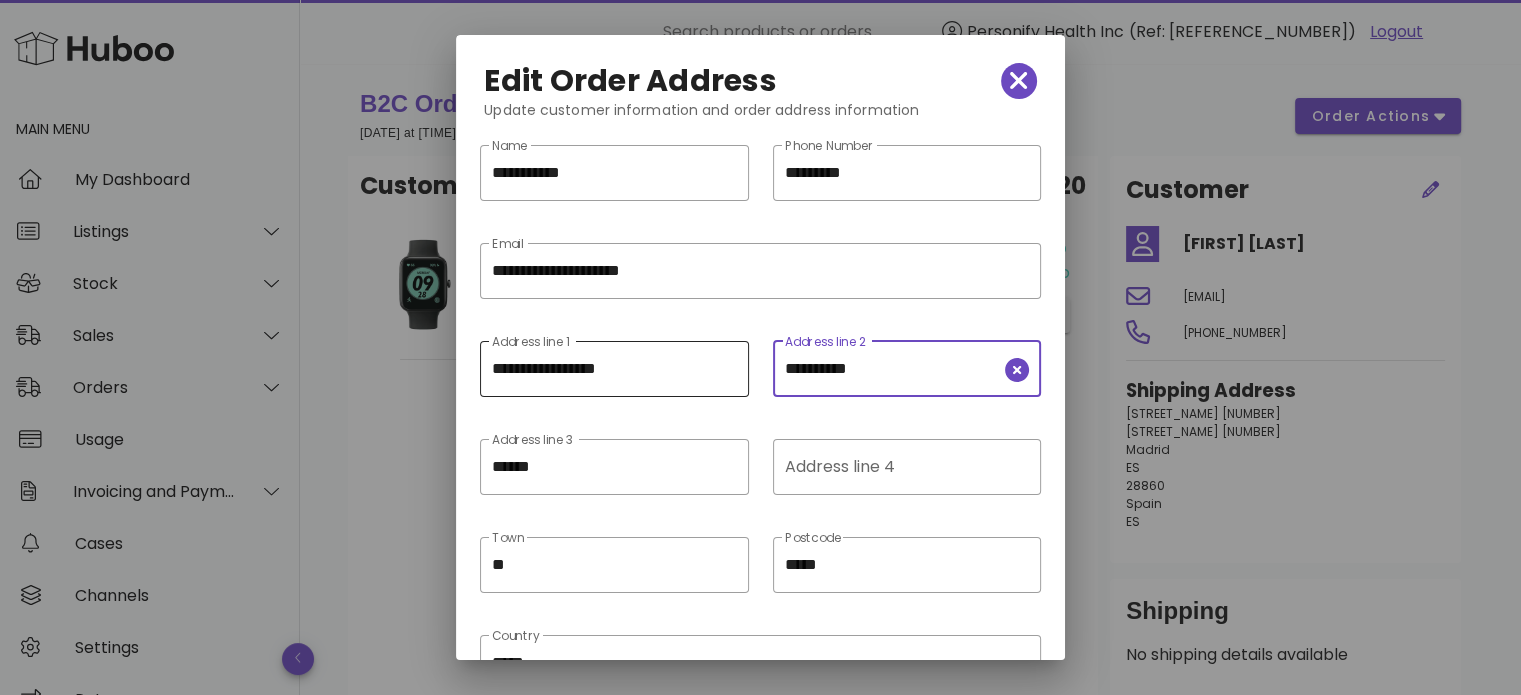 click on "**********" at bounding box center [760, 382] 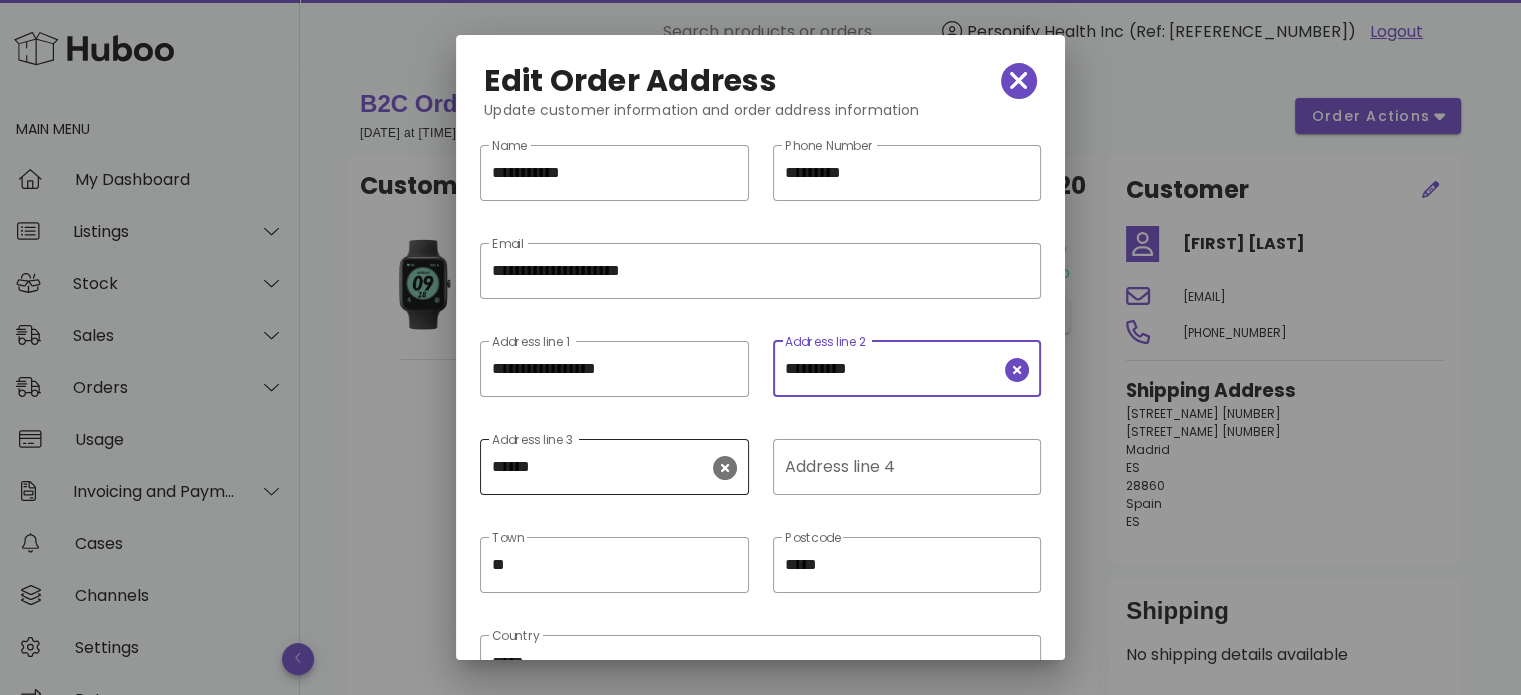 paste on "**********" 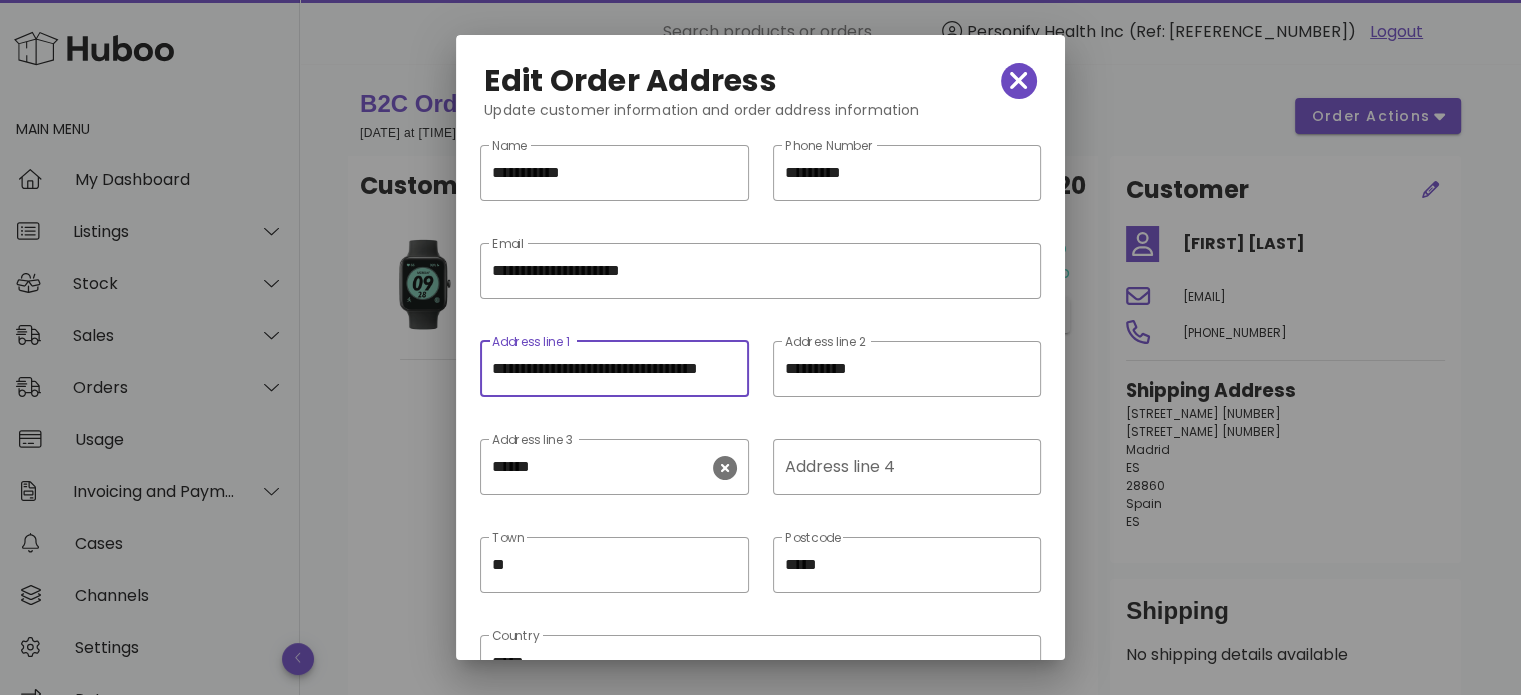 scroll, scrollTop: 0, scrollLeft: 19, axis: horizontal 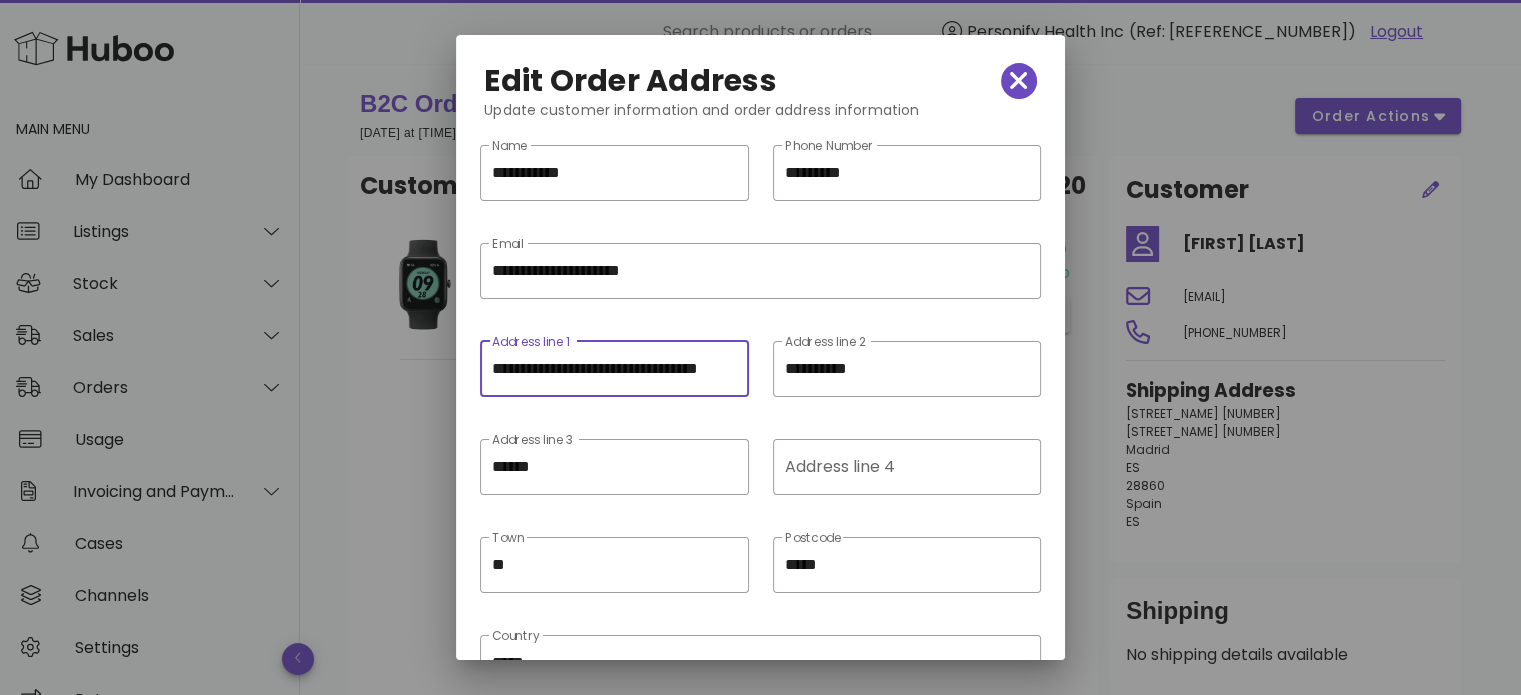 drag, startPoint x: 731, startPoint y: 364, endPoint x: 276, endPoint y: 371, distance: 455.05383 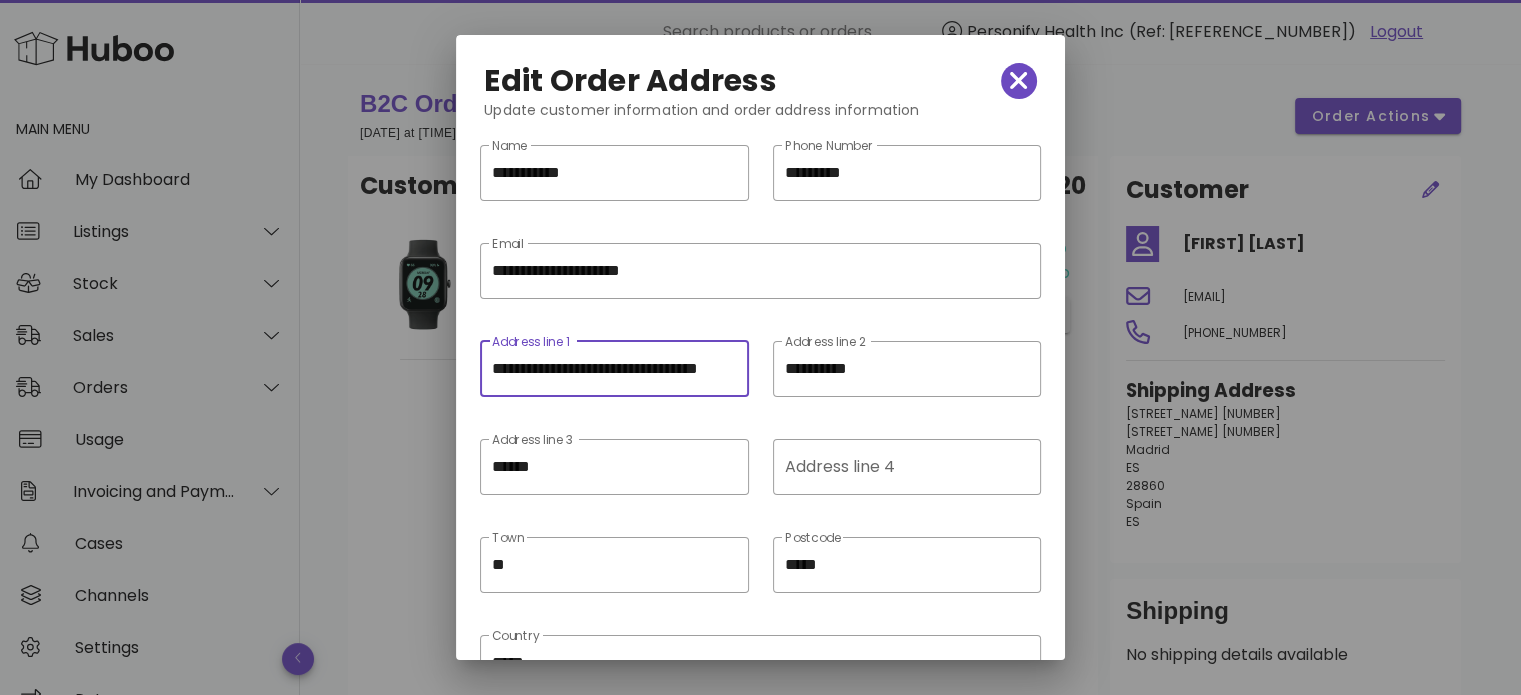 click on "**********" at bounding box center (760, 430) 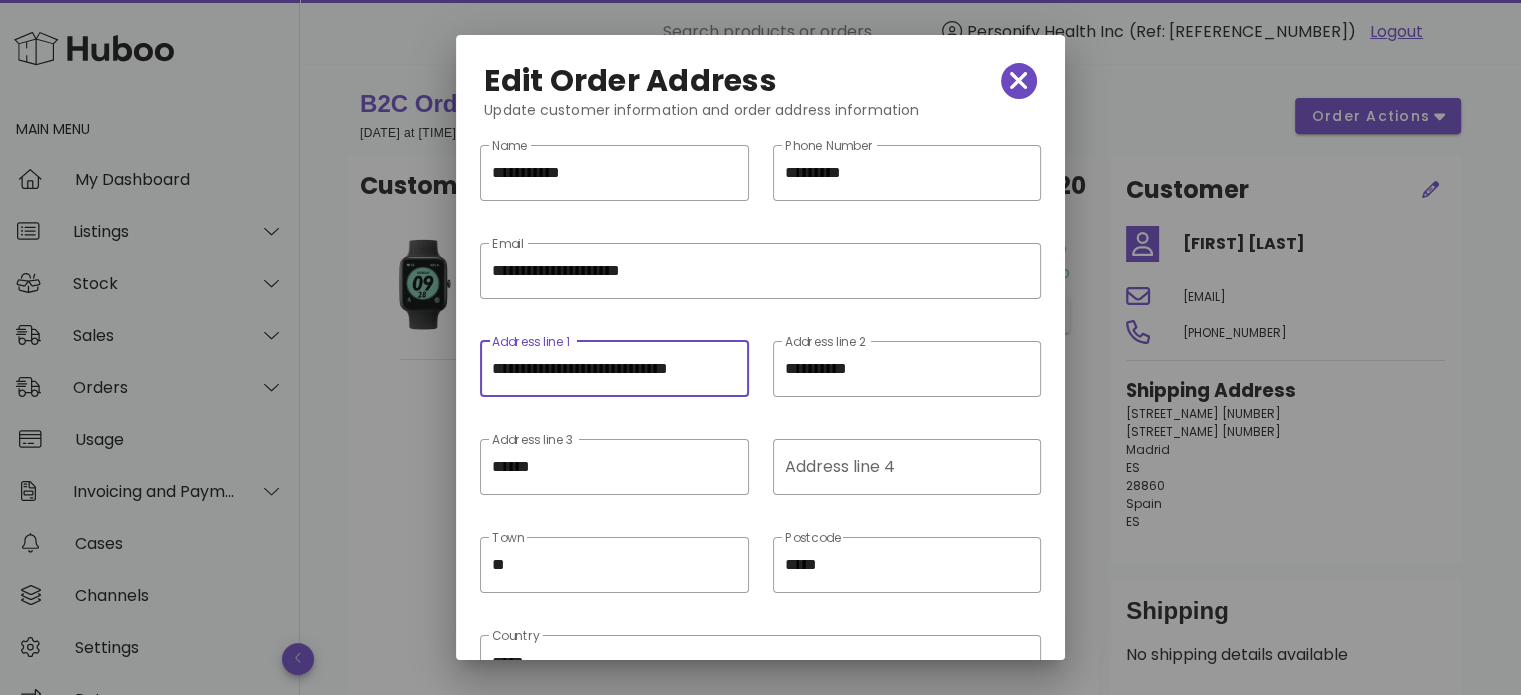 scroll, scrollTop: 0, scrollLeft: 0, axis: both 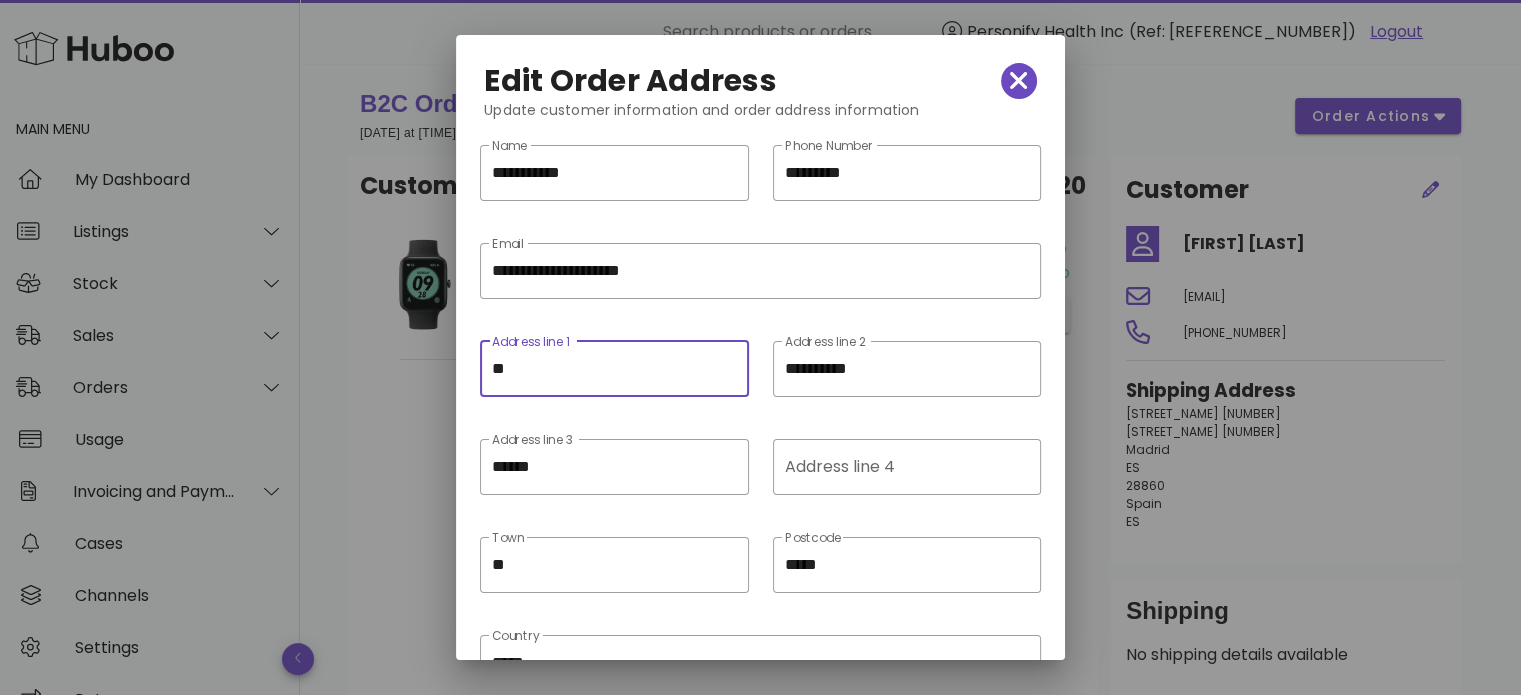 type on "*" 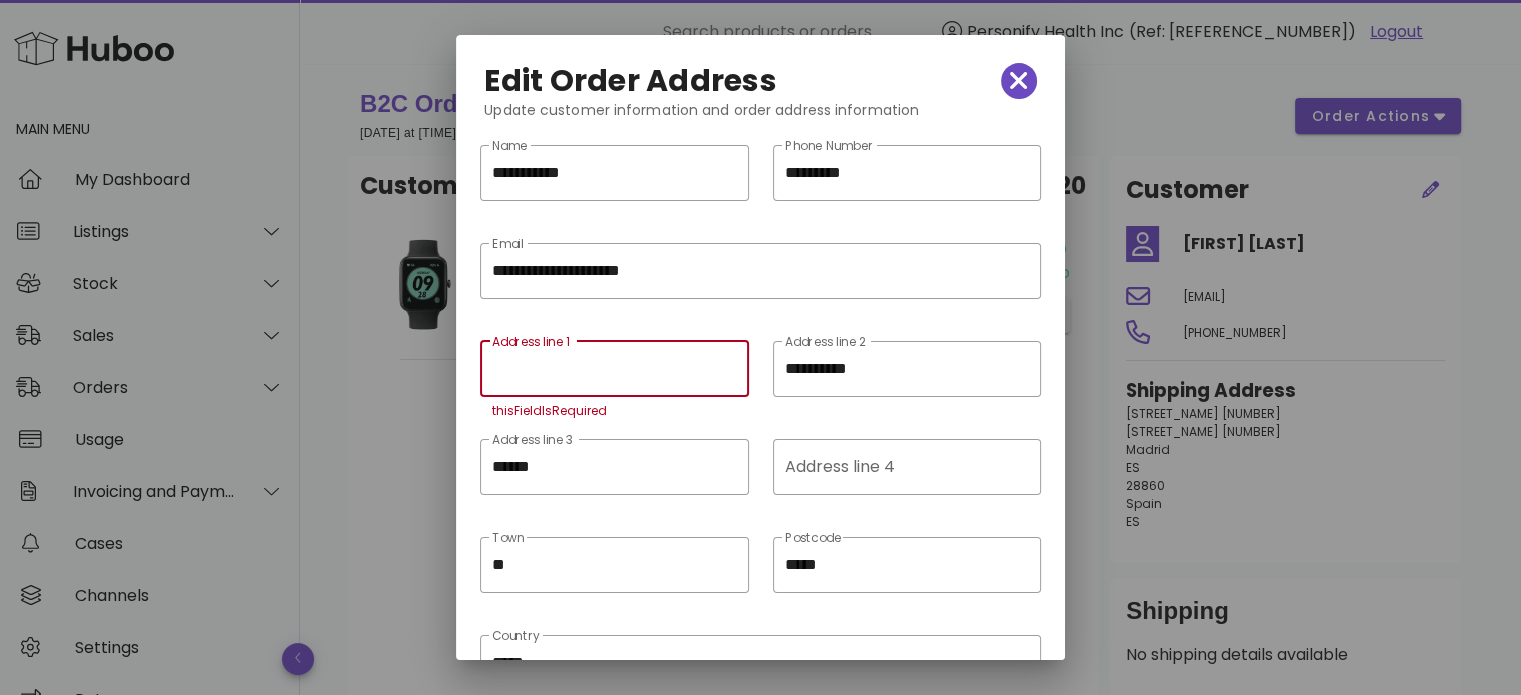 paste on "**********" 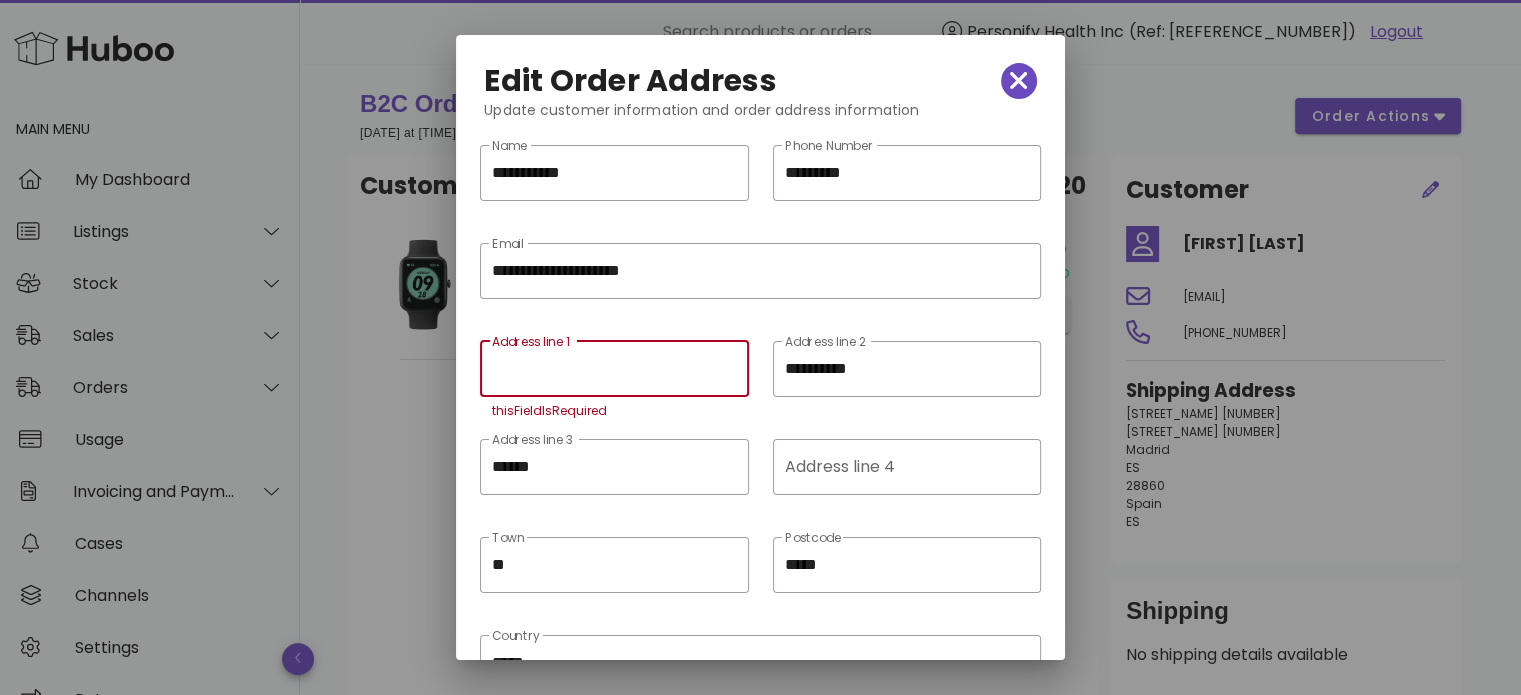 type on "**********" 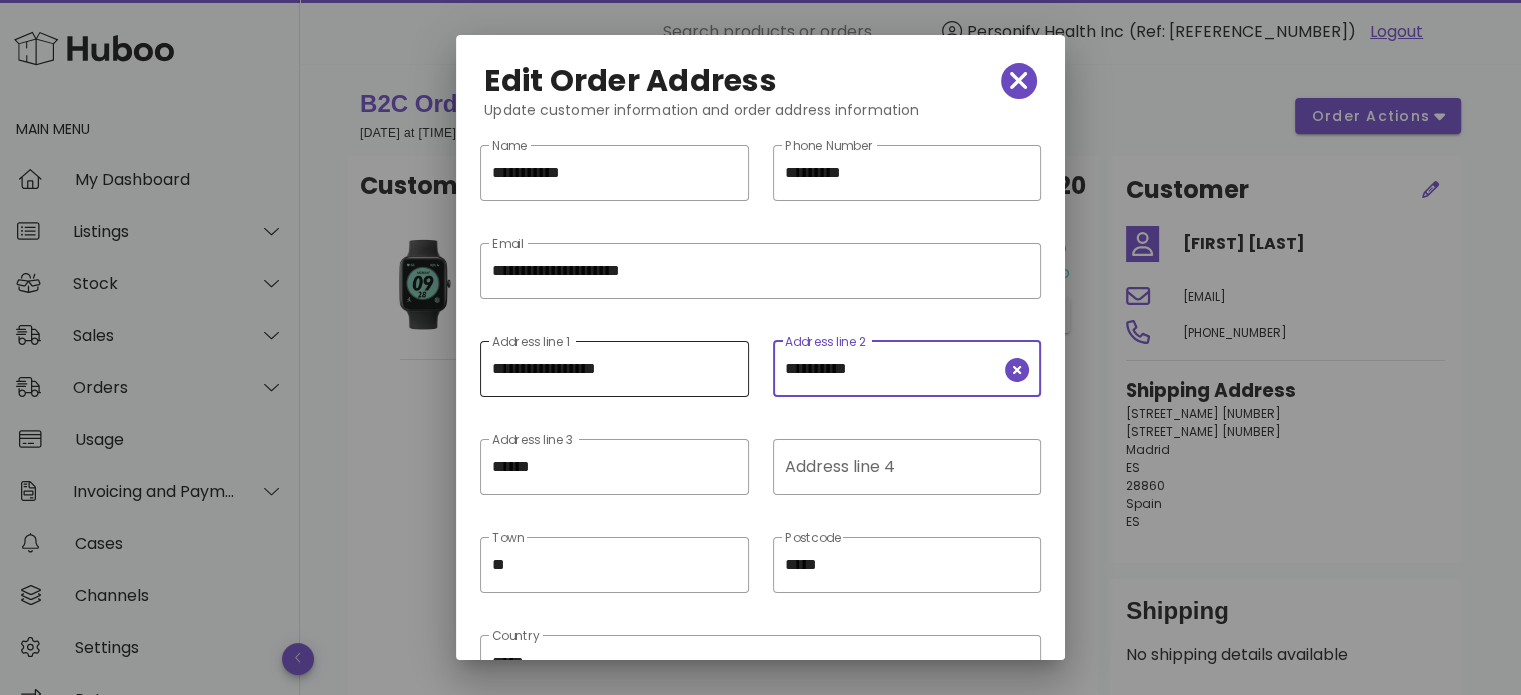 drag, startPoint x: 927, startPoint y: 360, endPoint x: 712, endPoint y: 391, distance: 217.22339 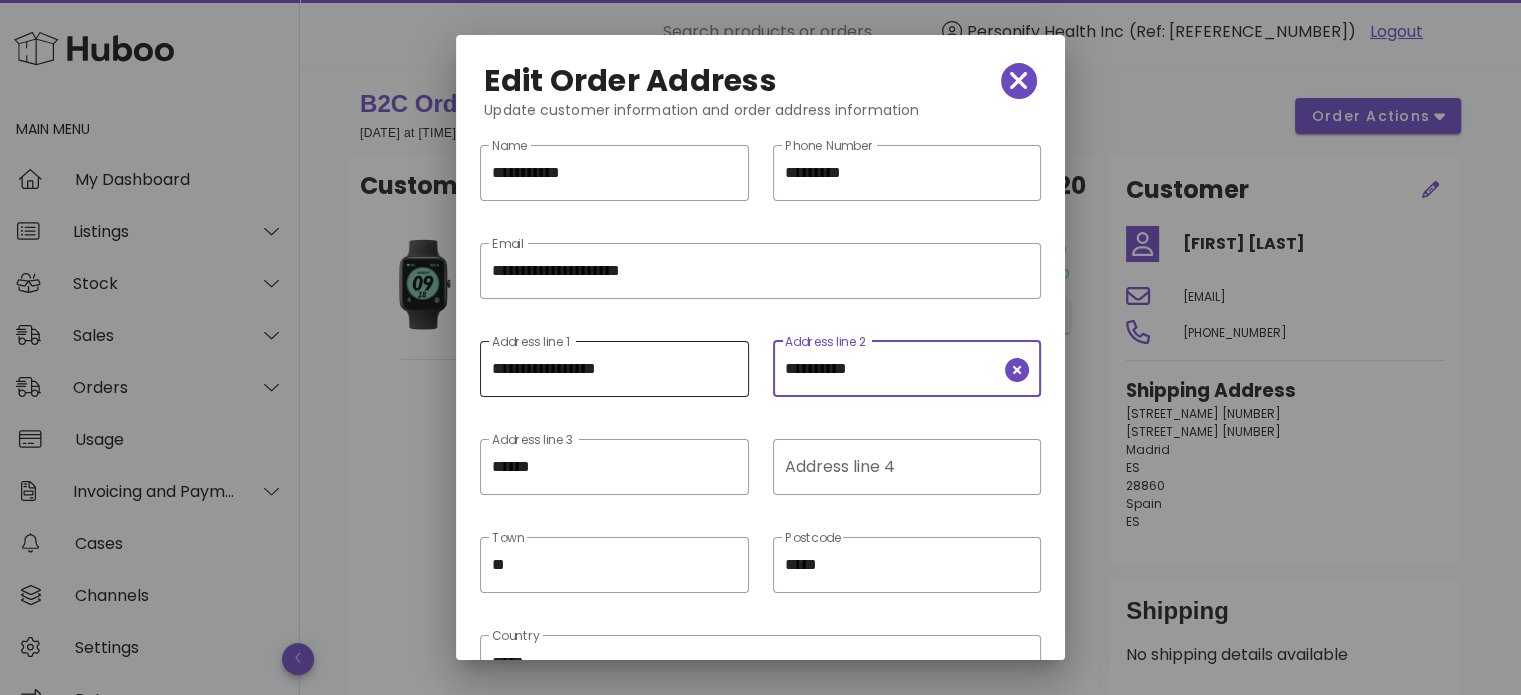 click on "**********" at bounding box center (760, 382) 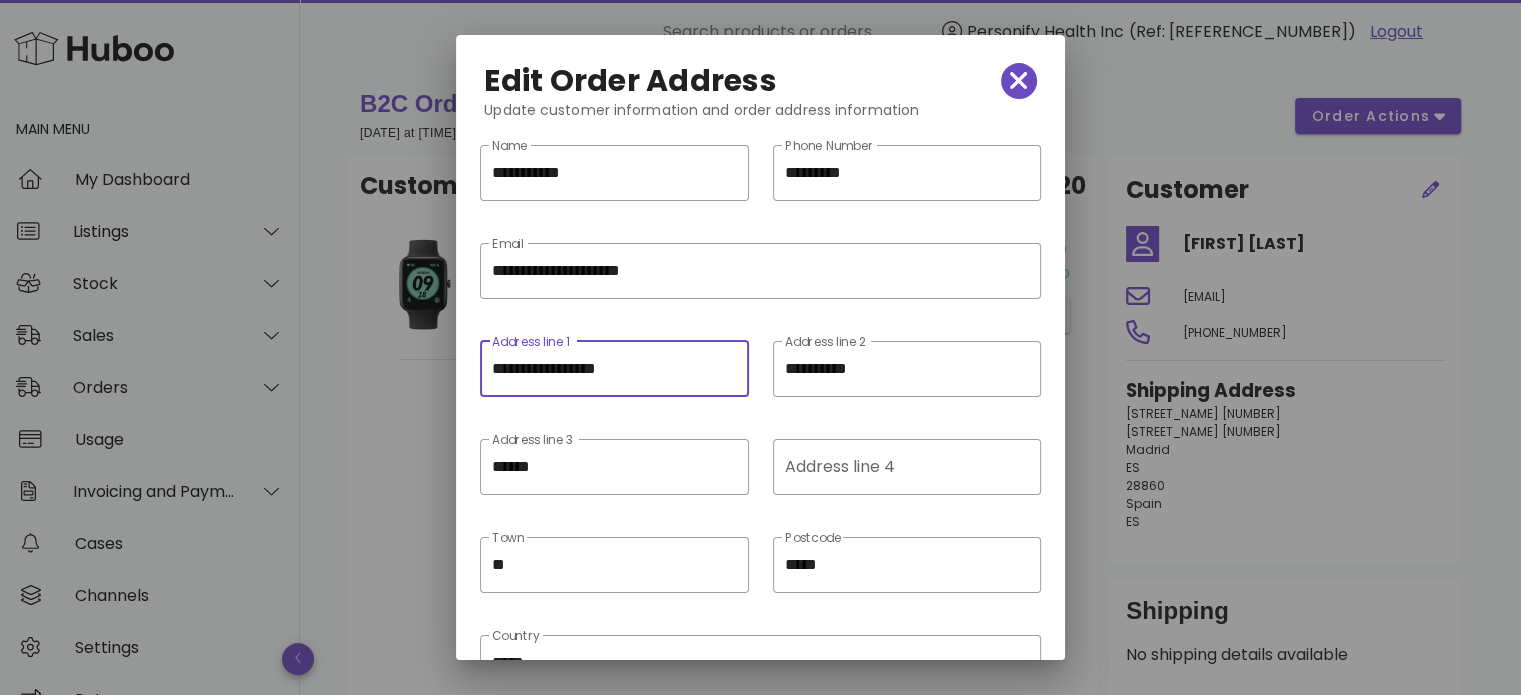 scroll, scrollTop: 0, scrollLeft: 0, axis: both 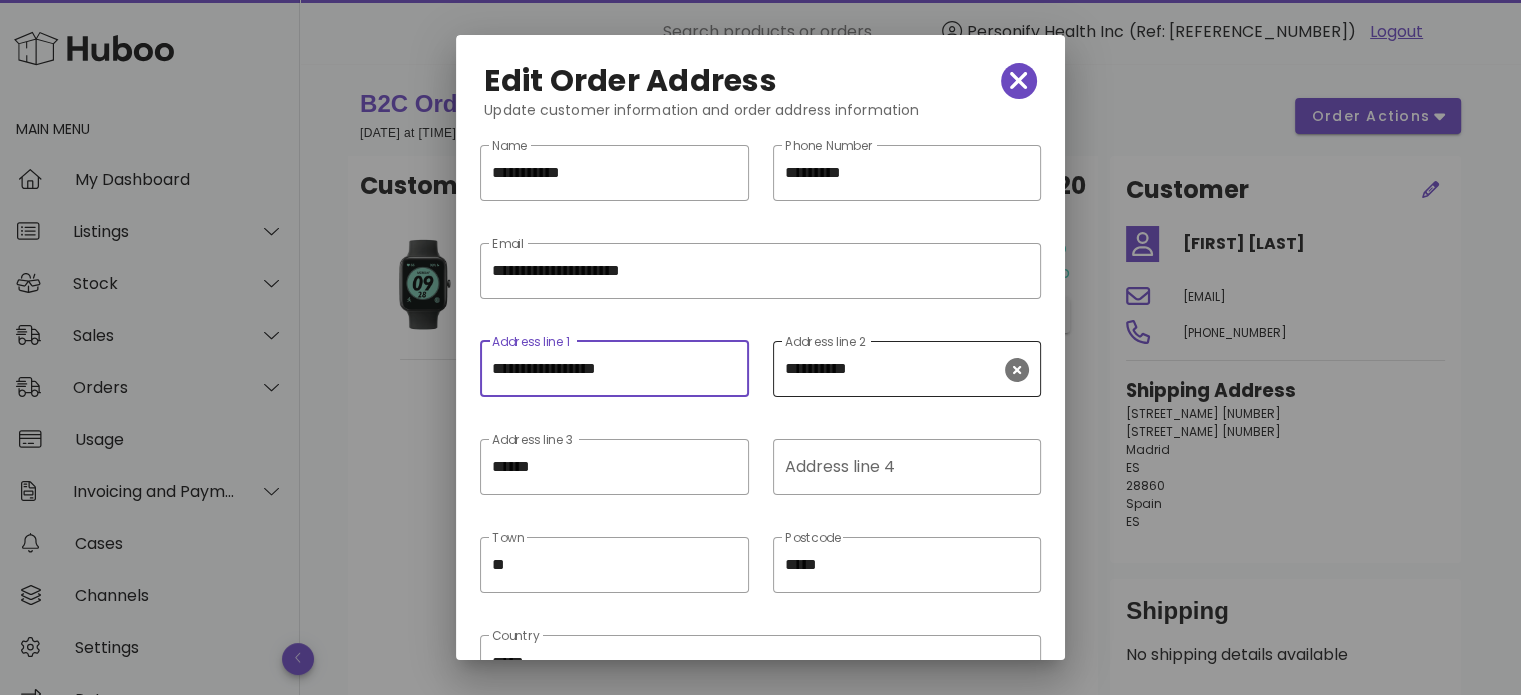 click on "**********" at bounding box center (893, 369) 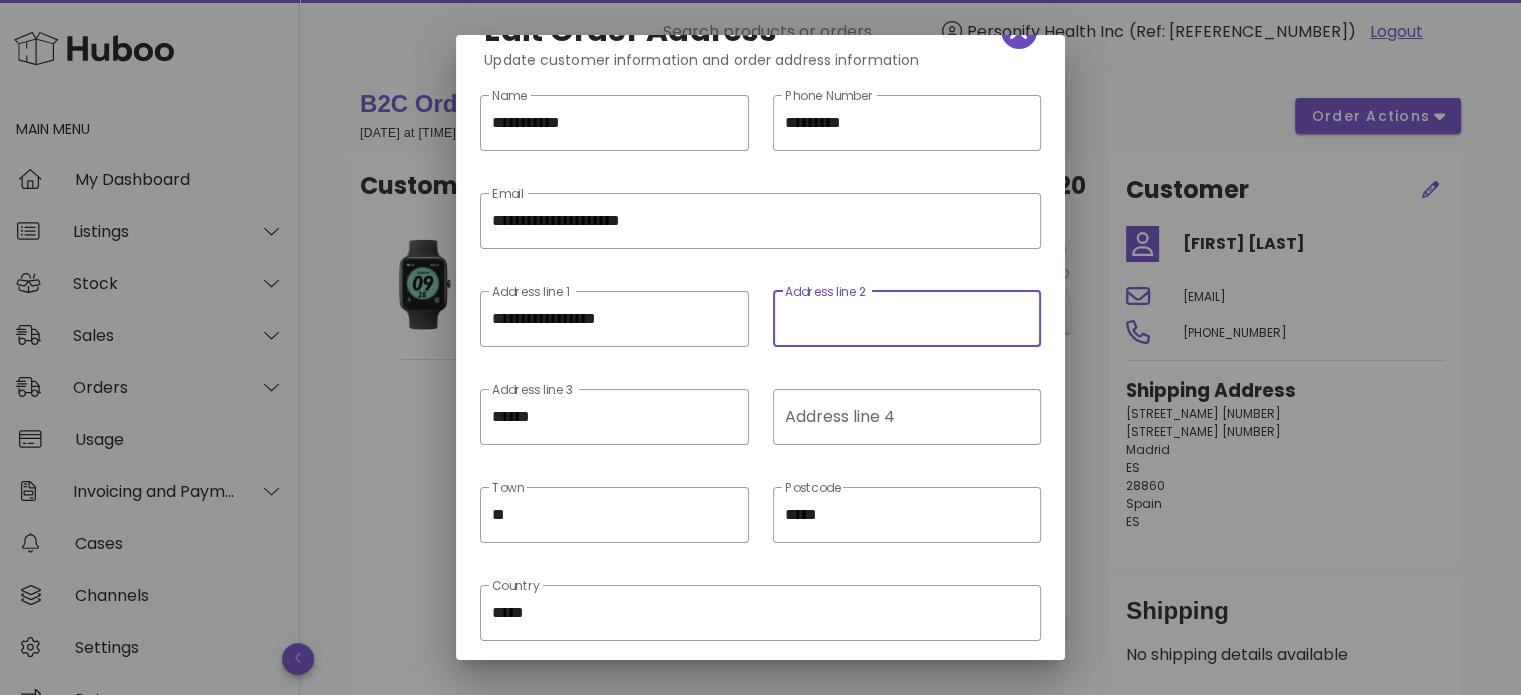 scroll, scrollTop: 128, scrollLeft: 0, axis: vertical 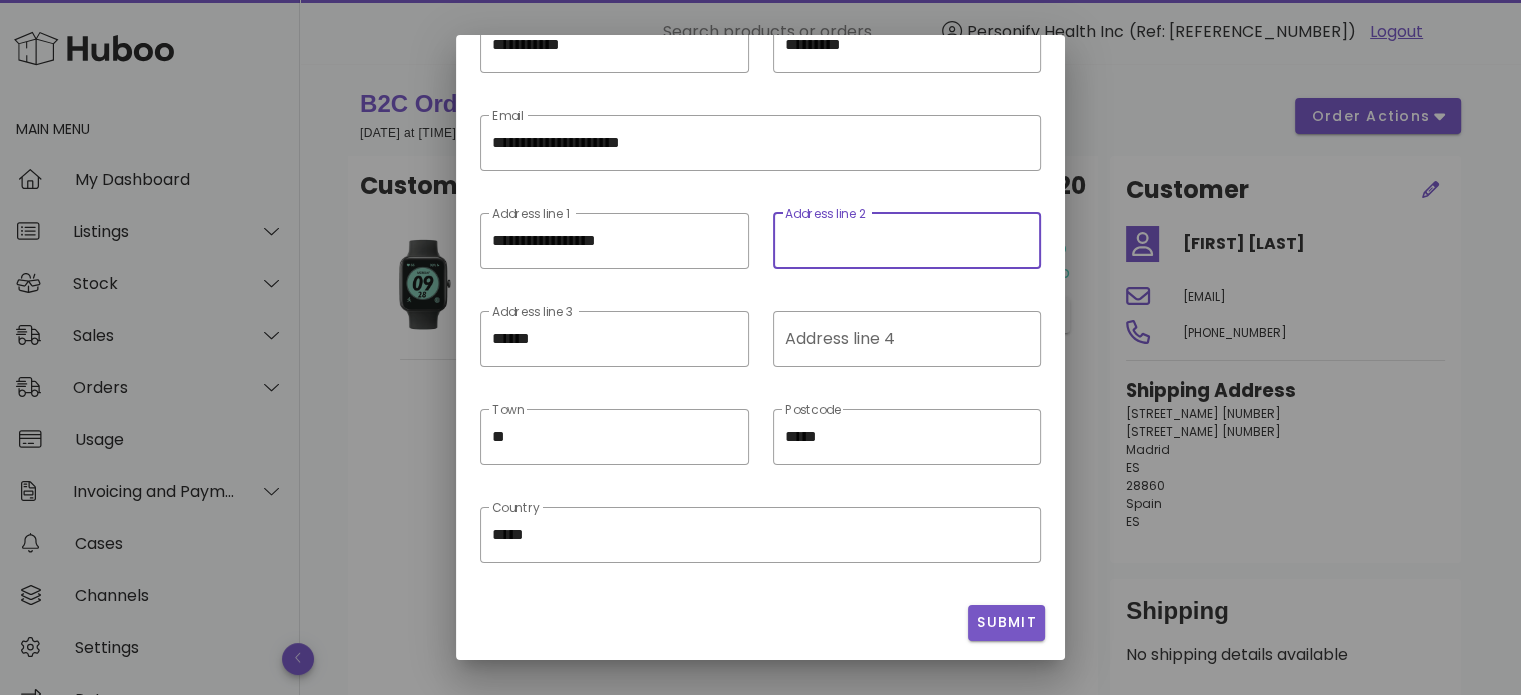 type 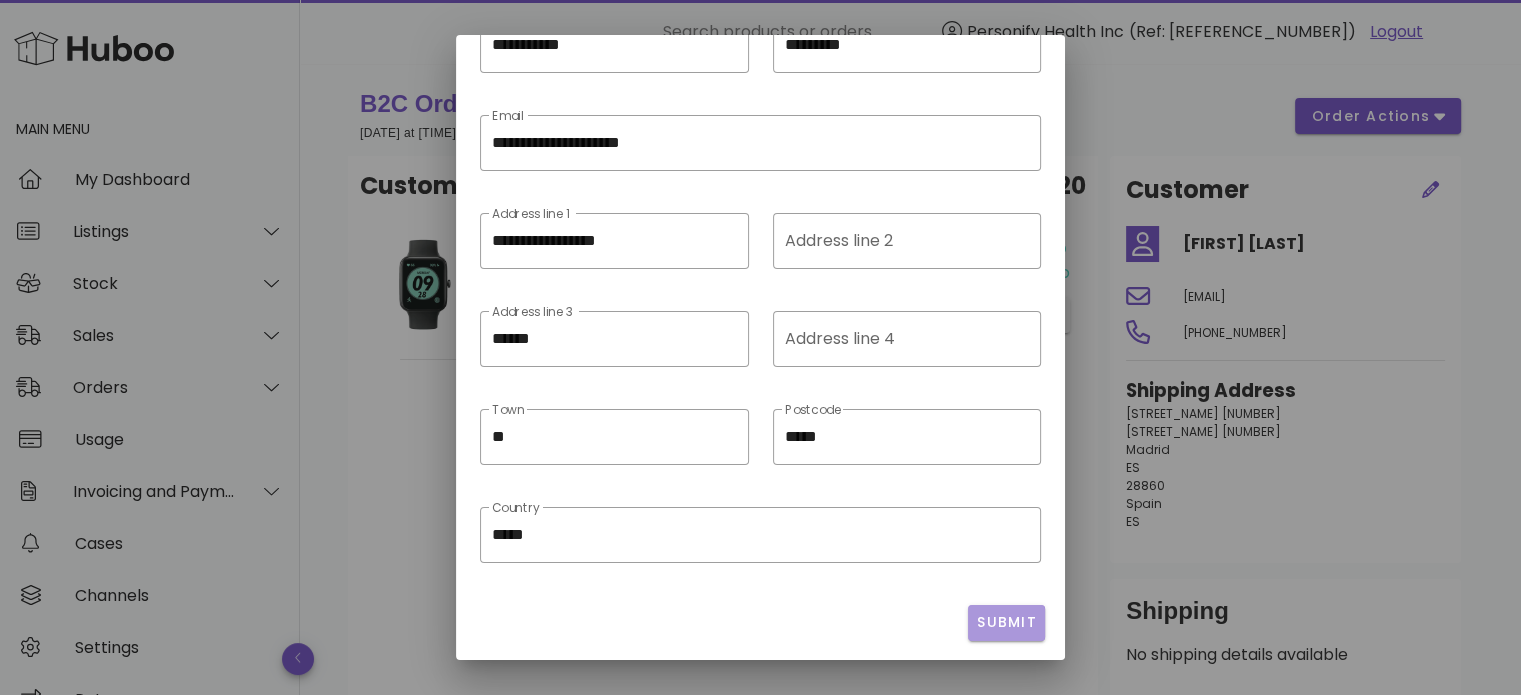 click on "Submit" at bounding box center [1006, 622] 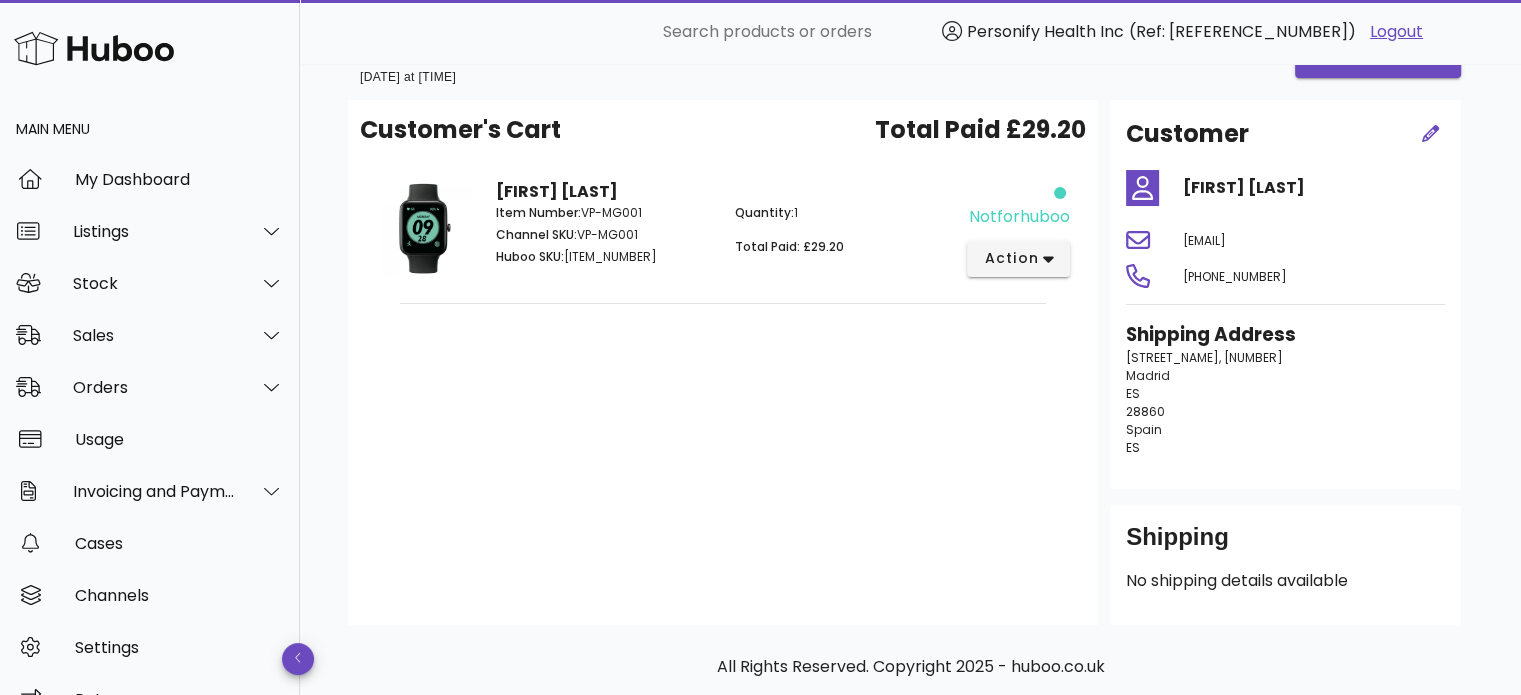 scroll, scrollTop: 0, scrollLeft: 0, axis: both 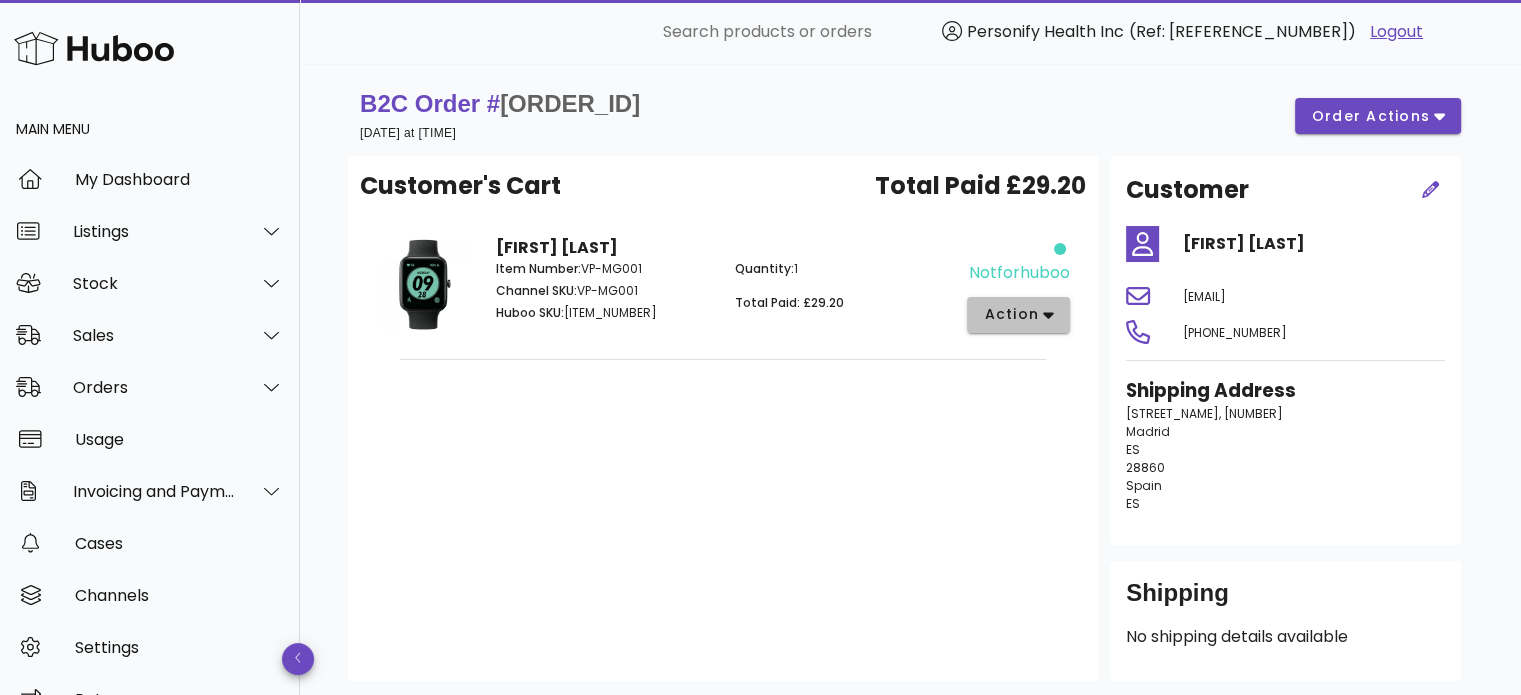 click 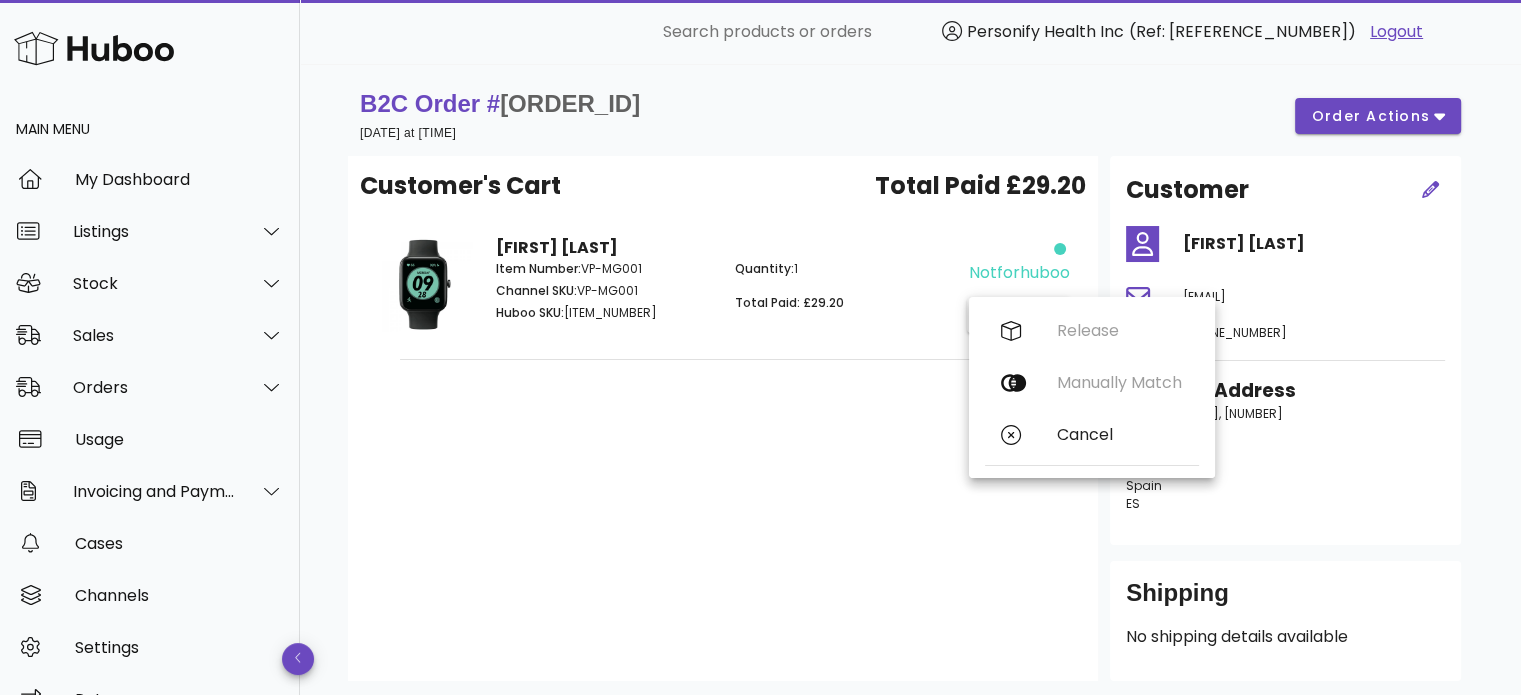 click on "Release   Manually Match   Cancel" at bounding box center [1092, 387] 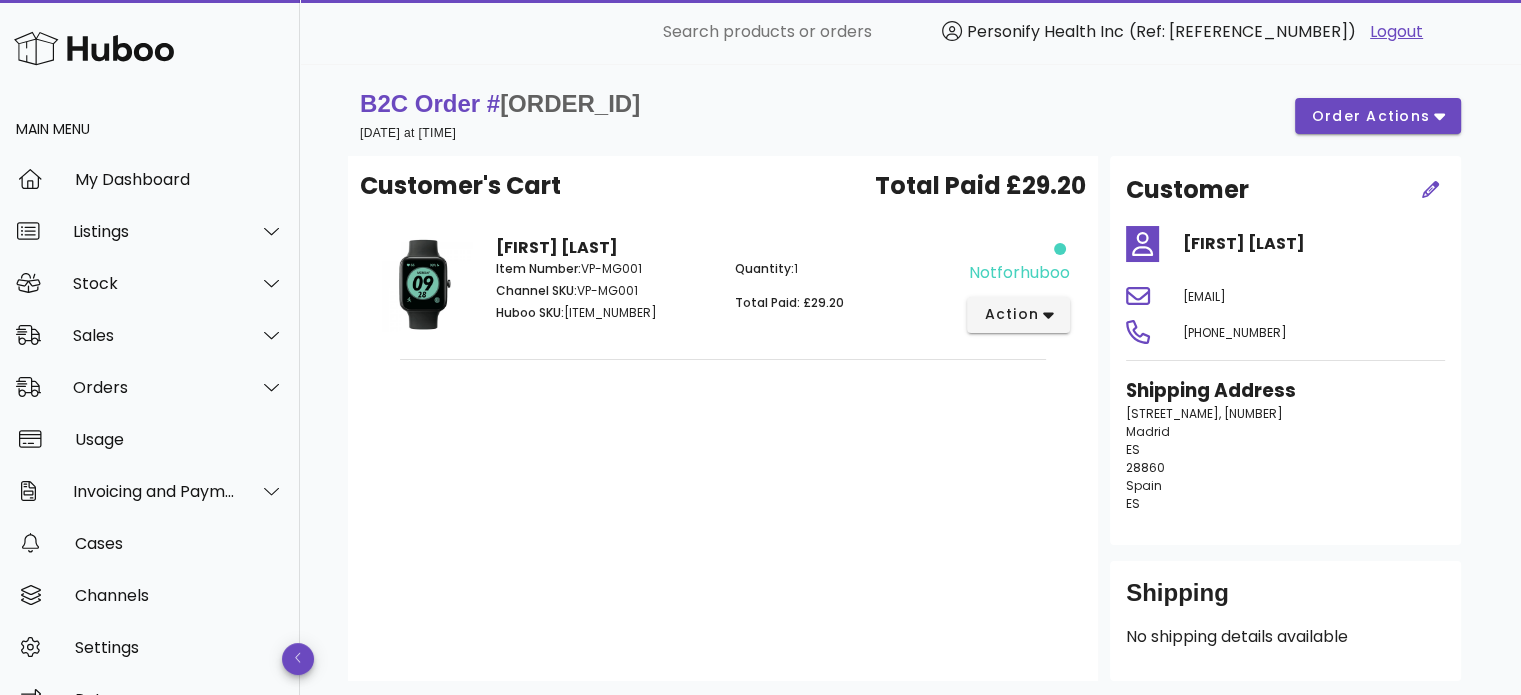 click on "Customer's Cart Total Paid £29.20 Max GO Item Number:  VP-MG001  Channel SKU:  VP-MG001  Huboo SKU:  989211  Quantity:  1 Total Paid: £29.20  notforhuboo  action" at bounding box center (723, 418) 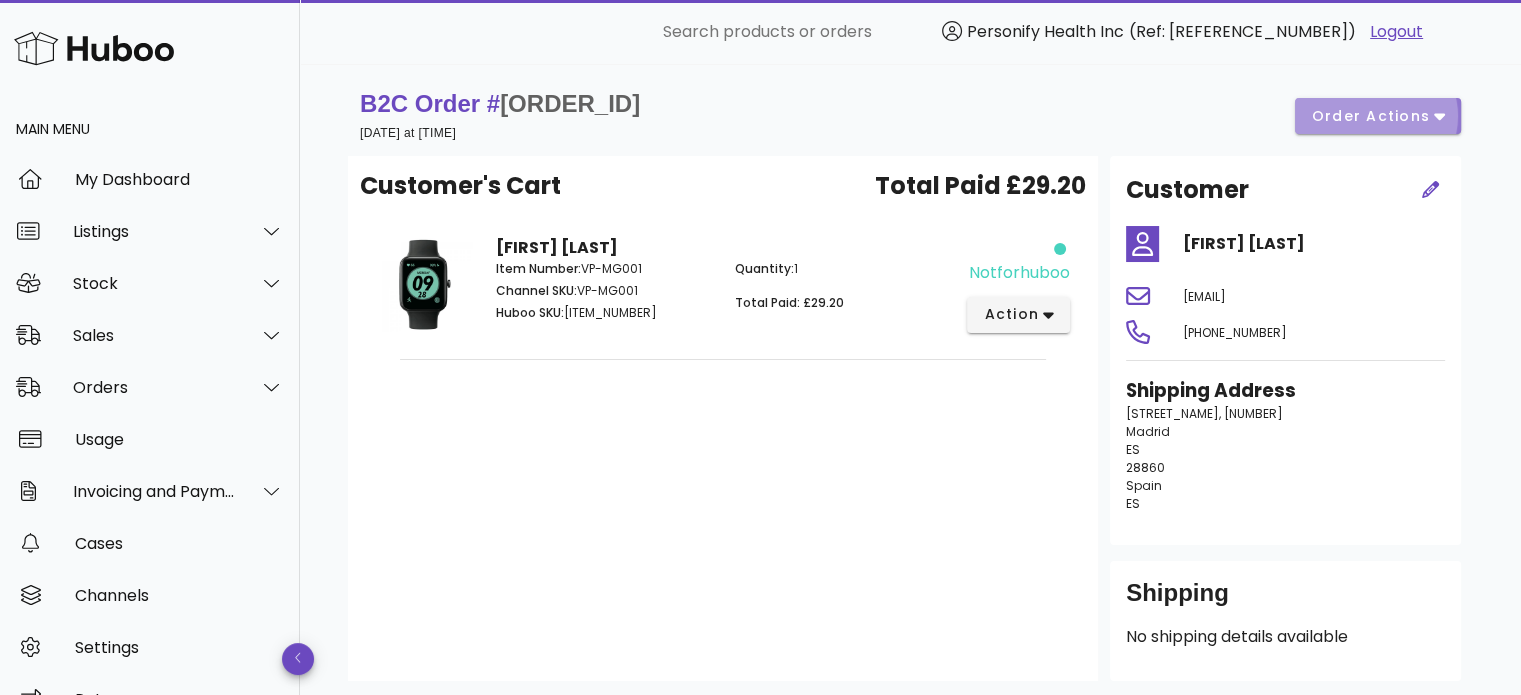 click on "order actions" at bounding box center (1378, 116) 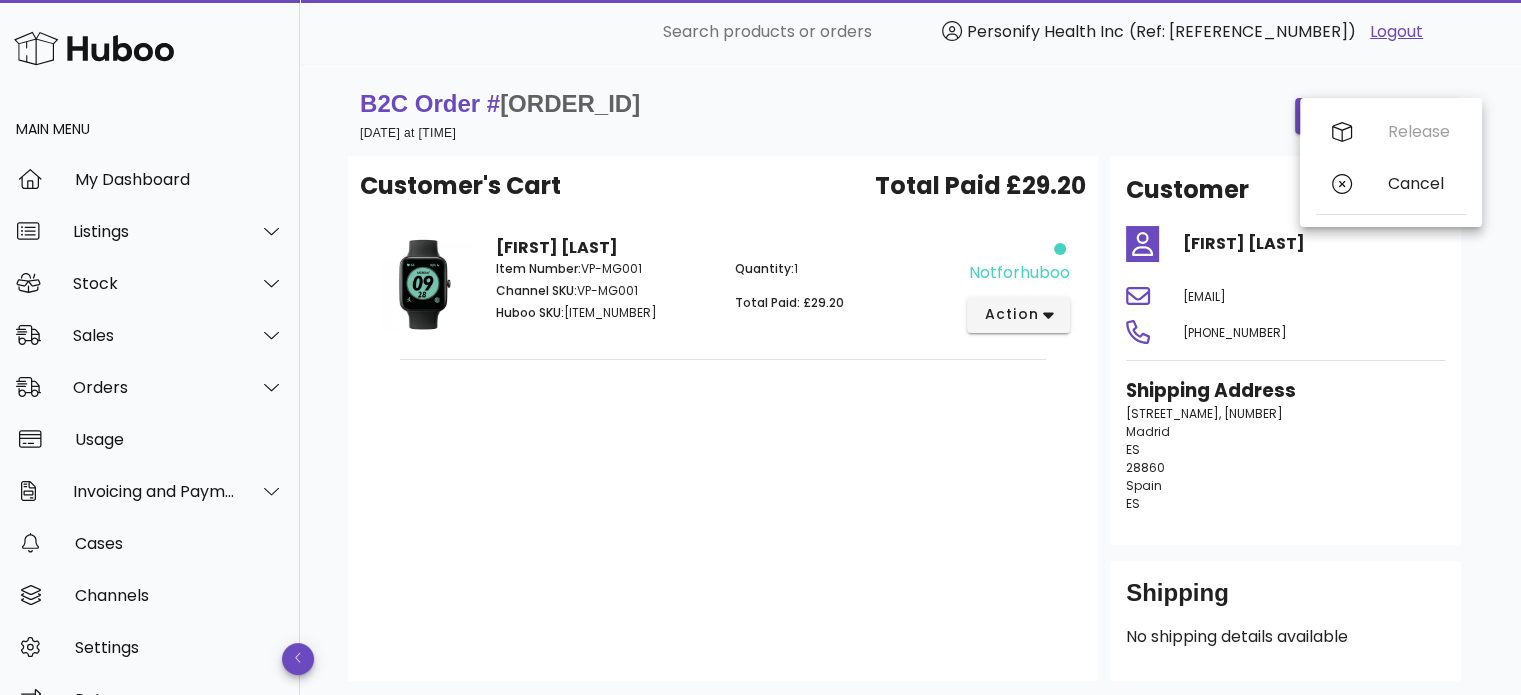 click on "Release   Cancel" at bounding box center (1391, 162) 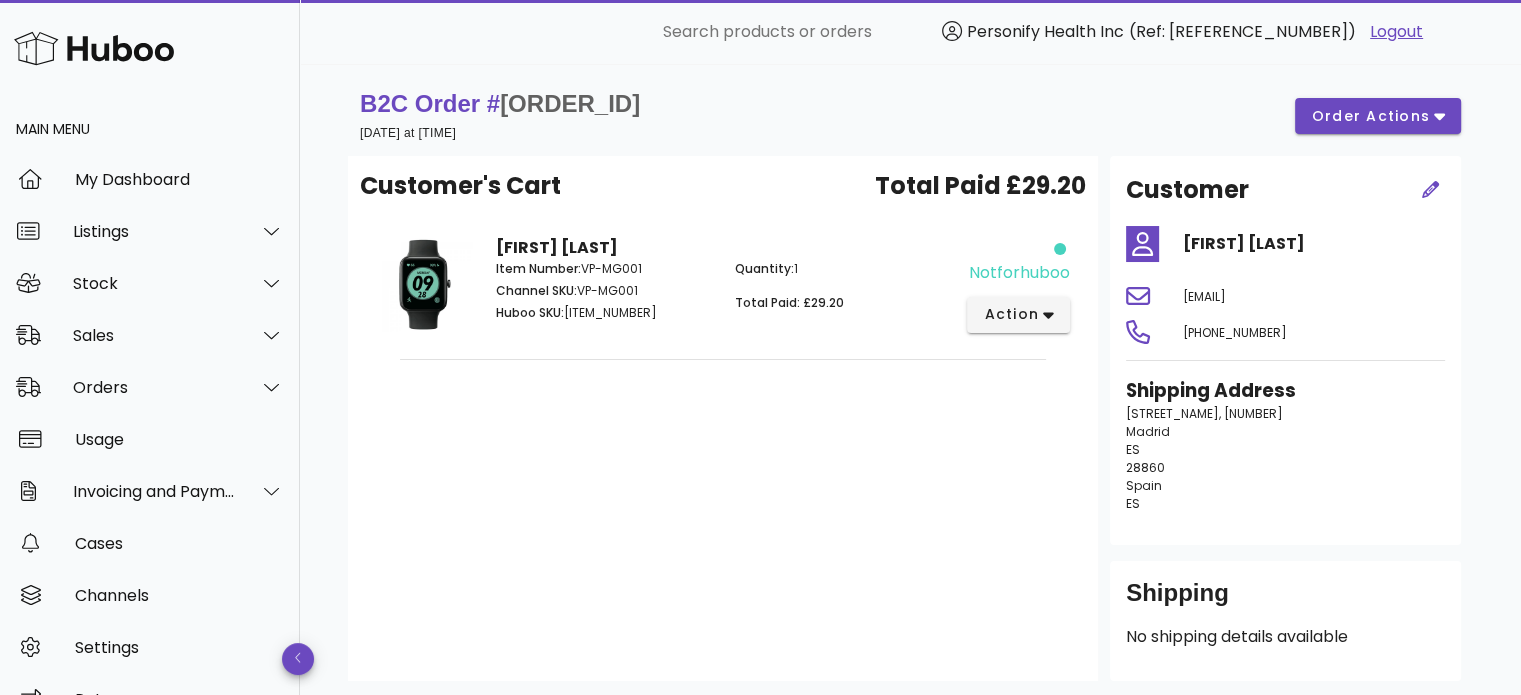 click on "B2C Order #  2073302r 18 July 2025 at 10:13 AM order actions" at bounding box center [910, 116] 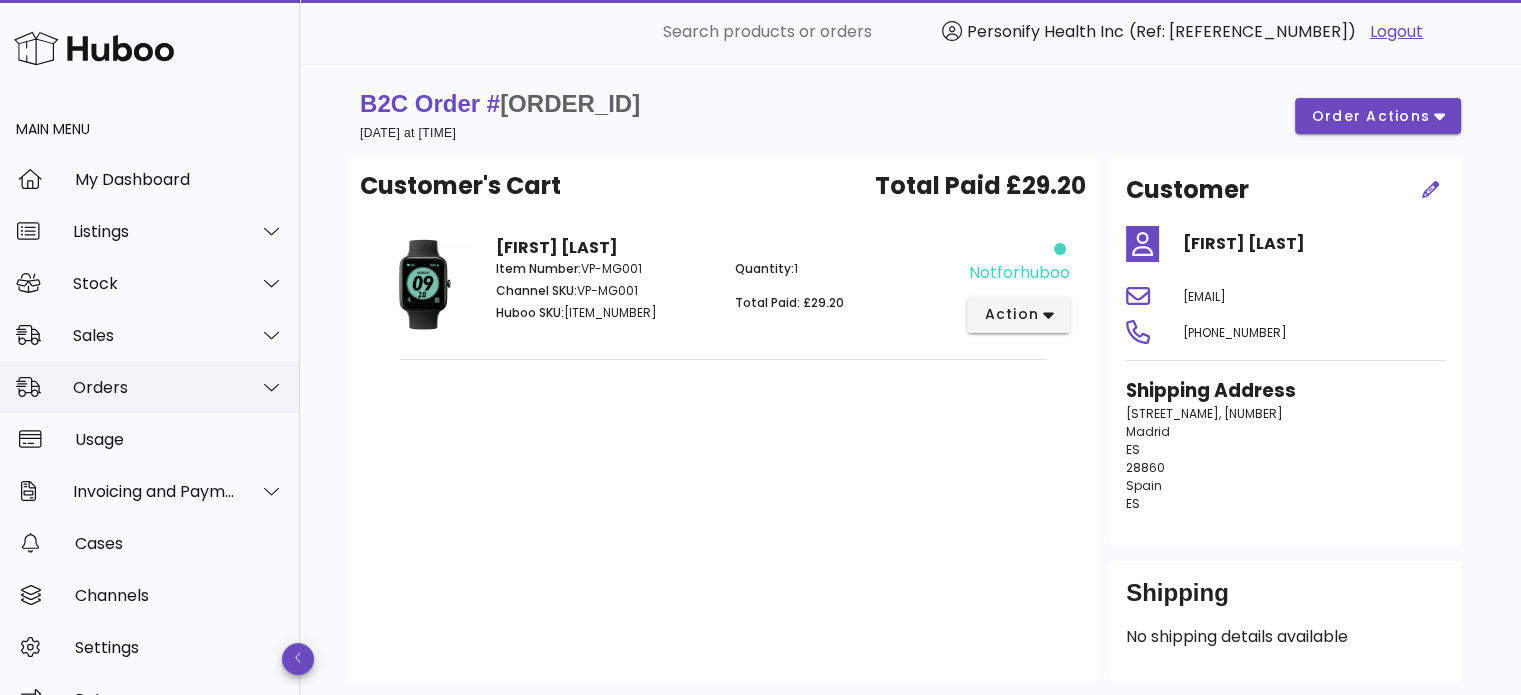 click on "Orders" at bounding box center (154, 387) 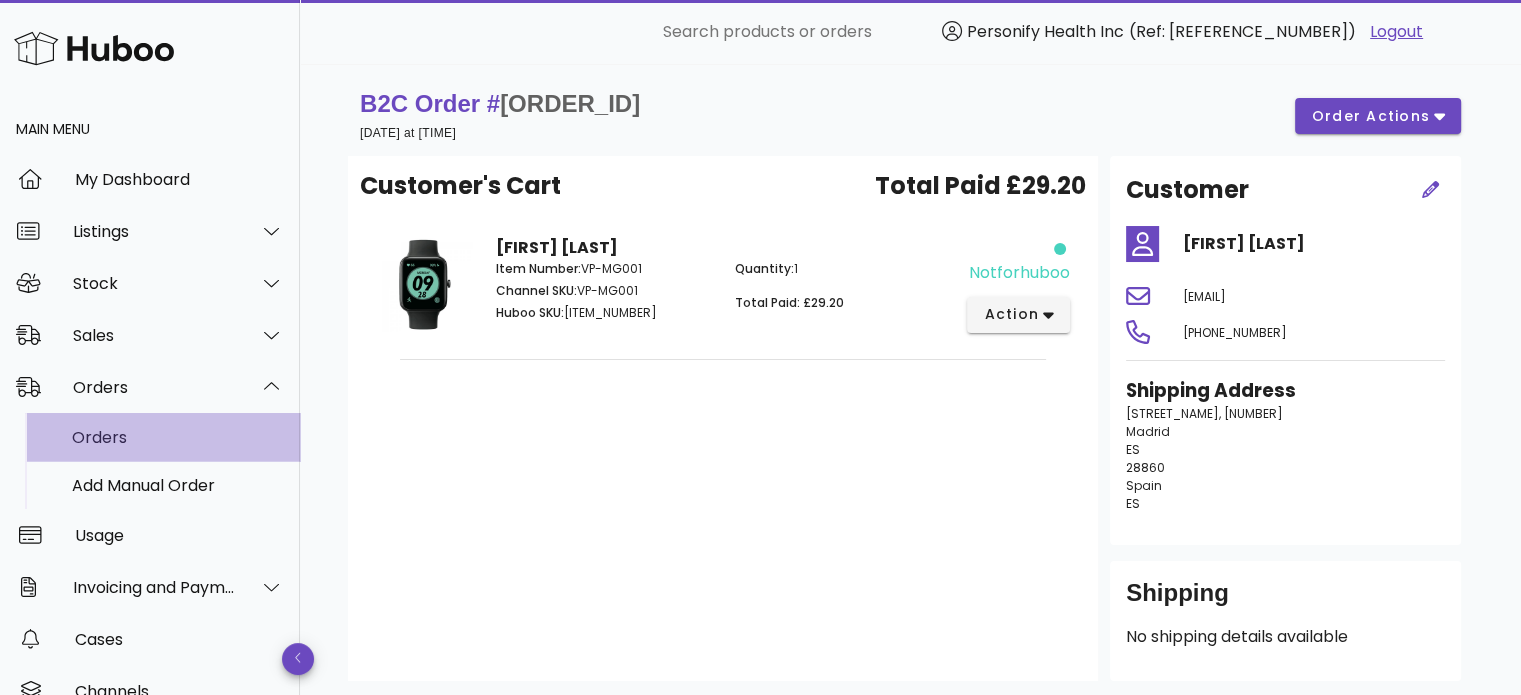 click on "Orders" at bounding box center (178, 437) 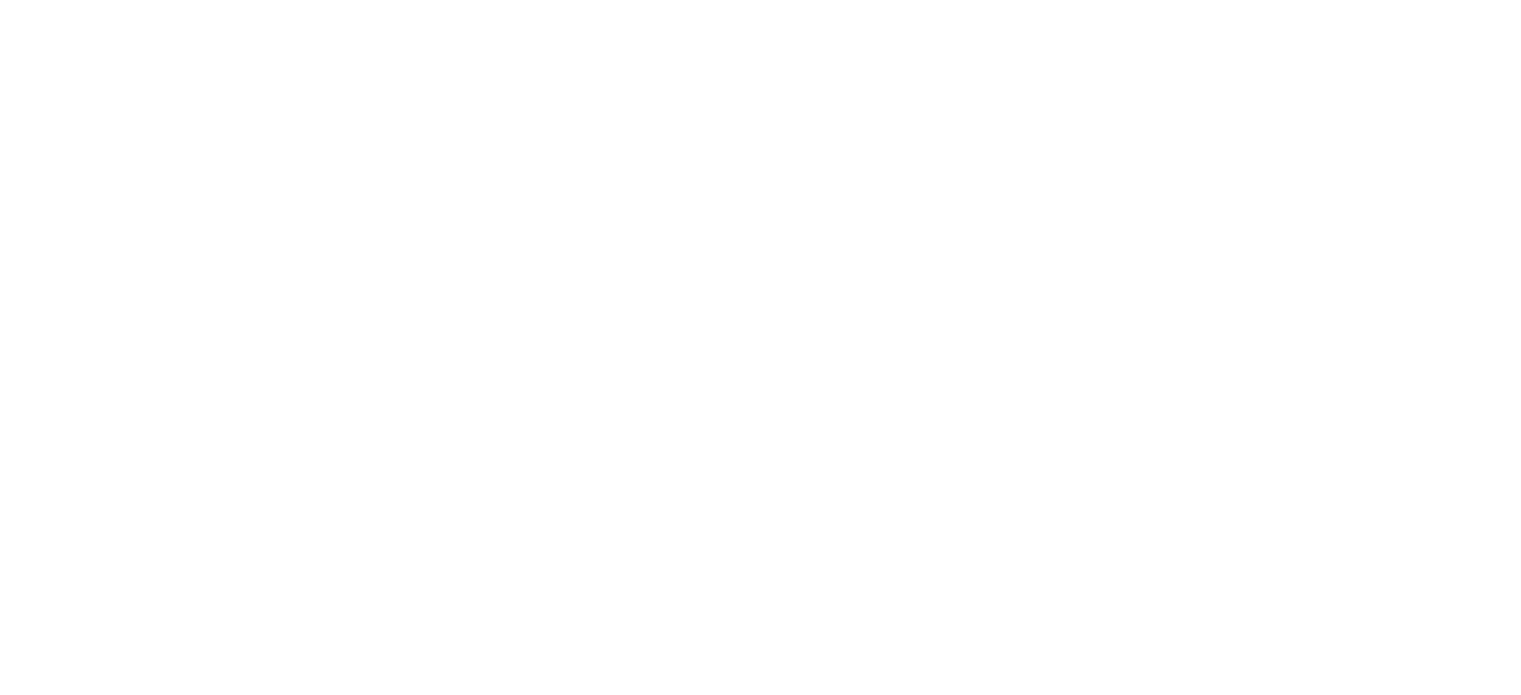 scroll, scrollTop: 0, scrollLeft: 0, axis: both 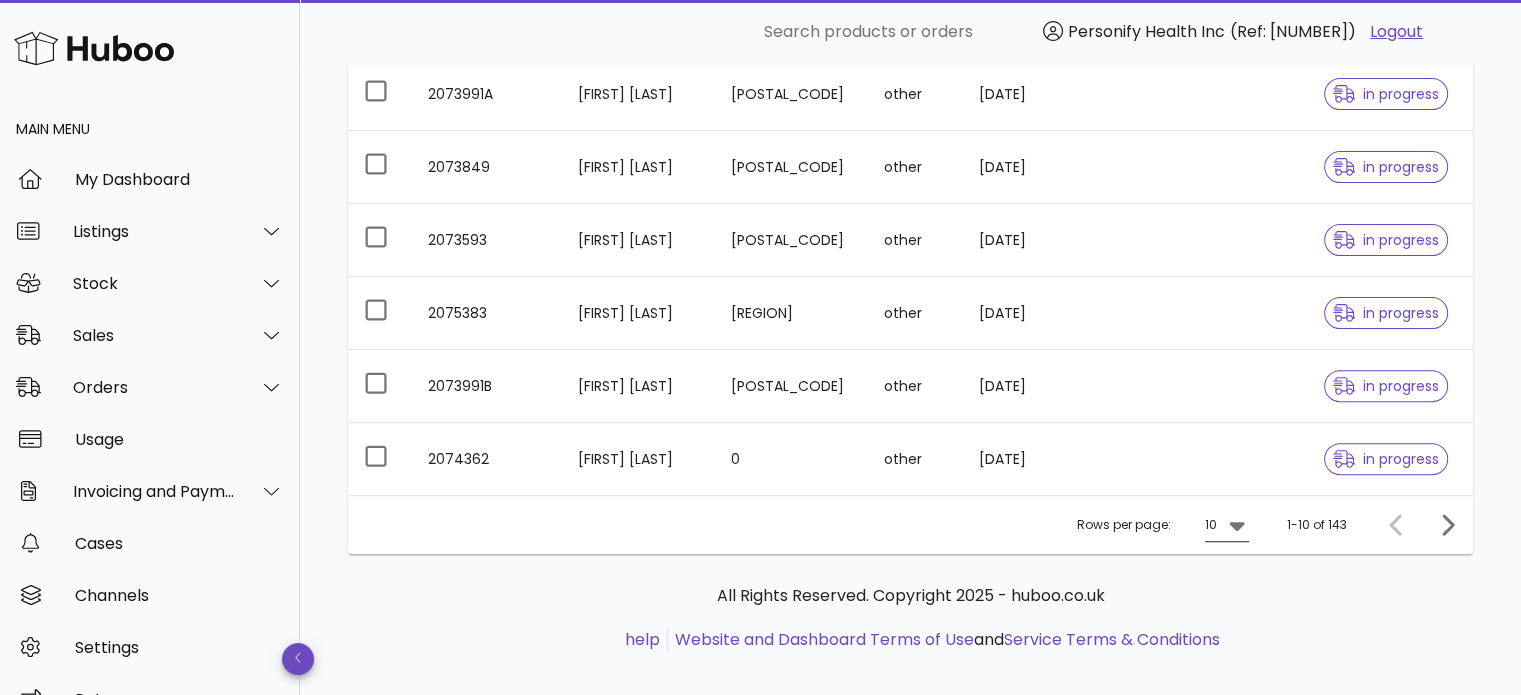 click 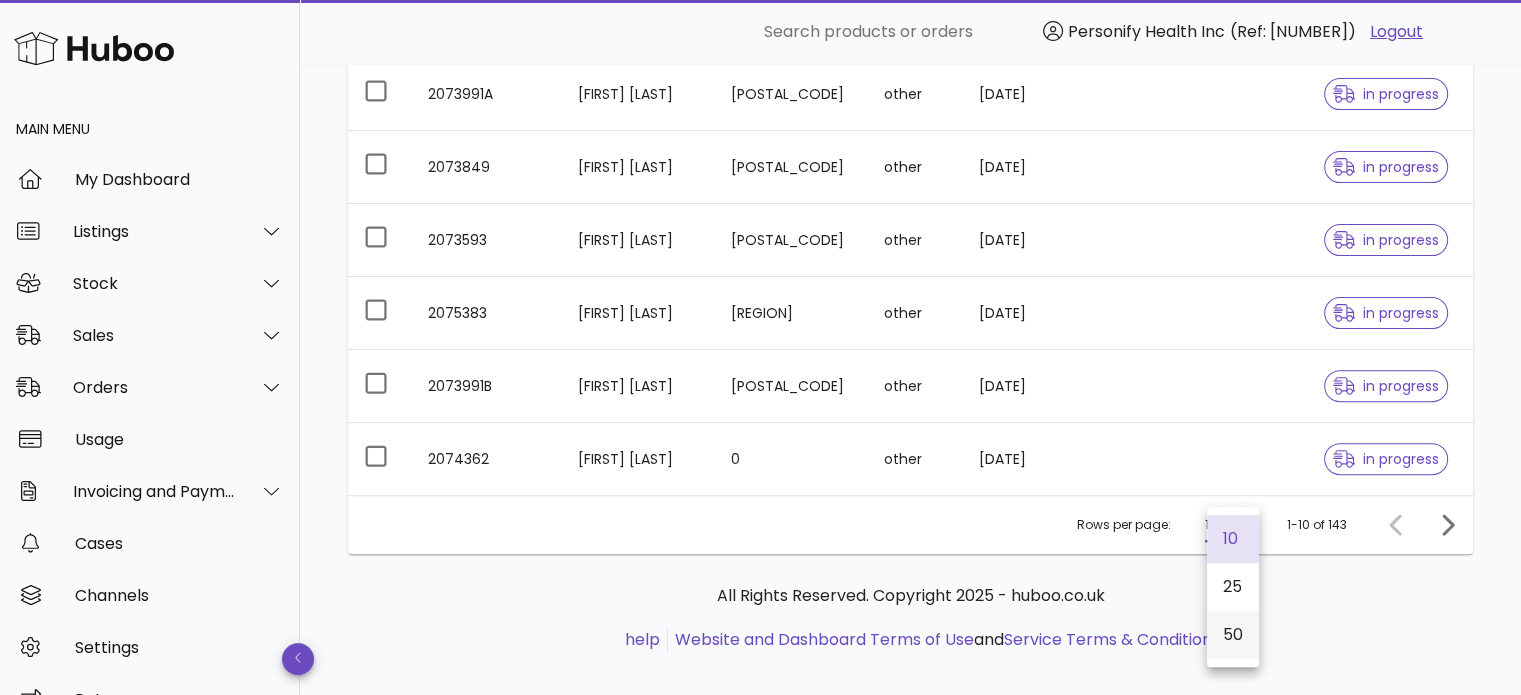 click on "50" at bounding box center [1233, 635] 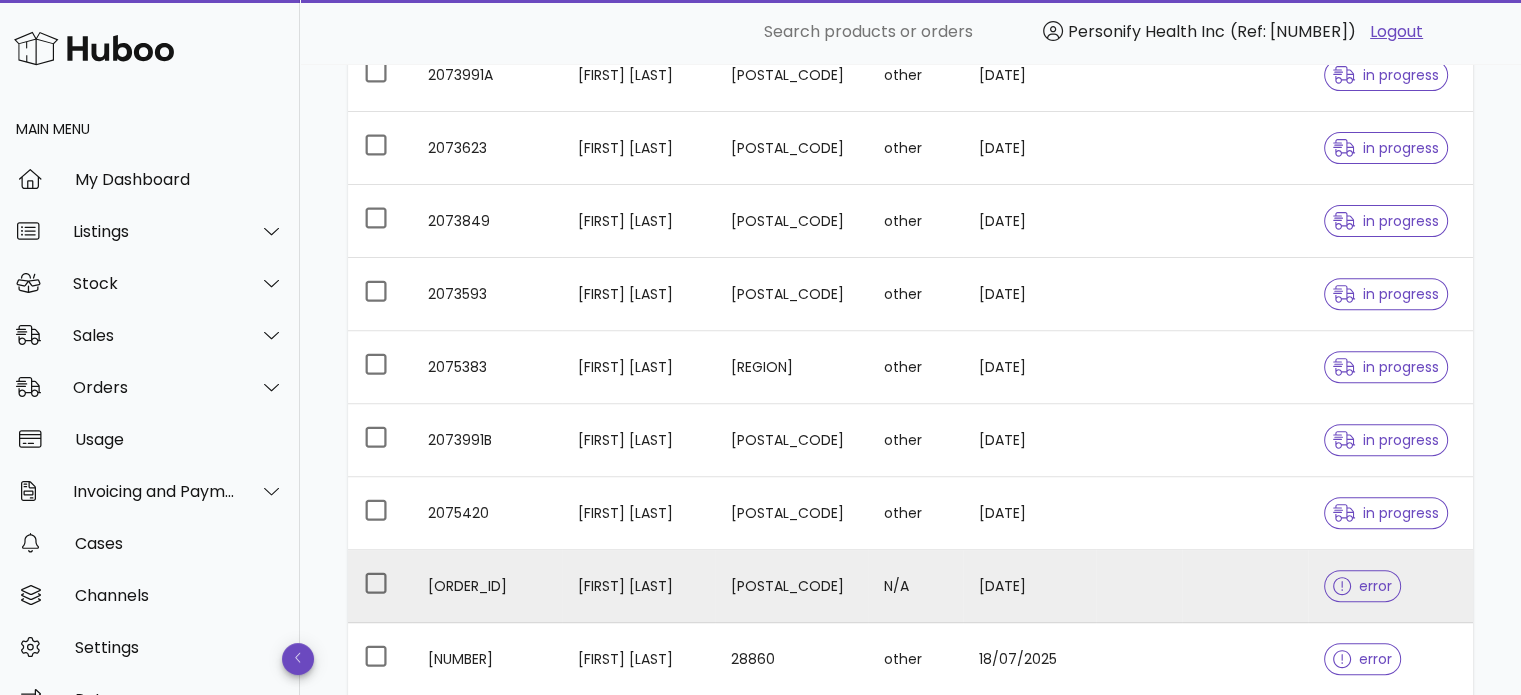 scroll, scrollTop: 800, scrollLeft: 0, axis: vertical 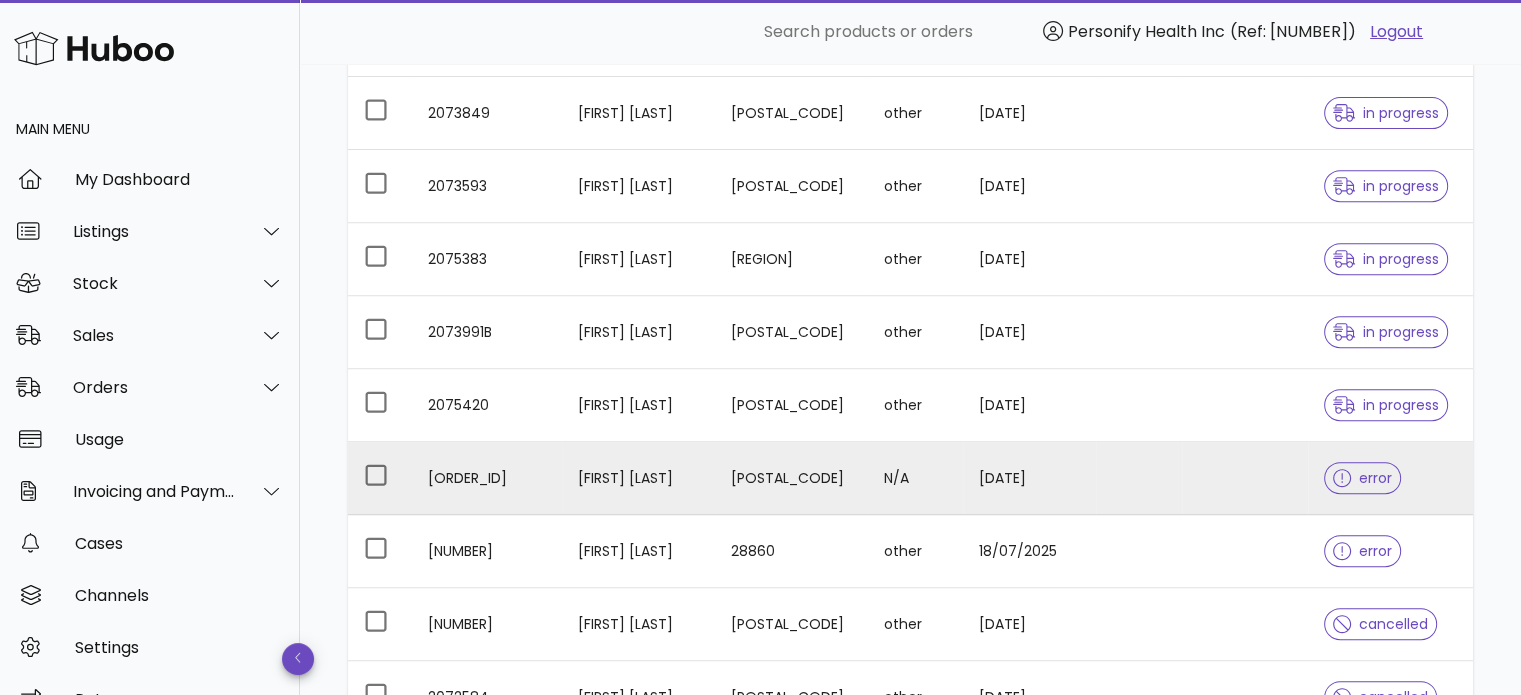 click on "[FIRST] [LAST]" at bounding box center (638, 478) 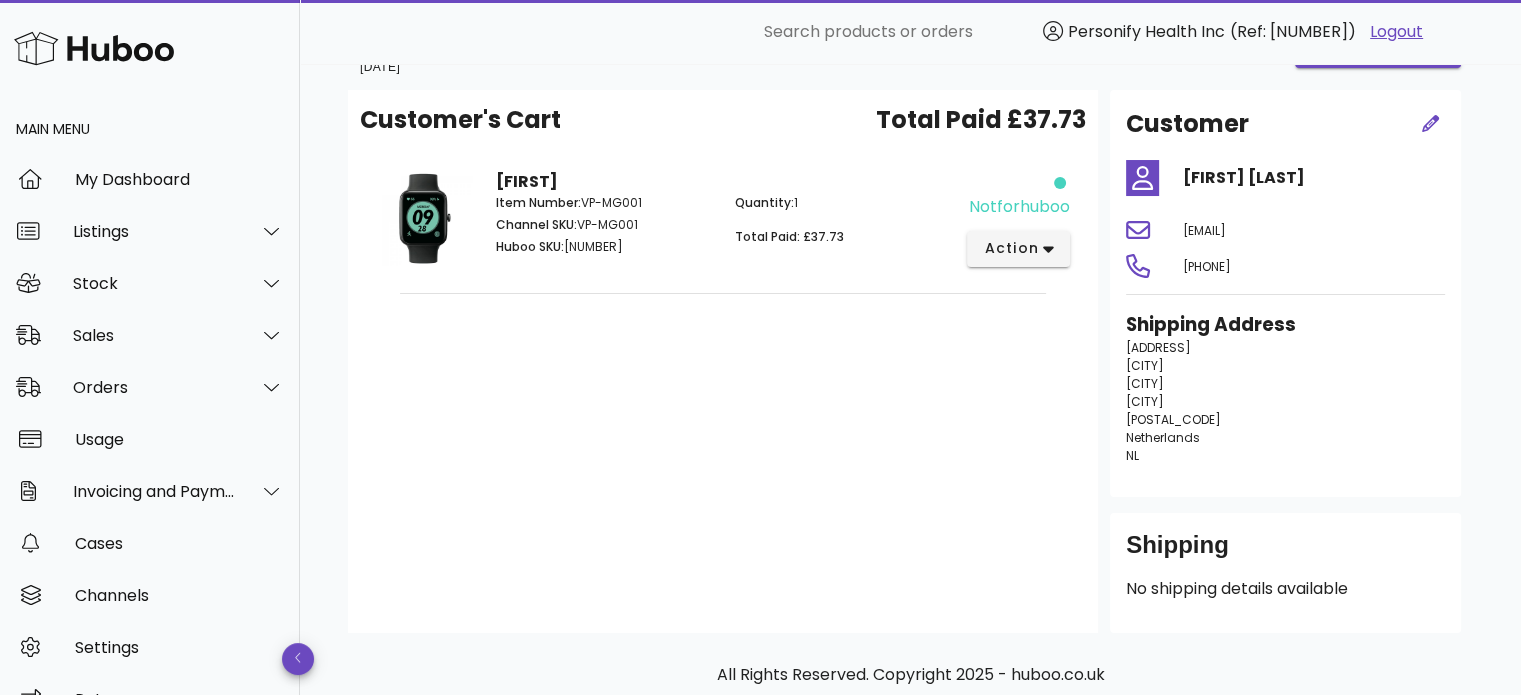 scroll, scrollTop: 100, scrollLeft: 0, axis: vertical 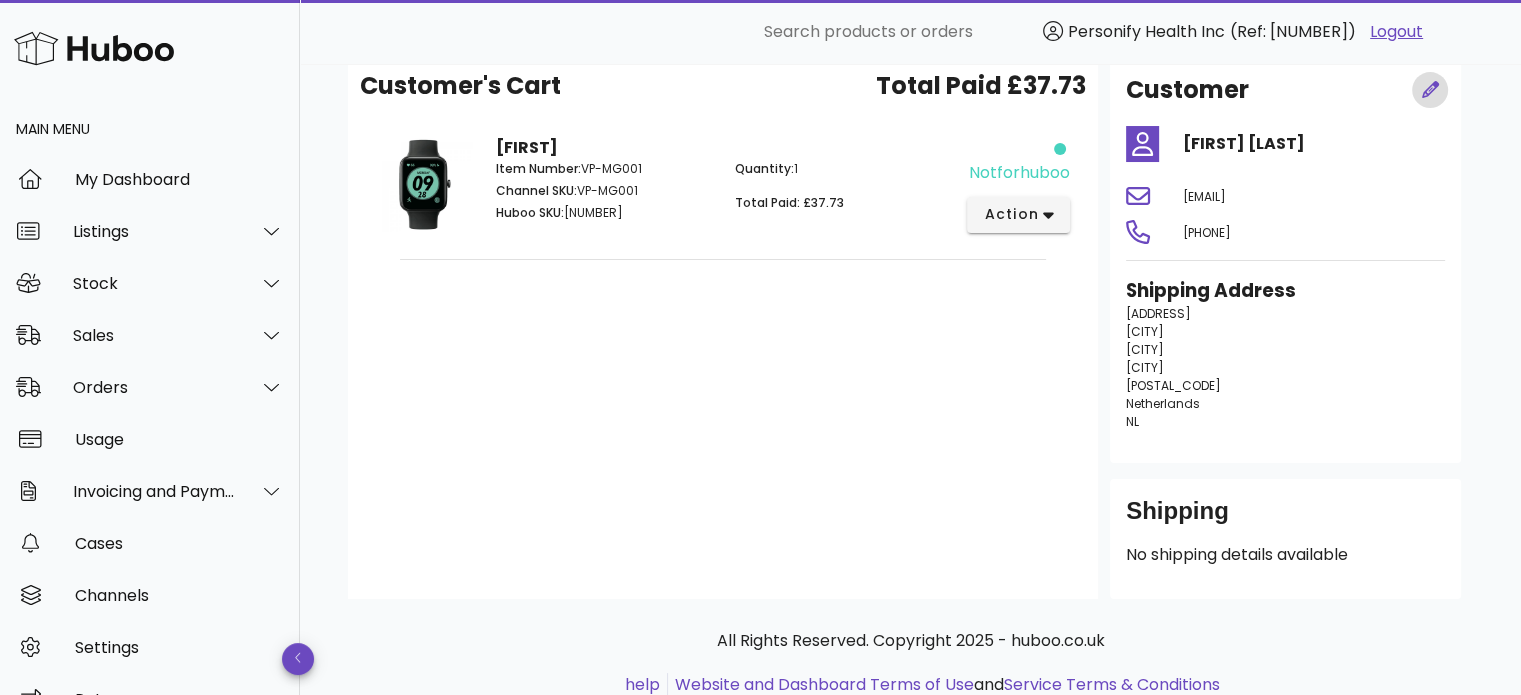 click 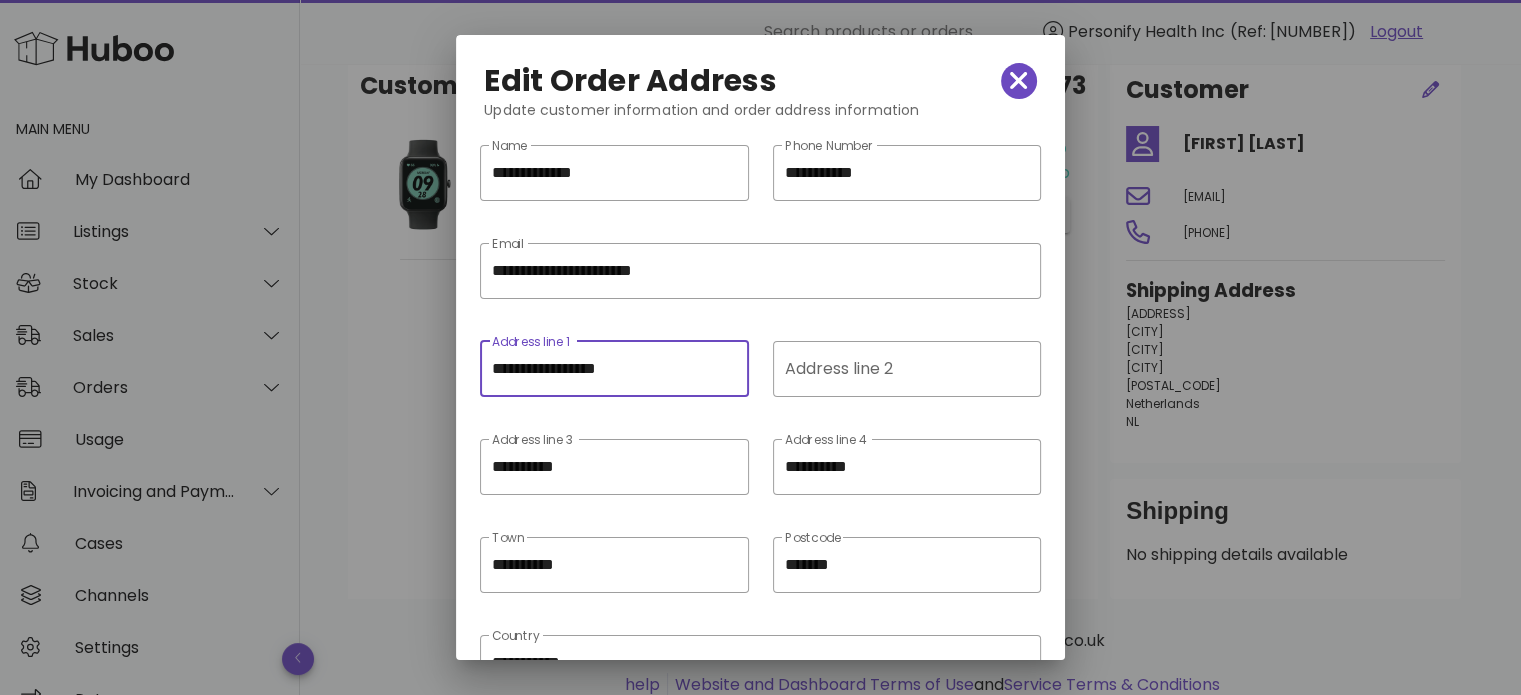 click on "**********" at bounding box center (614, 369) 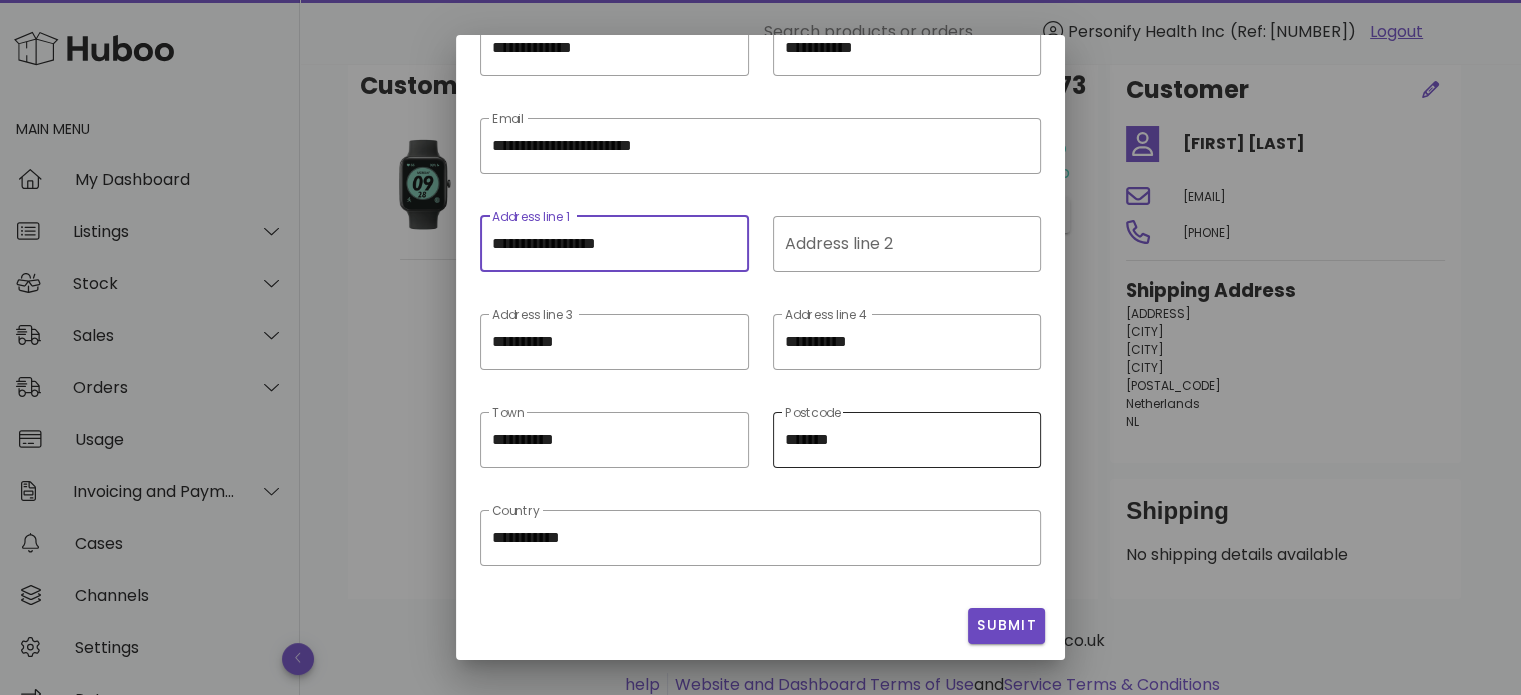 scroll, scrollTop: 128, scrollLeft: 0, axis: vertical 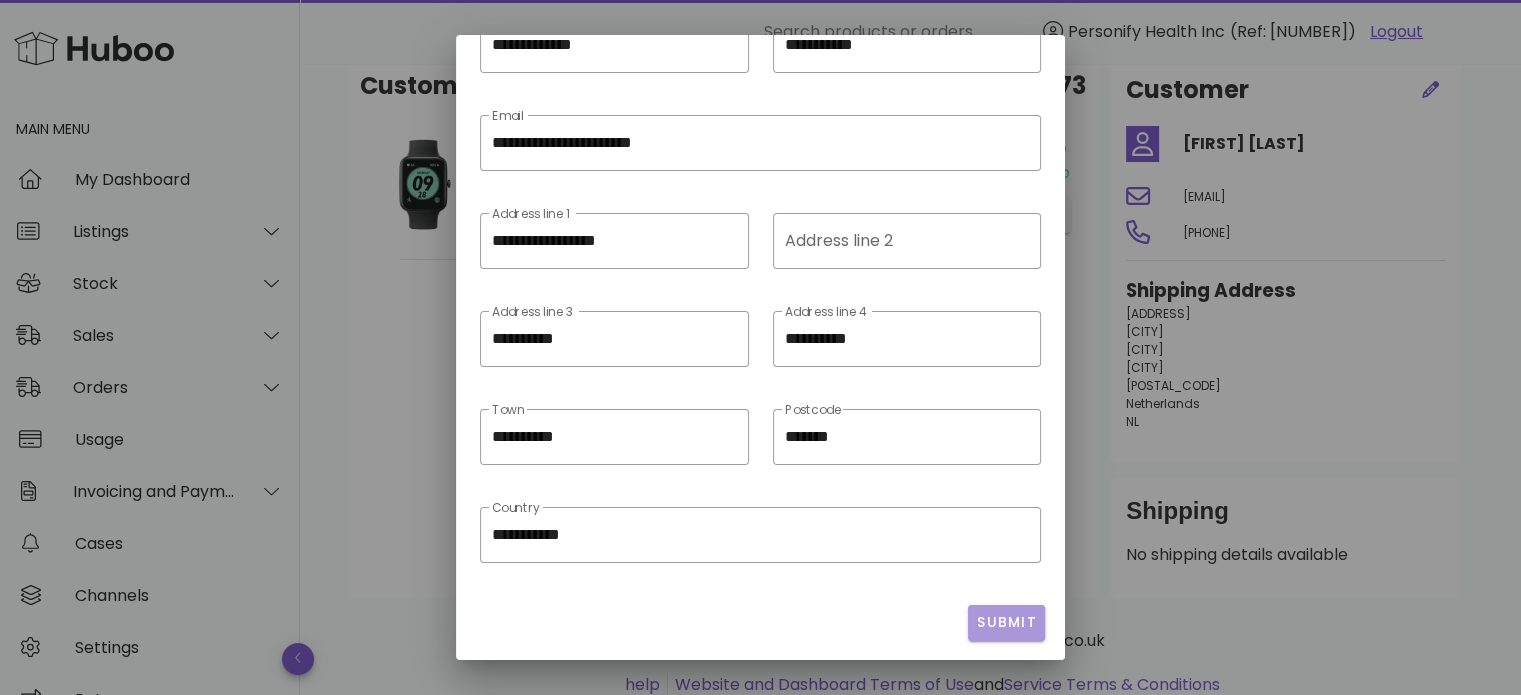 click on "Submit" at bounding box center [1006, 622] 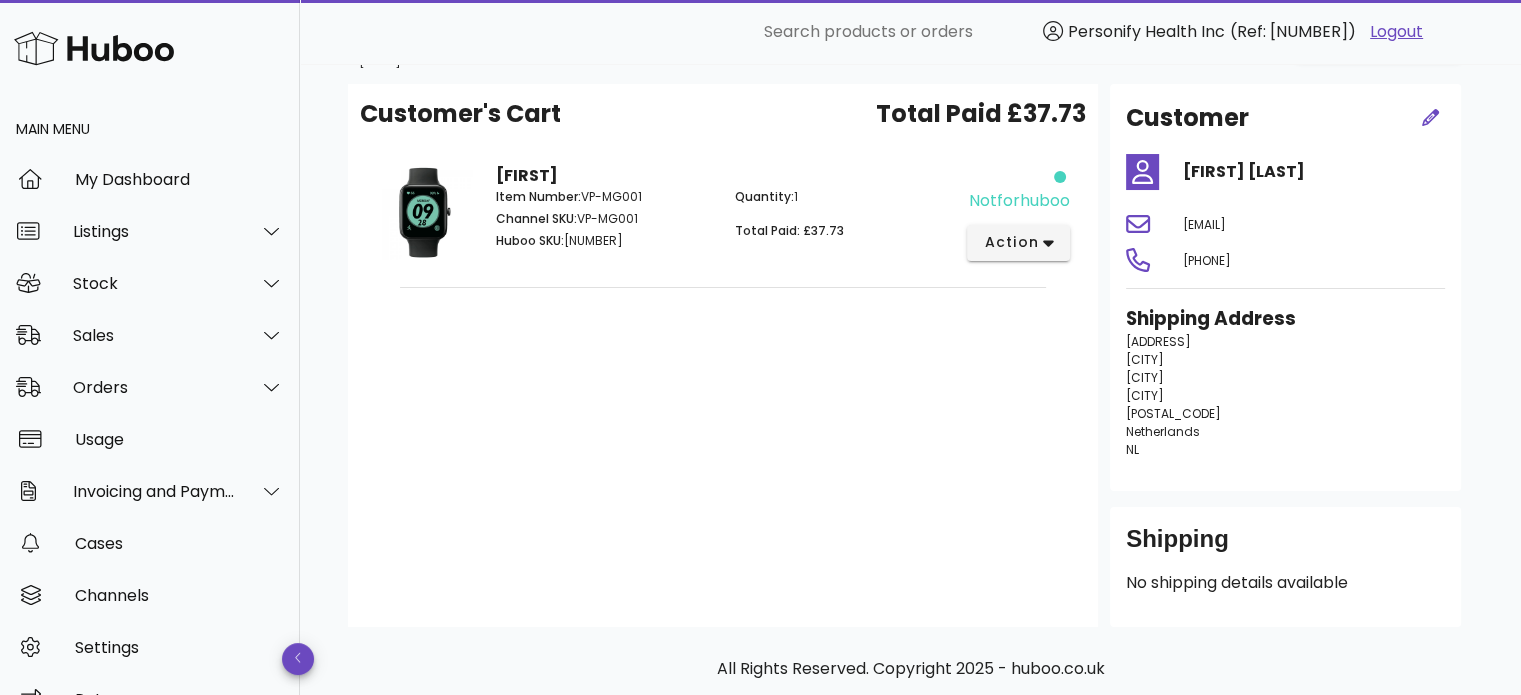 scroll, scrollTop: 0, scrollLeft: 0, axis: both 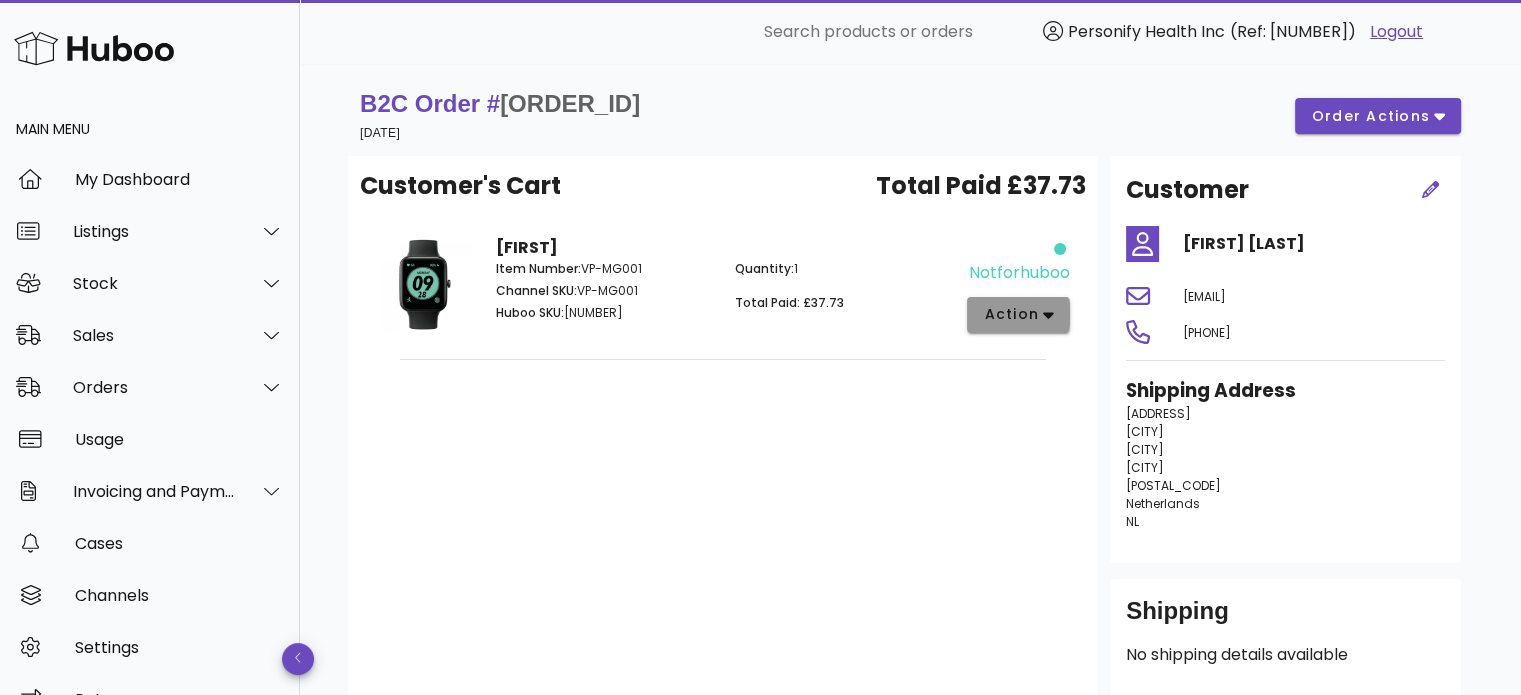 click on "action" at bounding box center [1018, 315] 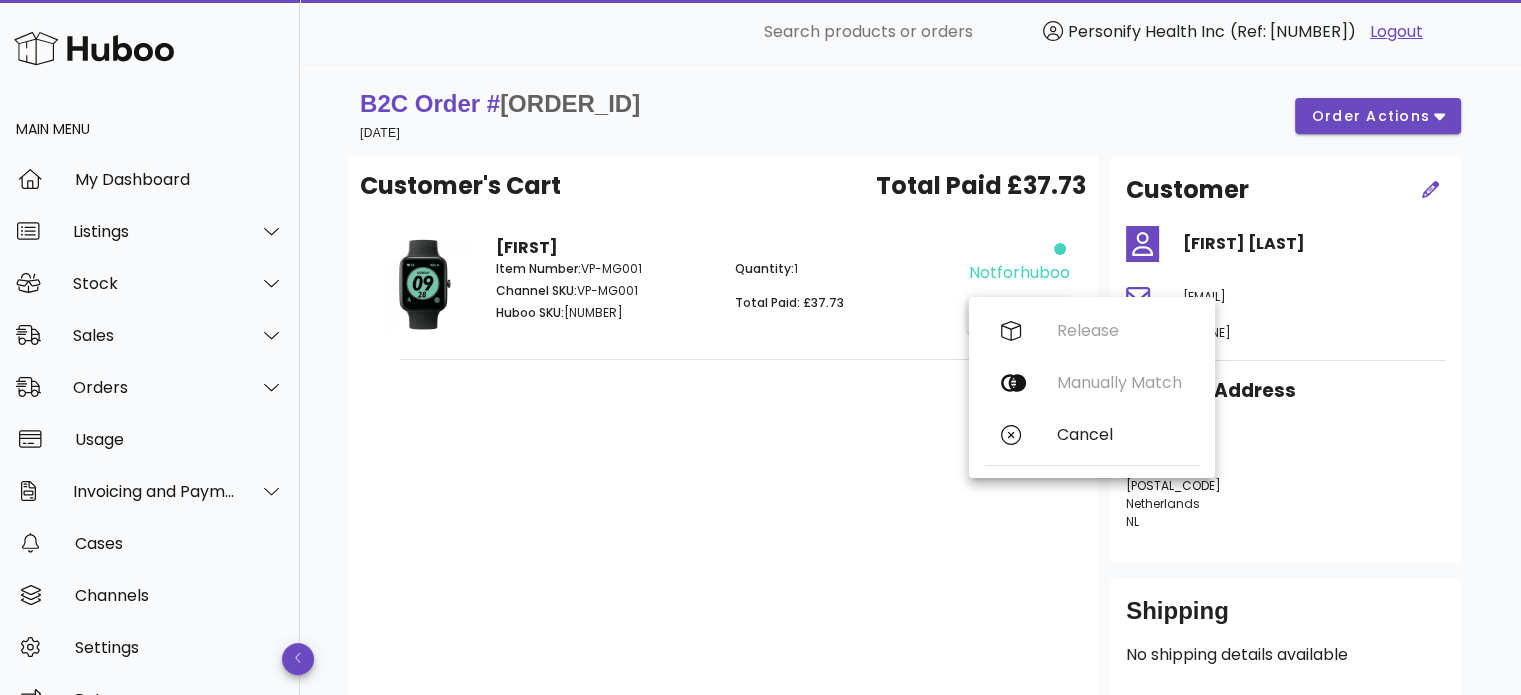 drag, startPoint x: 865, startPoint y: 531, endPoint x: 1026, endPoint y: 400, distance: 207.56204 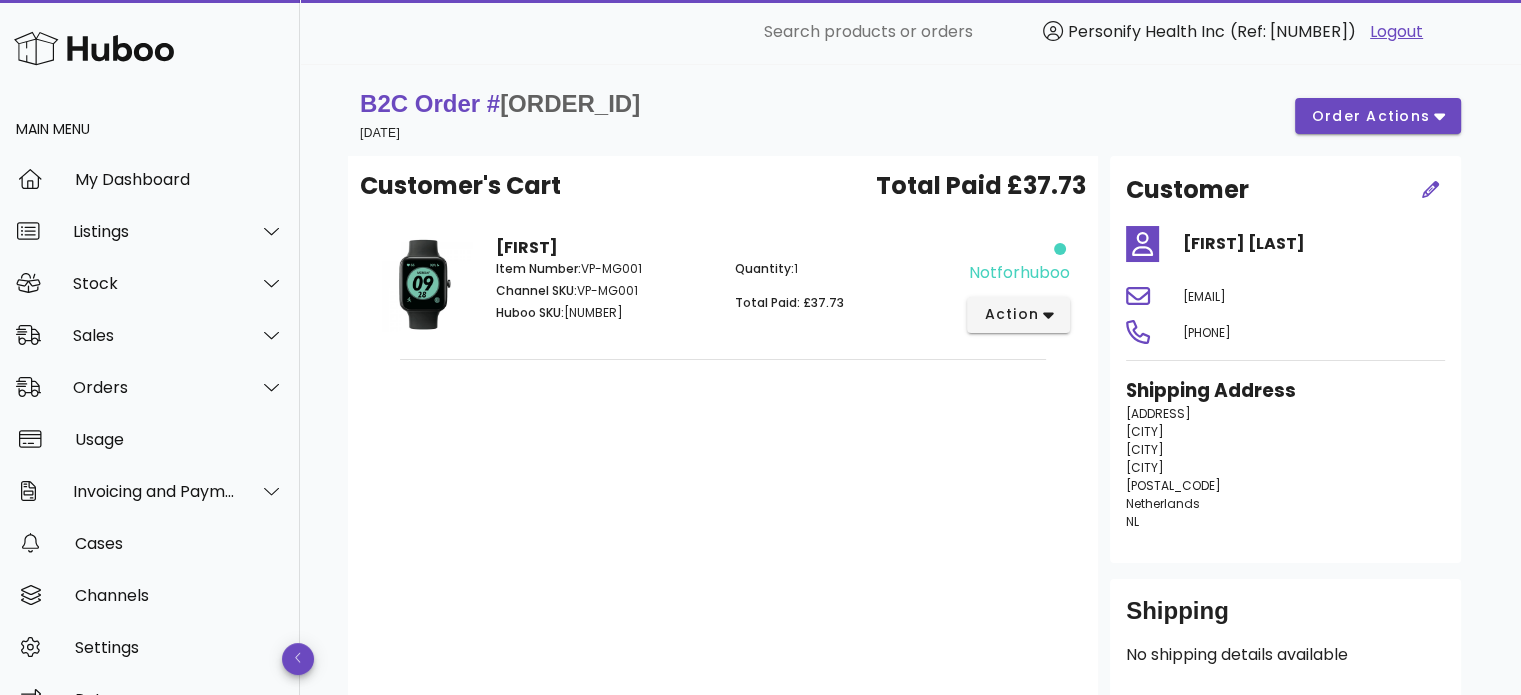 drag, startPoint x: 1370, startPoint y: 87, endPoint x: 1369, endPoint y: 118, distance: 31.016125 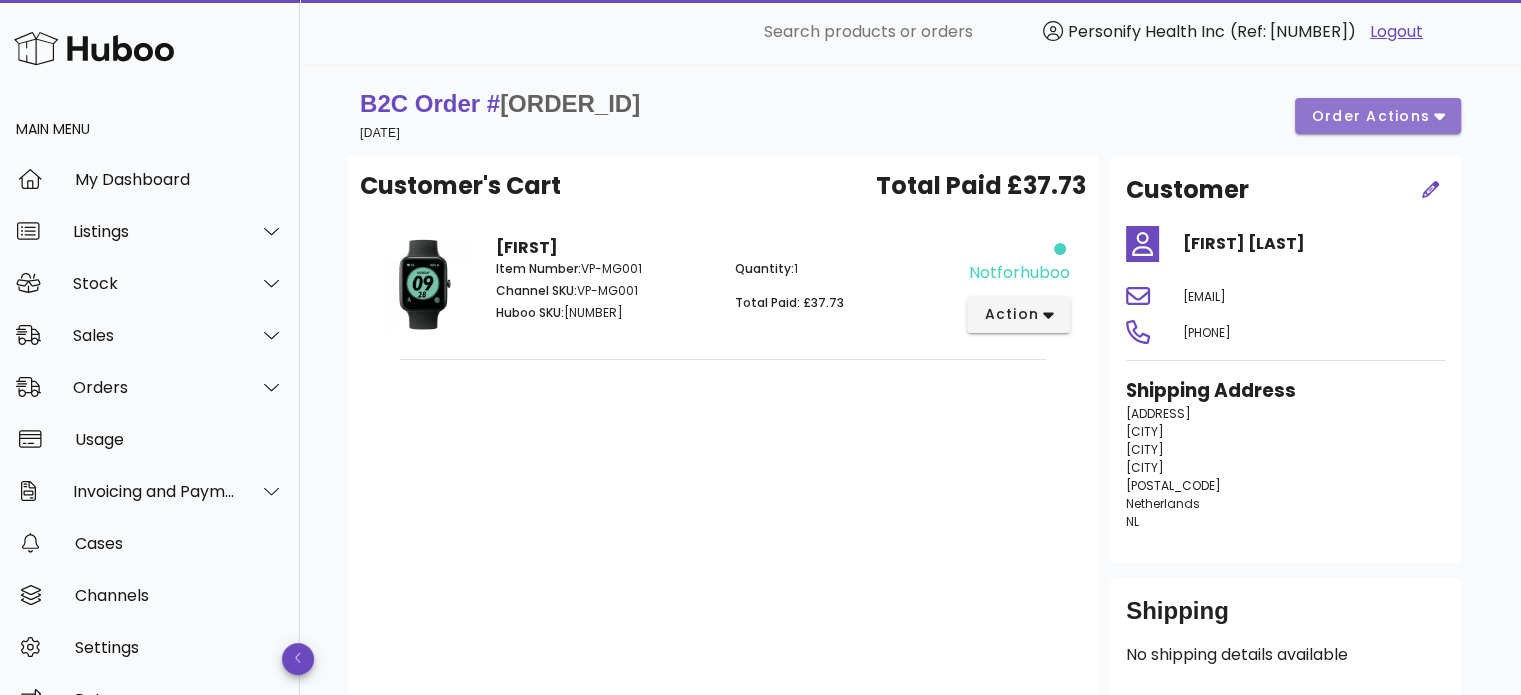 click on "order actions" at bounding box center (1371, 116) 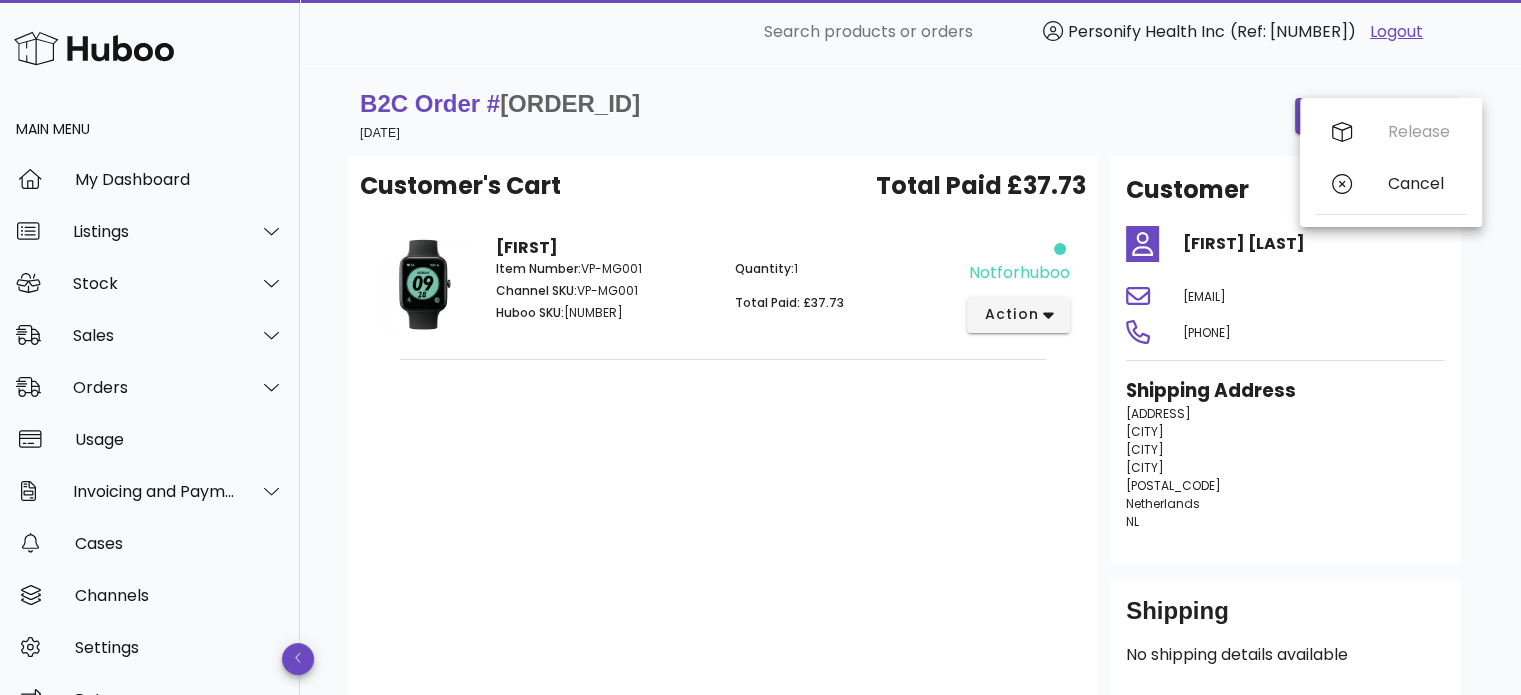 drag, startPoint x: 923, startPoint y: 444, endPoint x: 724, endPoint y: 348, distance: 220.9457 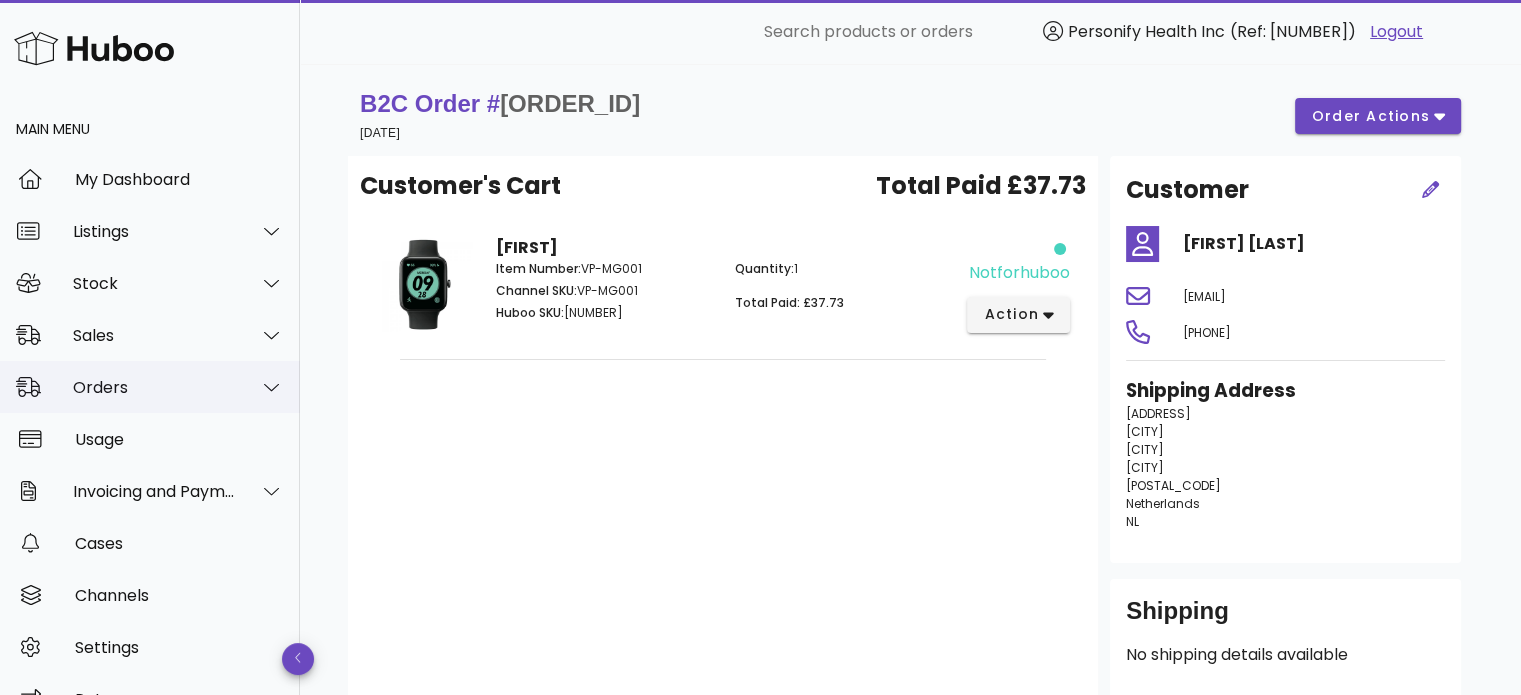 click on "Orders" at bounding box center (154, 387) 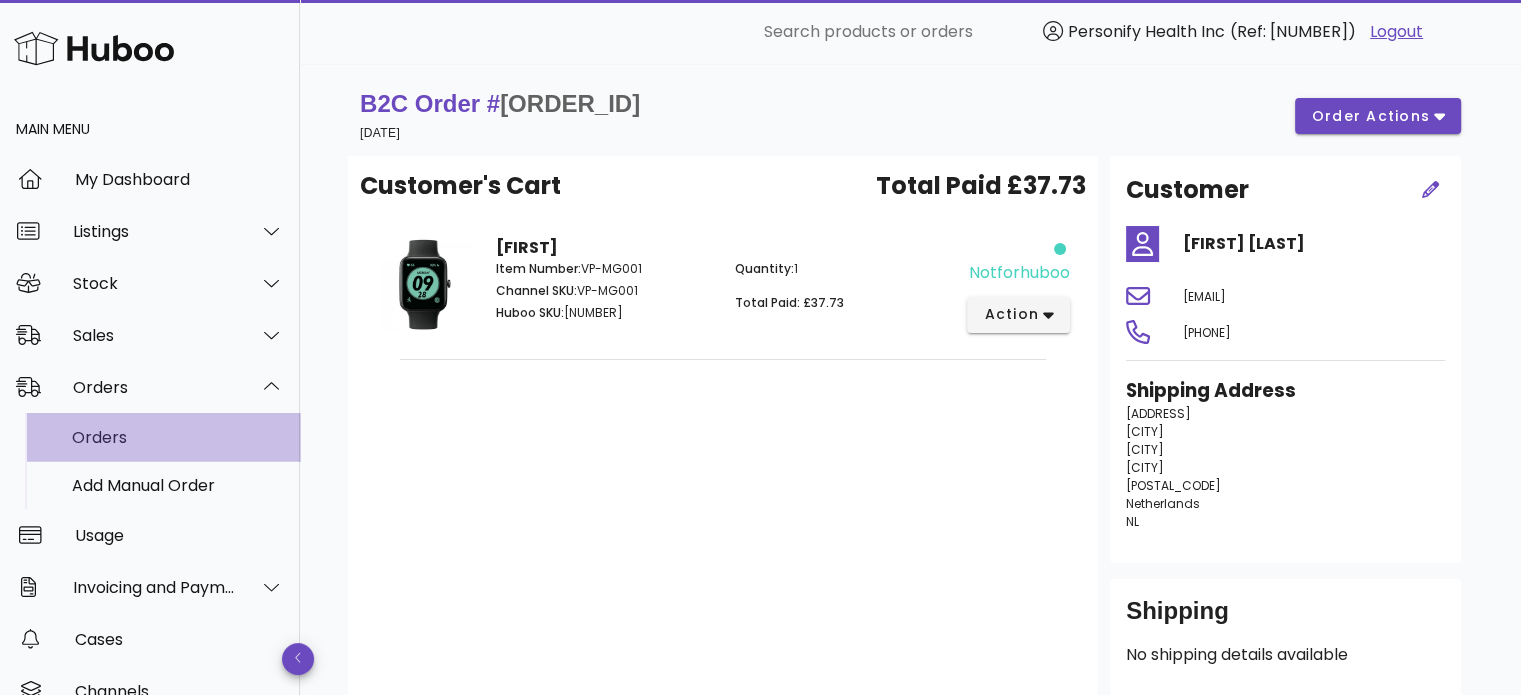 click on "Orders" at bounding box center (178, 437) 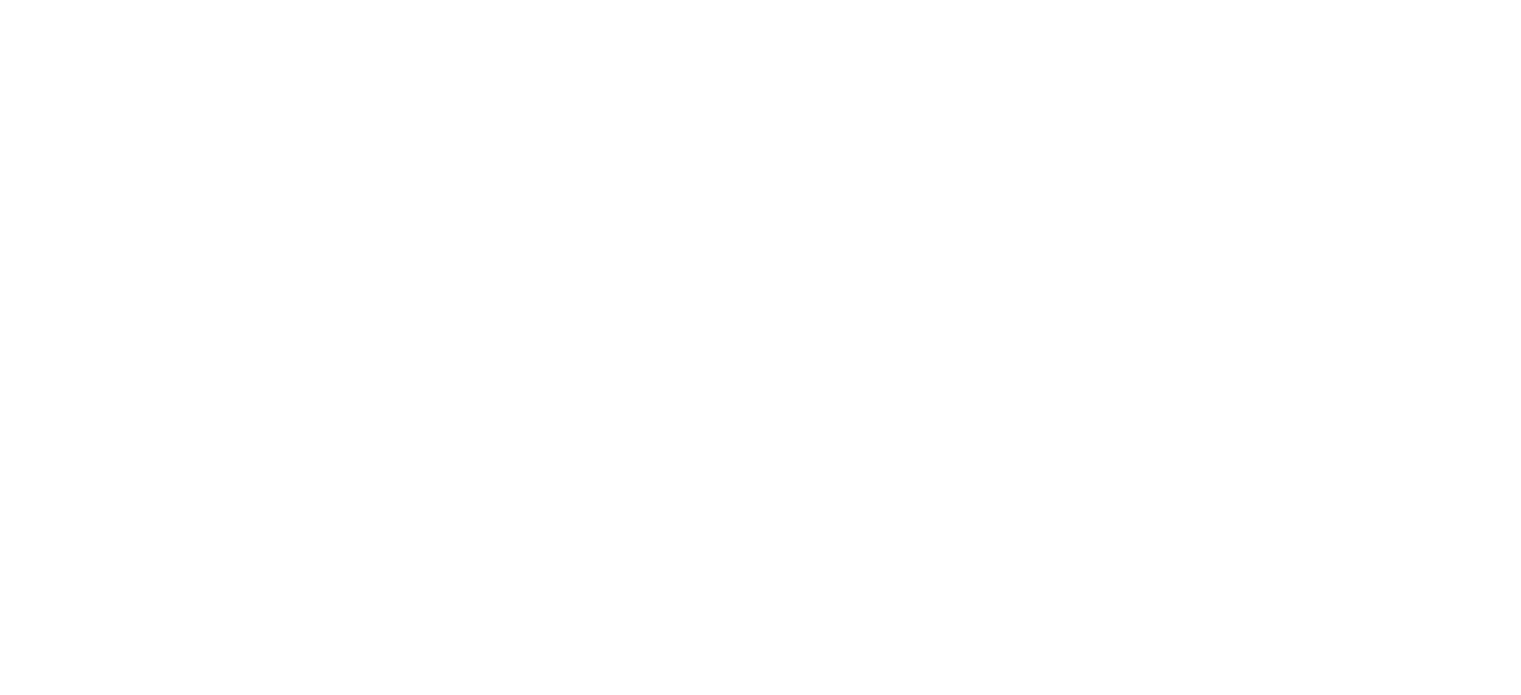 scroll, scrollTop: 0, scrollLeft: 0, axis: both 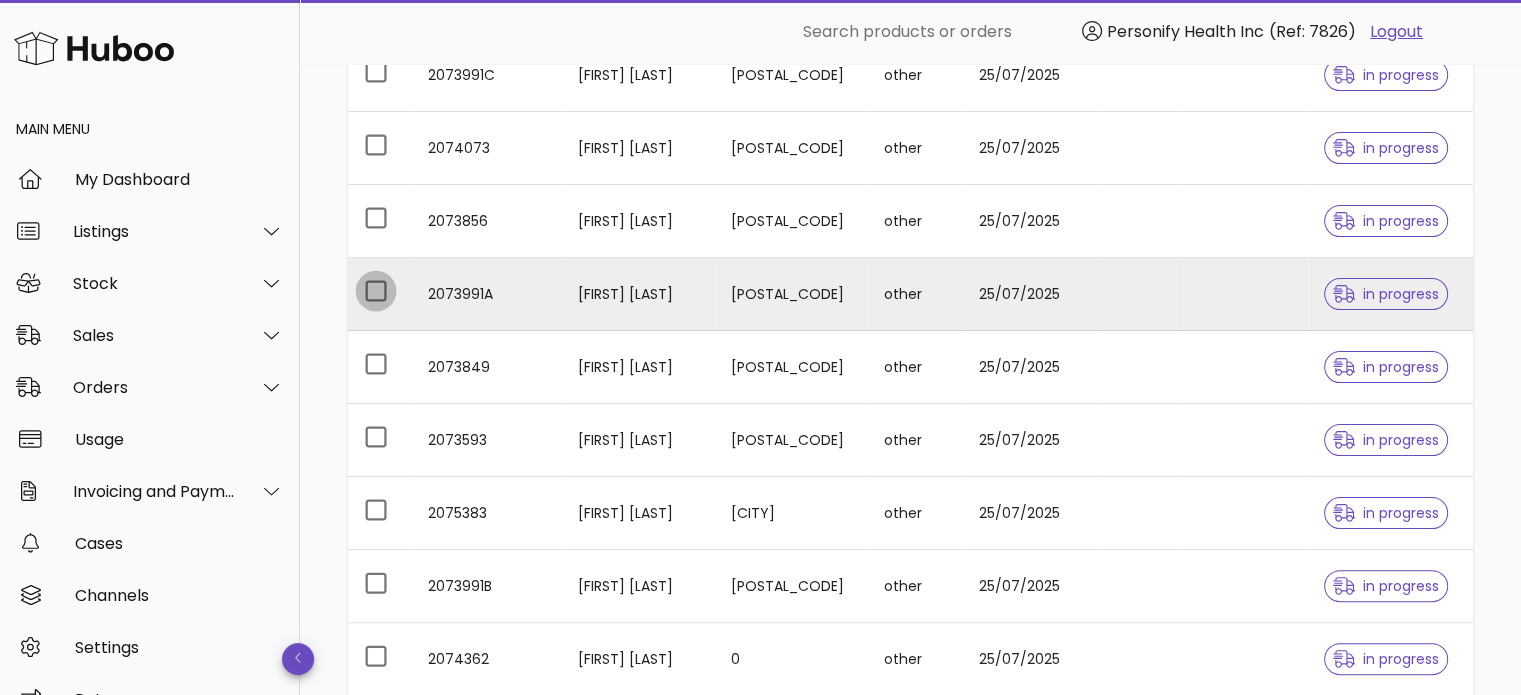 drag, startPoint x: 380, startPoint y: 281, endPoint x: 467, endPoint y: 281, distance: 87 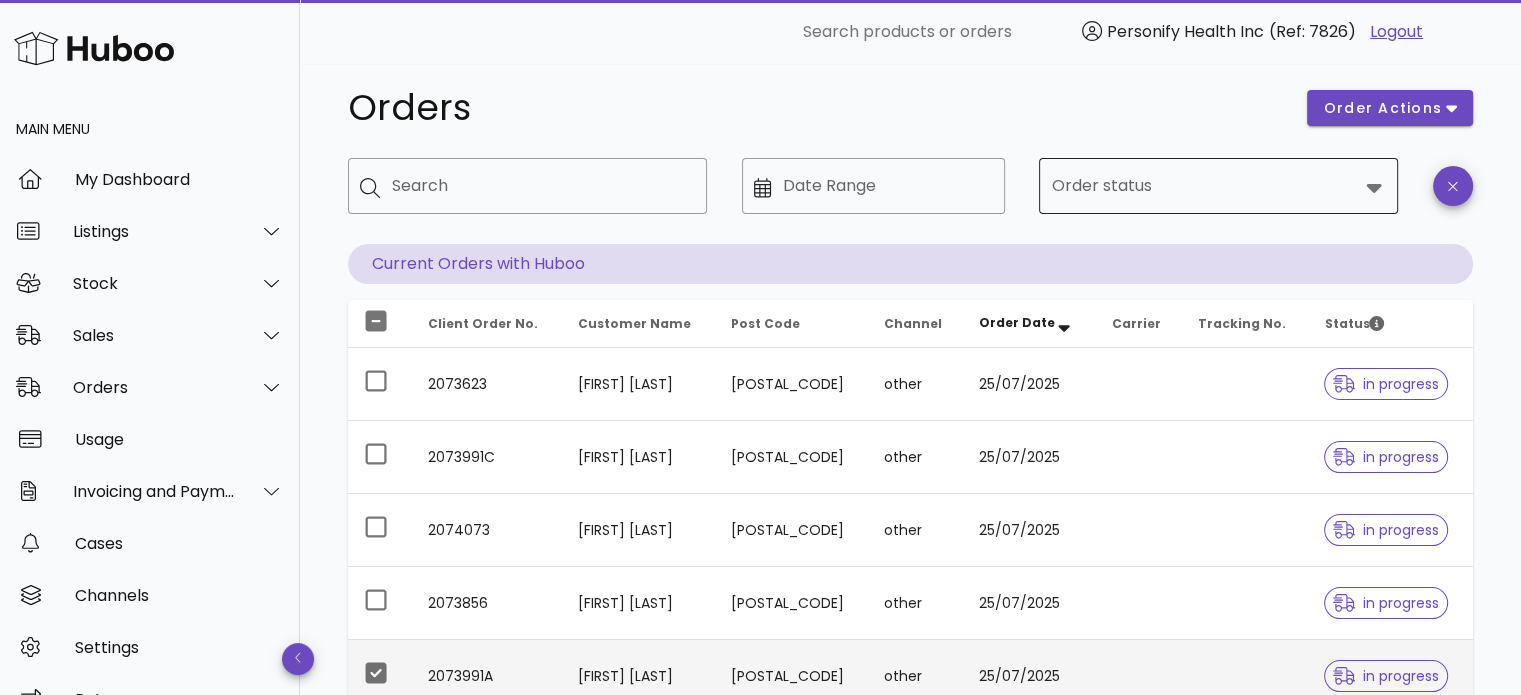 scroll, scrollTop: 0, scrollLeft: 0, axis: both 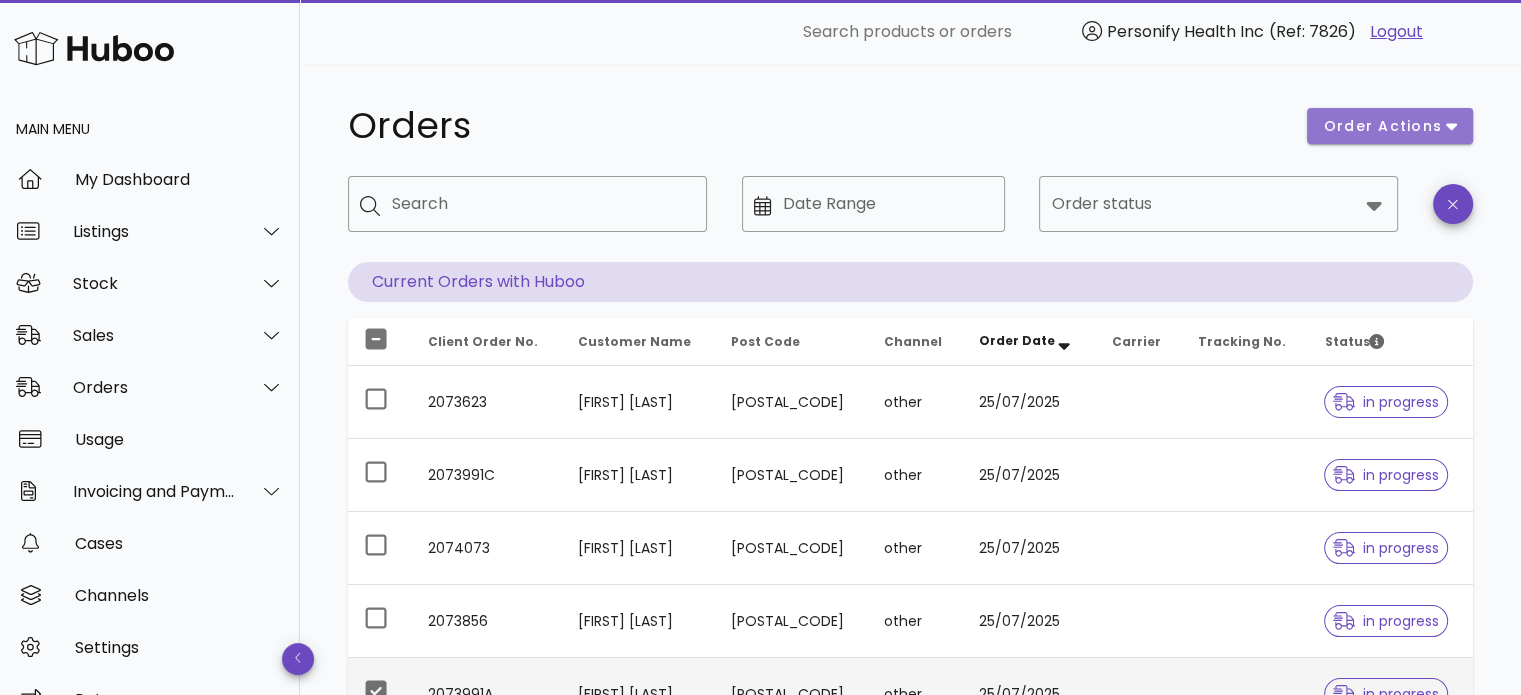 click on "order actions" at bounding box center (1390, 126) 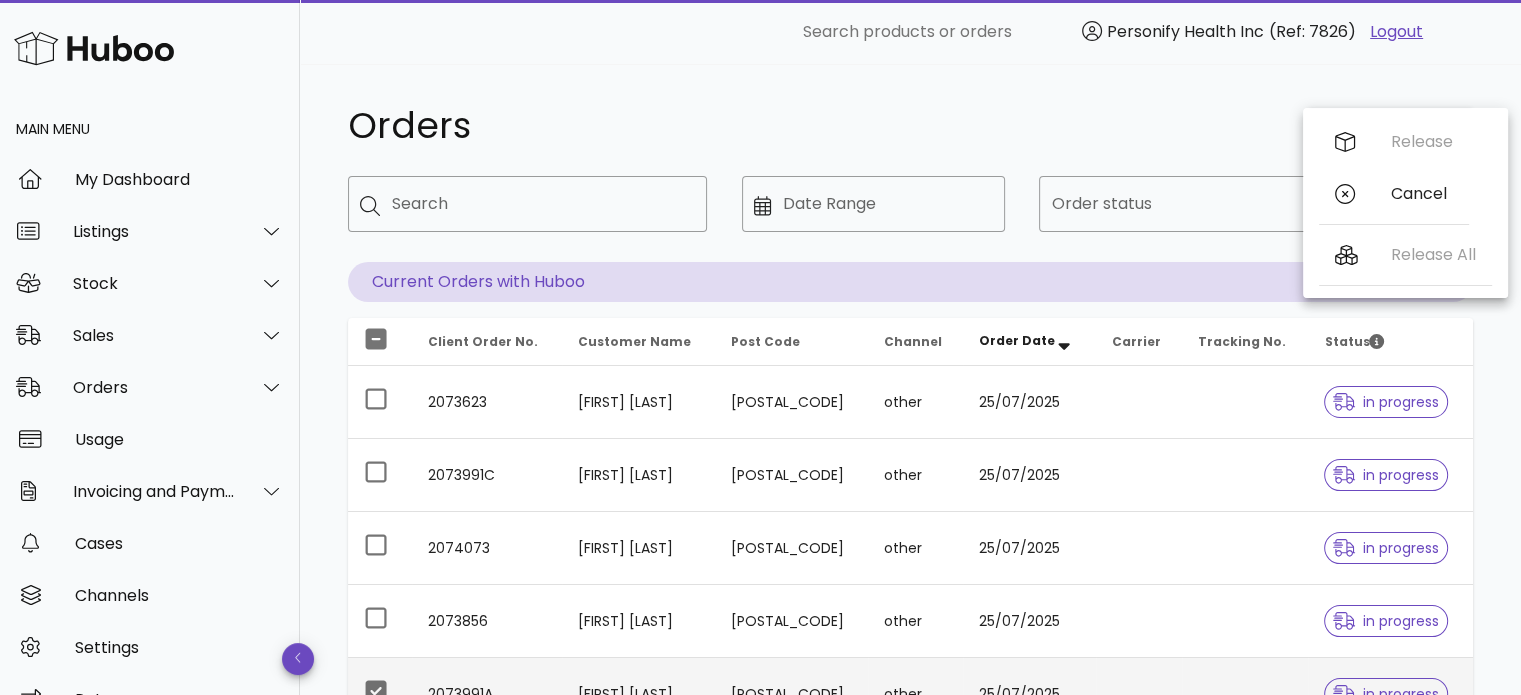click on "Orders  order actions ​ Search ​ Date Range ​ Order status Current Orders with Huboo Client Order No. Customer Name Post Code Channel Order Date Carrier Tracking No.  Status  2073623 Eloise Banks CM2 7JH other 25/07/2025  in progress  2073991C Sarah Evans M23 9qe other 25/07/2025  in progress  2074073 Angela Clohosy CM3 3FH other 25/07/2025  in progress  2073856 pauline Millar BT1 8ED other 25/07/2025  in progress  2073991A Sarah Evans M23 9qe other 25/07/2025  in progress  2073849 Sandesh Sangroula RG2 8HZ other 25/07/2025  in progress  2073593 Gino Metcalfe HP12 4SX other 25/07/2025  in progress  2075383 Chris Quin Bucks other 25/07/2025  in progress  2073991B Sarah Evans M23 9qe other 25/07/2025  in progress  2074362 Jacqueline Chan 0 other 25/07/2025  in progress  Rows per page: 10 1-10 of 143 All Rights Reserved. Copyright 2025 - huboo.co.uk  help   Website and Dashboard Terms of Use   and   Service Terms & Conditions" at bounding box center (910, 690) 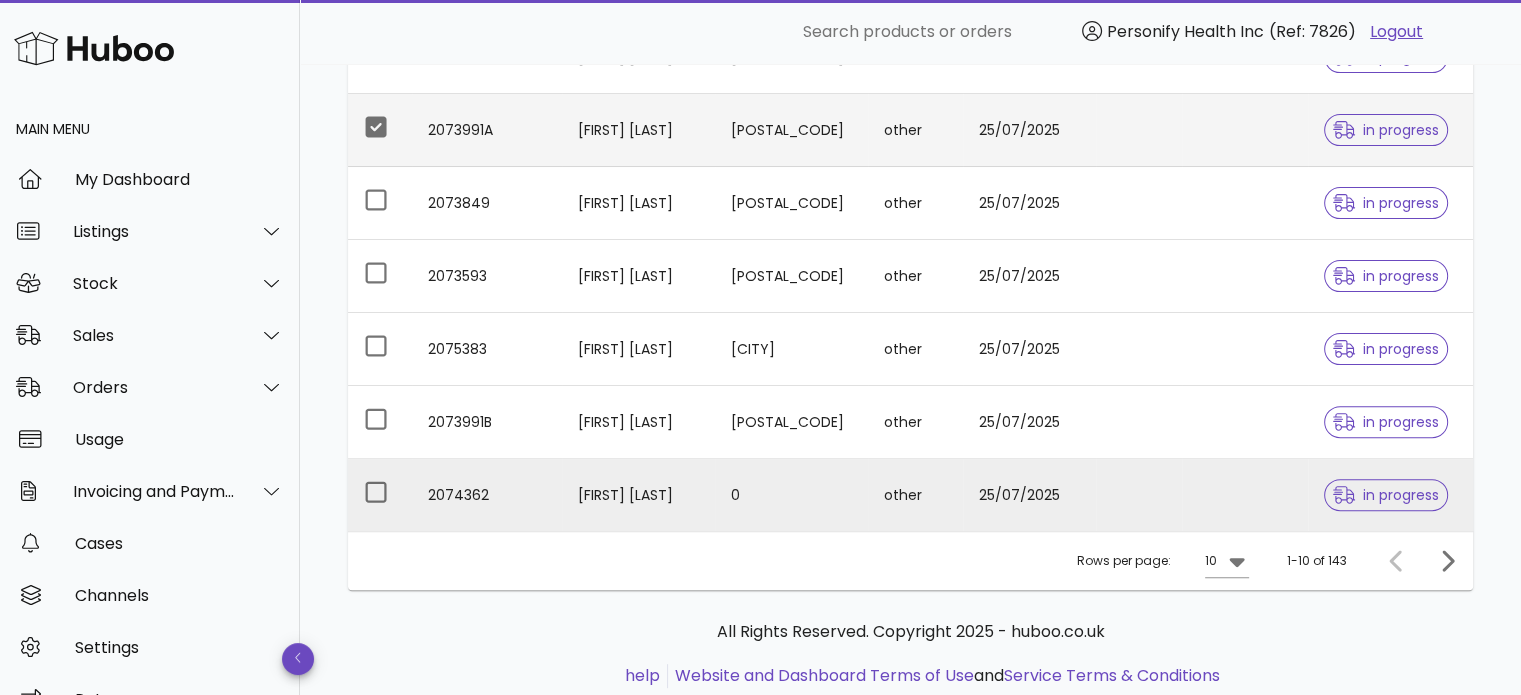scroll, scrollTop: 619, scrollLeft: 0, axis: vertical 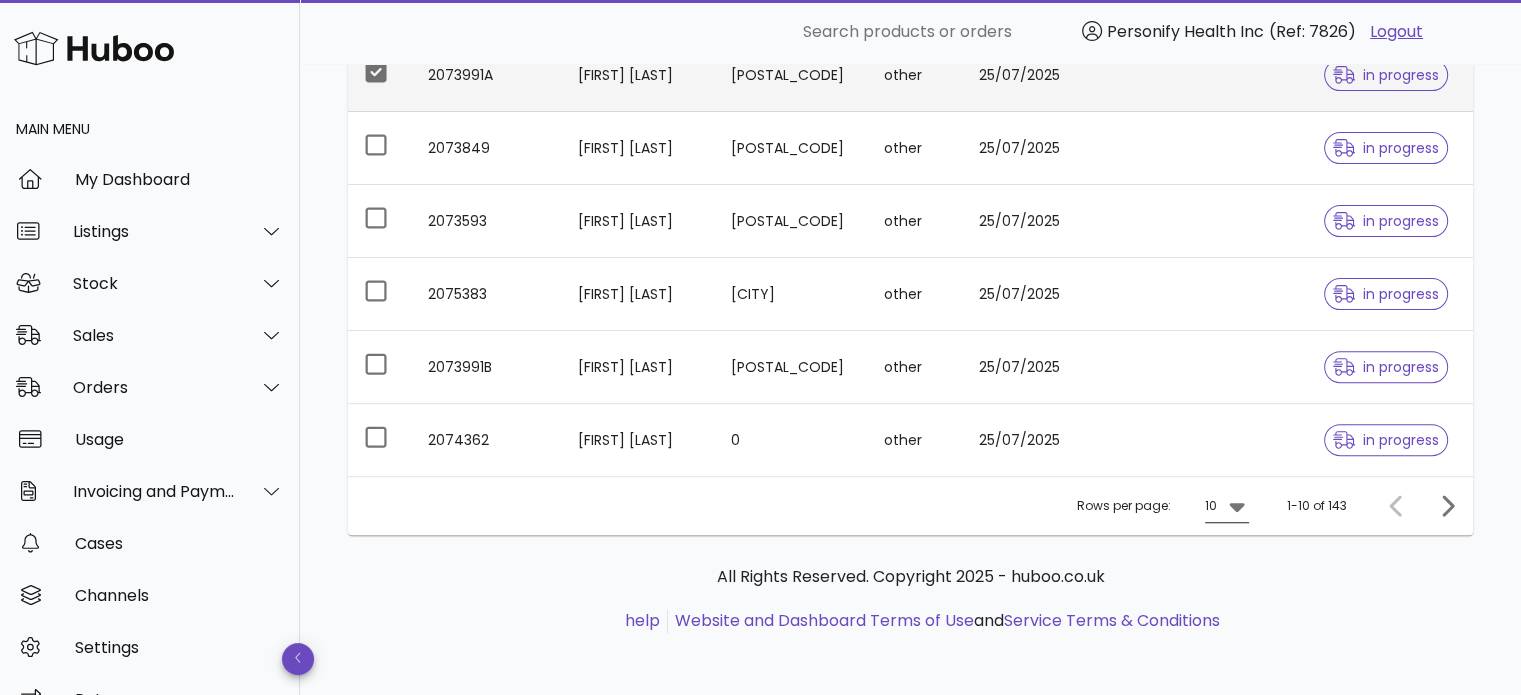click 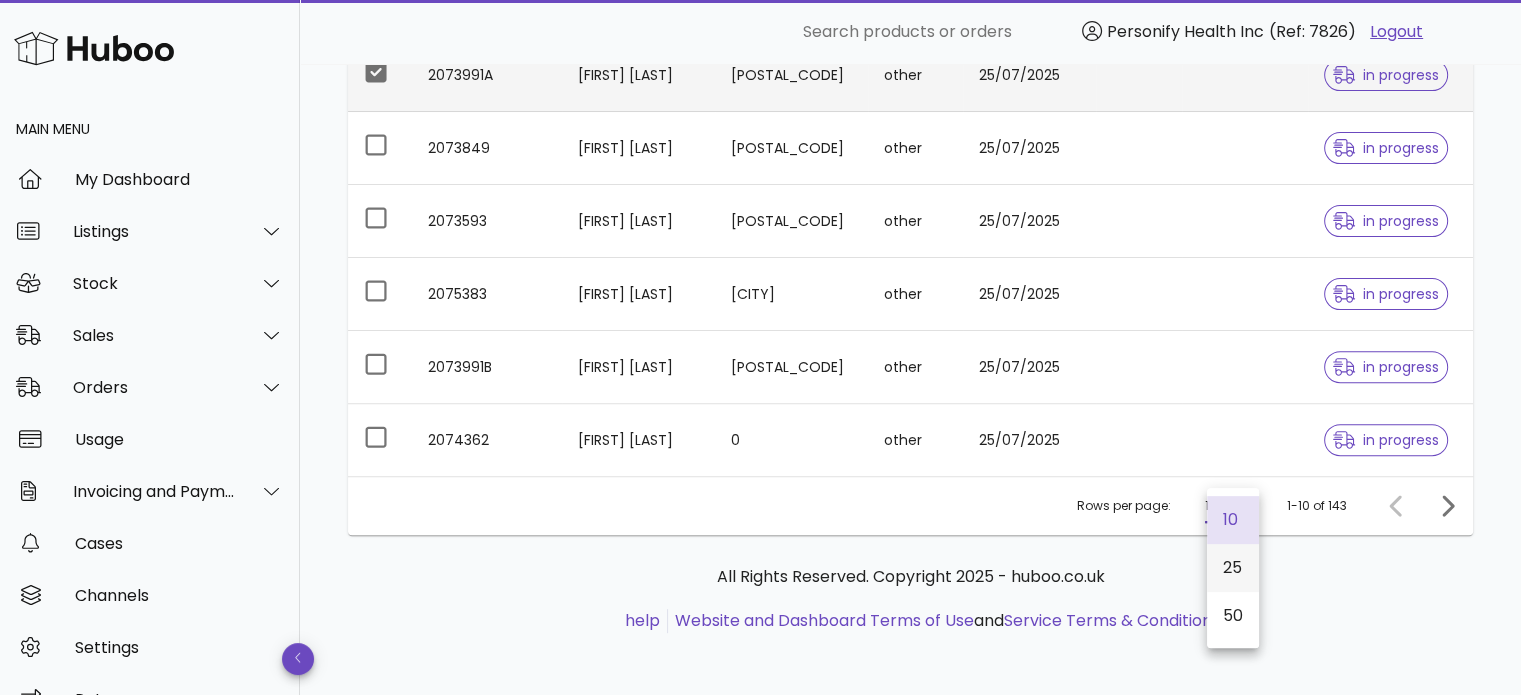 click on "25" at bounding box center [1233, 567] 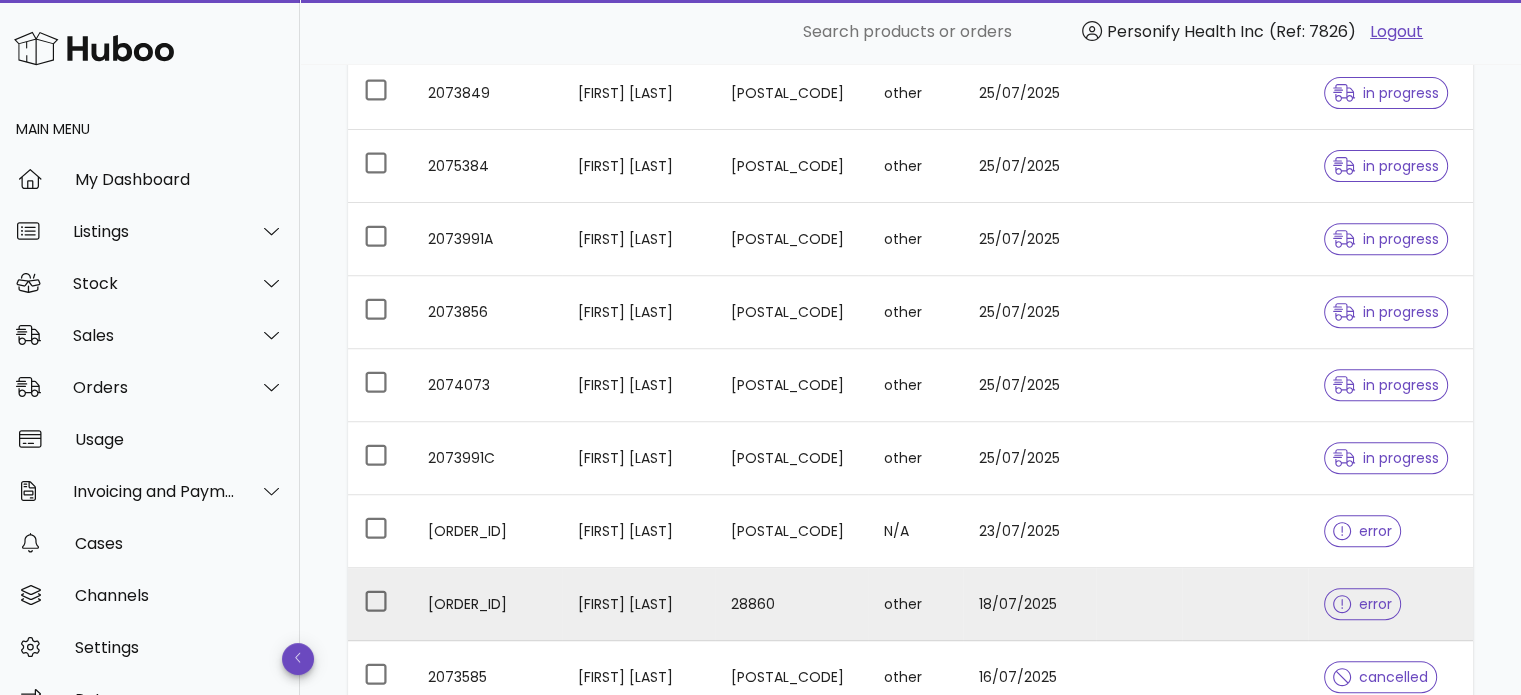scroll, scrollTop: 919, scrollLeft: 0, axis: vertical 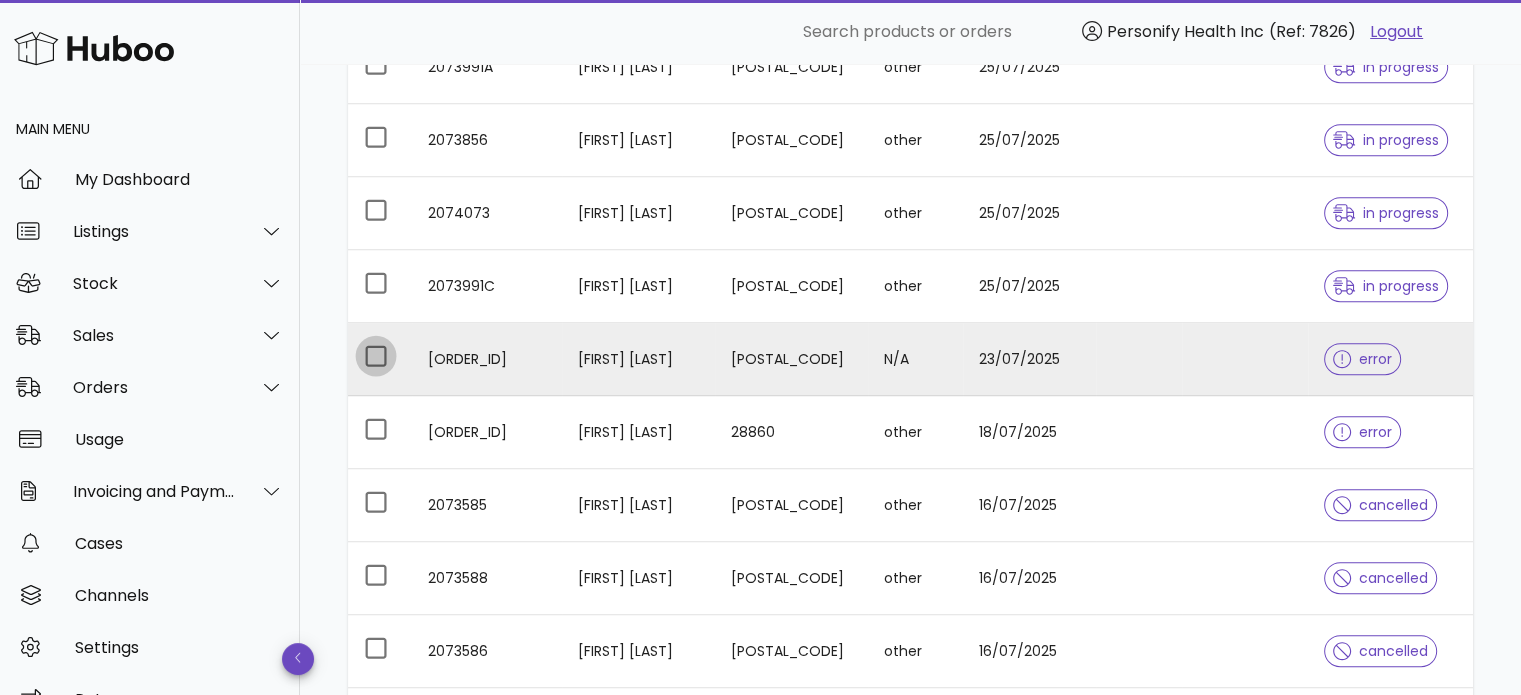 click at bounding box center [376, 356] 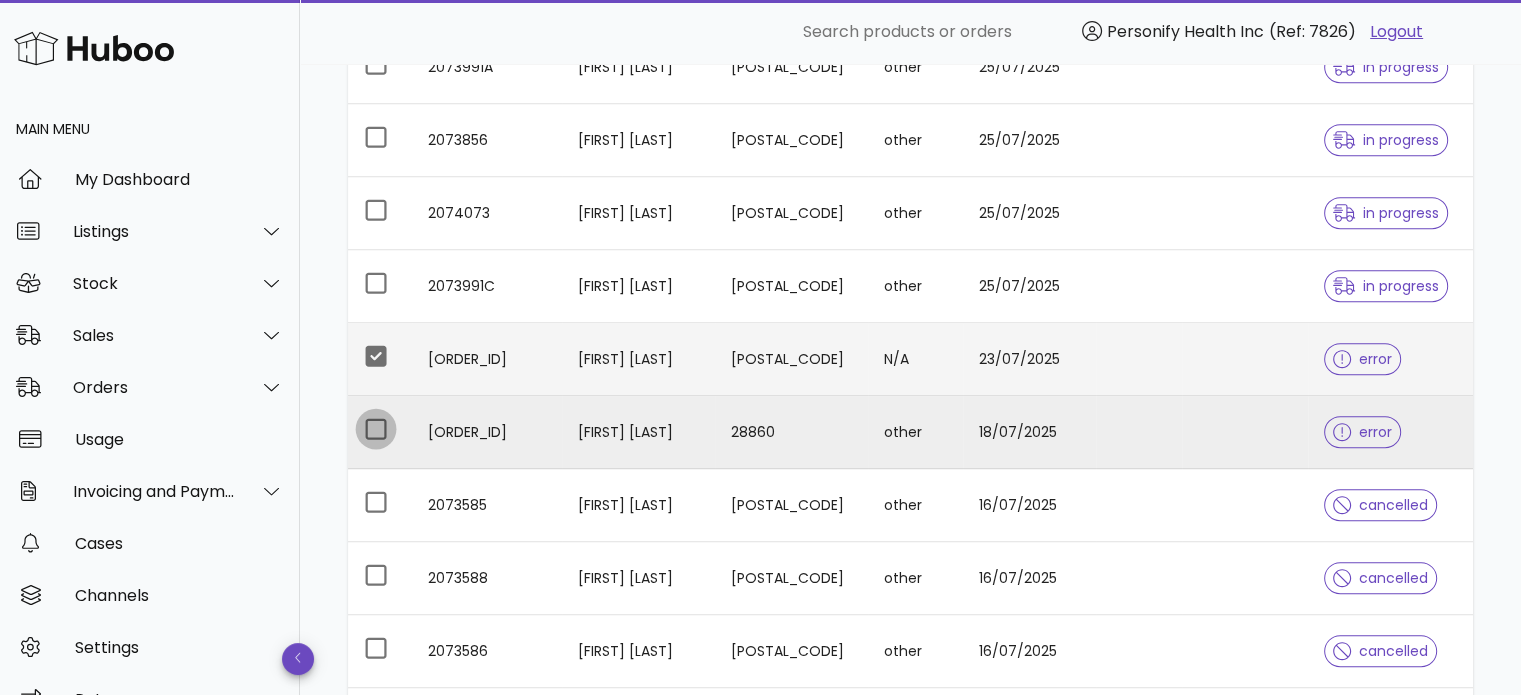 drag, startPoint x: 380, startPoint y: 427, endPoint x: 460, endPoint y: 417, distance: 80.622574 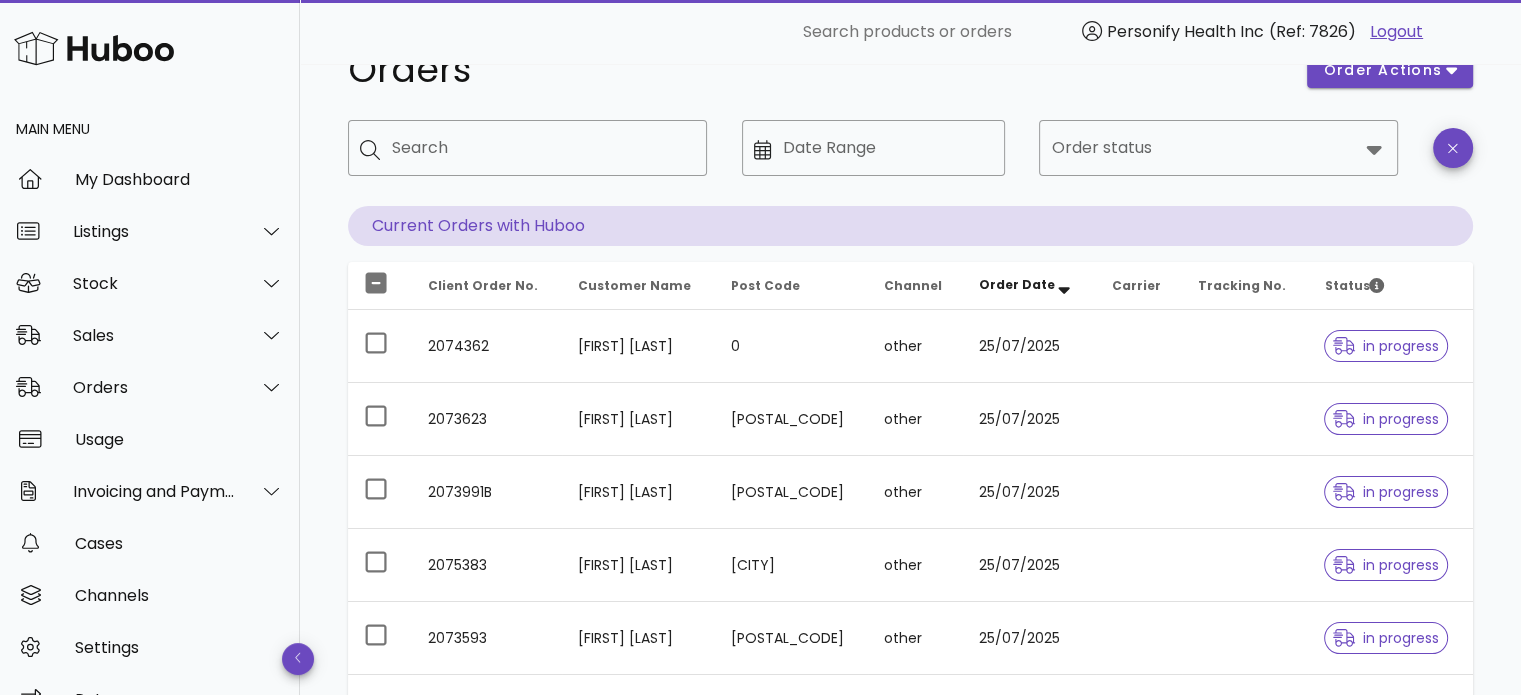scroll, scrollTop: 0, scrollLeft: 0, axis: both 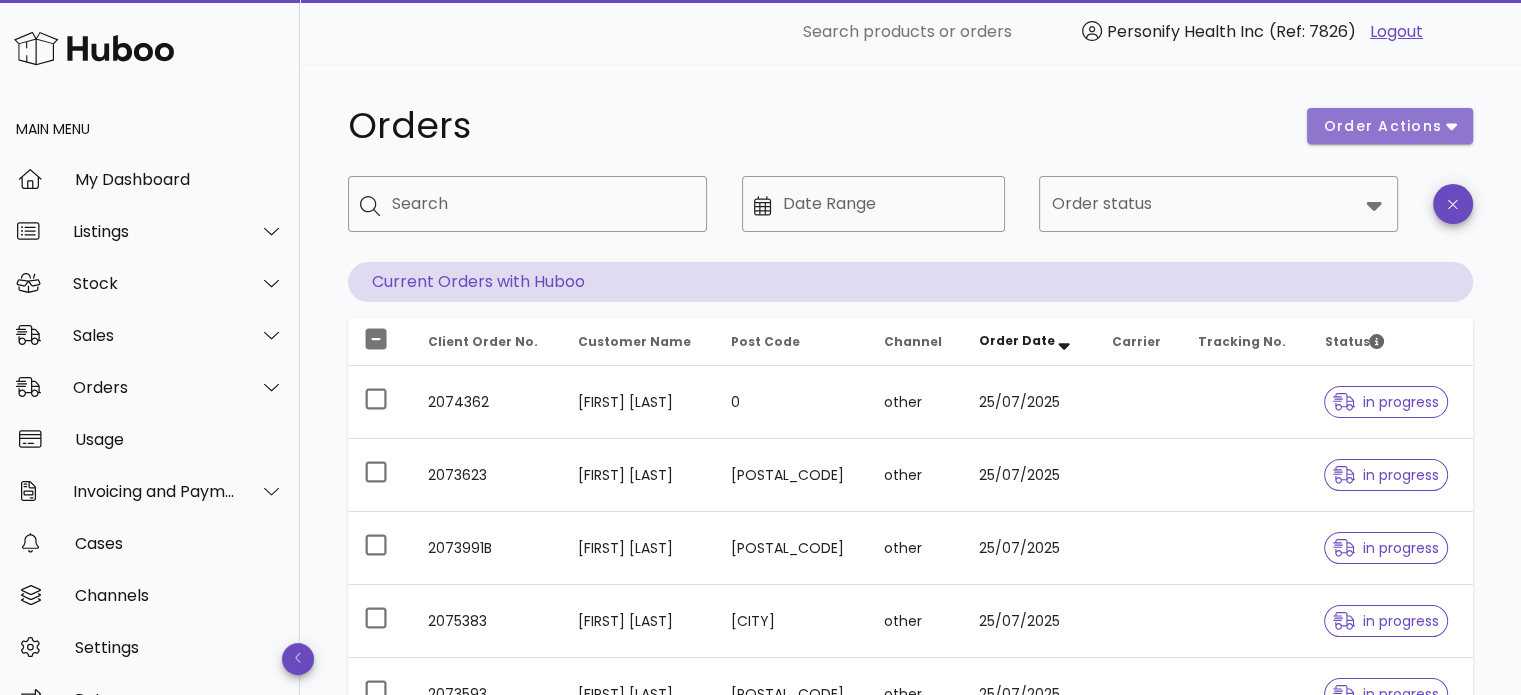 click on "order actions" at bounding box center [1390, 126] 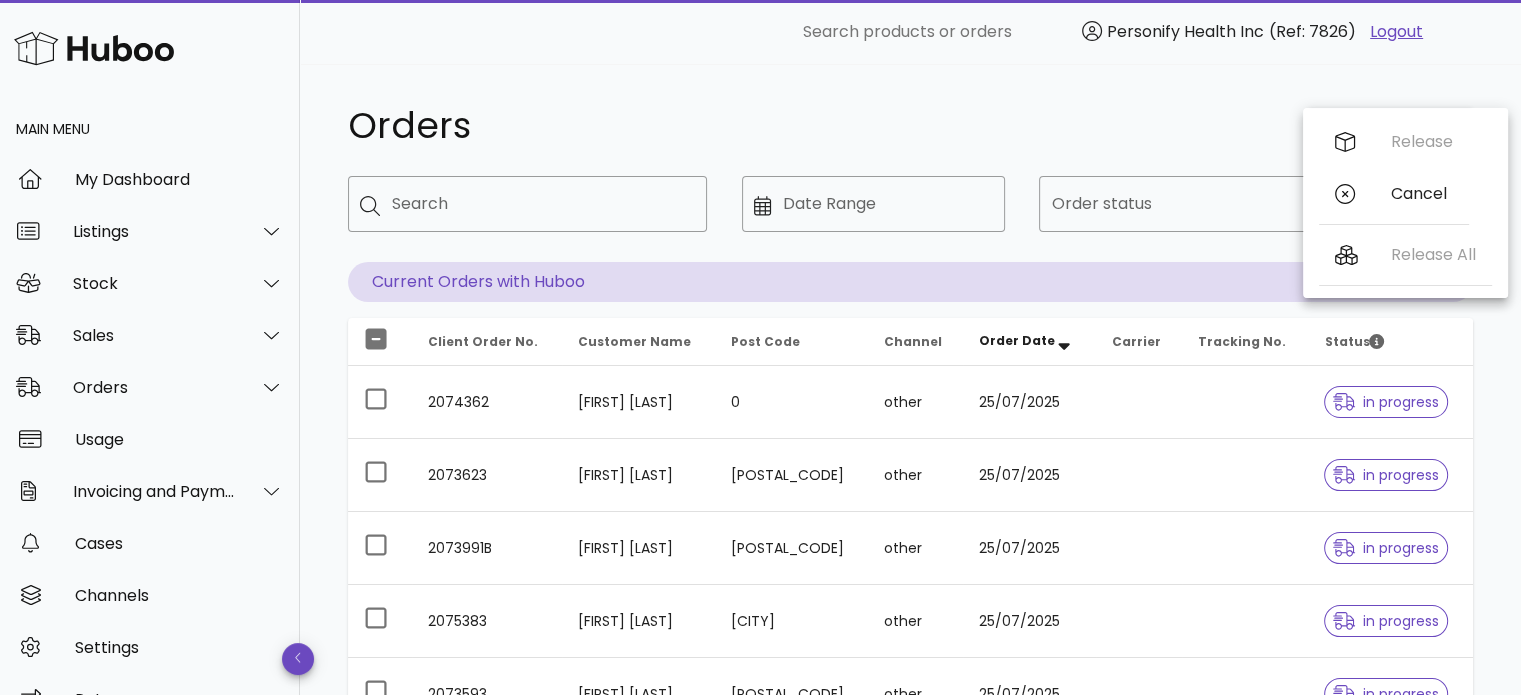 click on "Personify Health Inc   (Ref: 7826)" at bounding box center (1219, 32) 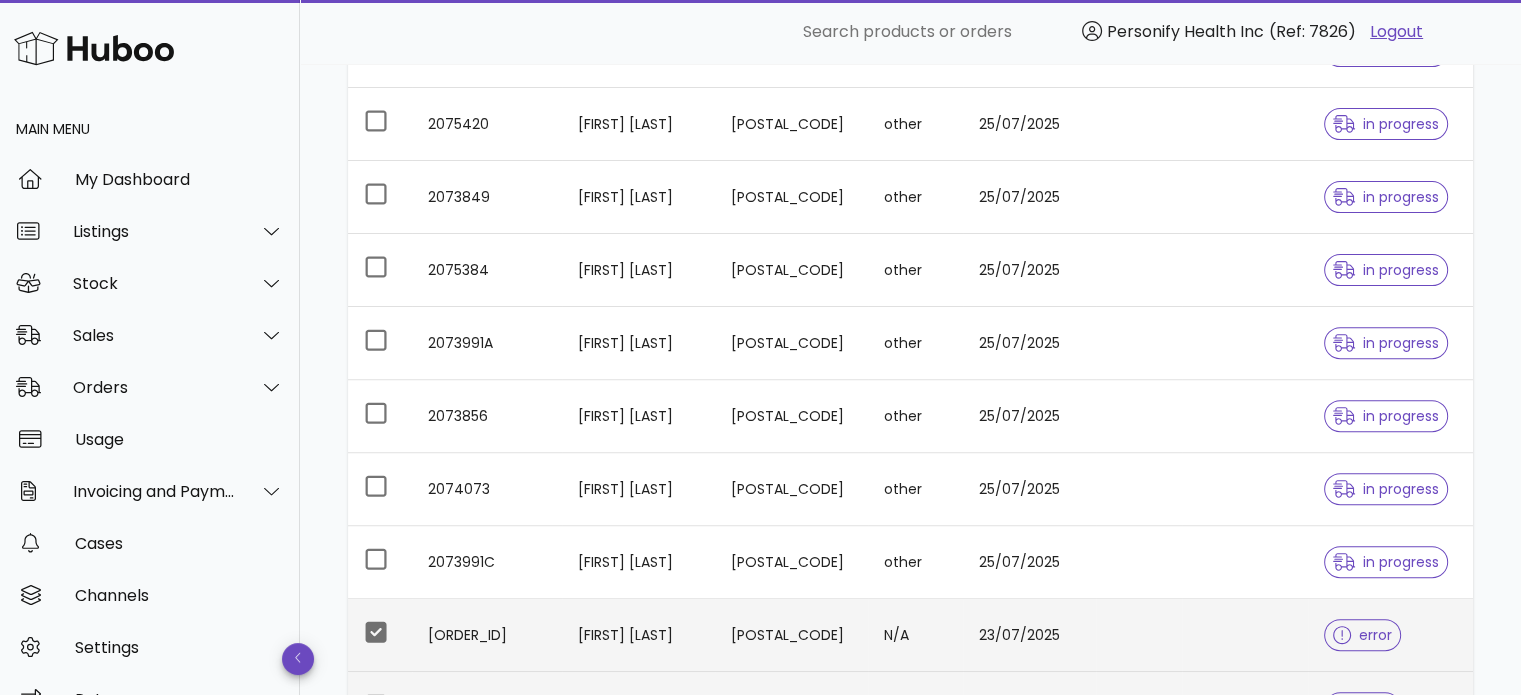 scroll, scrollTop: 900, scrollLeft: 0, axis: vertical 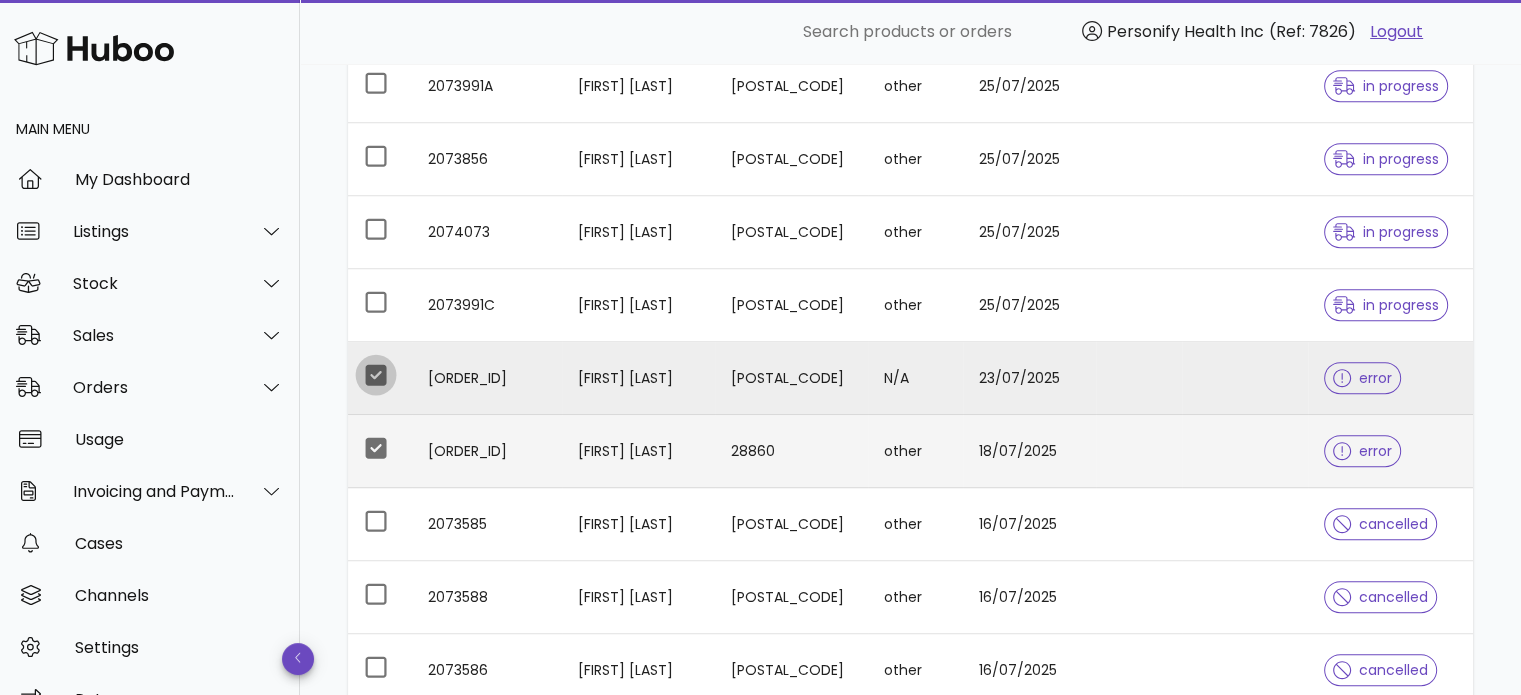 click at bounding box center [376, 375] 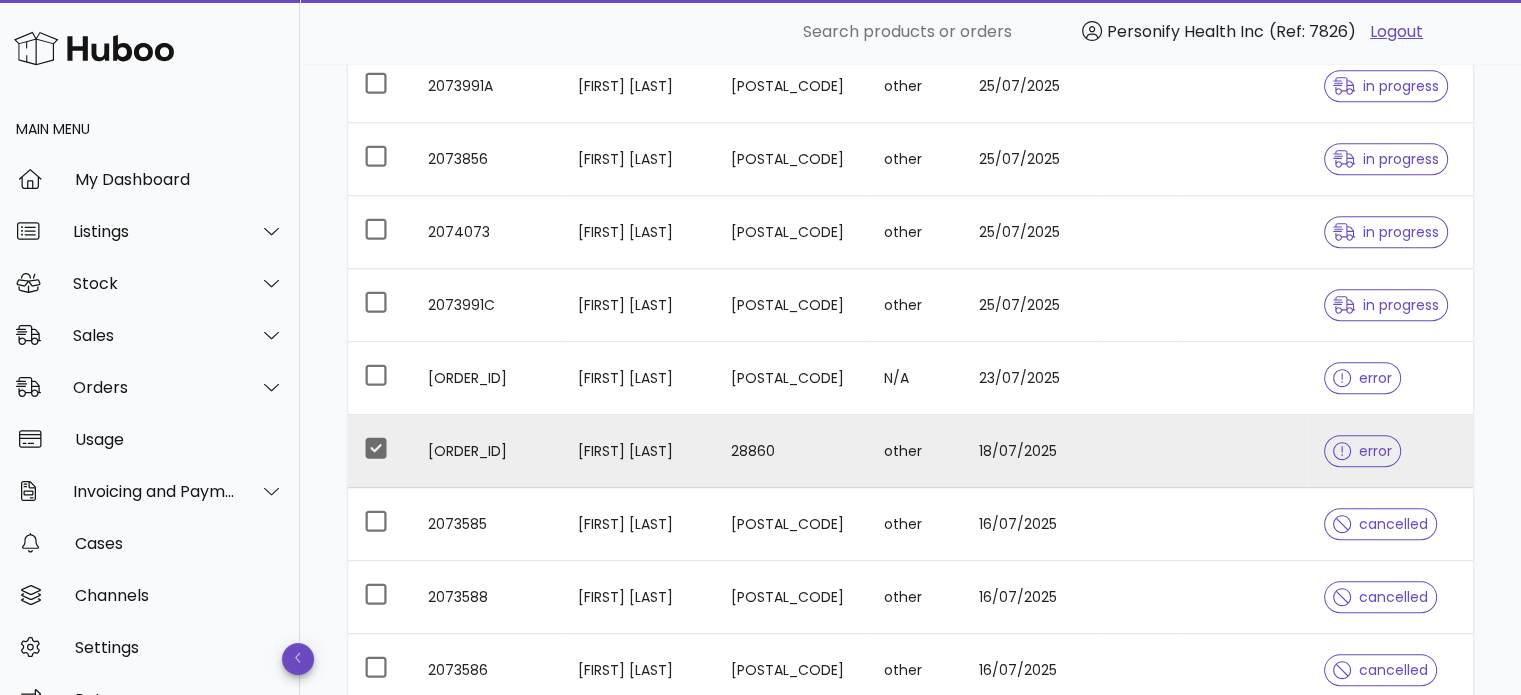 click at bounding box center (380, 451) 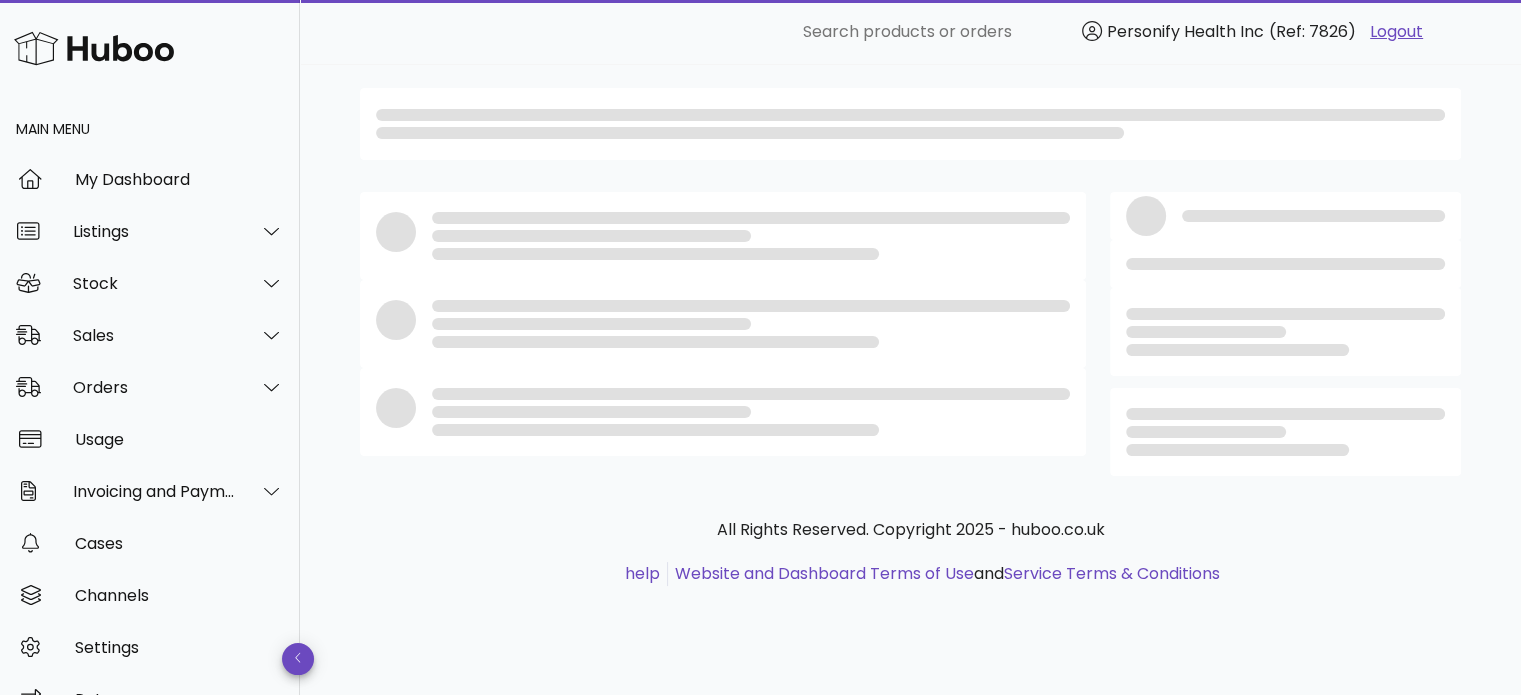 scroll, scrollTop: 0, scrollLeft: 0, axis: both 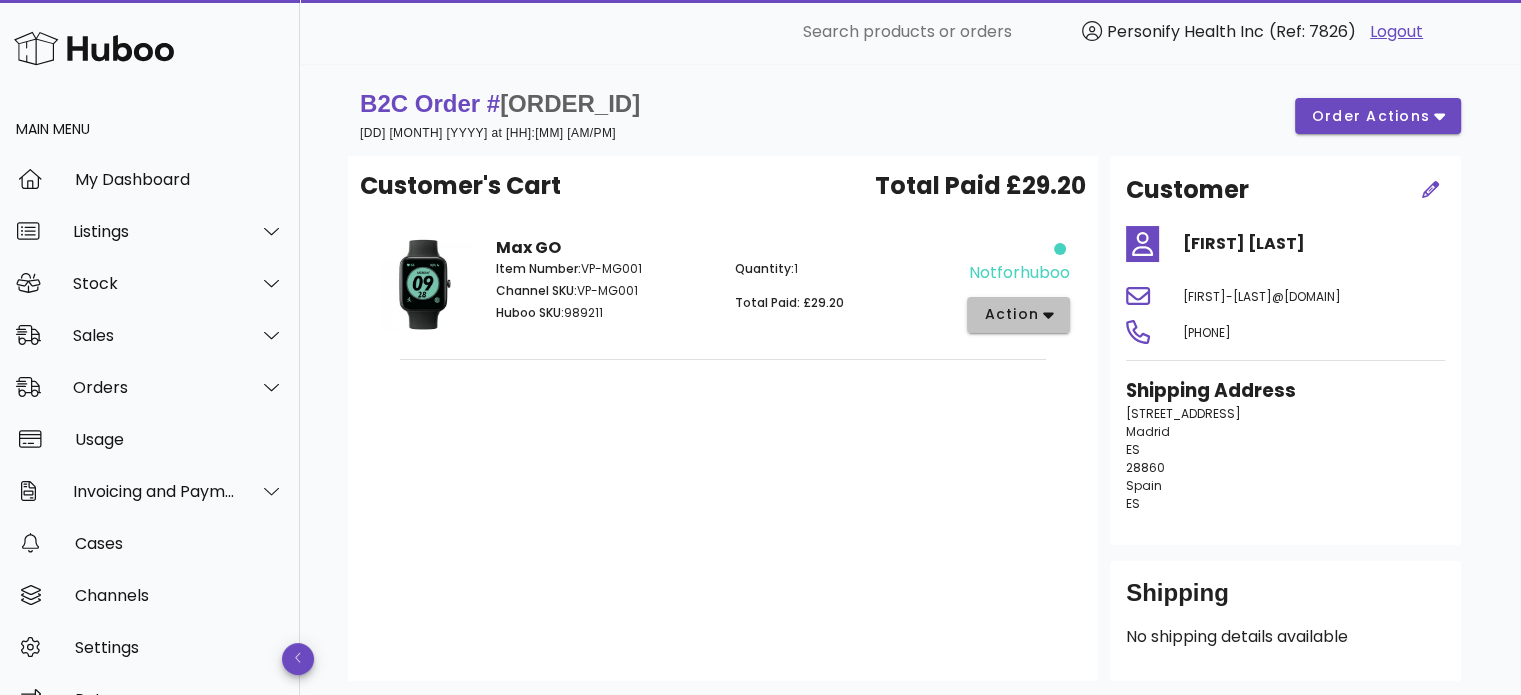 click on "action" at bounding box center [1011, 314] 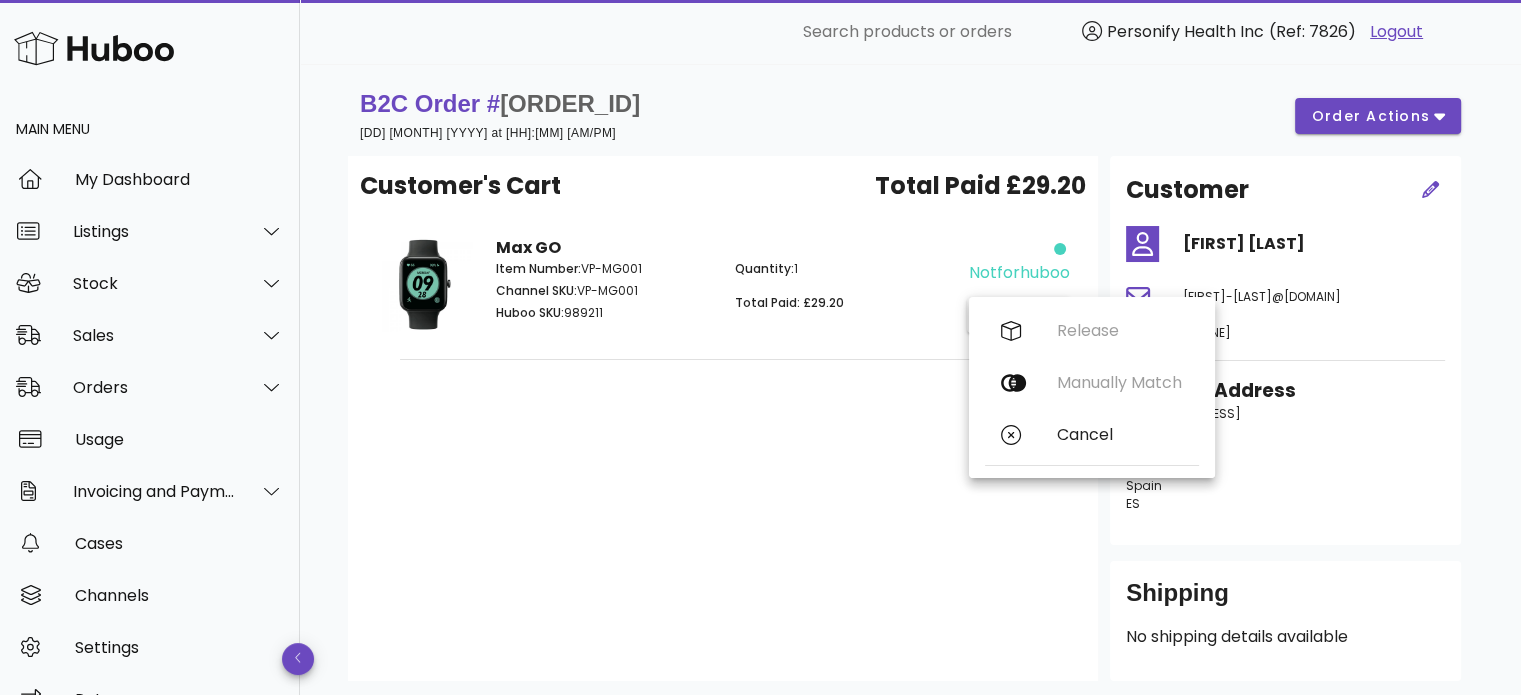 drag, startPoint x: 717, startPoint y: 441, endPoint x: 746, endPoint y: 421, distance: 35.22783 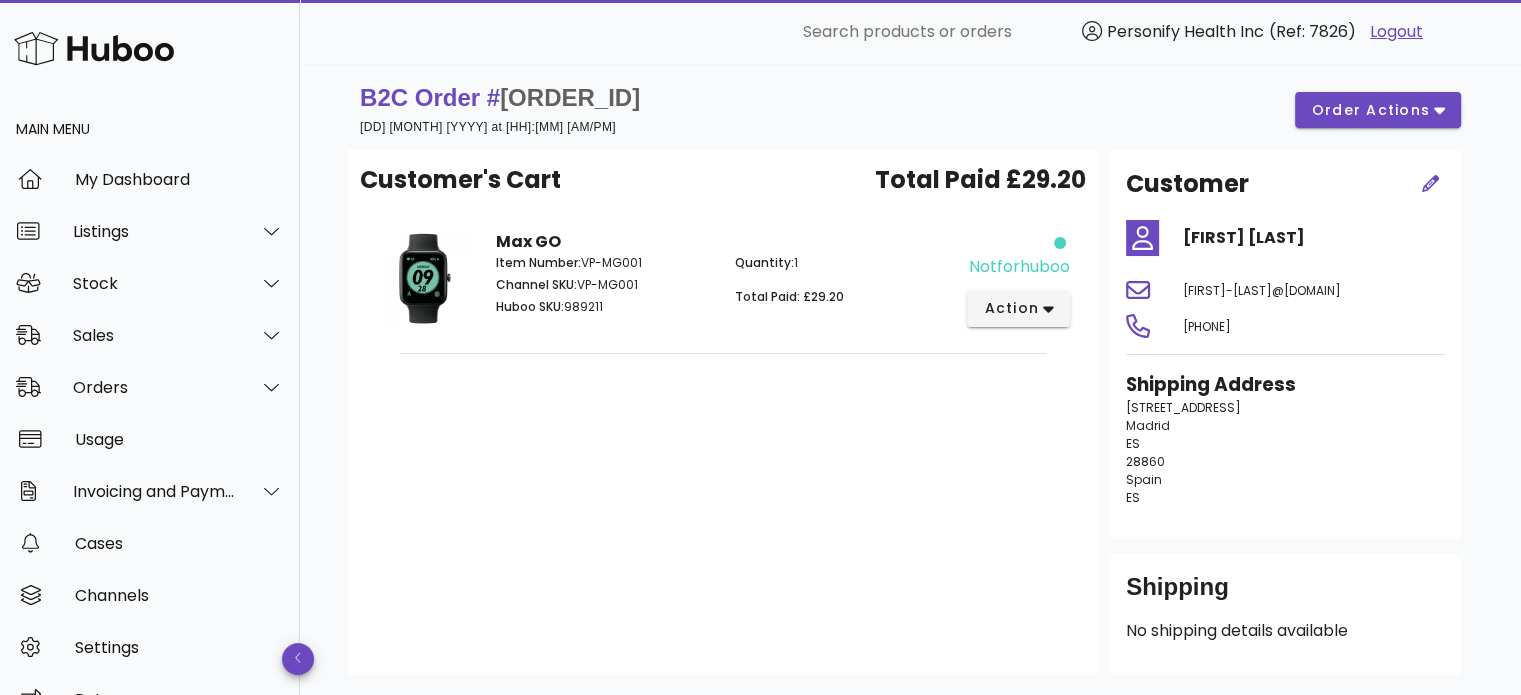 scroll, scrollTop: 148, scrollLeft: 0, axis: vertical 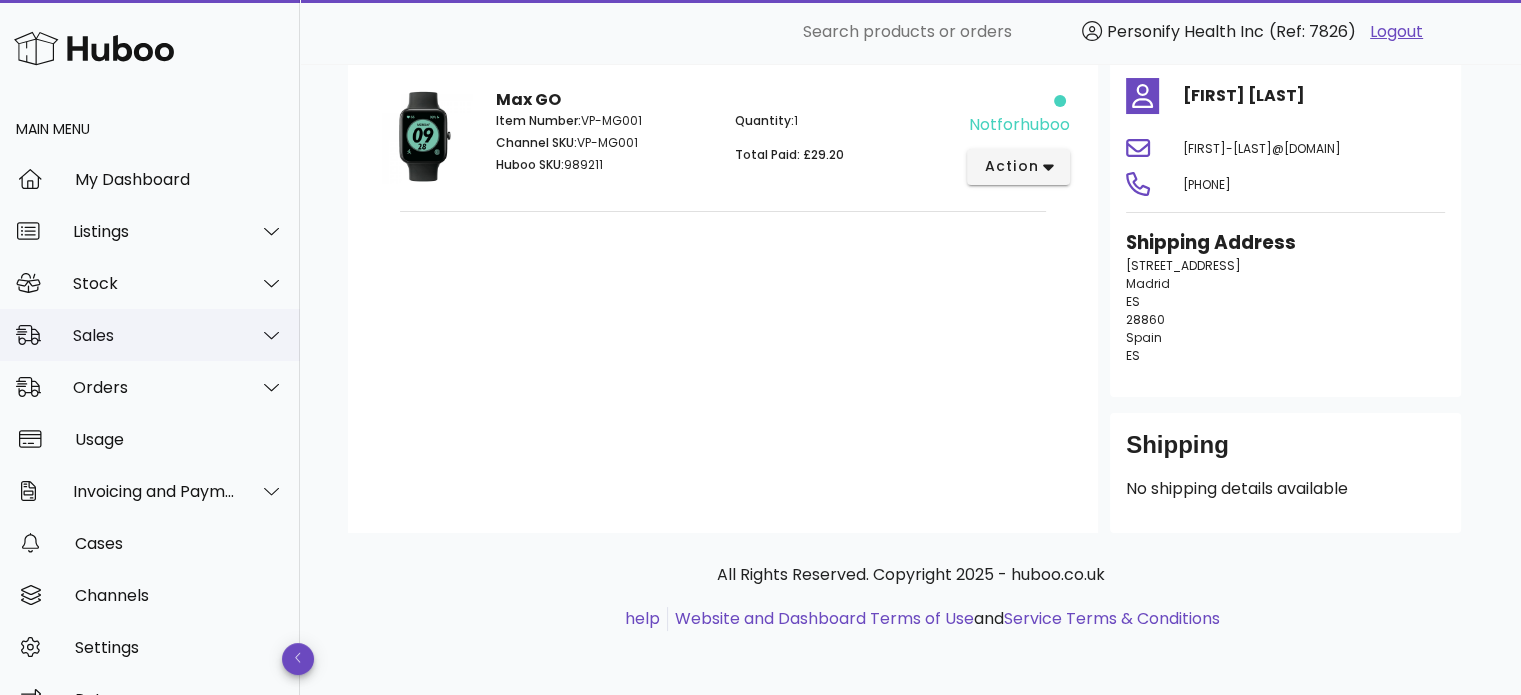 click on "Sales" at bounding box center [150, 335] 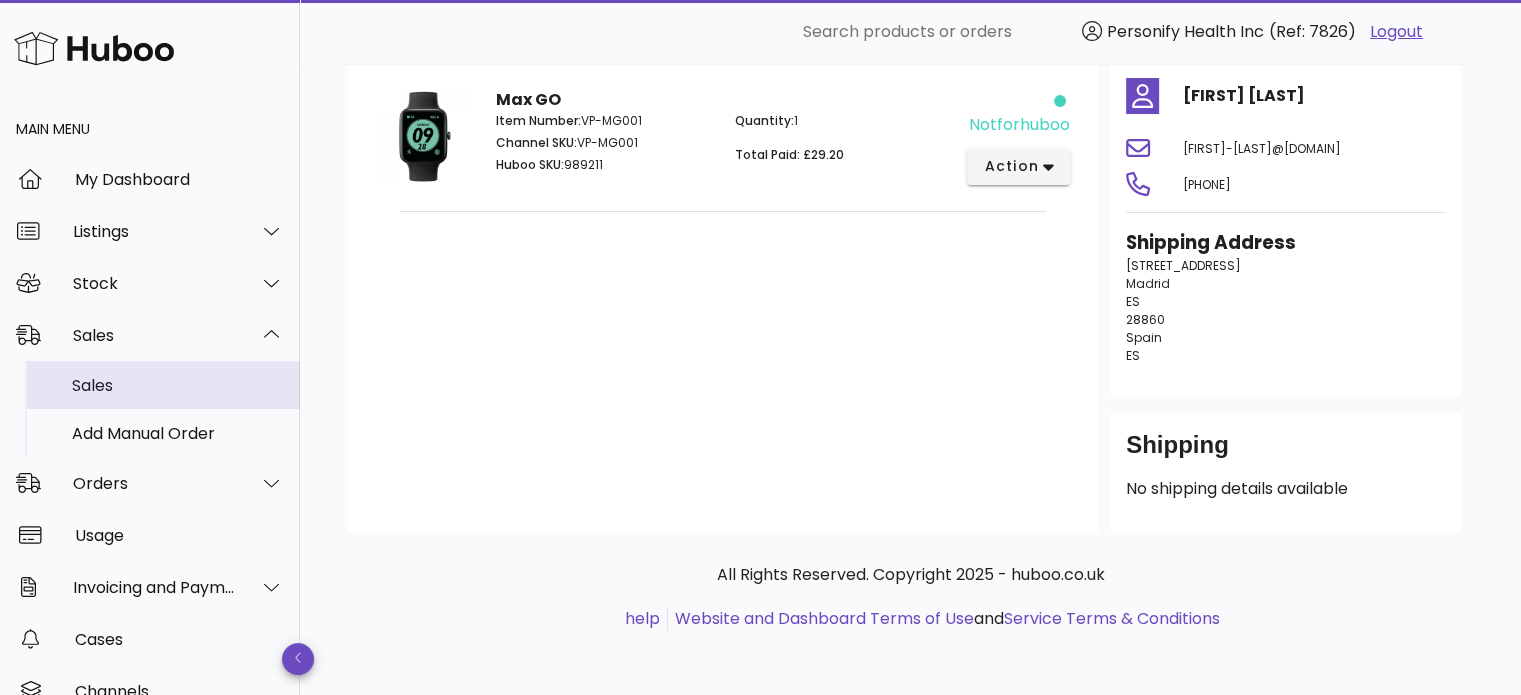 click on "Sales" at bounding box center (178, 385) 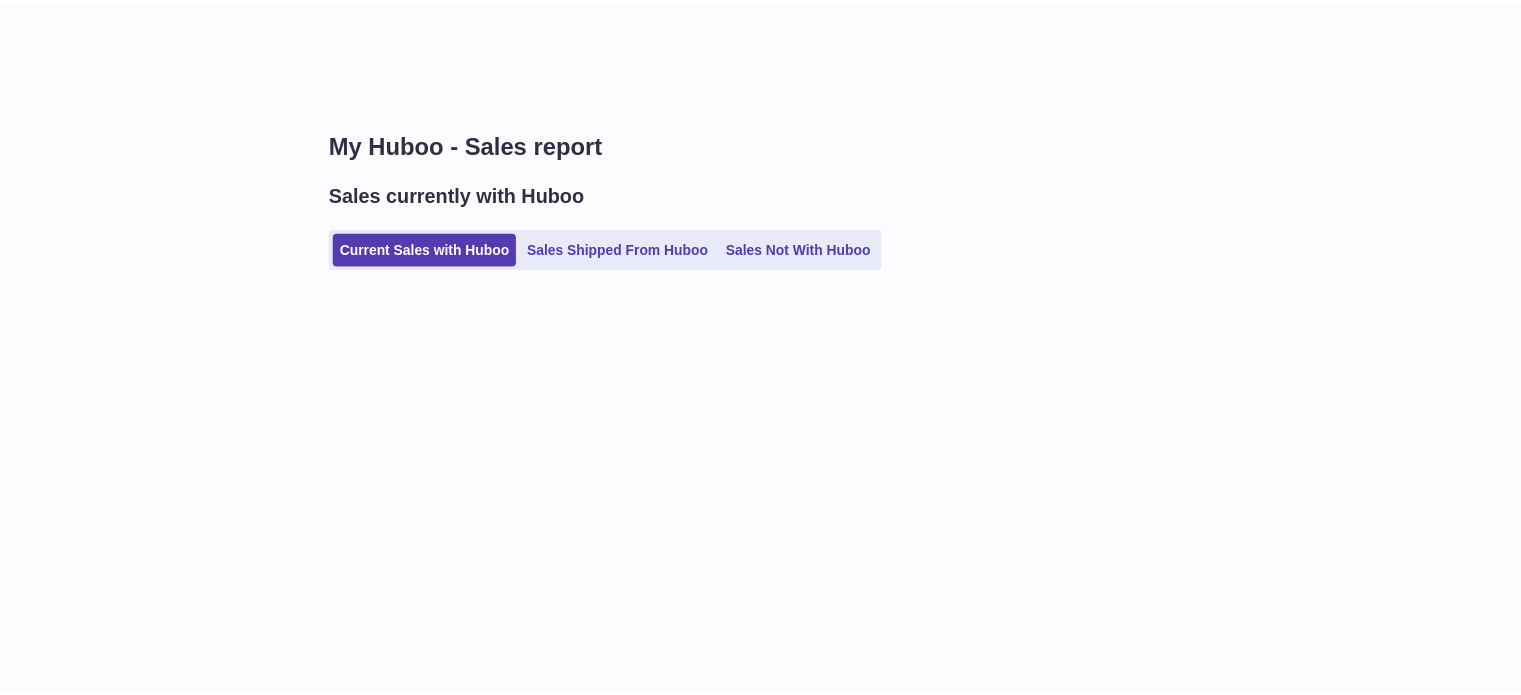 scroll, scrollTop: 0, scrollLeft: 0, axis: both 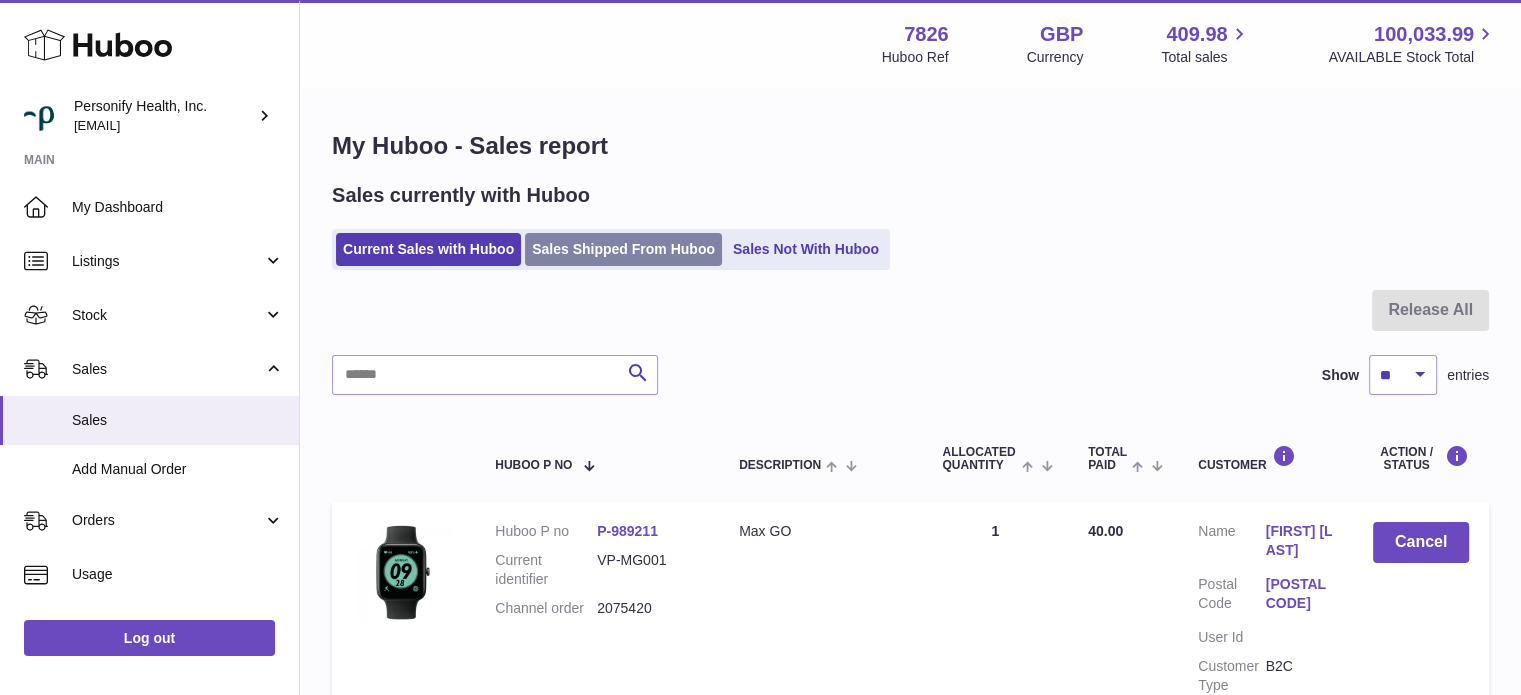 click on "Sales Shipped From Huboo" at bounding box center (623, 249) 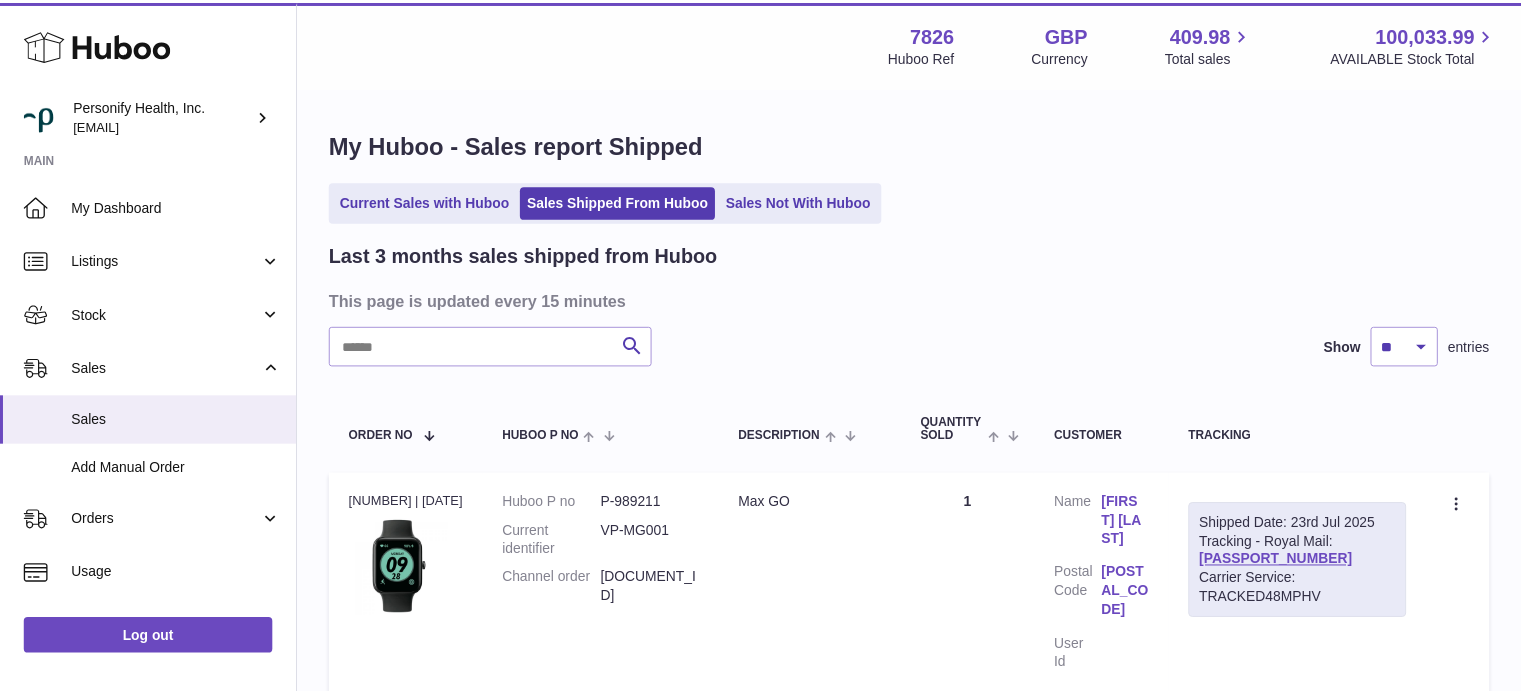 scroll, scrollTop: 0, scrollLeft: 0, axis: both 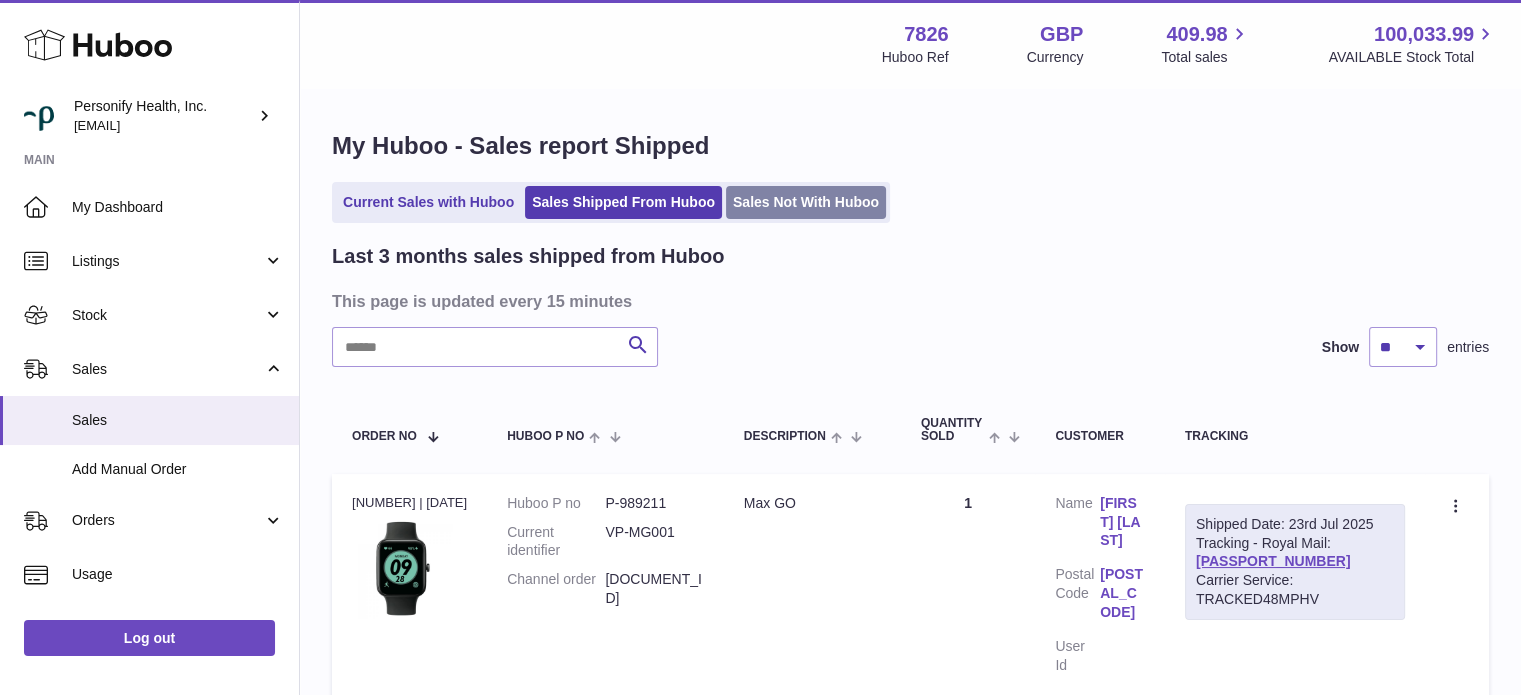 click on "Sales Not With Huboo" at bounding box center (806, 202) 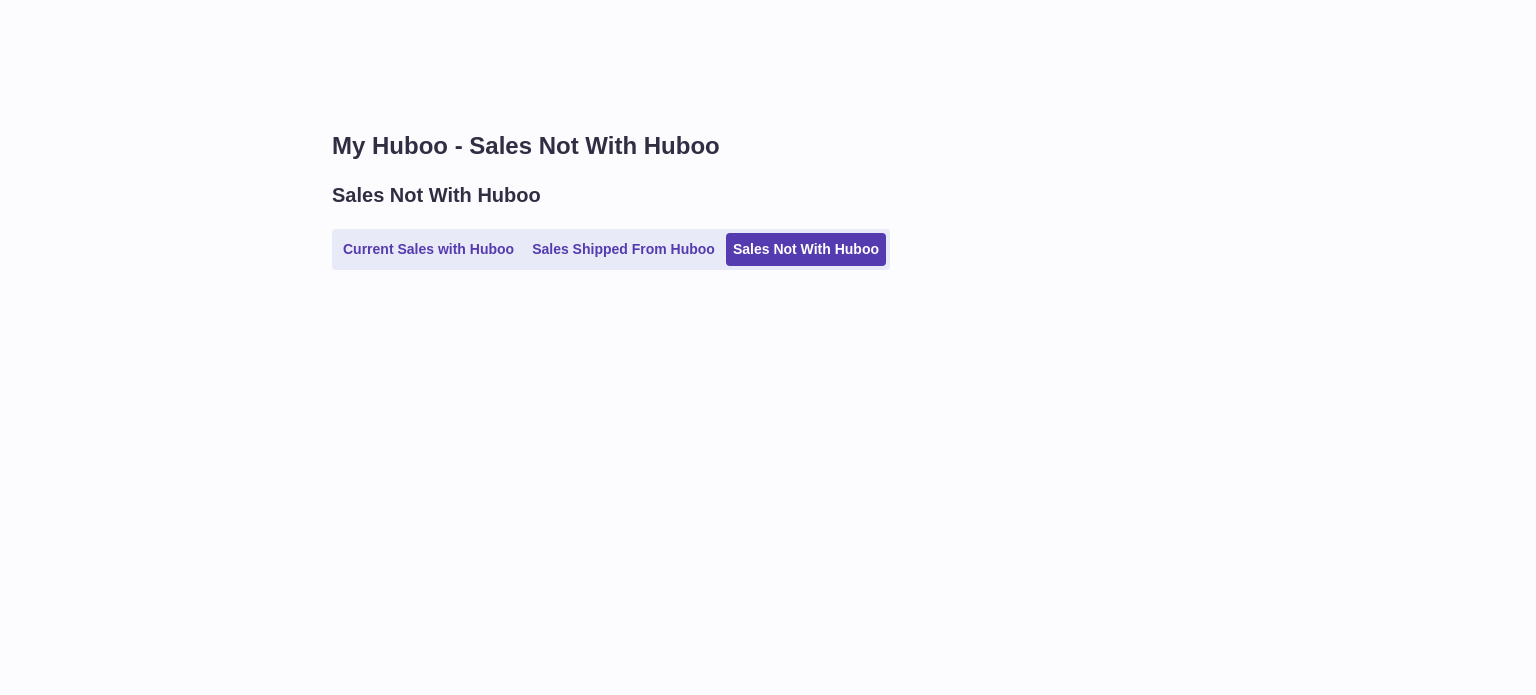 scroll, scrollTop: 0, scrollLeft: 0, axis: both 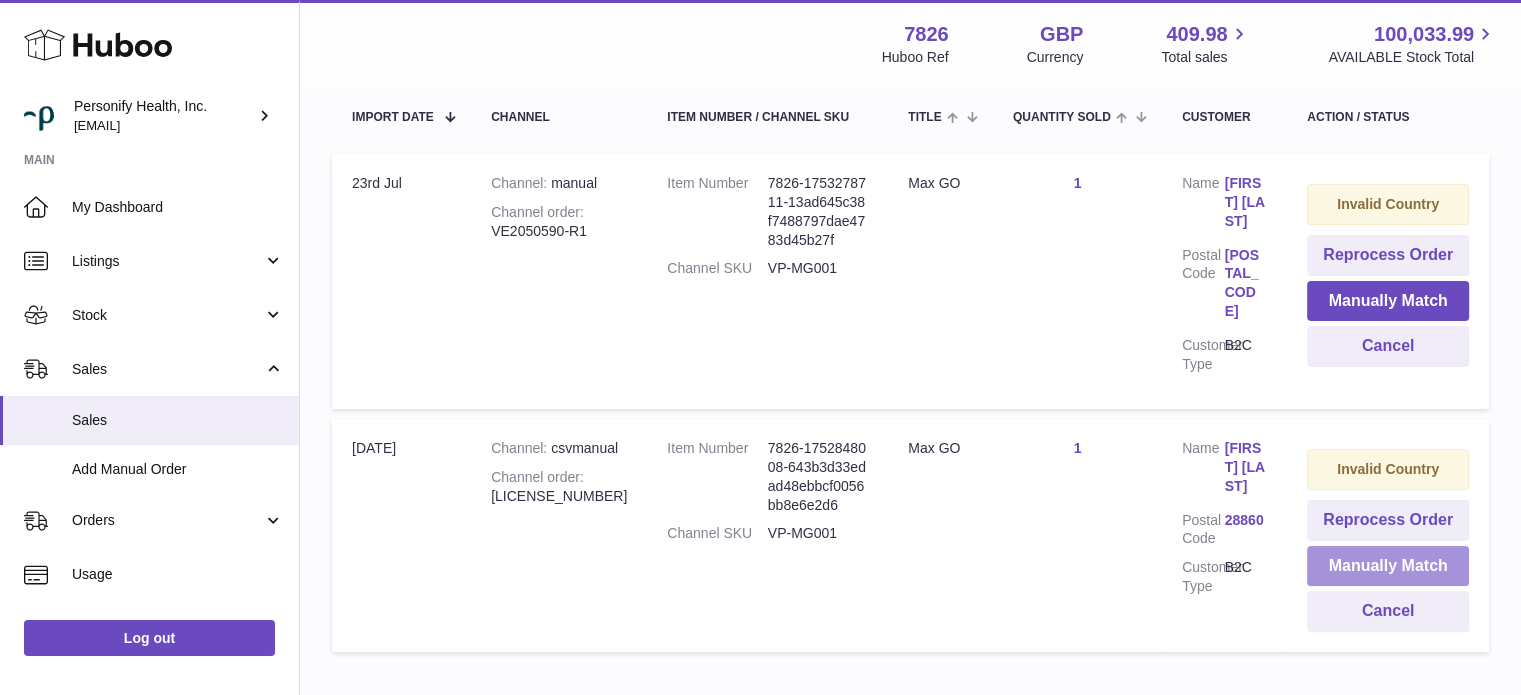 click on "Manually Match" at bounding box center [1388, 566] 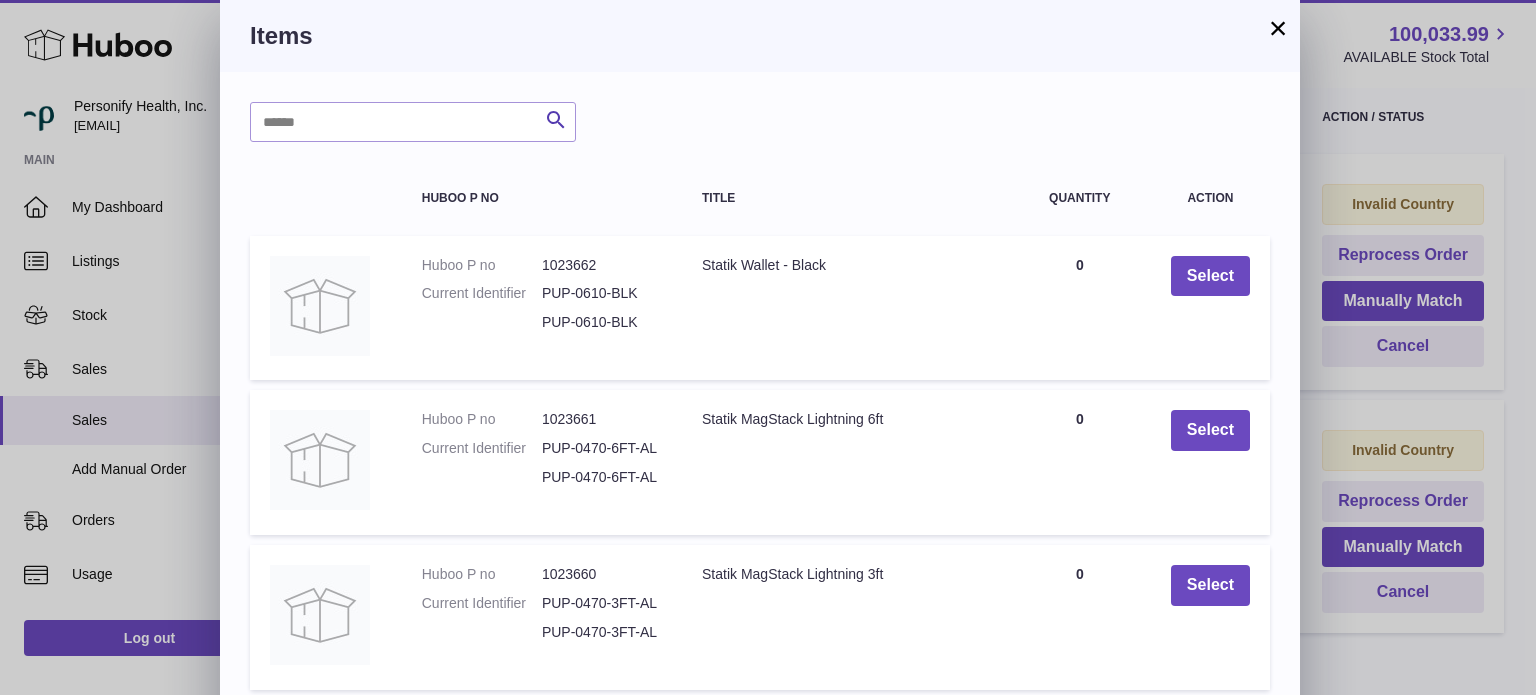 click on "×" at bounding box center [1278, 28] 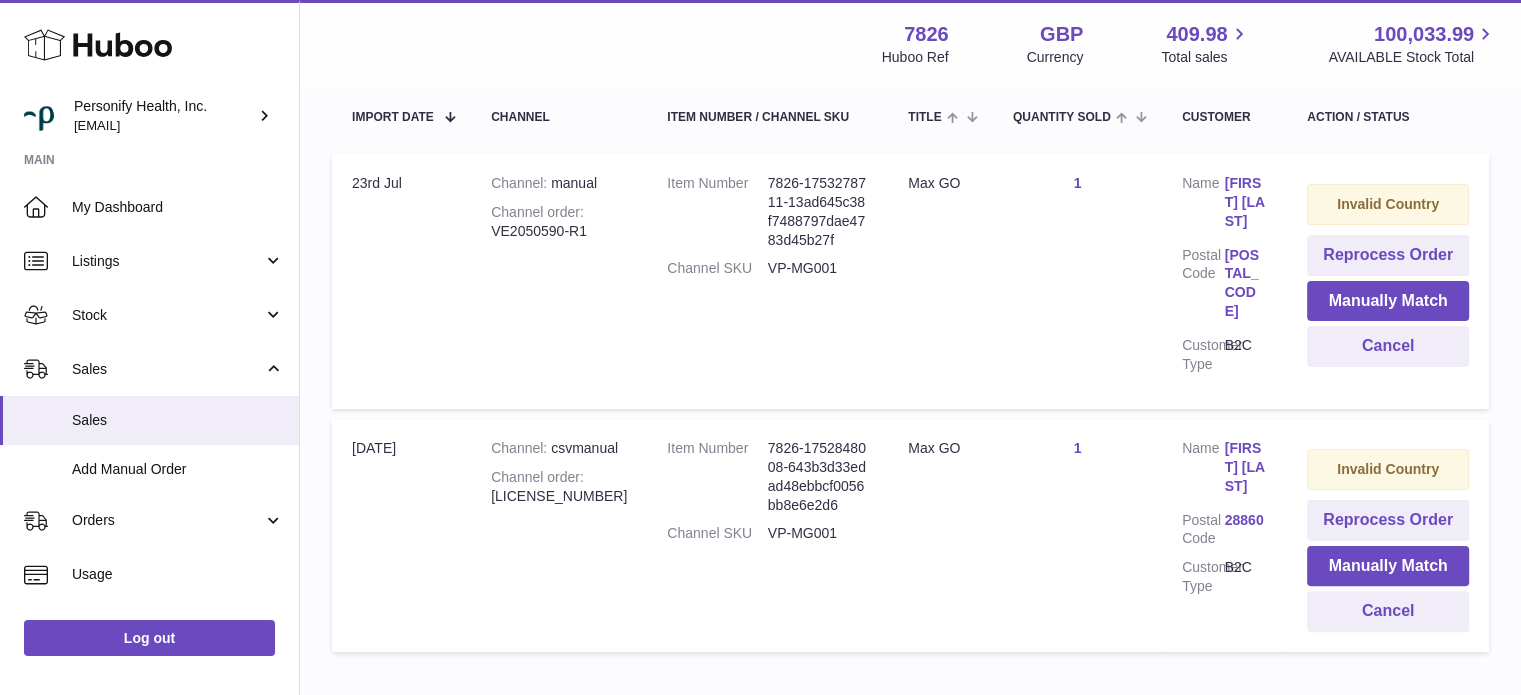 click on "Invalid Country" at bounding box center [1388, 469] 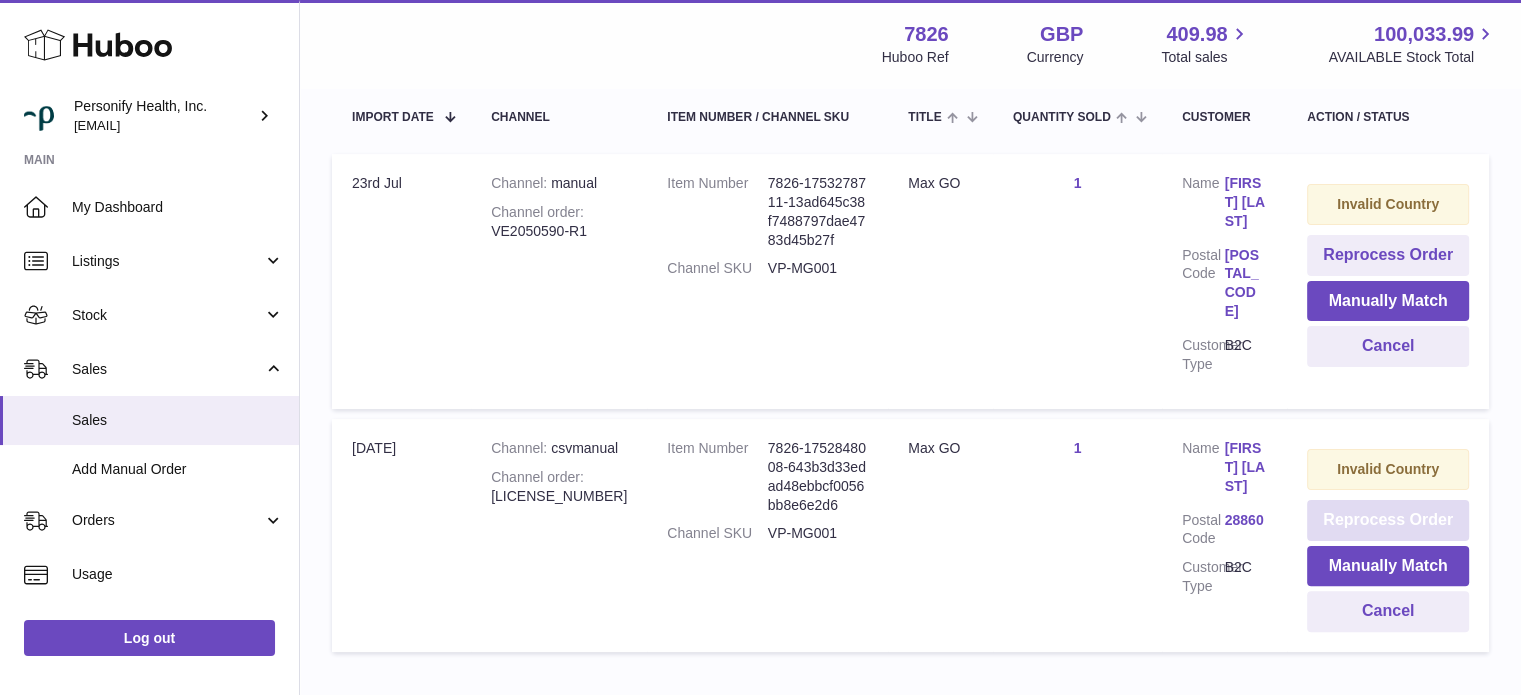 click on "Reprocess Order" at bounding box center (1388, 520) 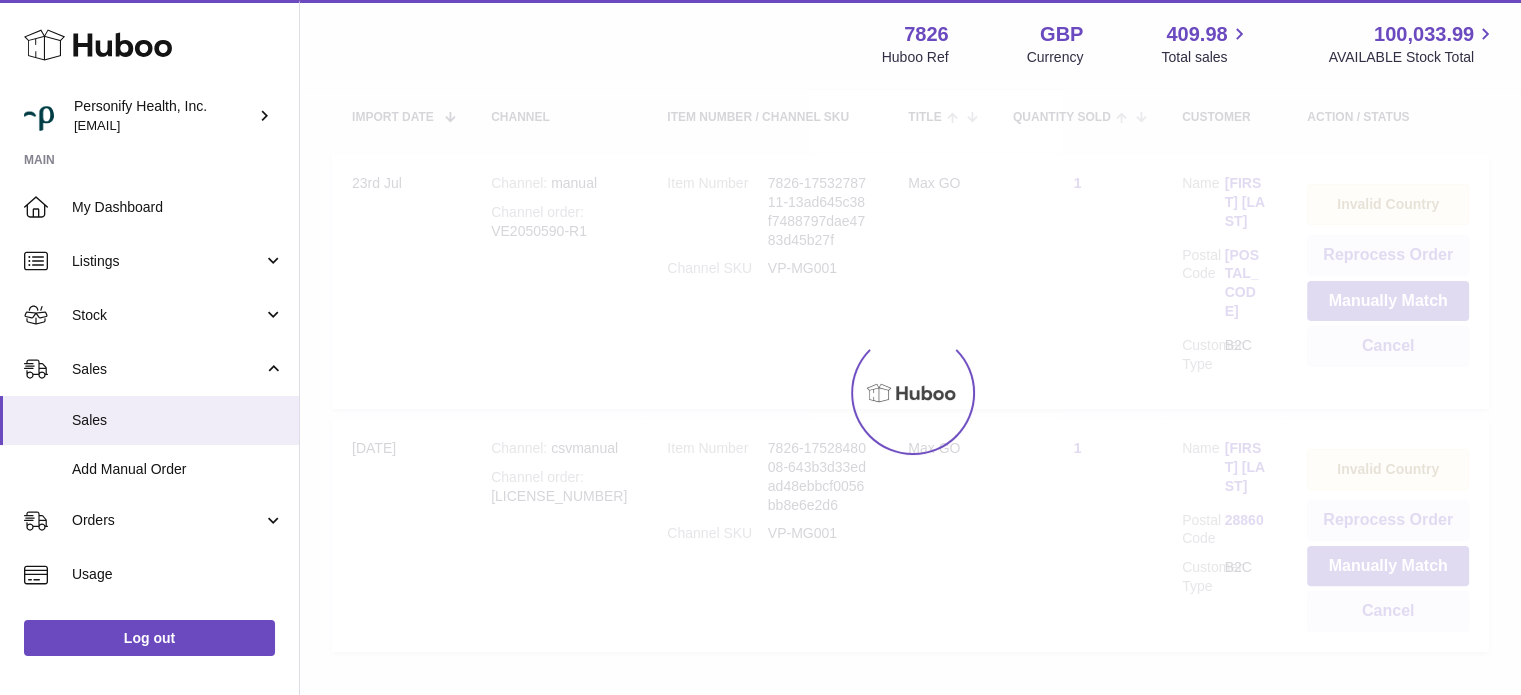 scroll, scrollTop: 238, scrollLeft: 0, axis: vertical 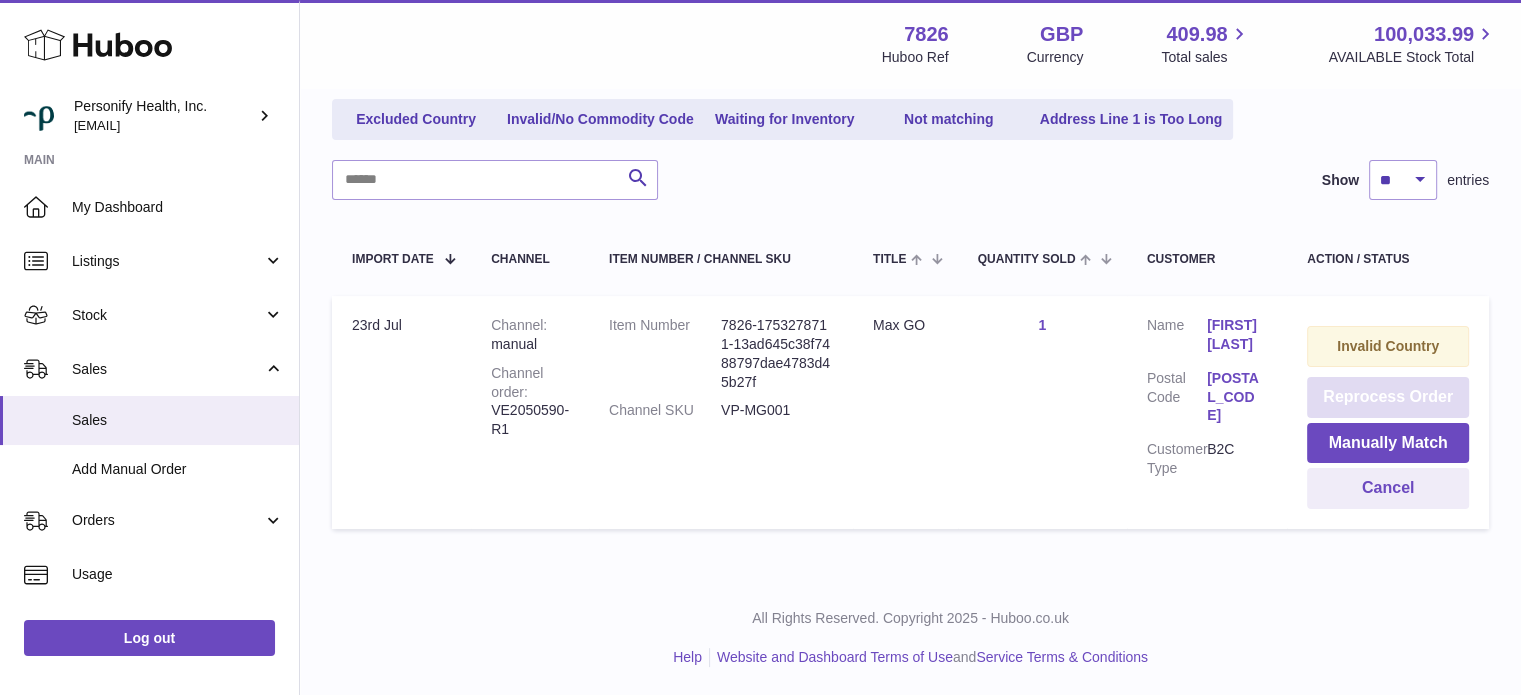 click on "Reprocess Order" at bounding box center [1388, 397] 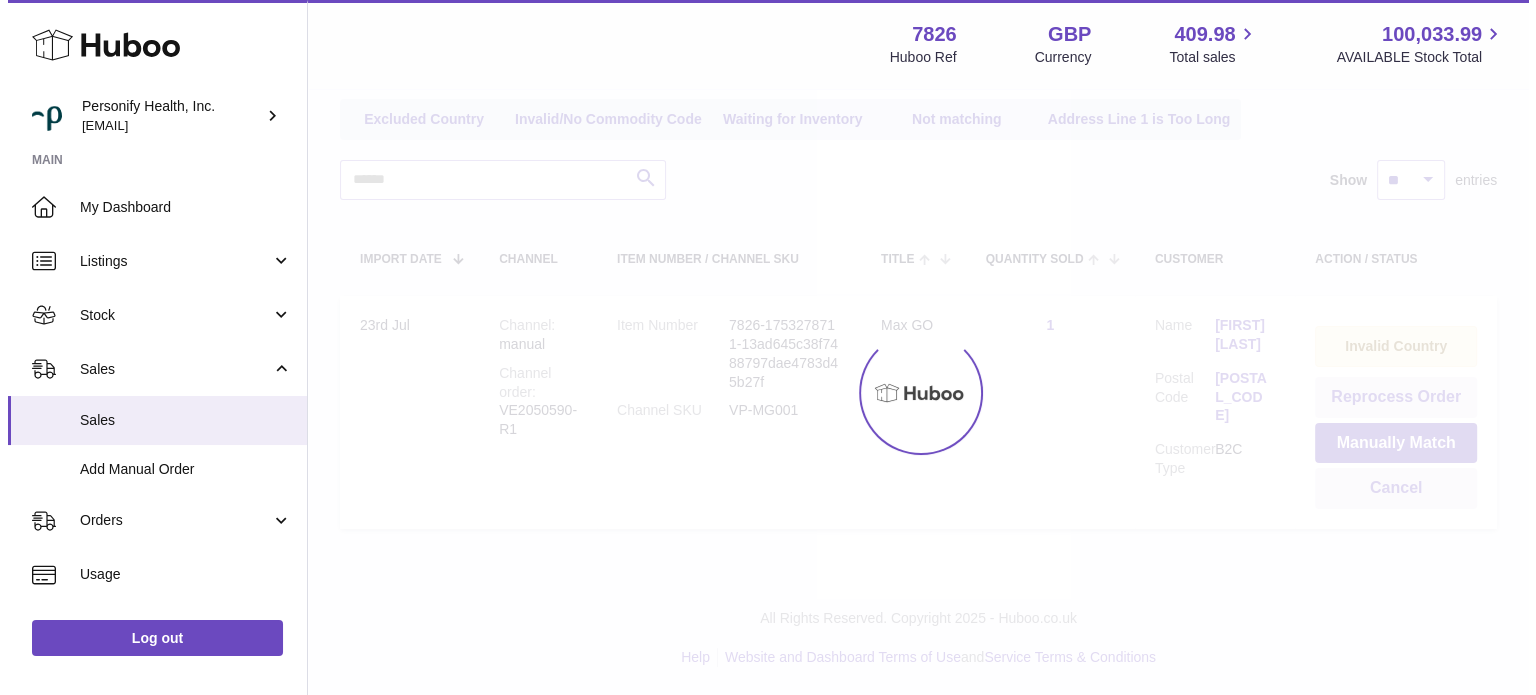 scroll, scrollTop: 0, scrollLeft: 0, axis: both 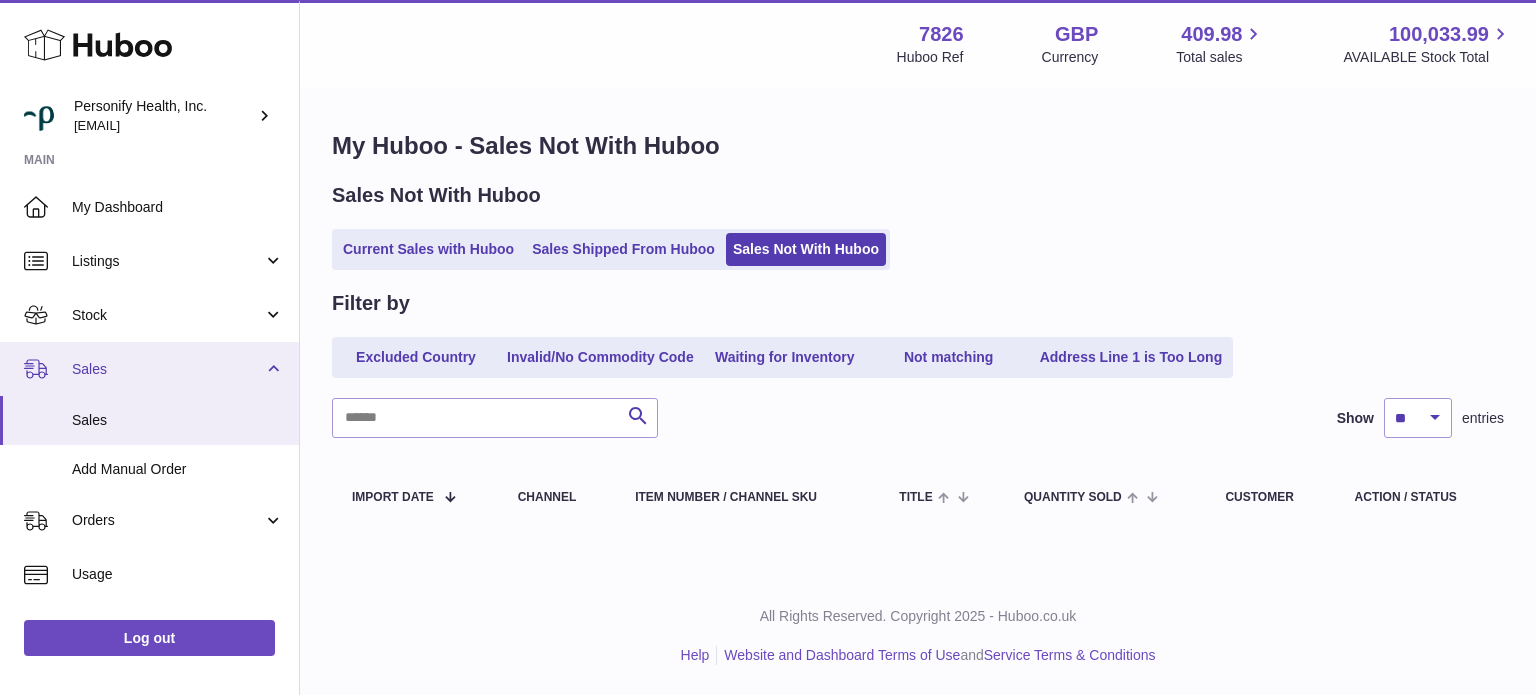 click on "Sales" at bounding box center (167, 369) 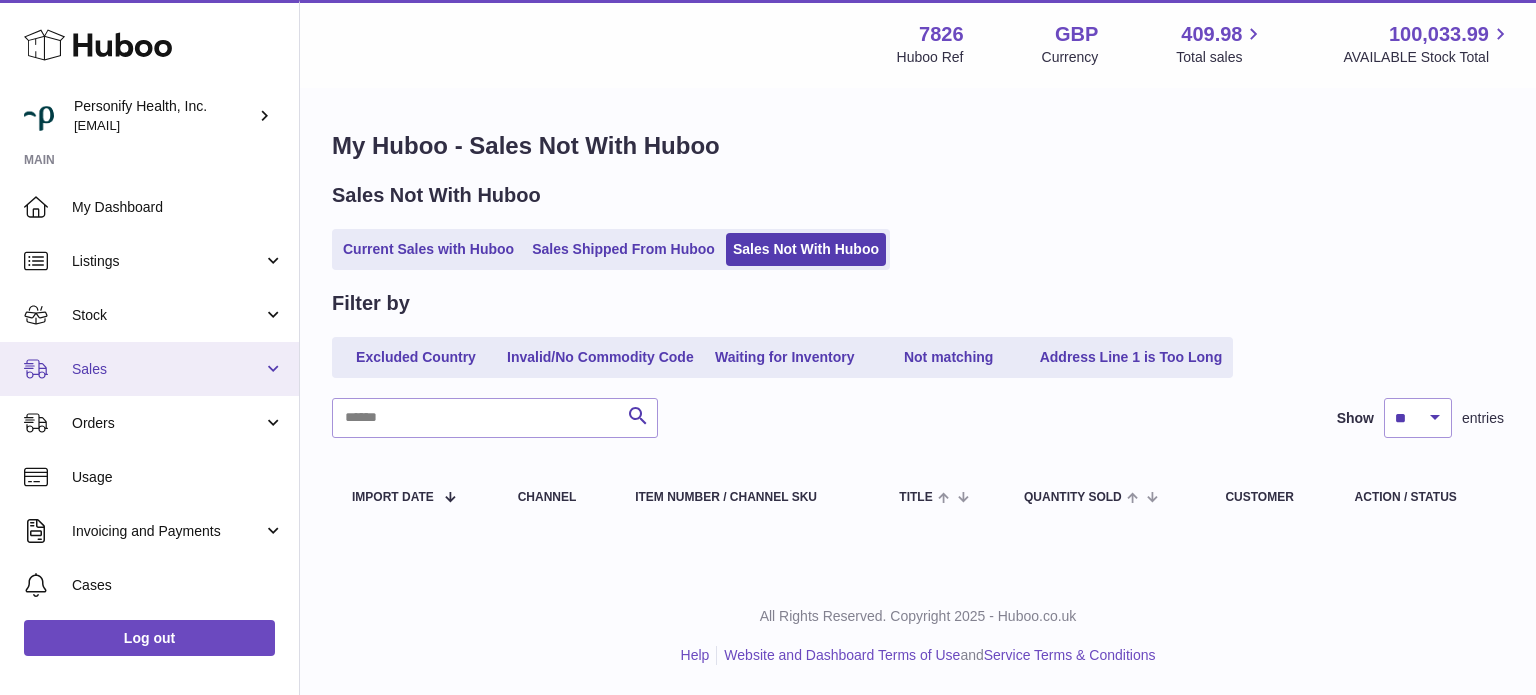 click on "Sales" at bounding box center (167, 369) 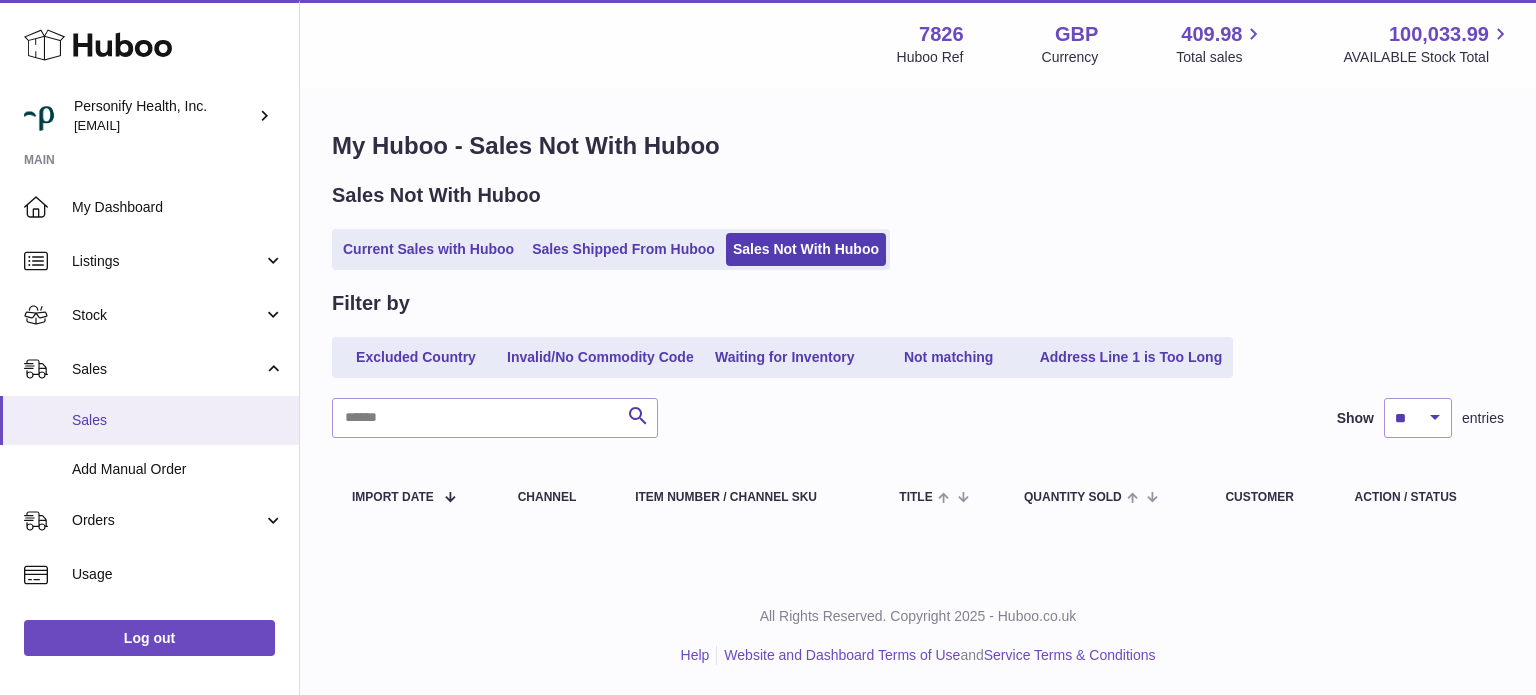 click on "Sales" at bounding box center (178, 420) 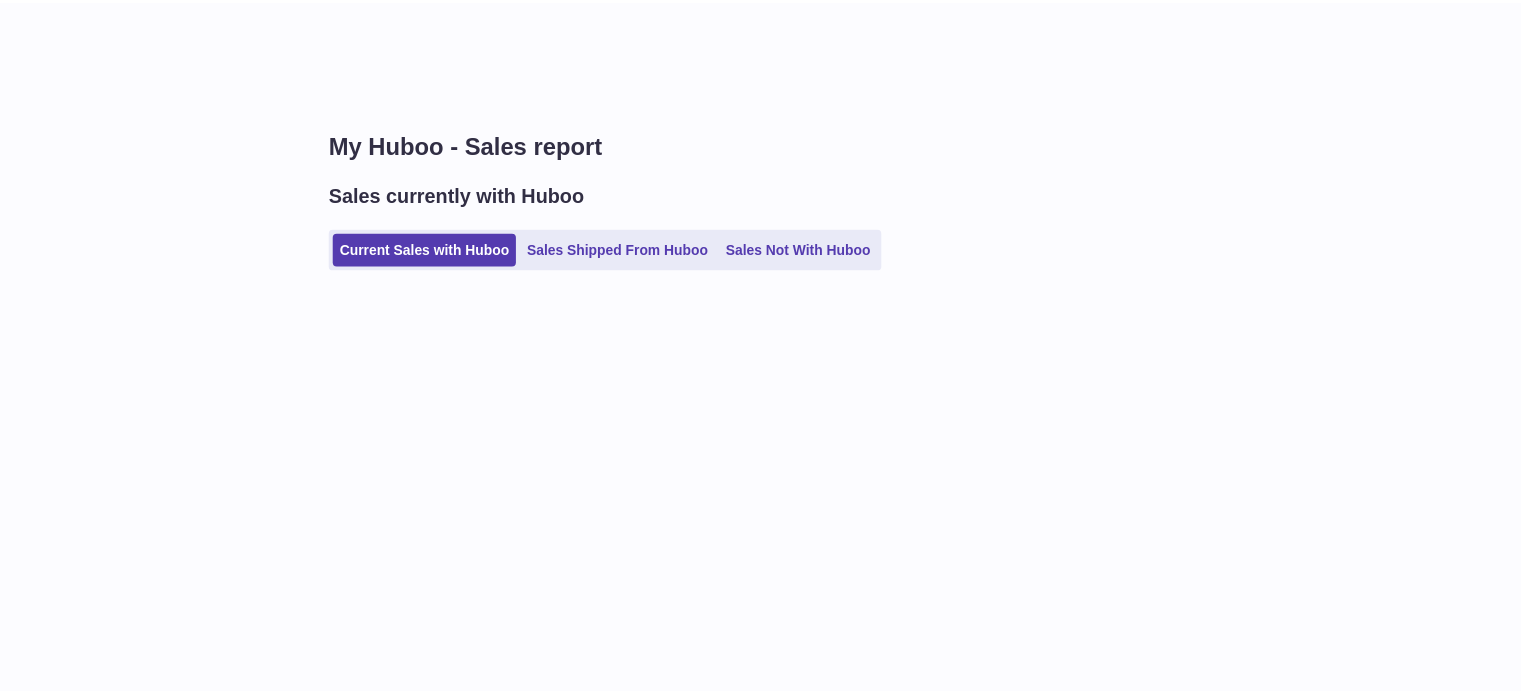 scroll, scrollTop: 0, scrollLeft: 0, axis: both 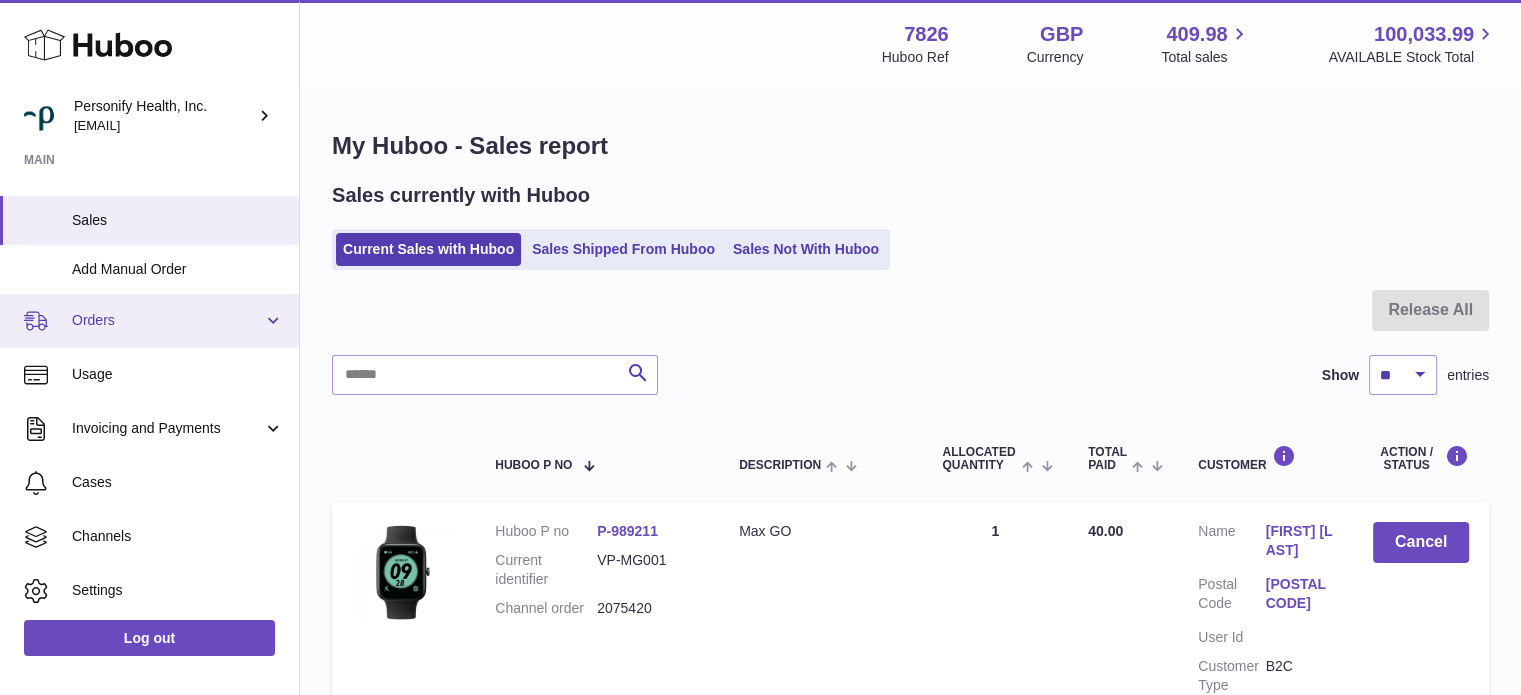 click on "Orders" at bounding box center (167, 320) 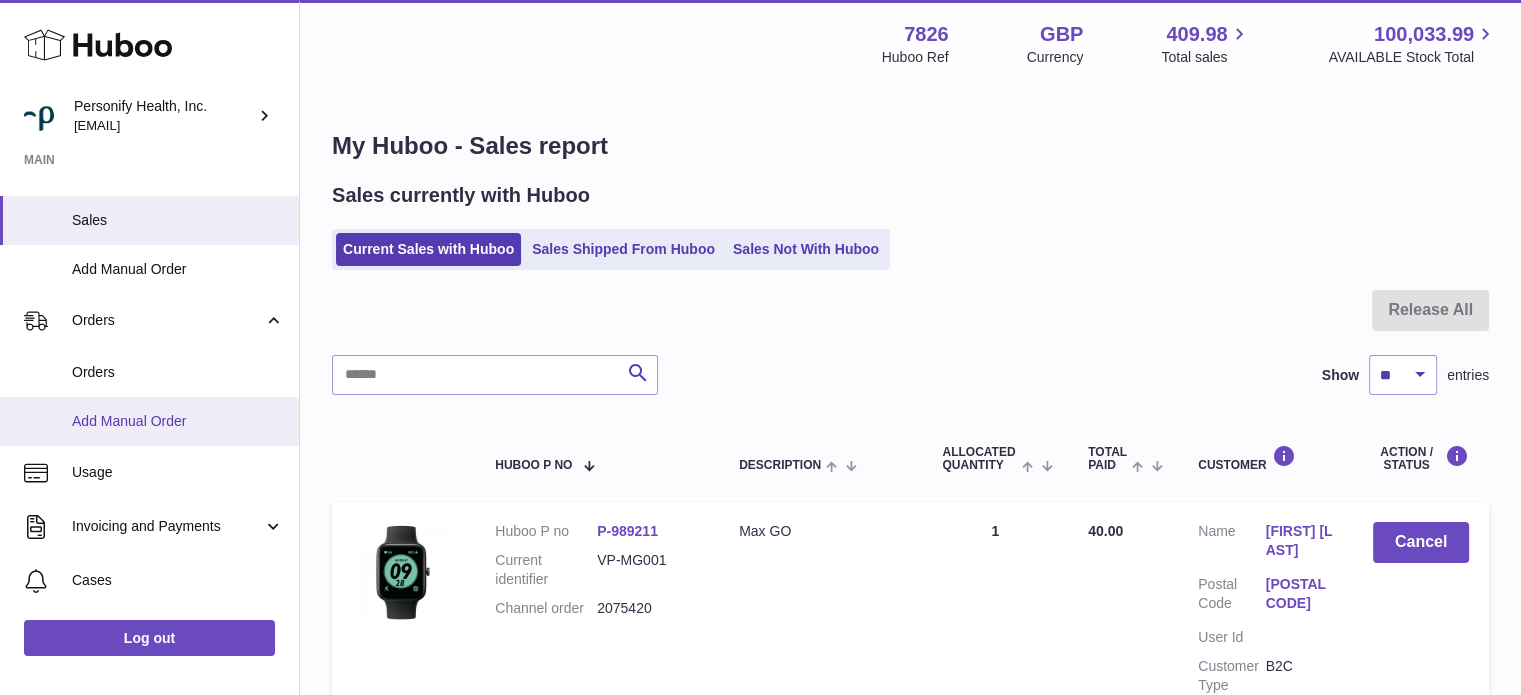 click on "Add Manual Order" at bounding box center (178, 421) 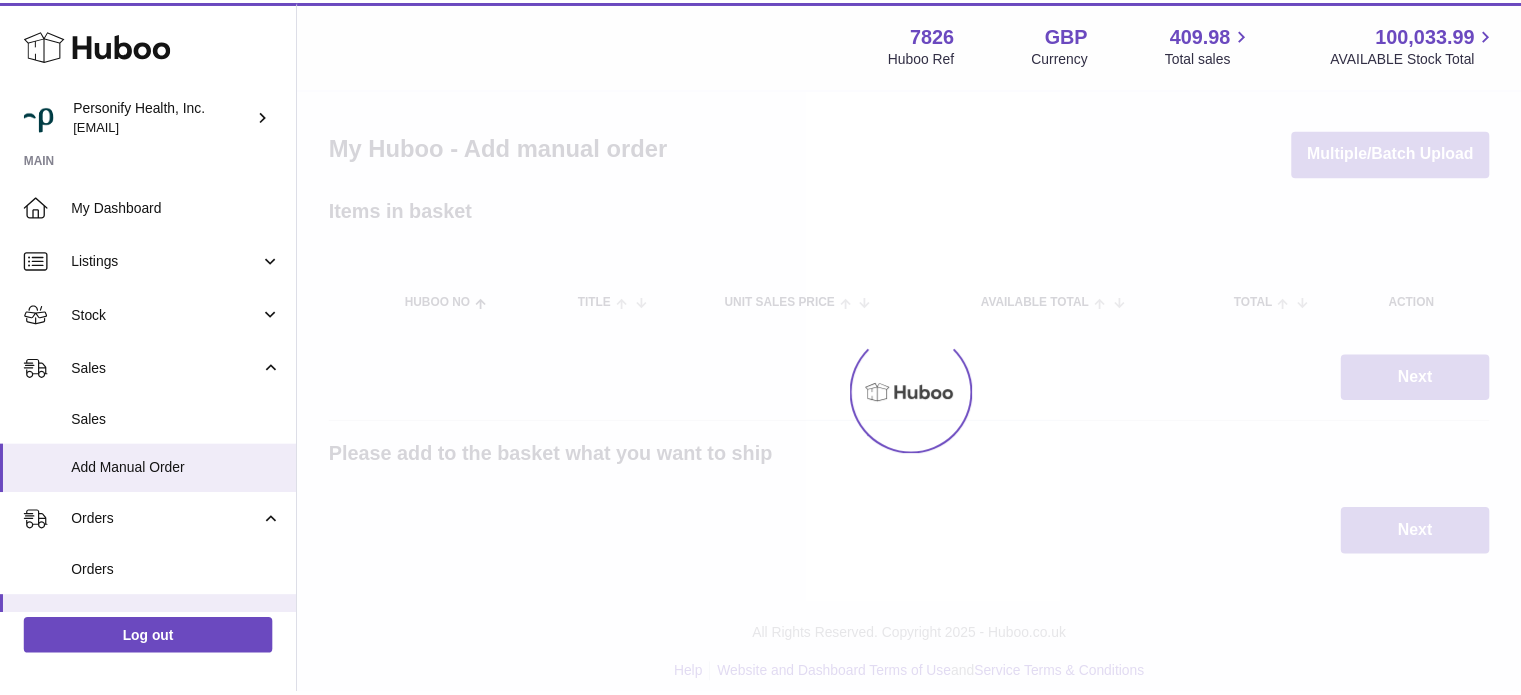 scroll, scrollTop: 0, scrollLeft: 0, axis: both 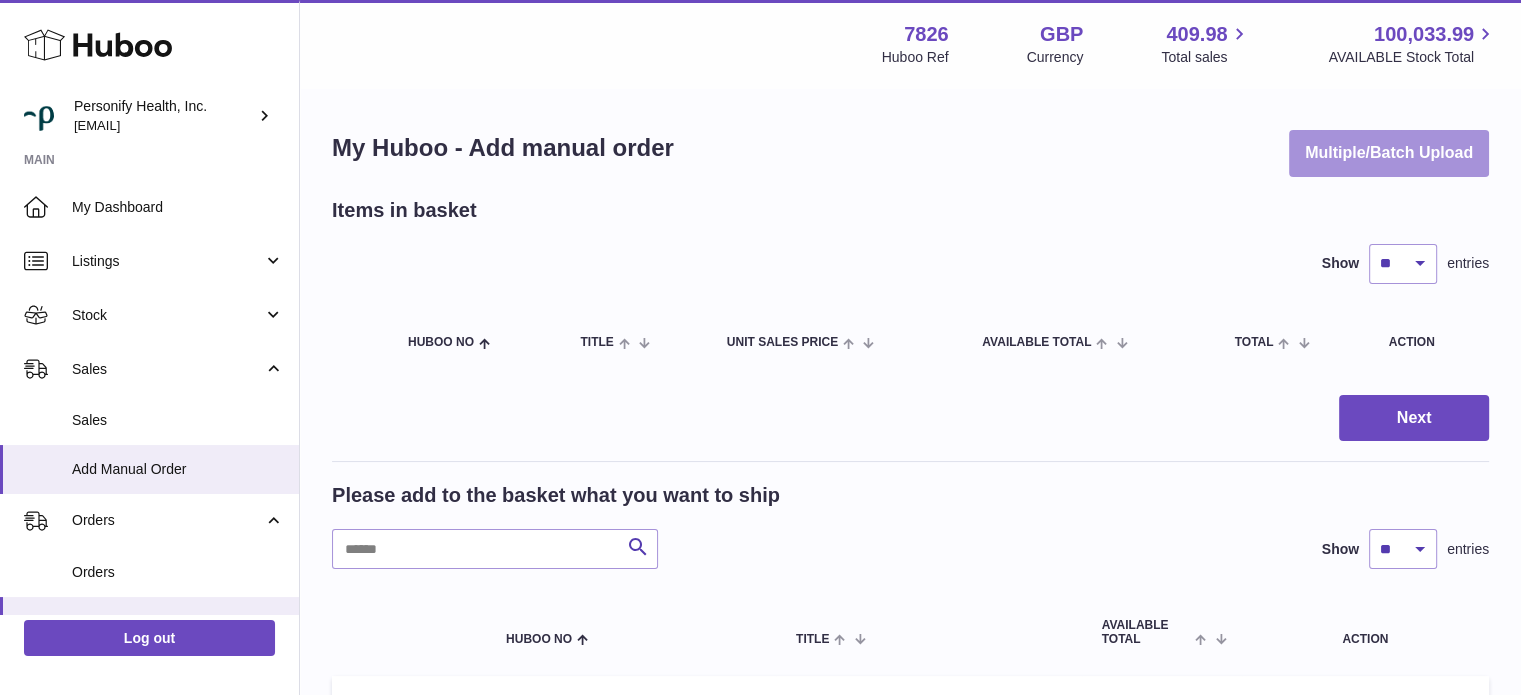 click on "Multiple/Batch Upload" at bounding box center [1389, 153] 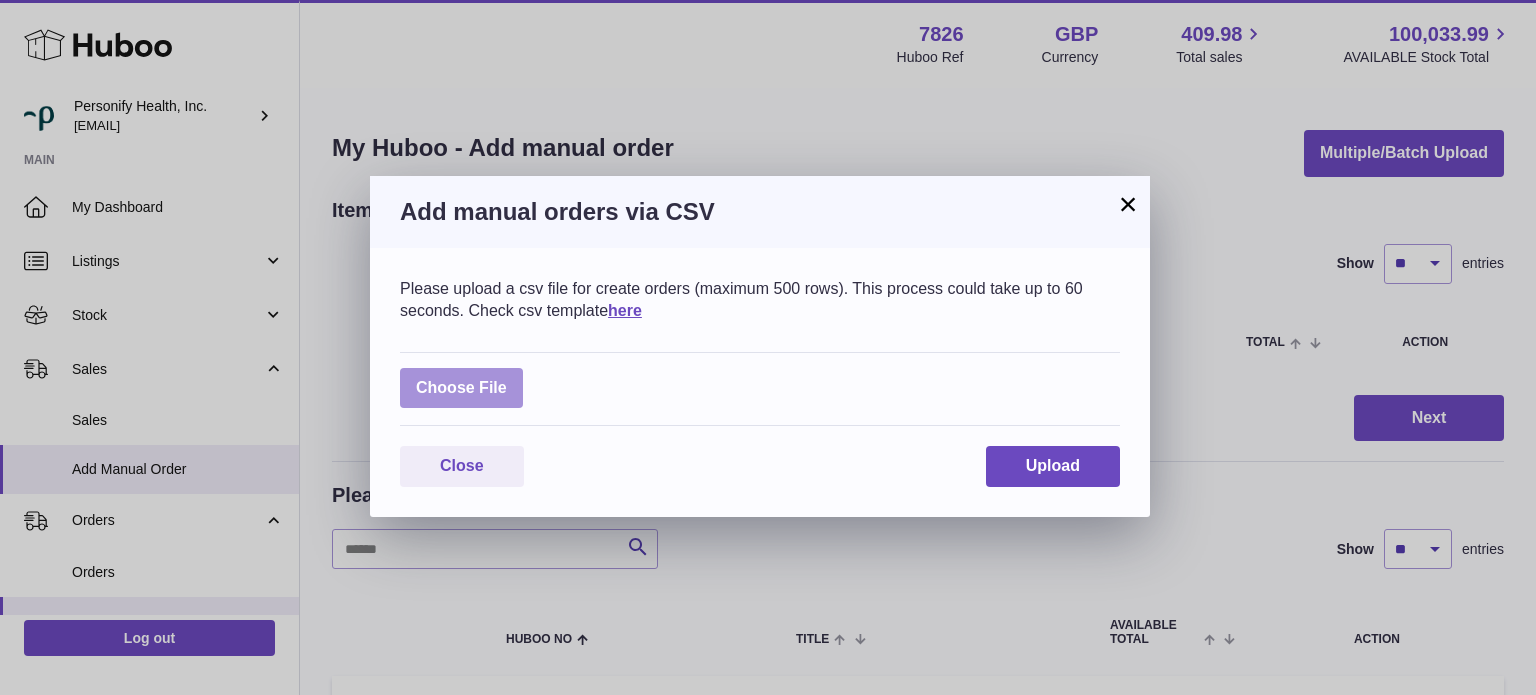 click at bounding box center [461, 388] 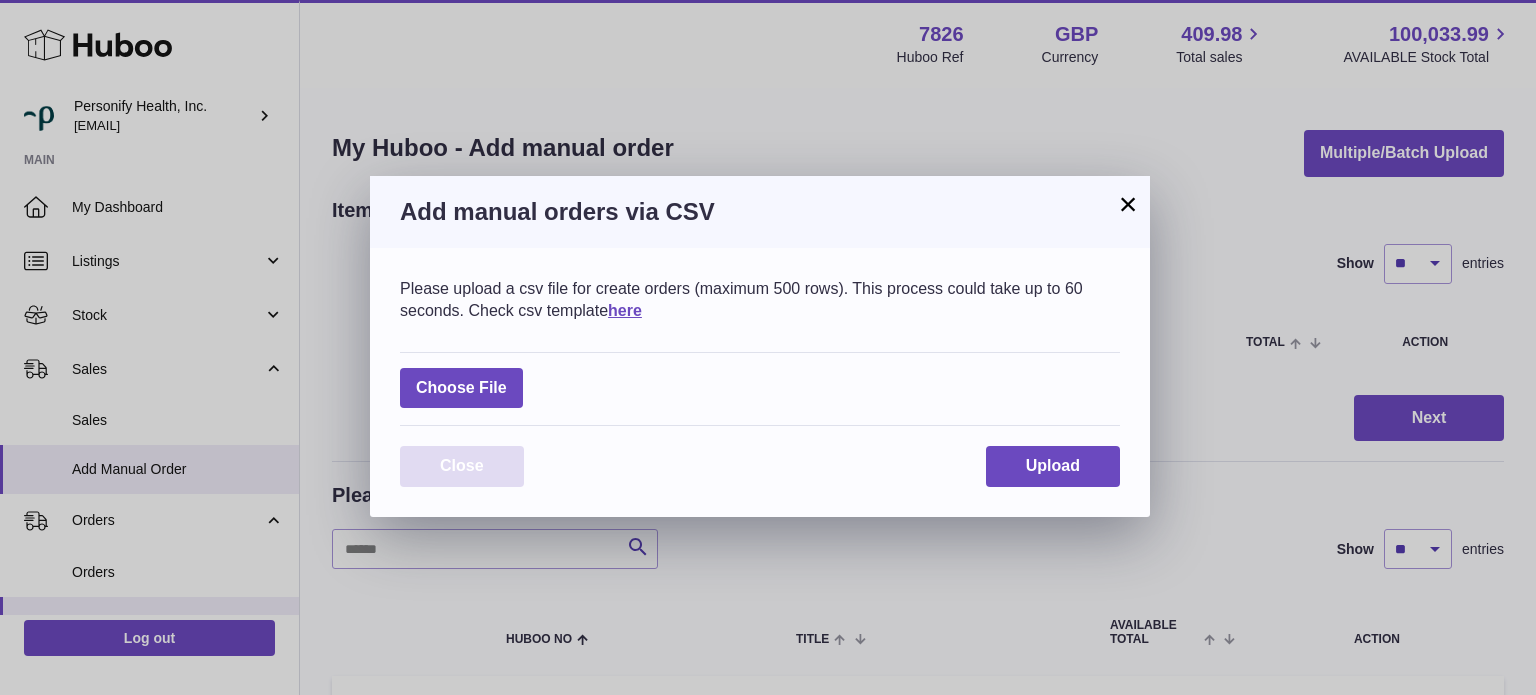 click on "Close" at bounding box center [462, 465] 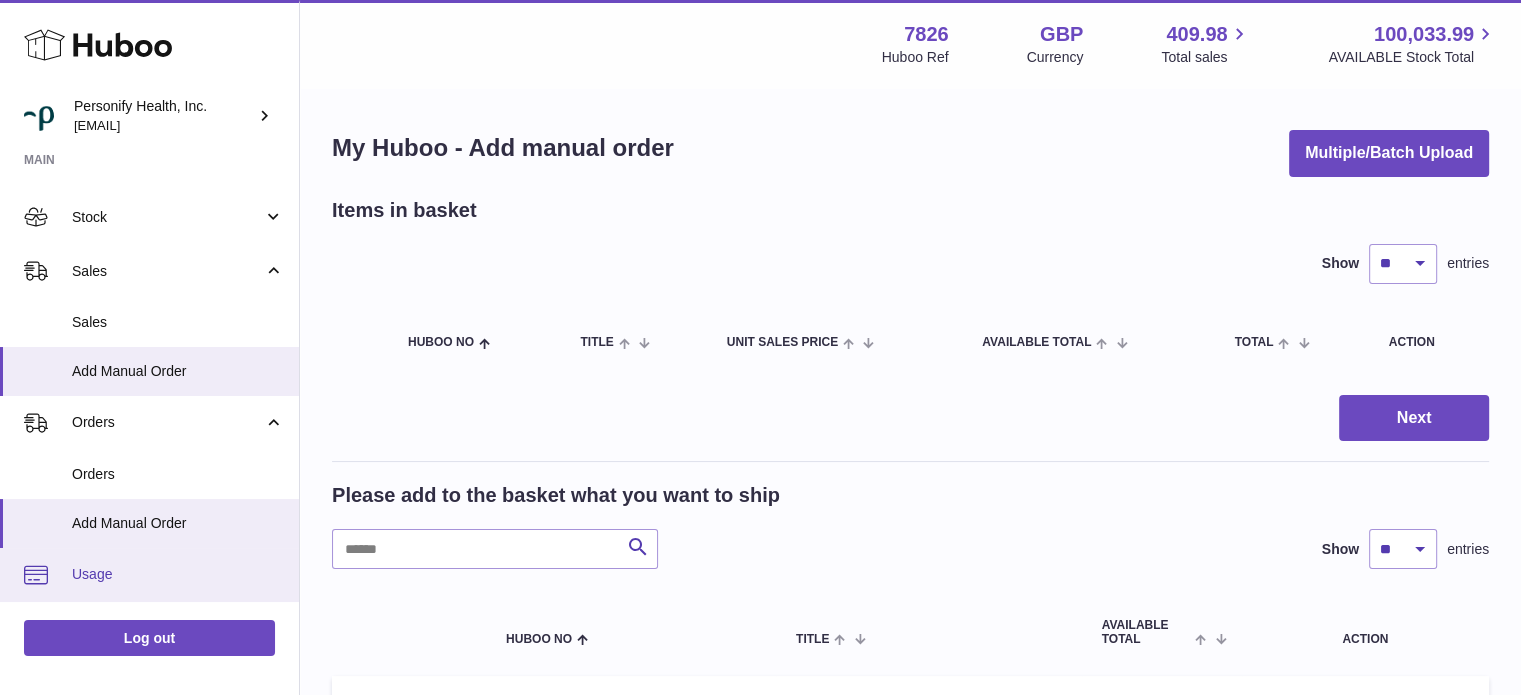 scroll, scrollTop: 200, scrollLeft: 0, axis: vertical 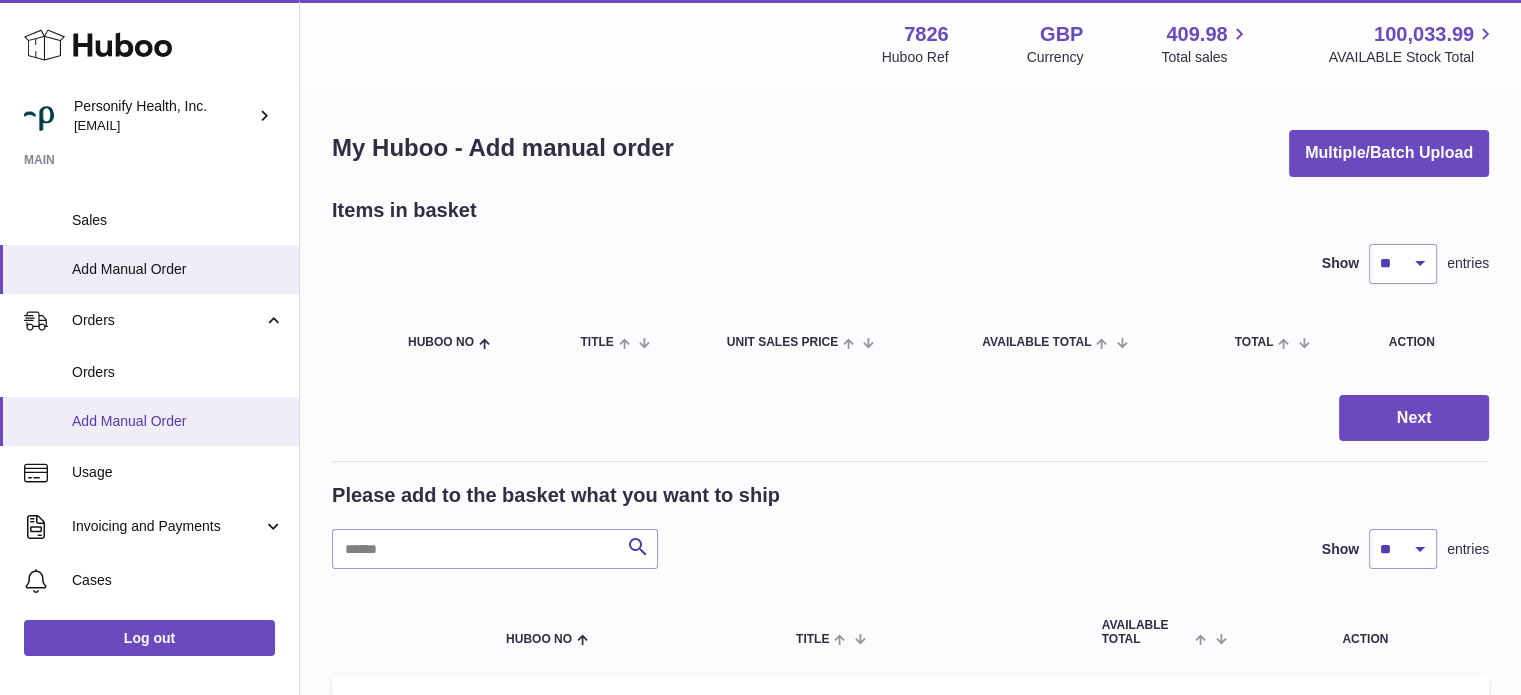 click on "Add Manual Order" at bounding box center [178, 421] 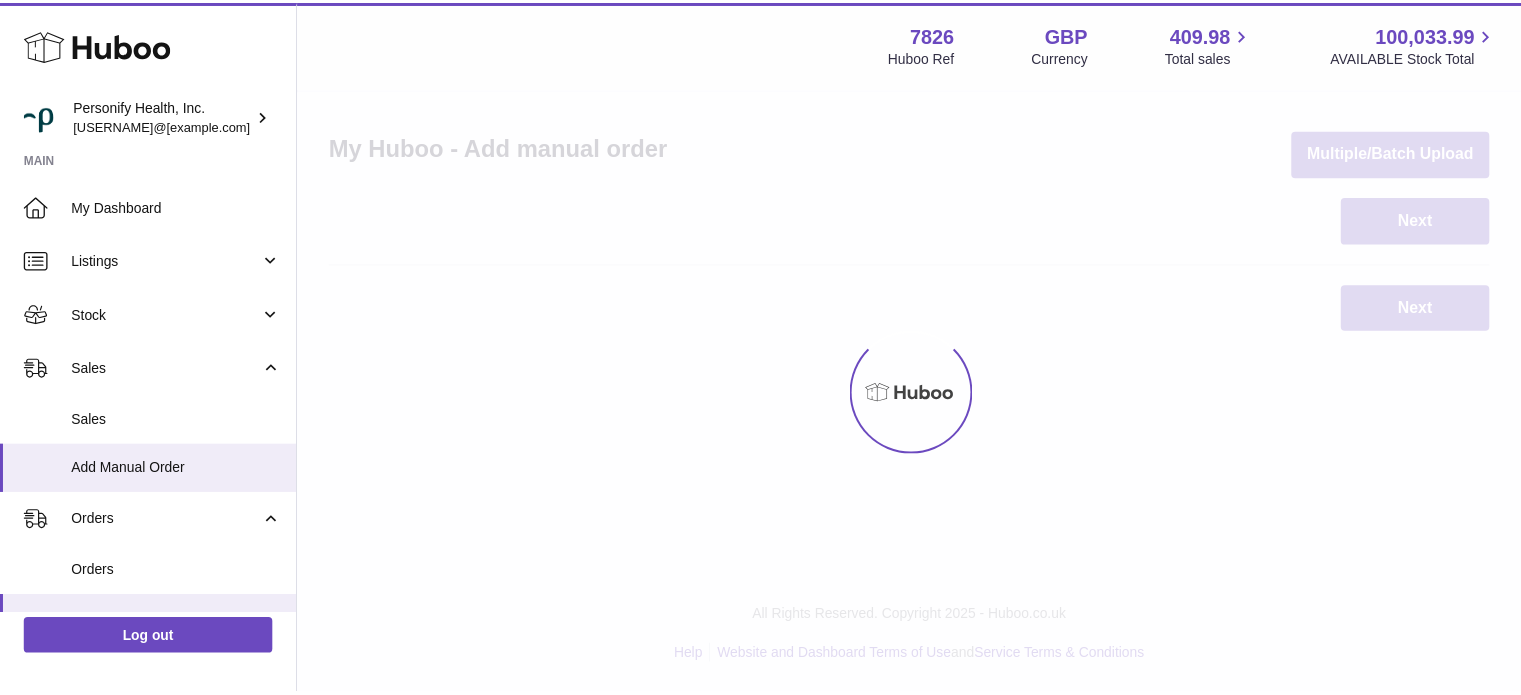 scroll, scrollTop: 0, scrollLeft: 0, axis: both 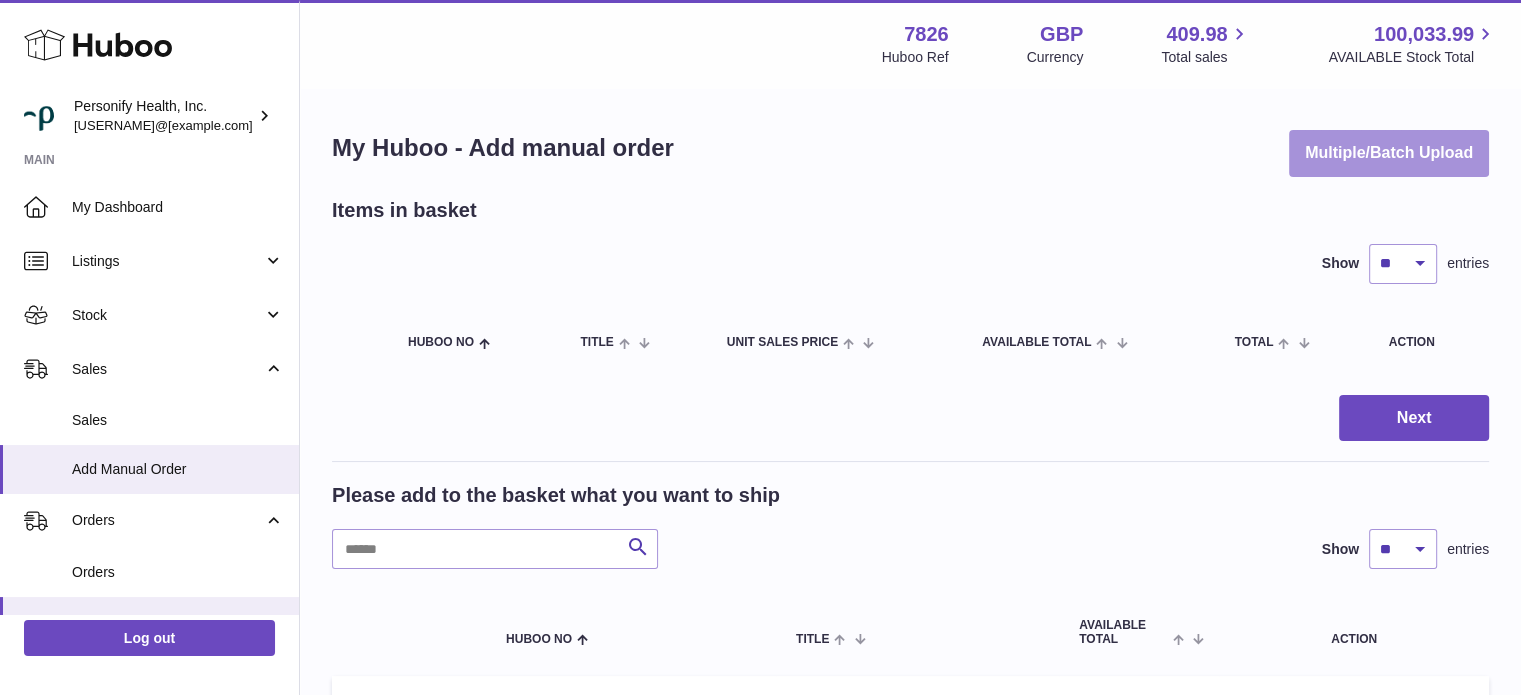 click on "Multiple/Batch Upload" at bounding box center (1389, 153) 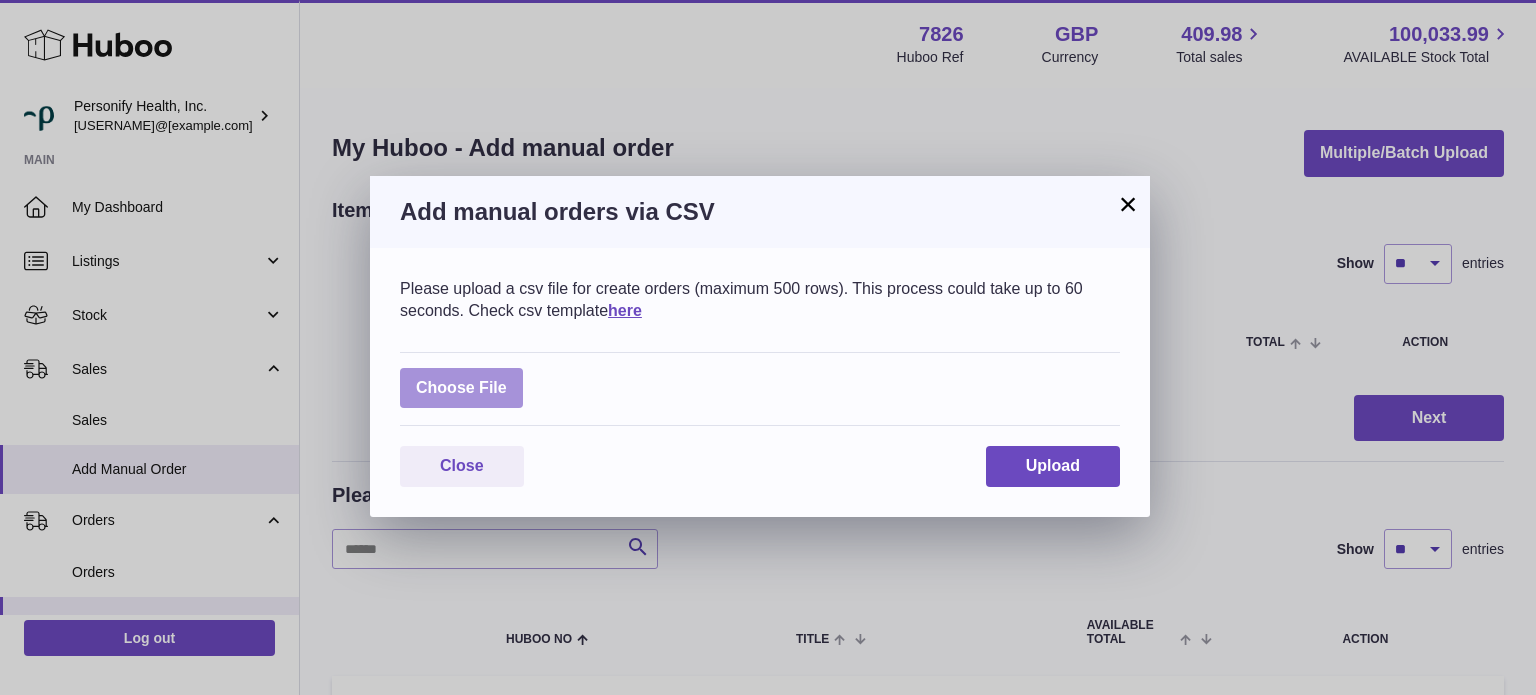 click at bounding box center (461, 388) 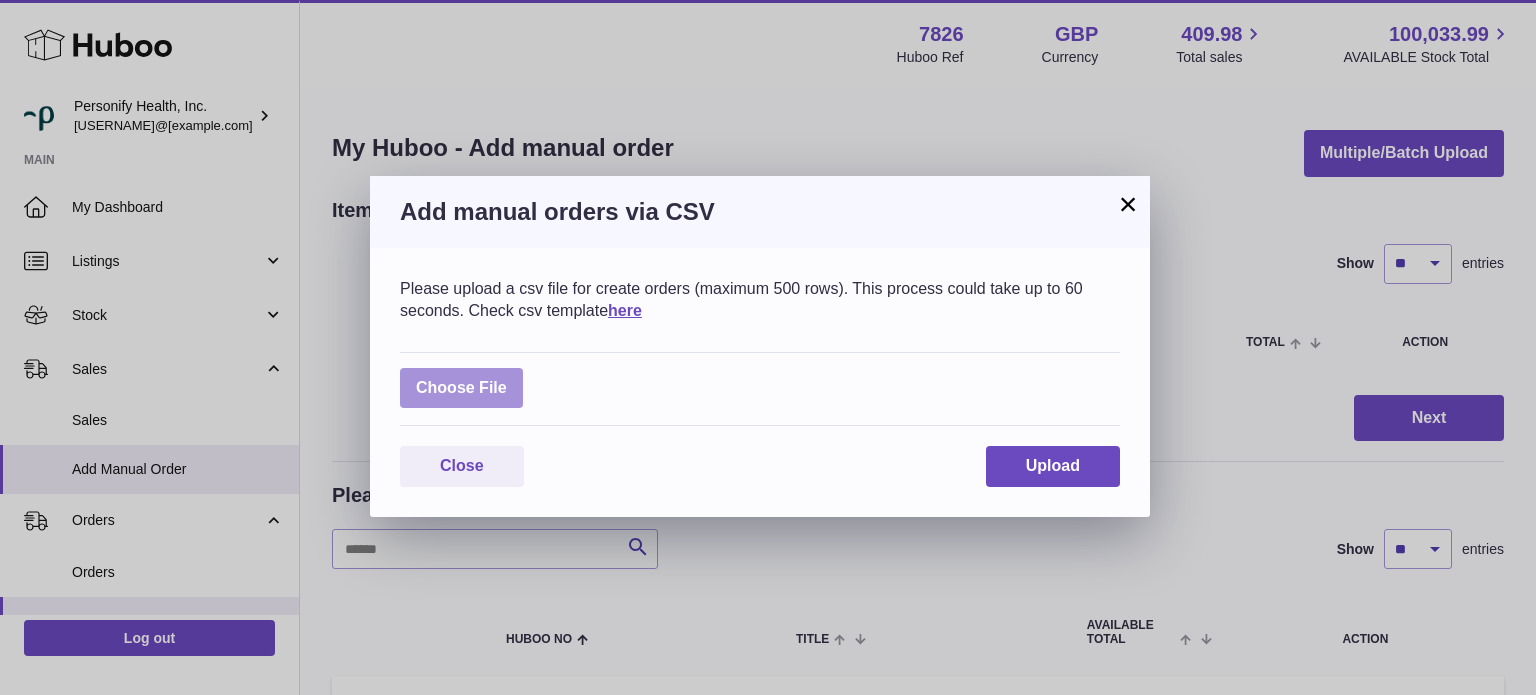 type on "**********" 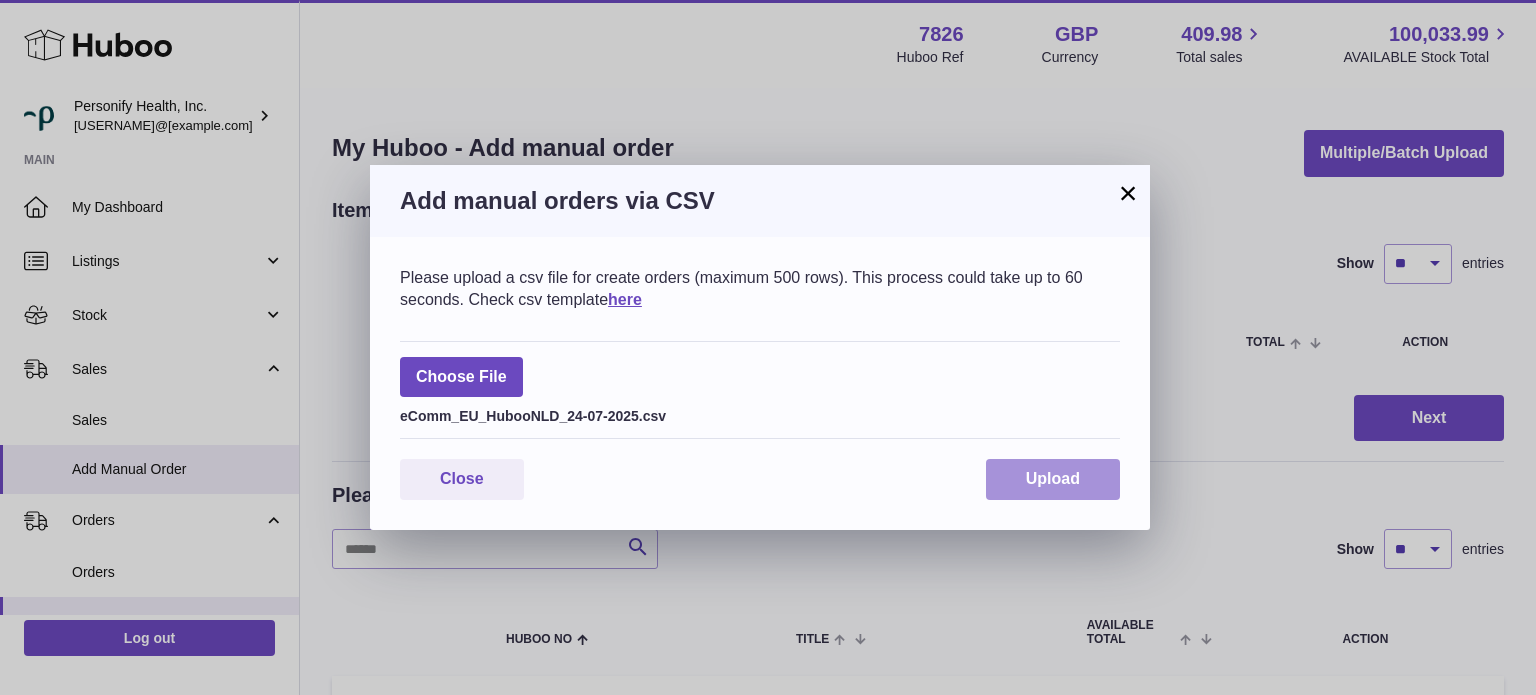 click on "Upload" at bounding box center (1053, 478) 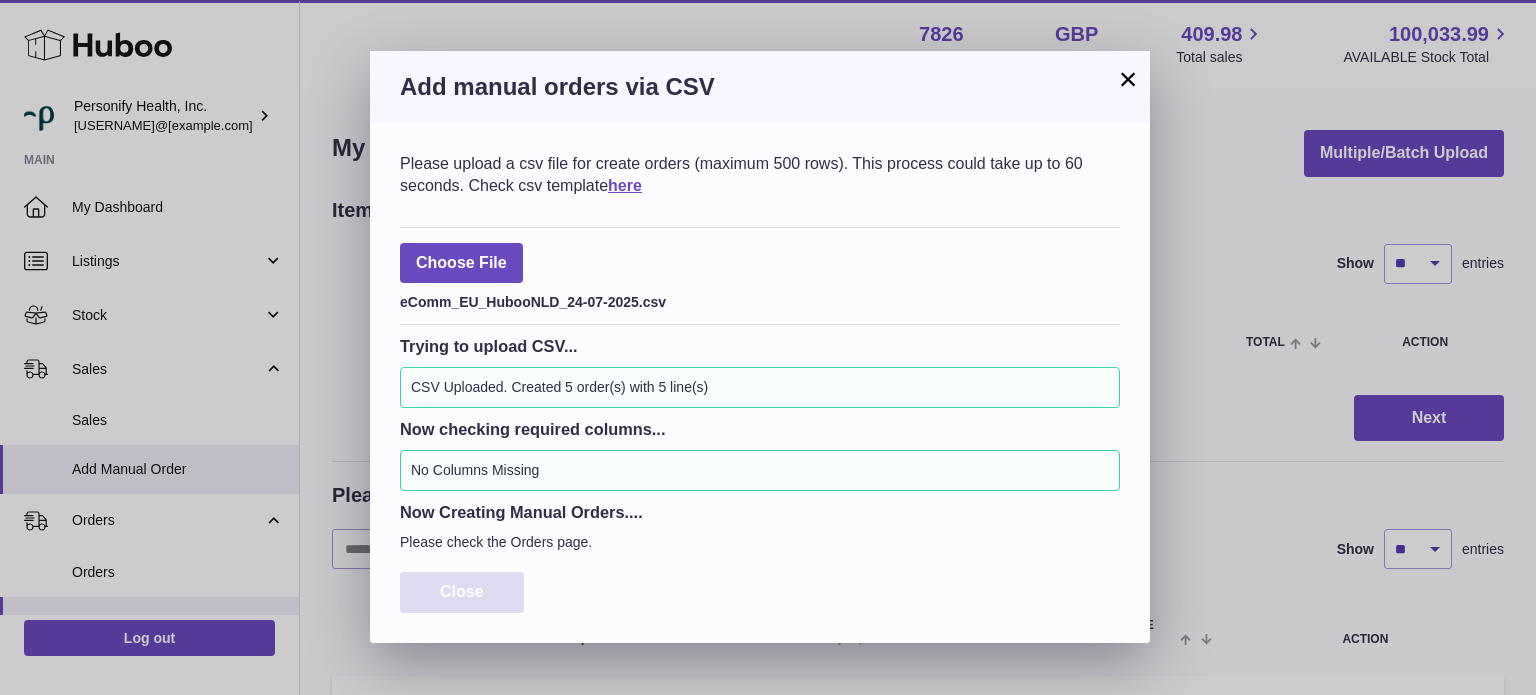 click on "Close" at bounding box center (462, 591) 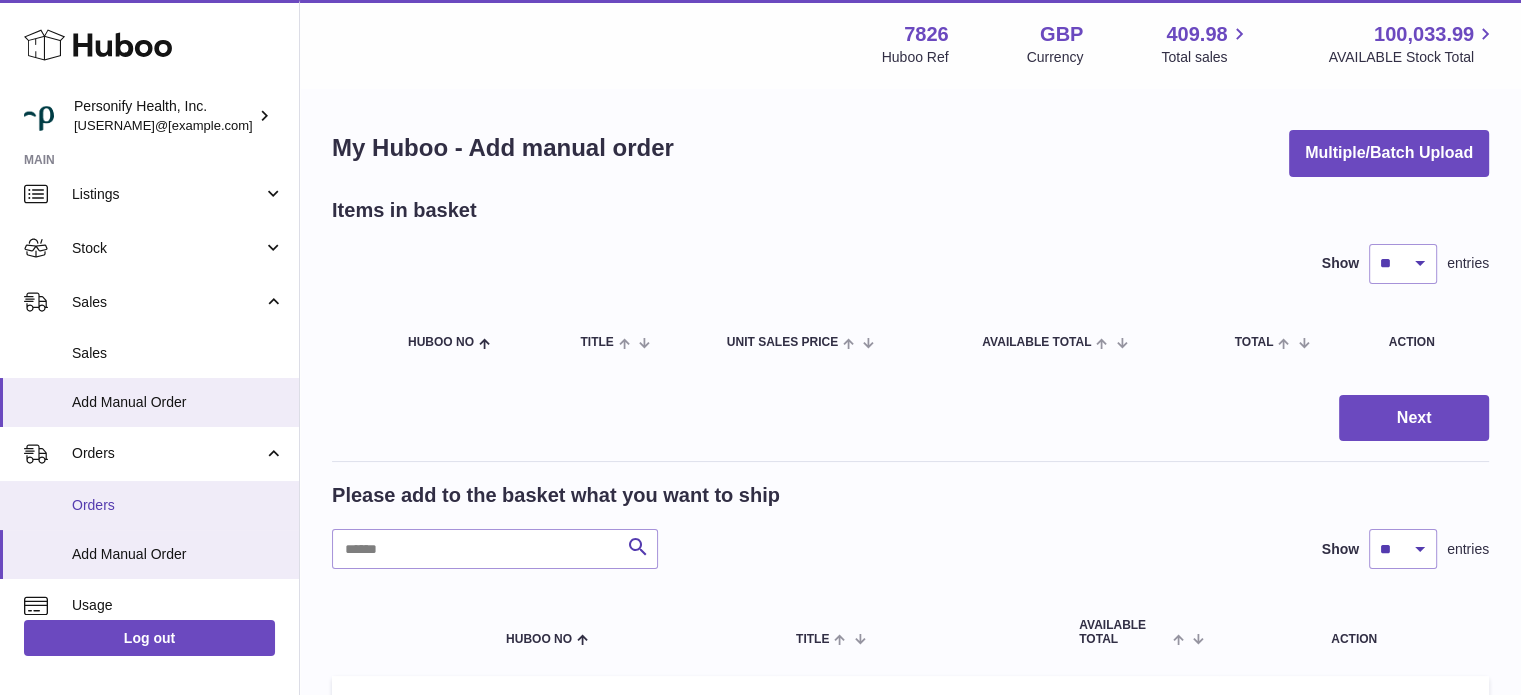 scroll, scrollTop: 100, scrollLeft: 0, axis: vertical 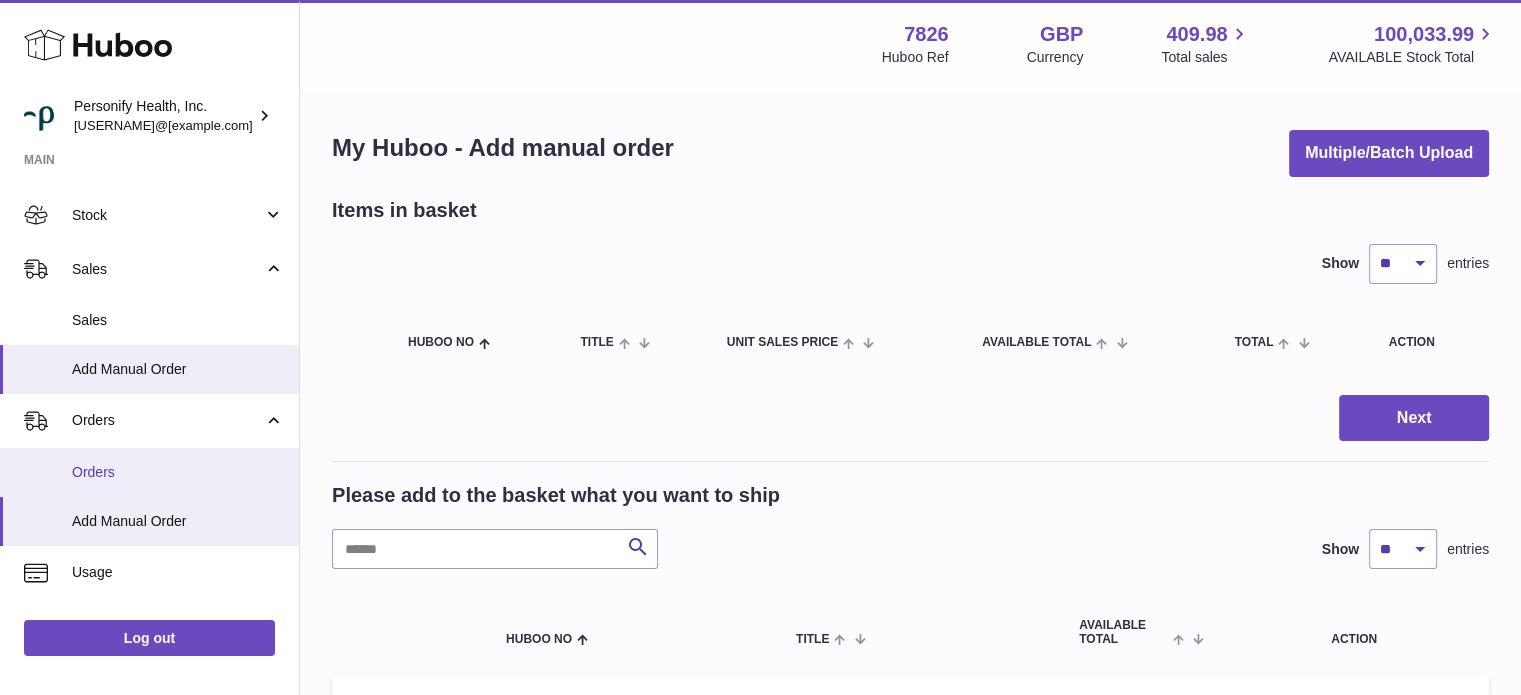 click on "Orders" at bounding box center (178, 472) 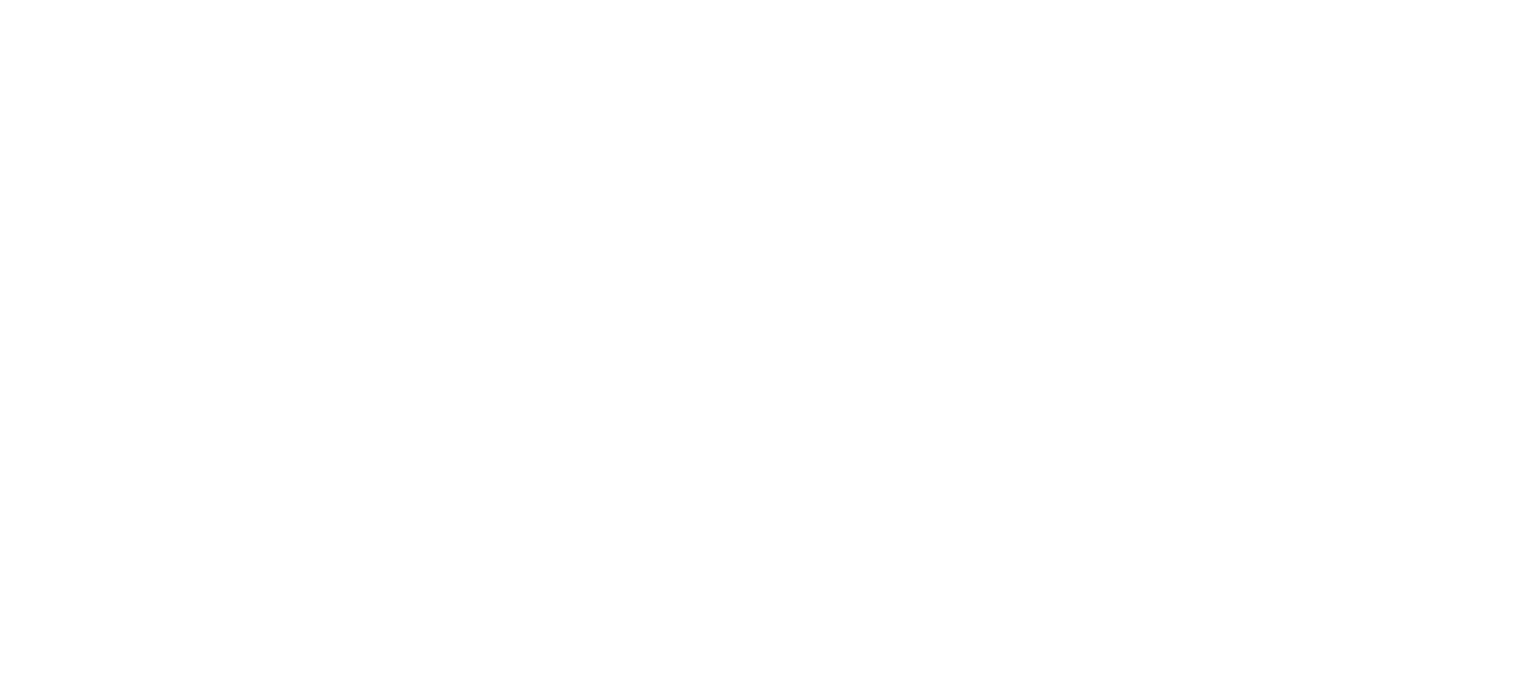 scroll, scrollTop: 0, scrollLeft: 0, axis: both 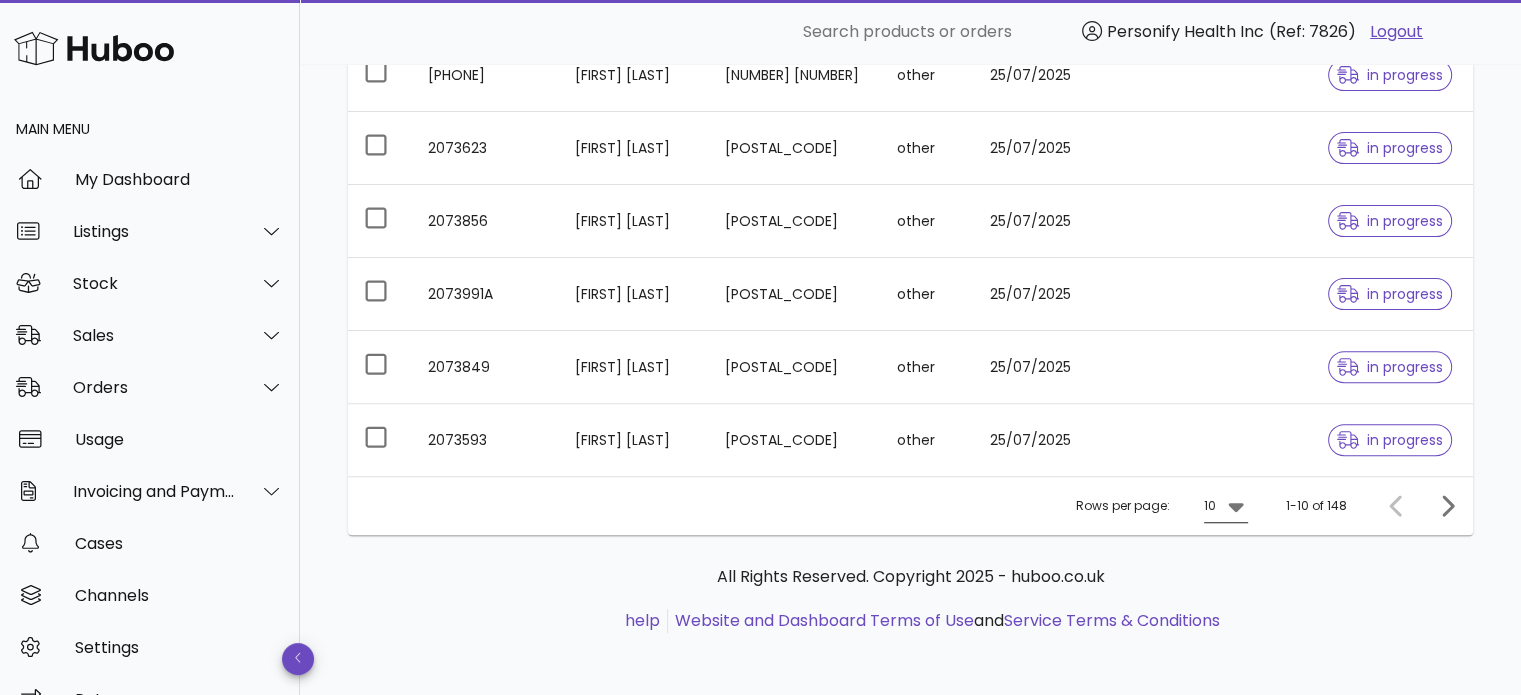 click at bounding box center (1234, 506) 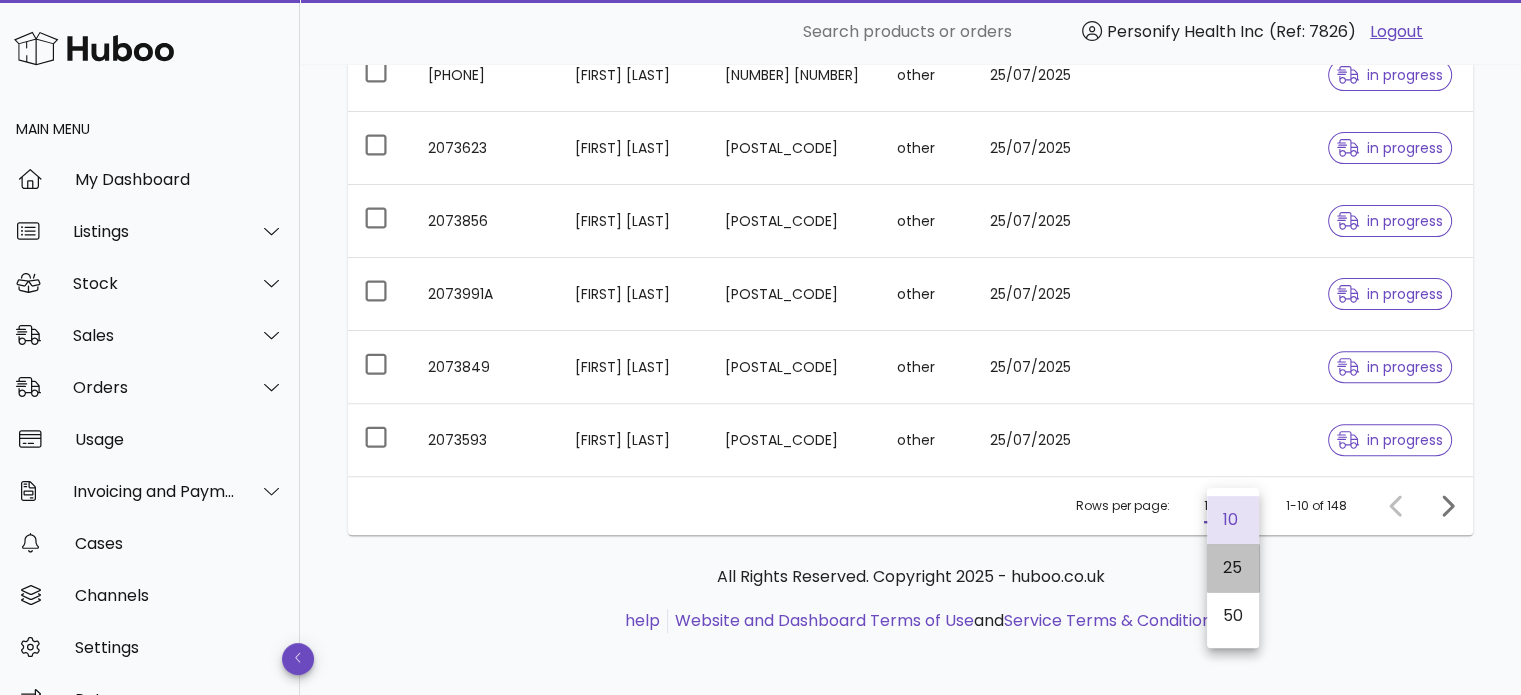 click on "25" at bounding box center (1233, 567) 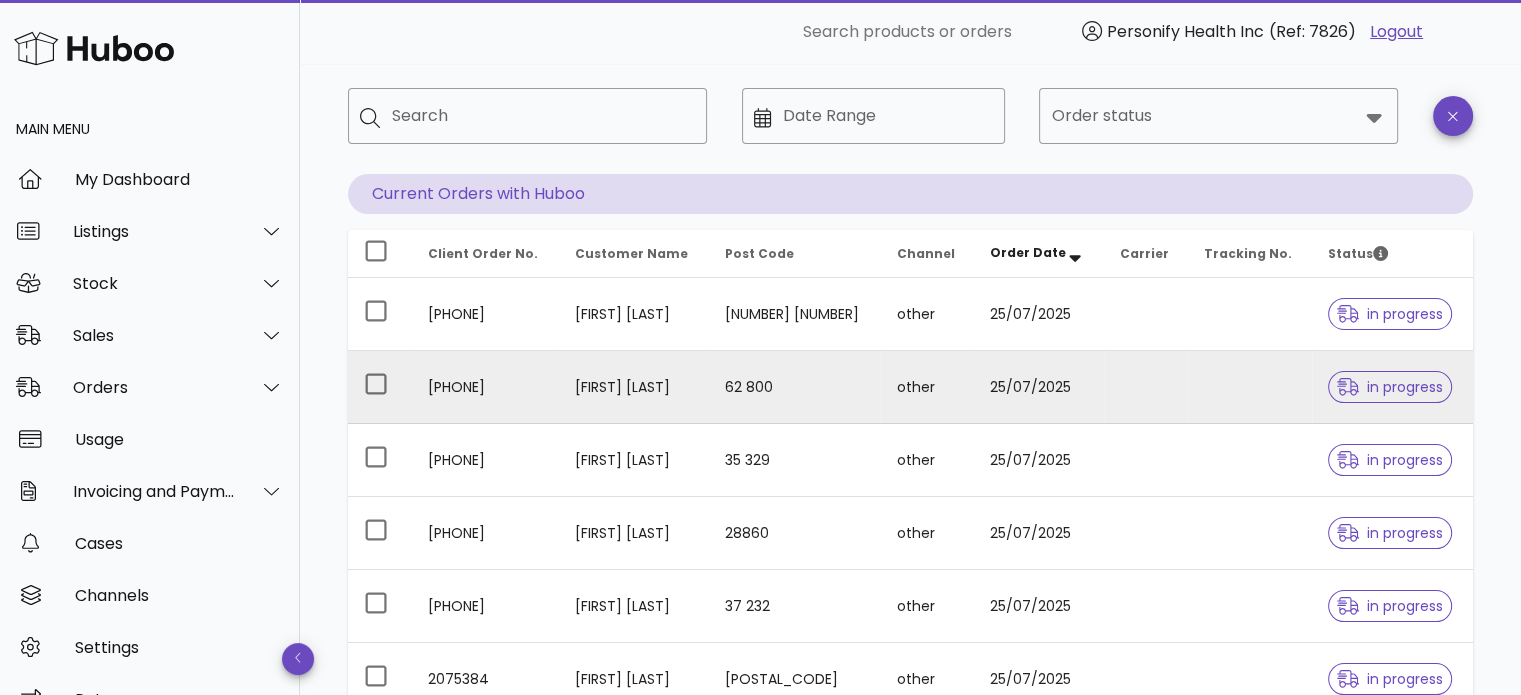 scroll, scrollTop: 0, scrollLeft: 0, axis: both 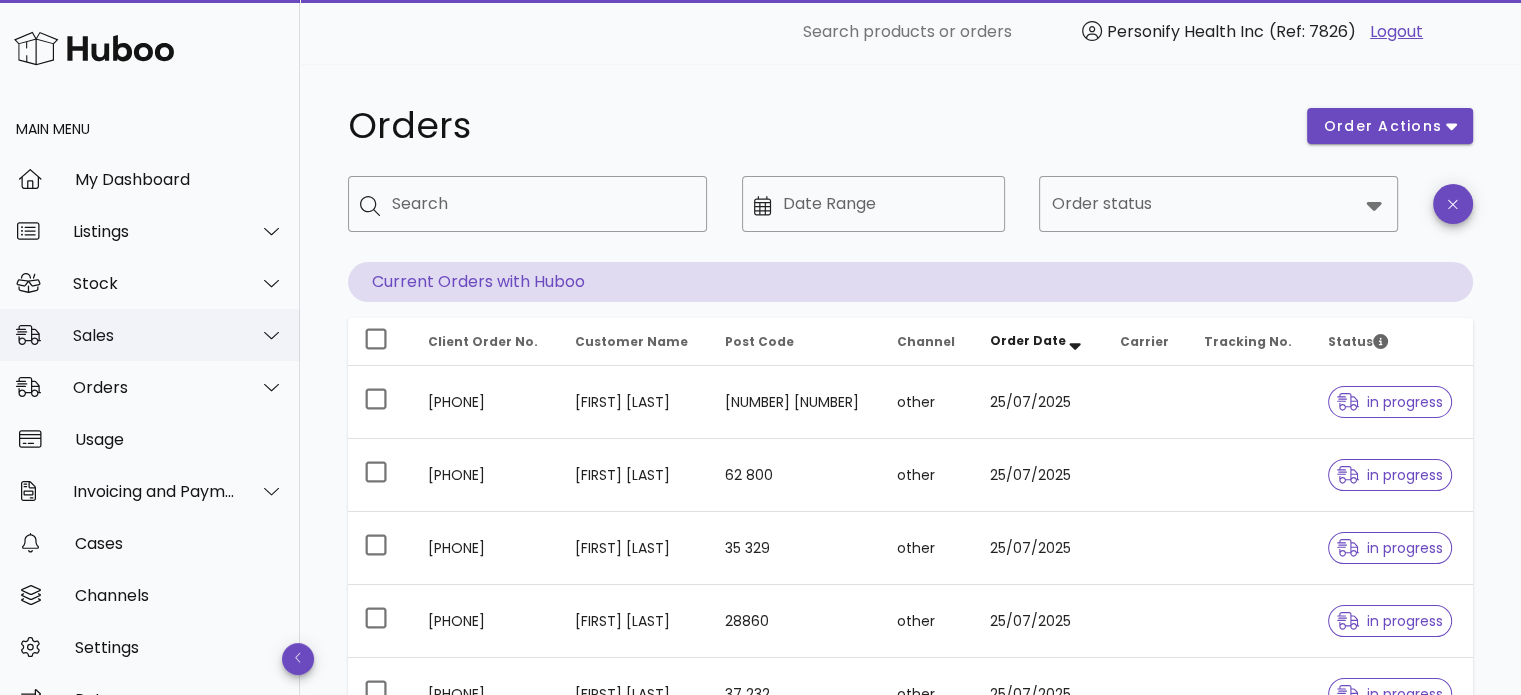 click on "Sales" at bounding box center [150, 335] 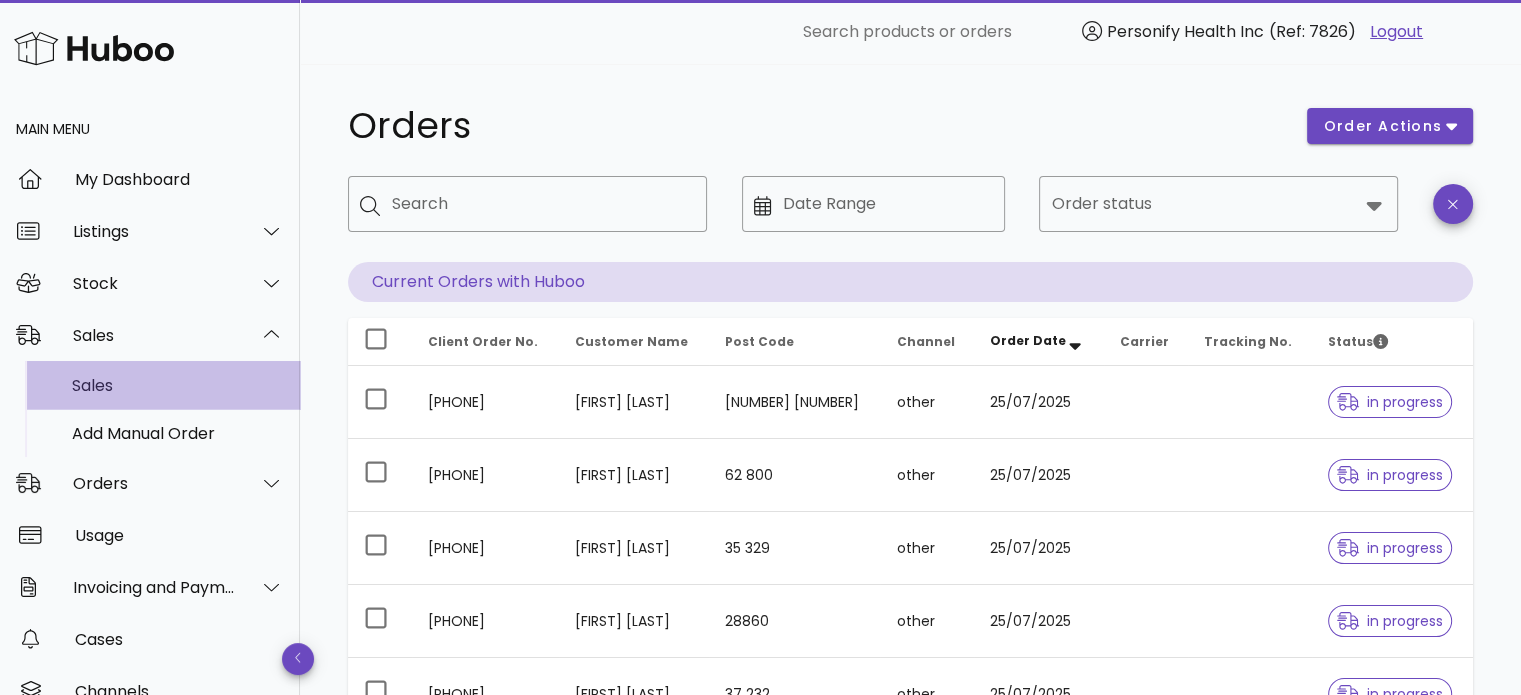 click on "Sales" at bounding box center (178, 385) 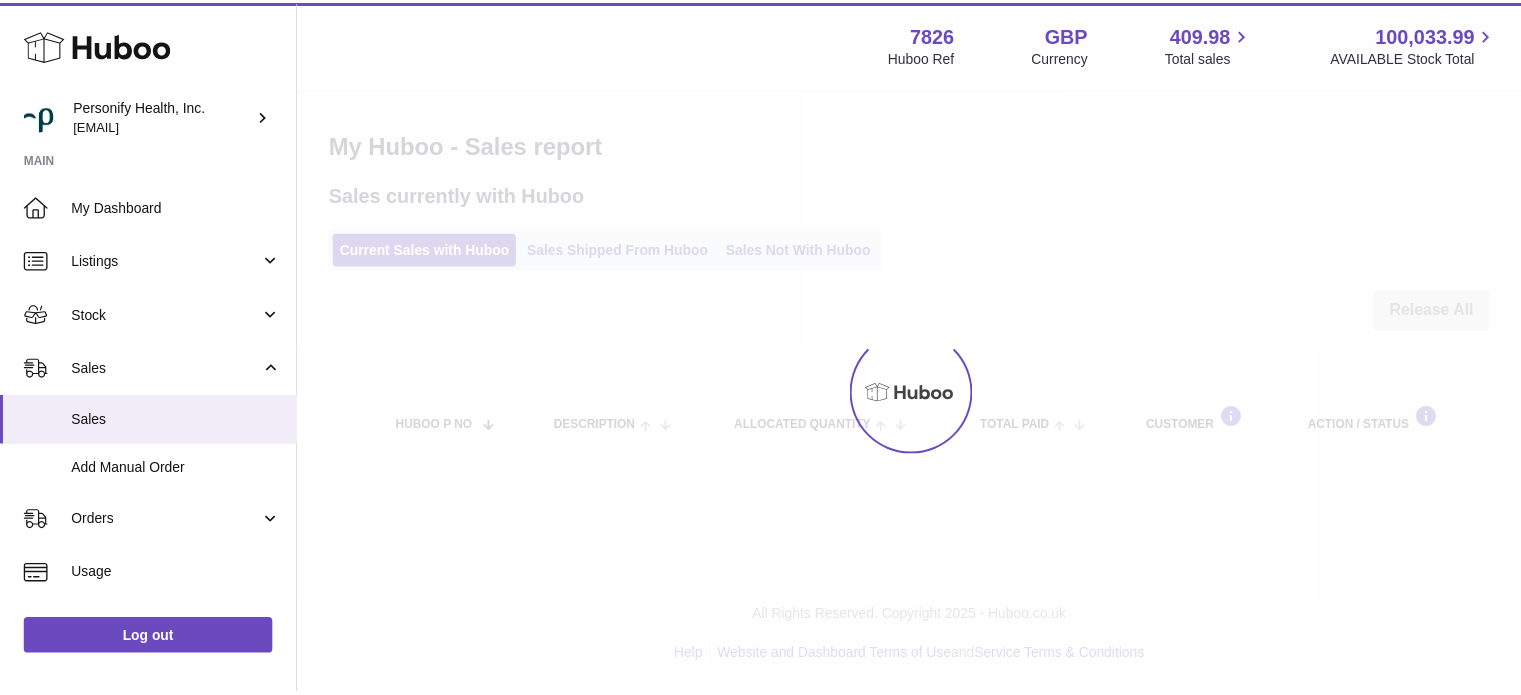 scroll, scrollTop: 0, scrollLeft: 0, axis: both 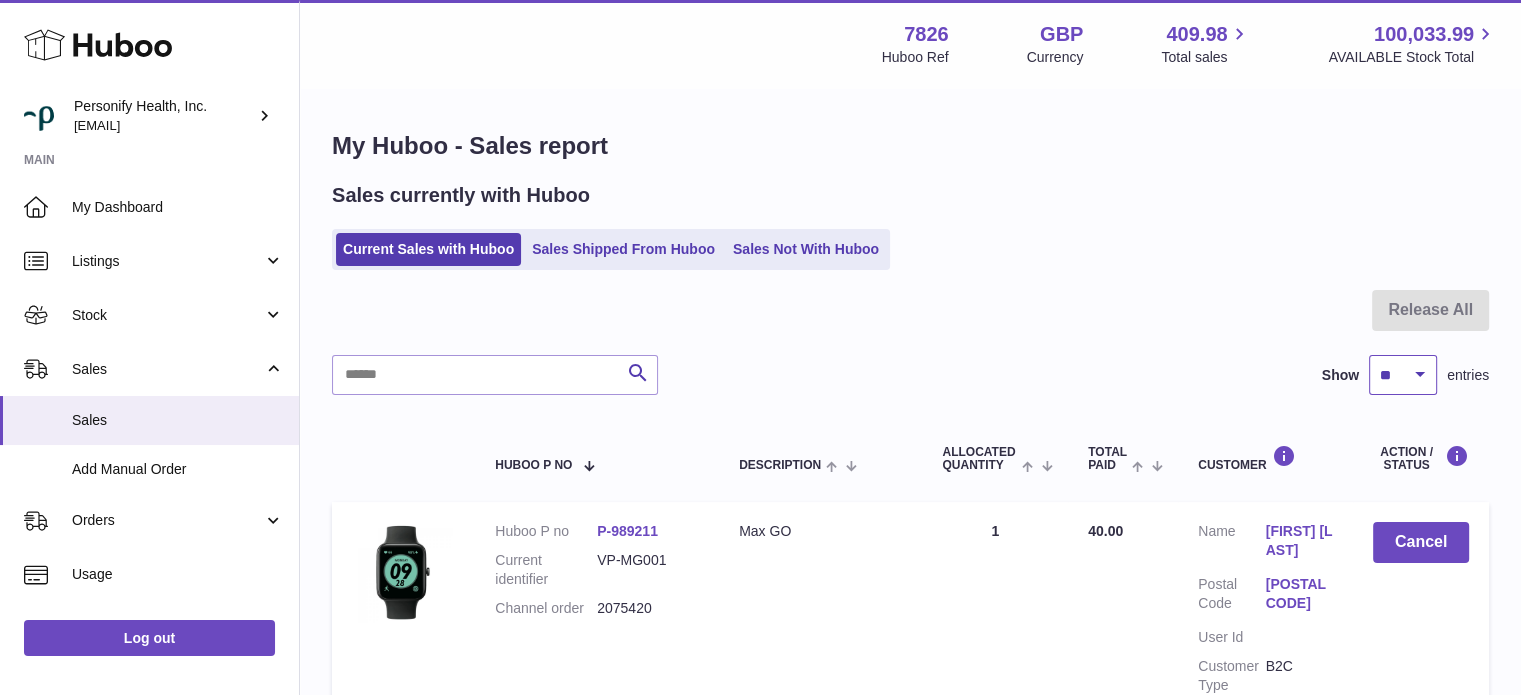 click on "** ** ** ***" at bounding box center [1403, 375] 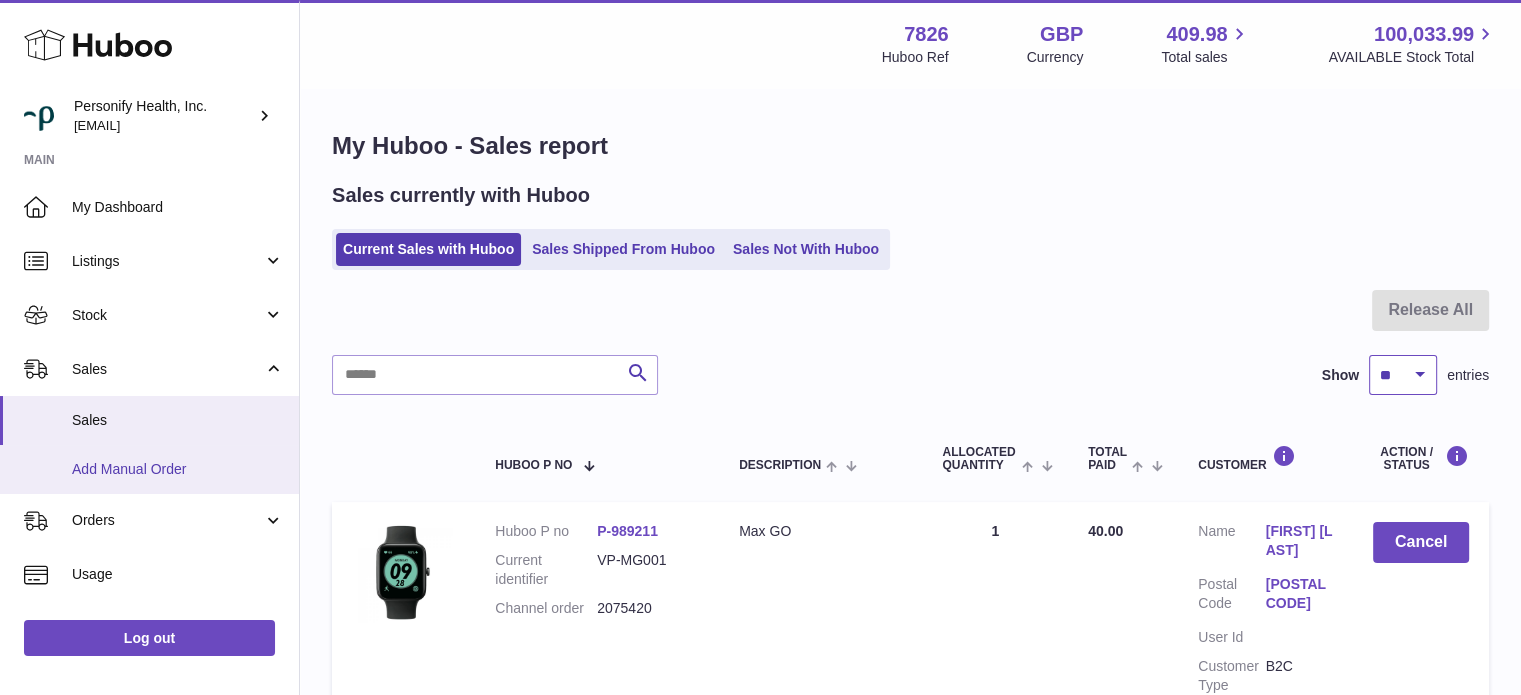 scroll, scrollTop: 500, scrollLeft: 0, axis: vertical 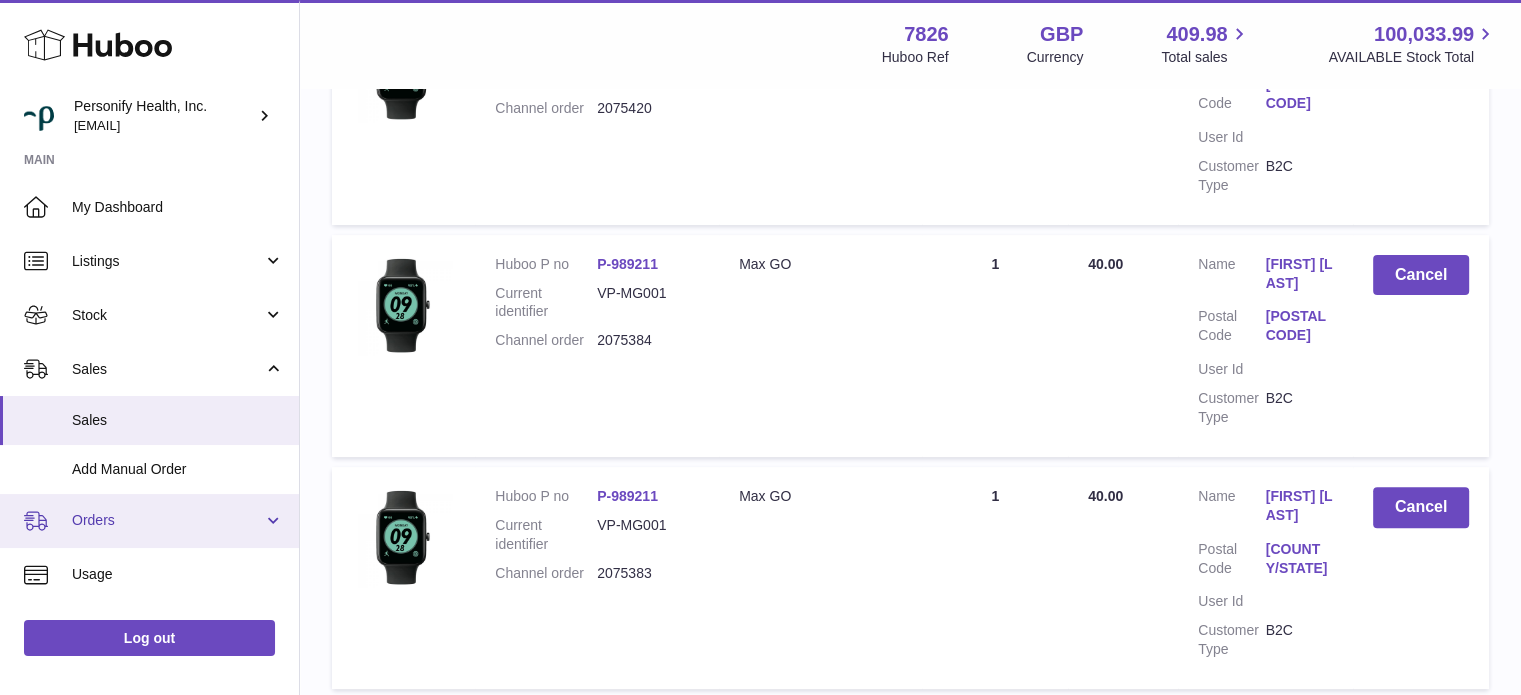 click on "Orders" at bounding box center [167, 520] 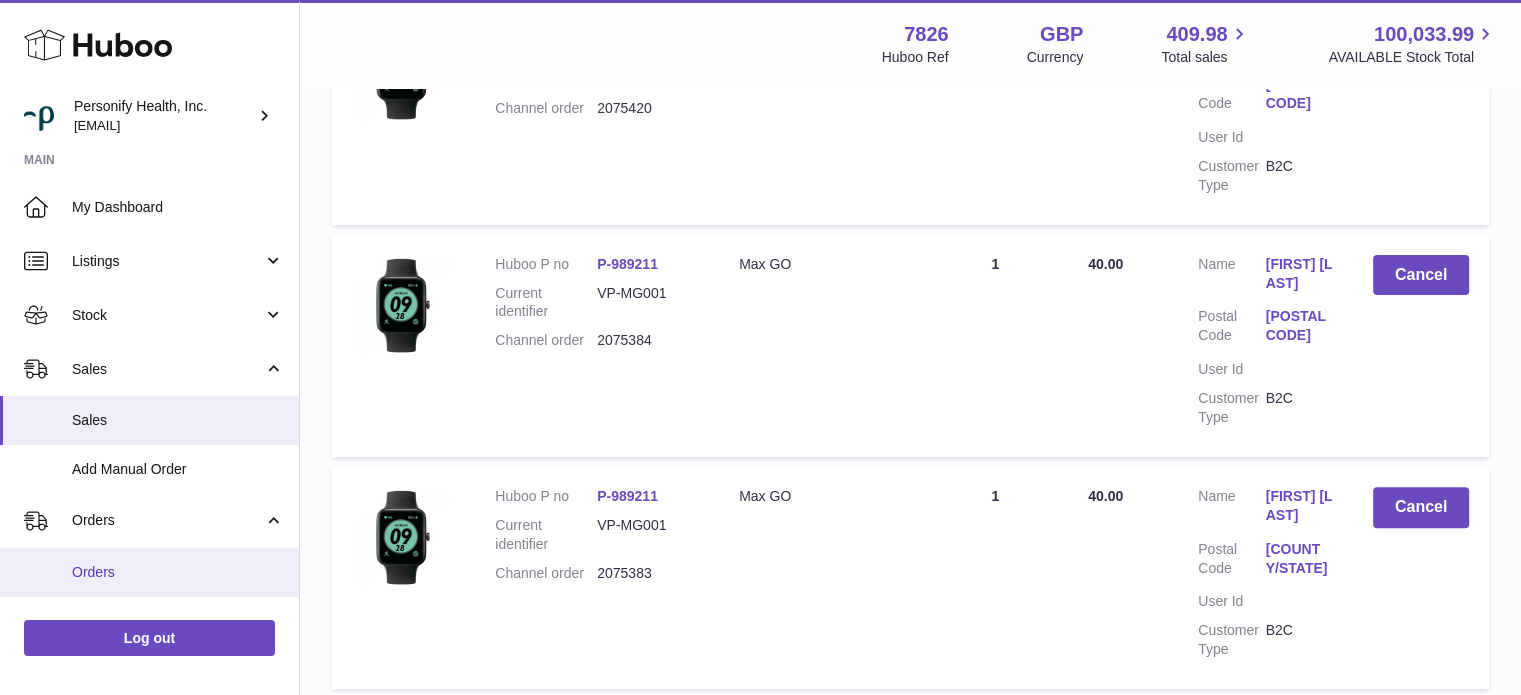 click on "Orders" at bounding box center (149, 572) 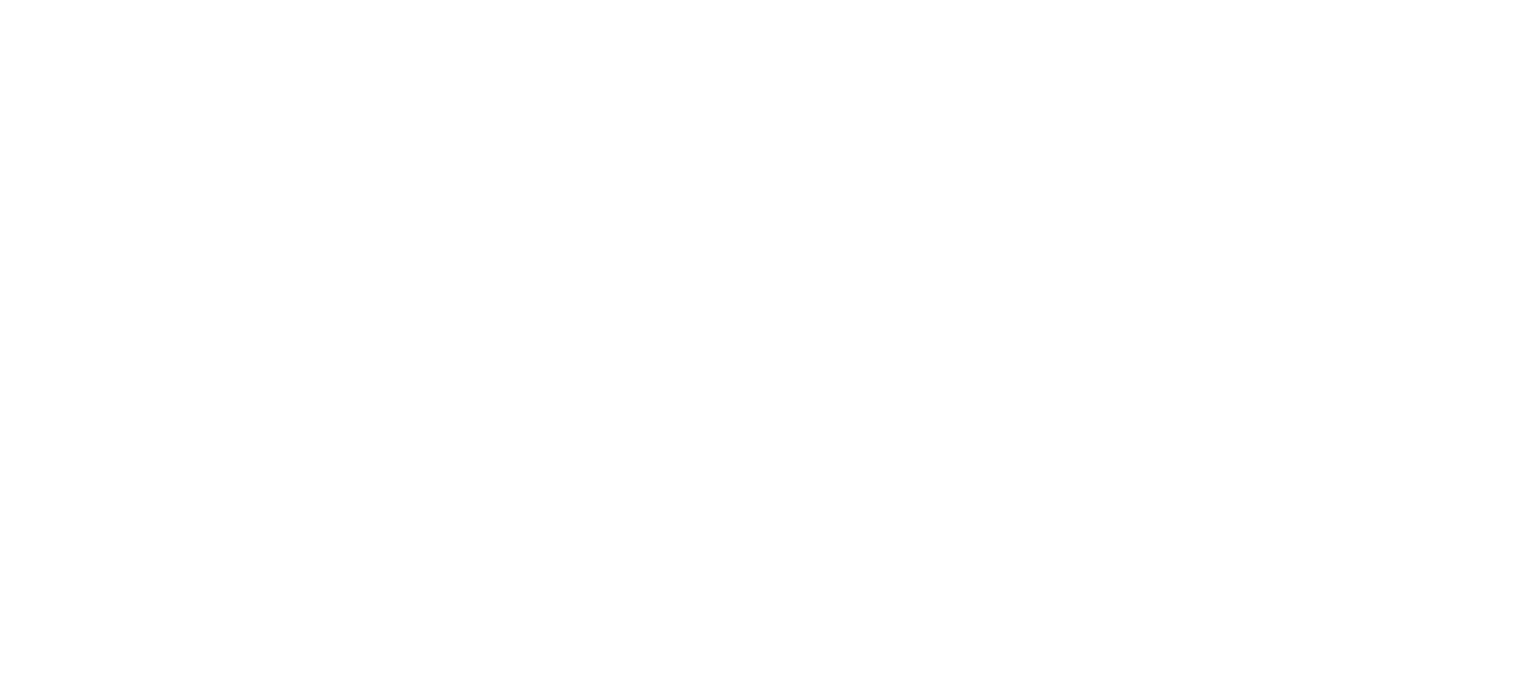 scroll, scrollTop: 0, scrollLeft: 0, axis: both 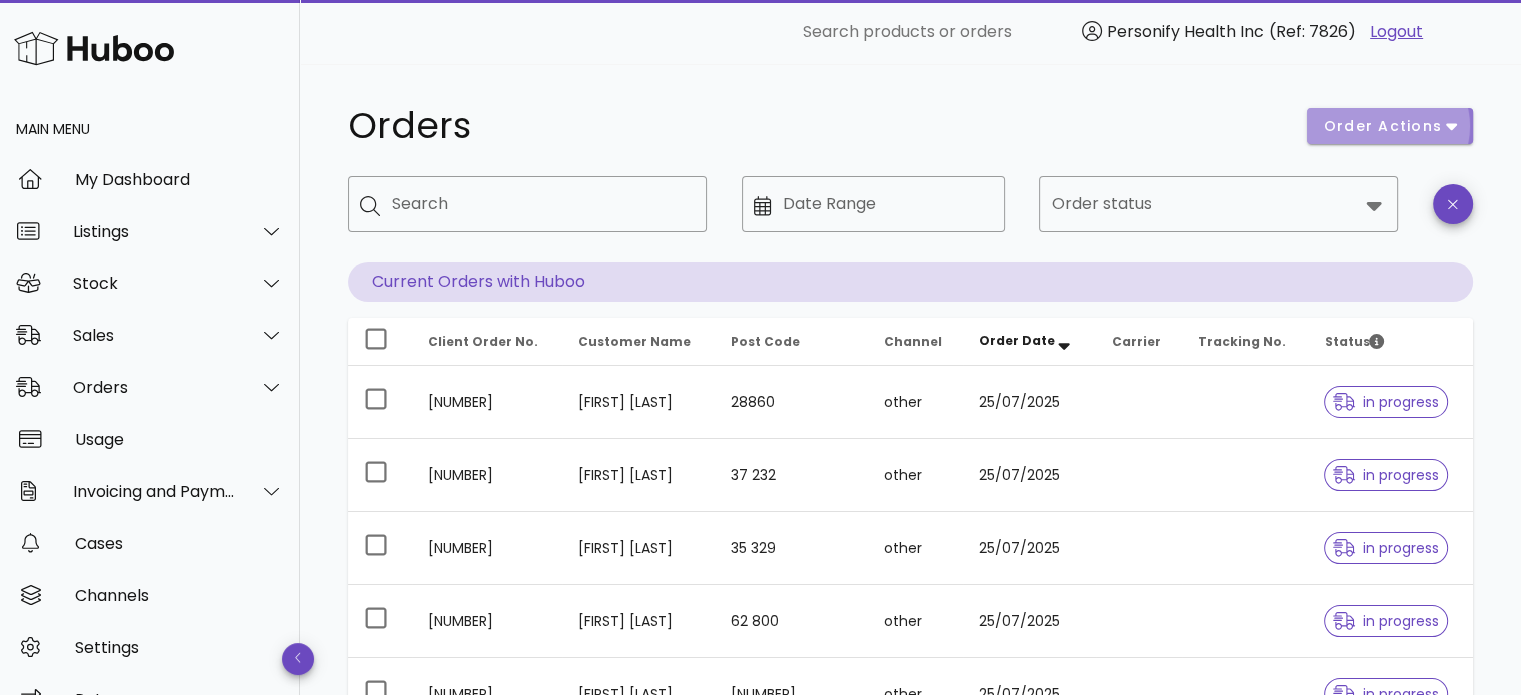 click on "order actions" at bounding box center (1390, 126) 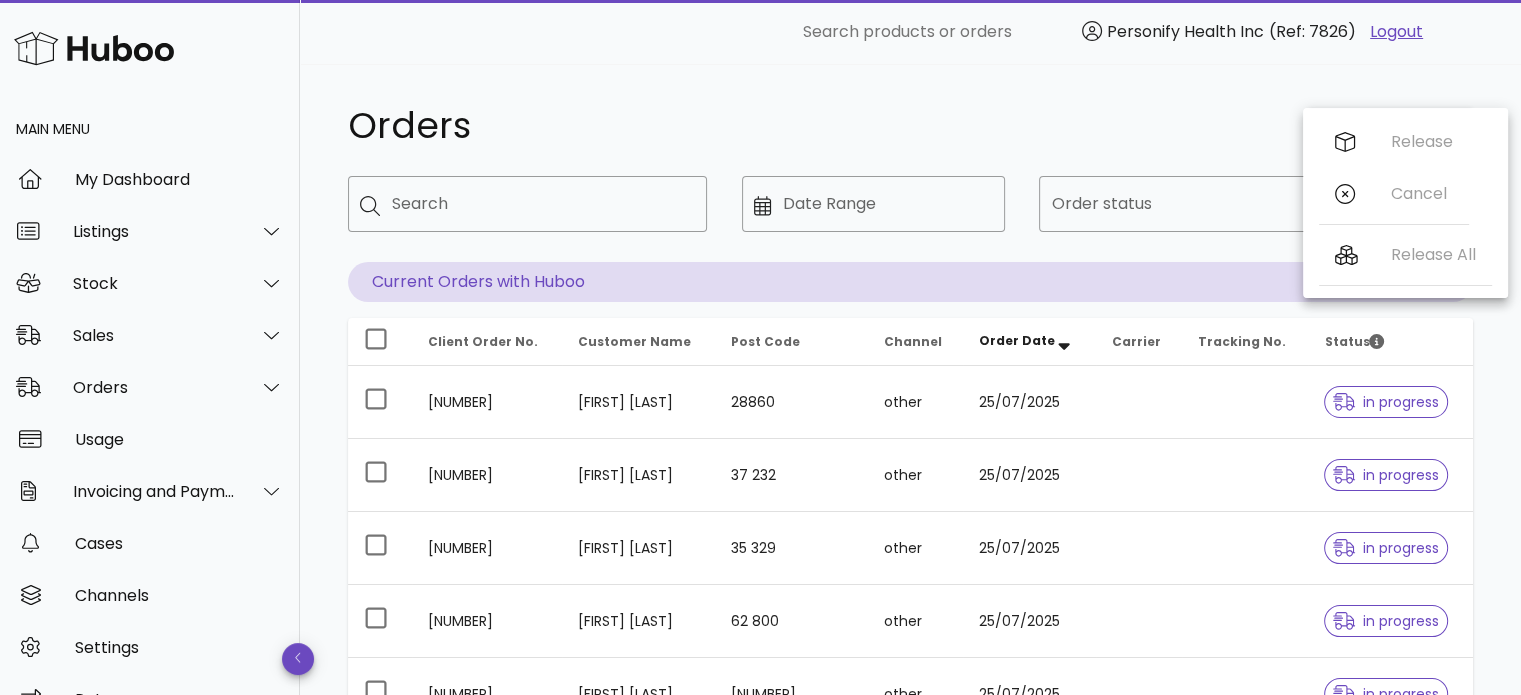 click on "Orders" at bounding box center [815, 126] 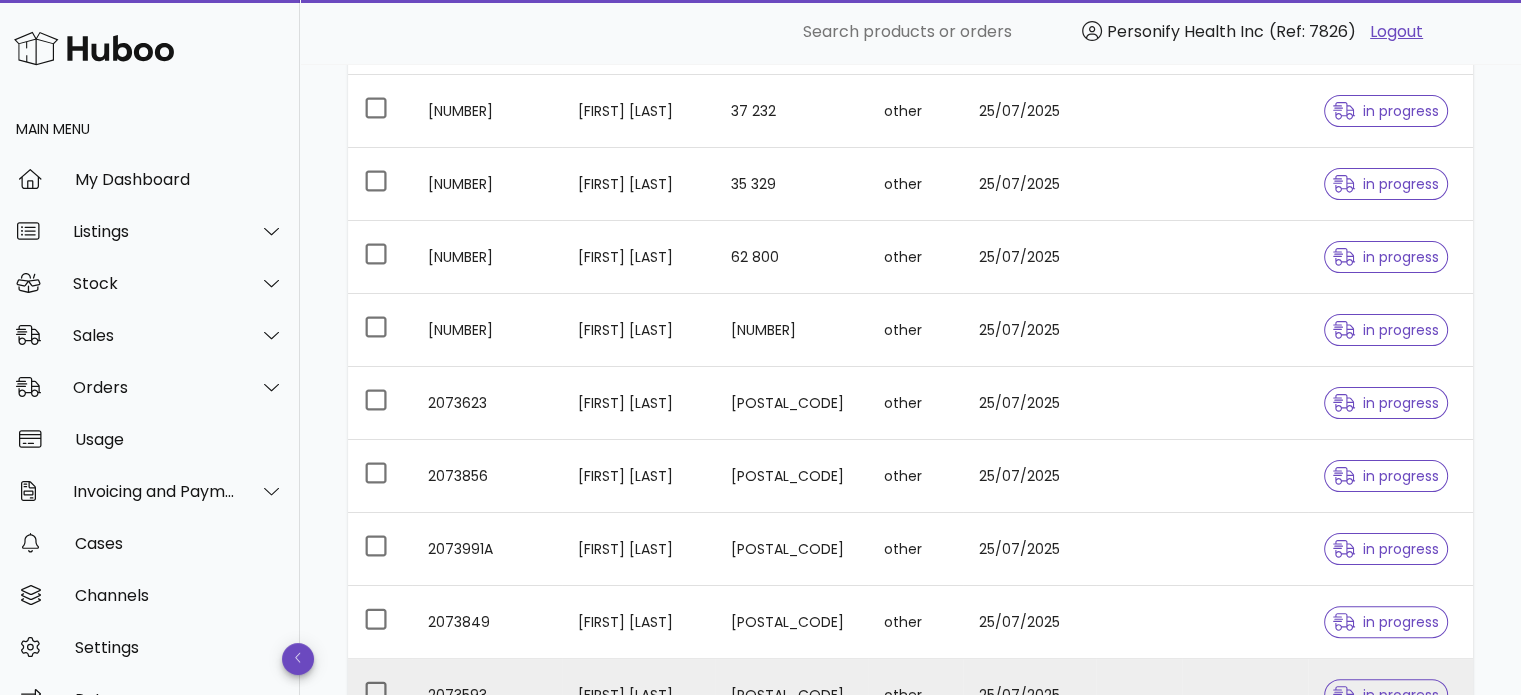 scroll, scrollTop: 619, scrollLeft: 0, axis: vertical 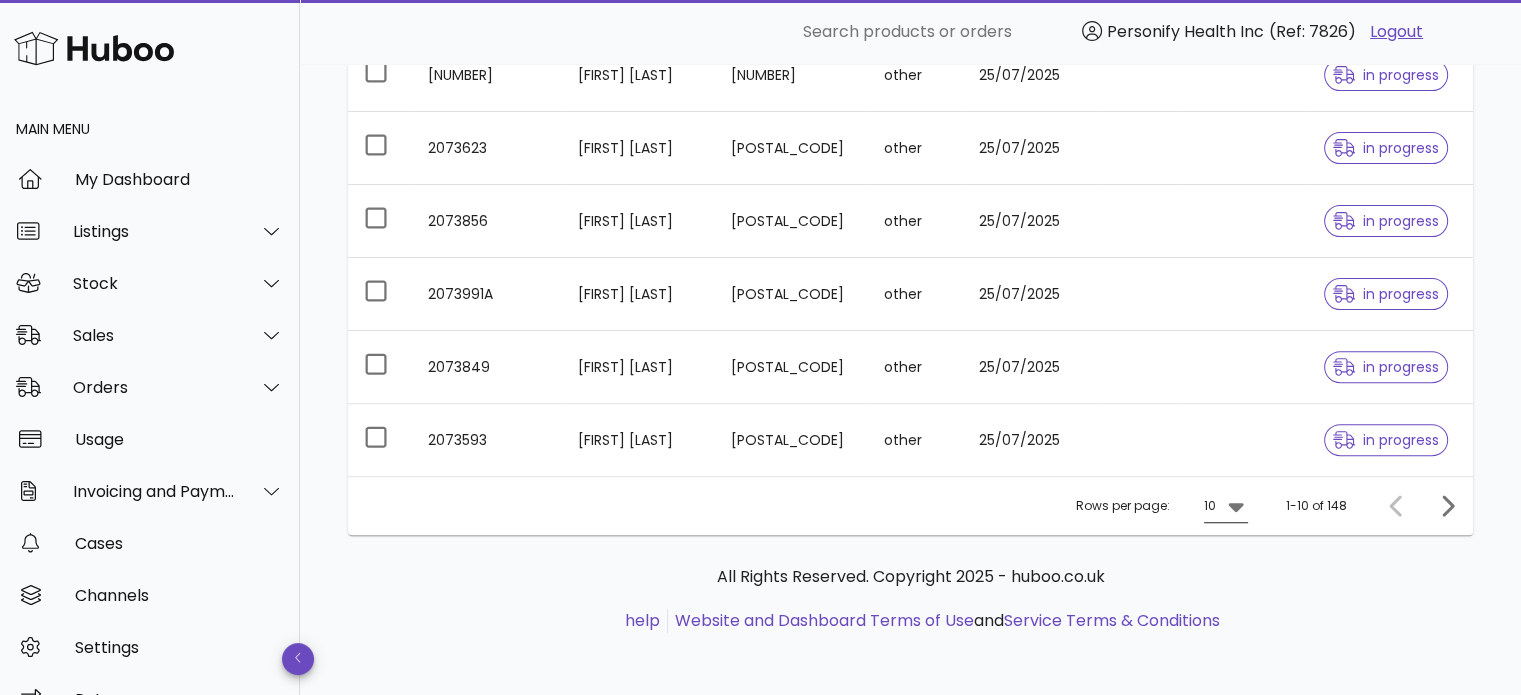 click 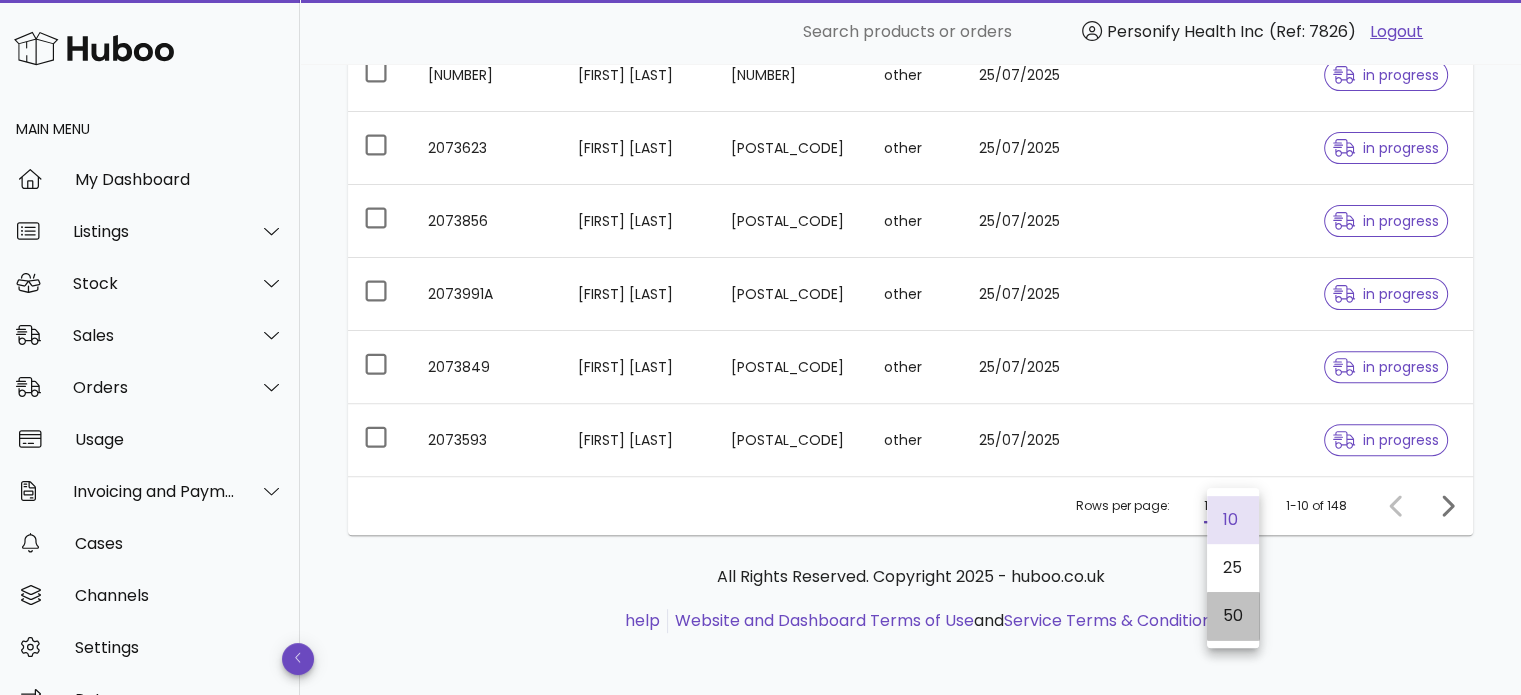 click on "50" at bounding box center [1233, 615] 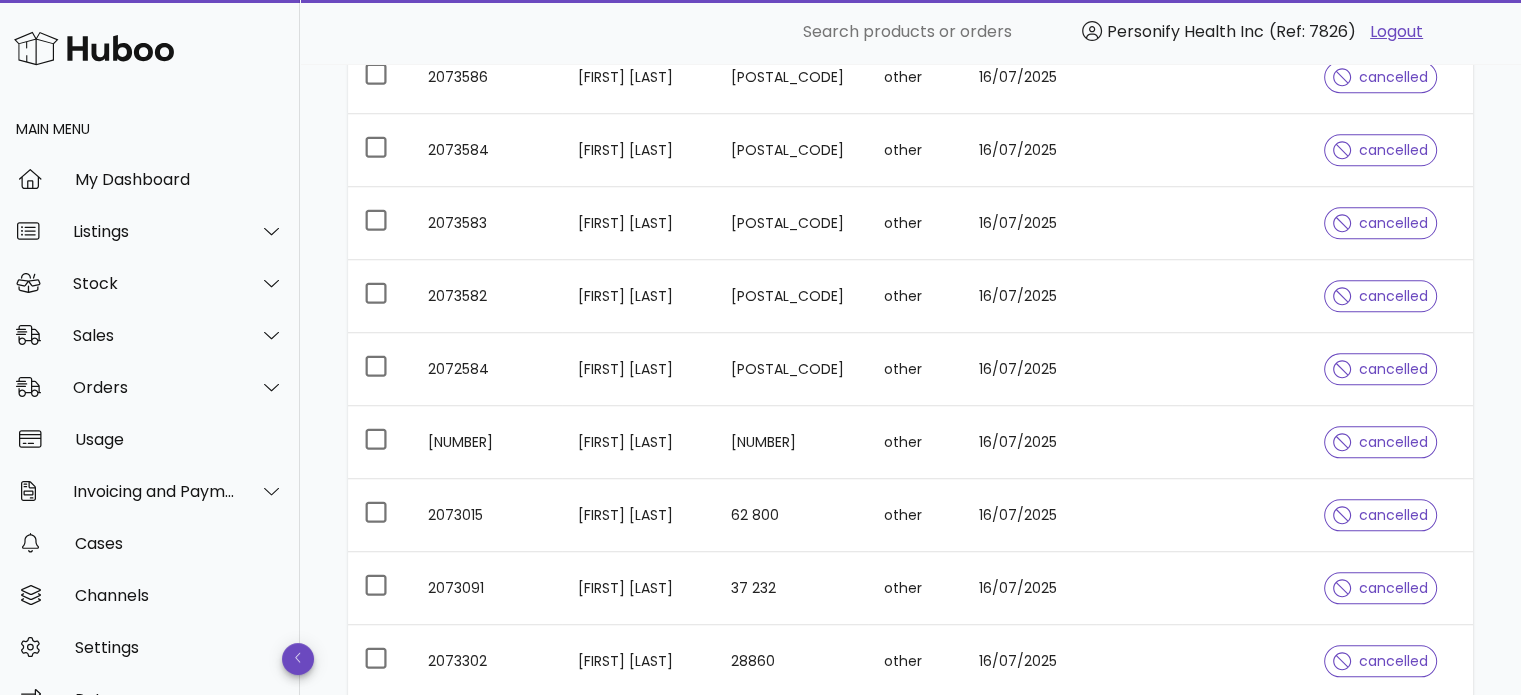scroll, scrollTop: 2219, scrollLeft: 0, axis: vertical 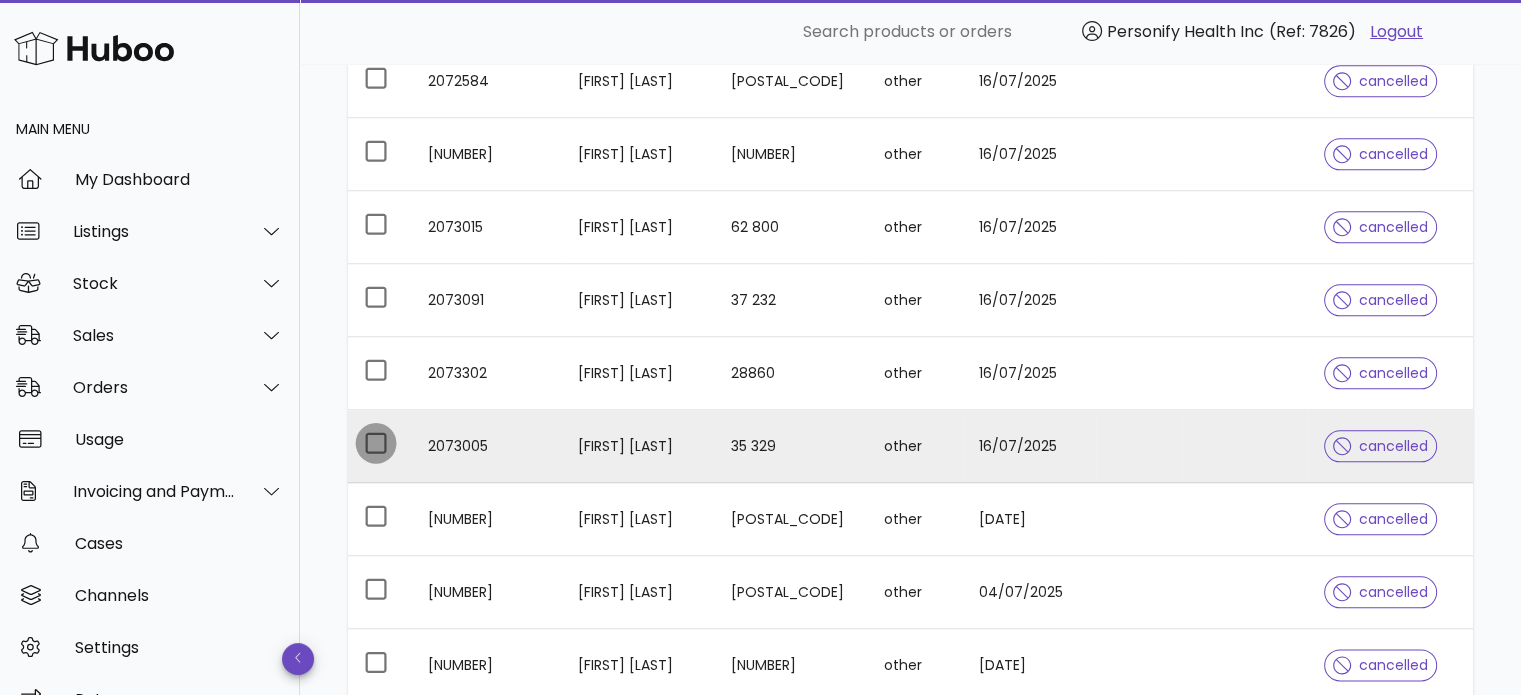 click at bounding box center (376, 443) 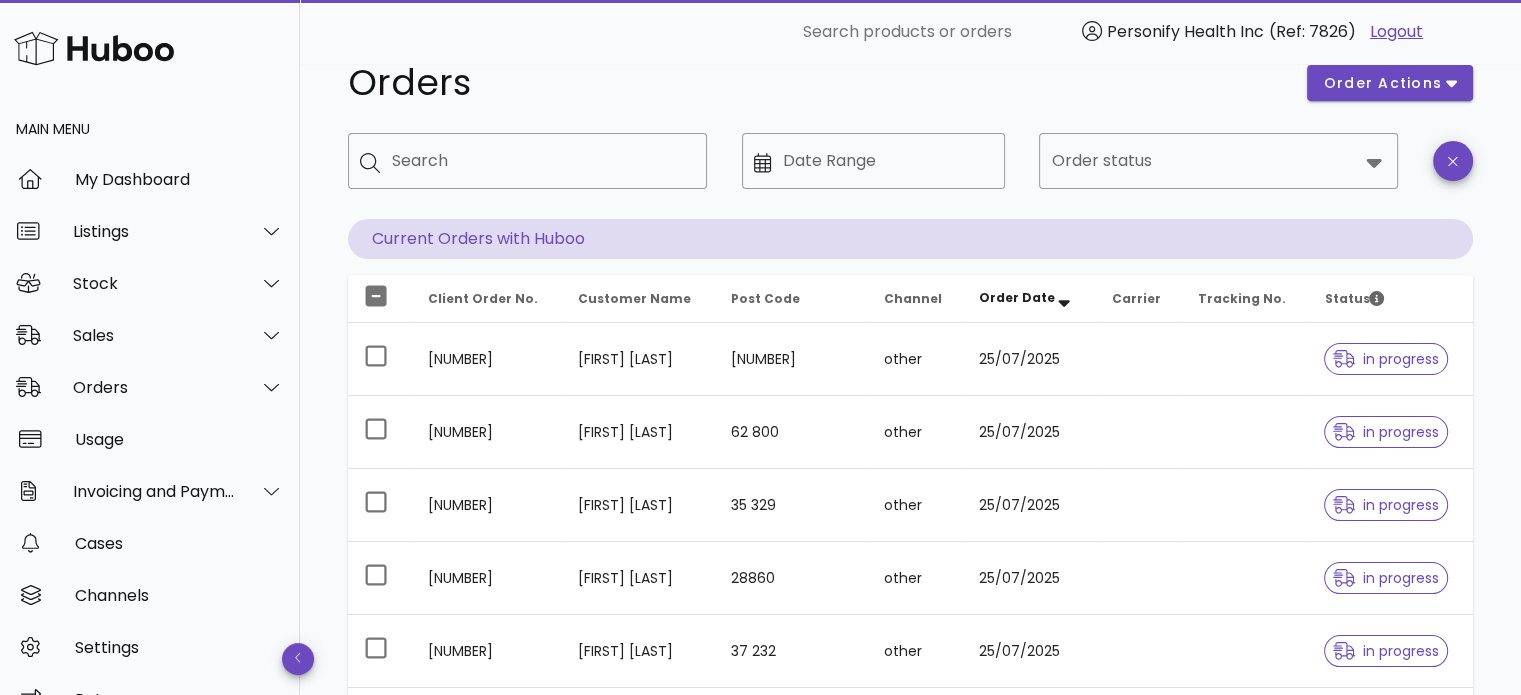 scroll, scrollTop: 0, scrollLeft: 0, axis: both 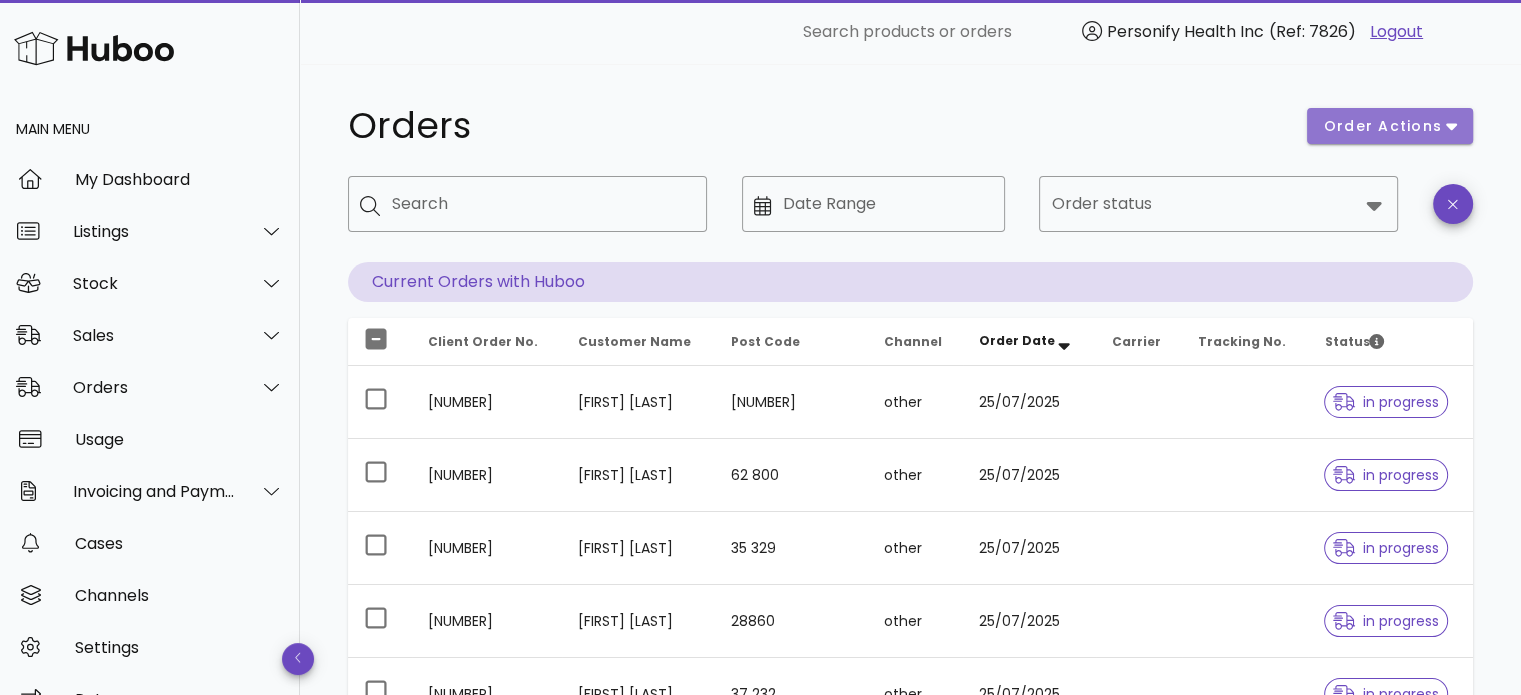 click on "order actions" at bounding box center [1383, 126] 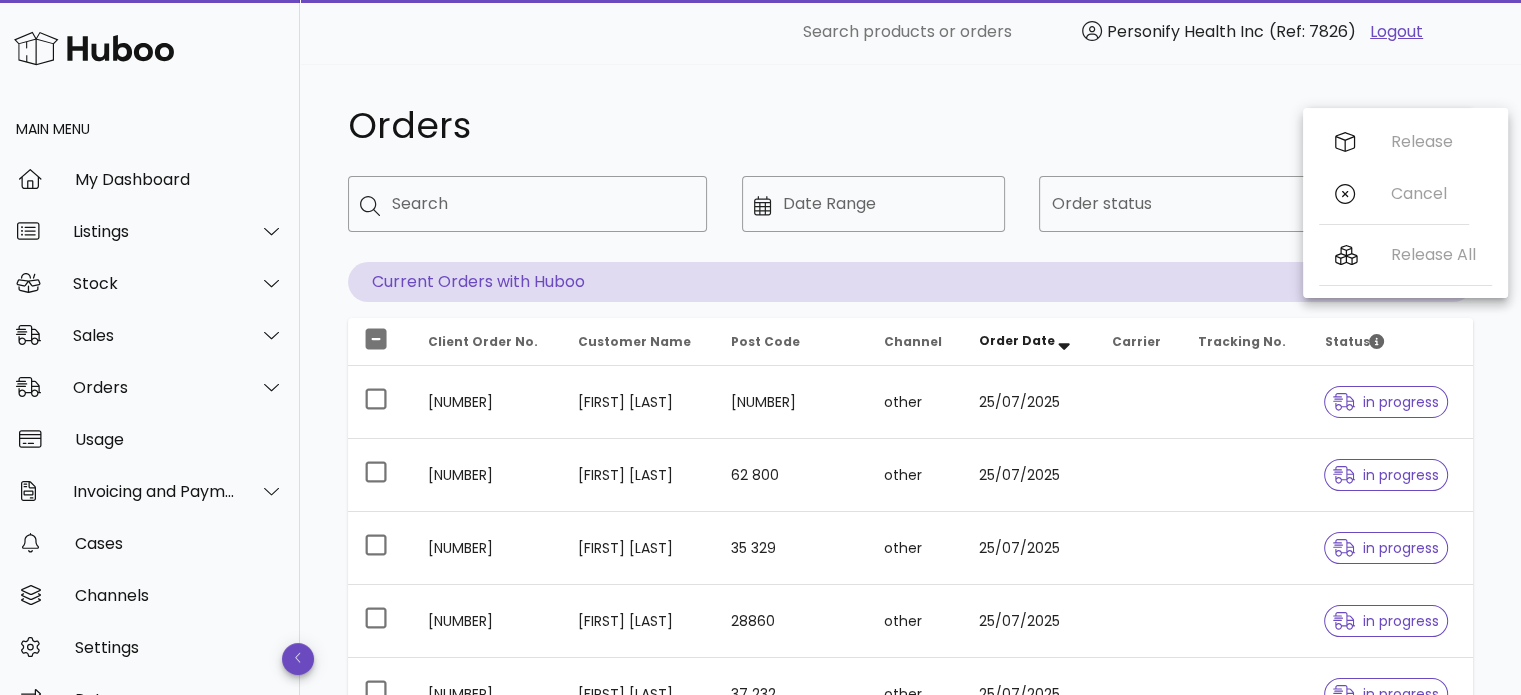 drag, startPoint x: 1124, startPoint y: 59, endPoint x: 911, endPoint y: 115, distance: 220.23851 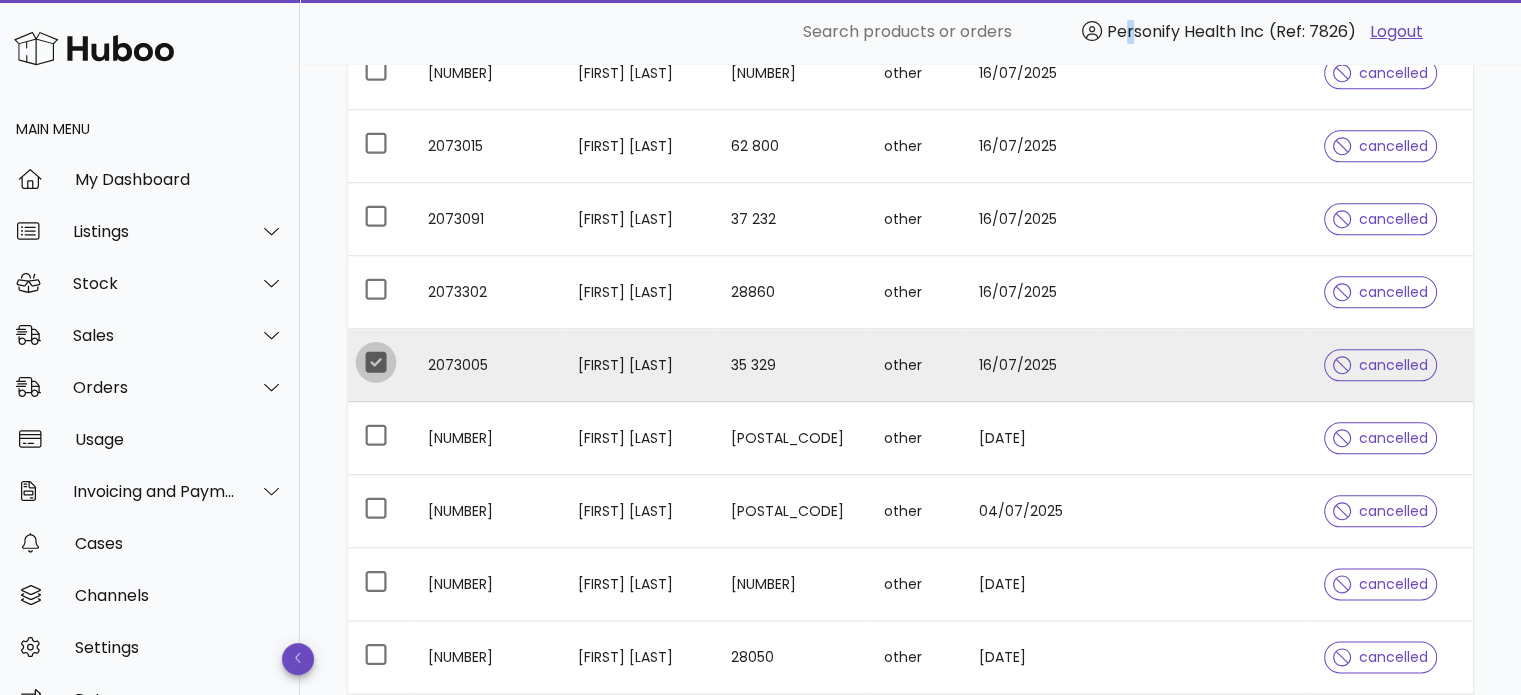 click at bounding box center [376, 362] 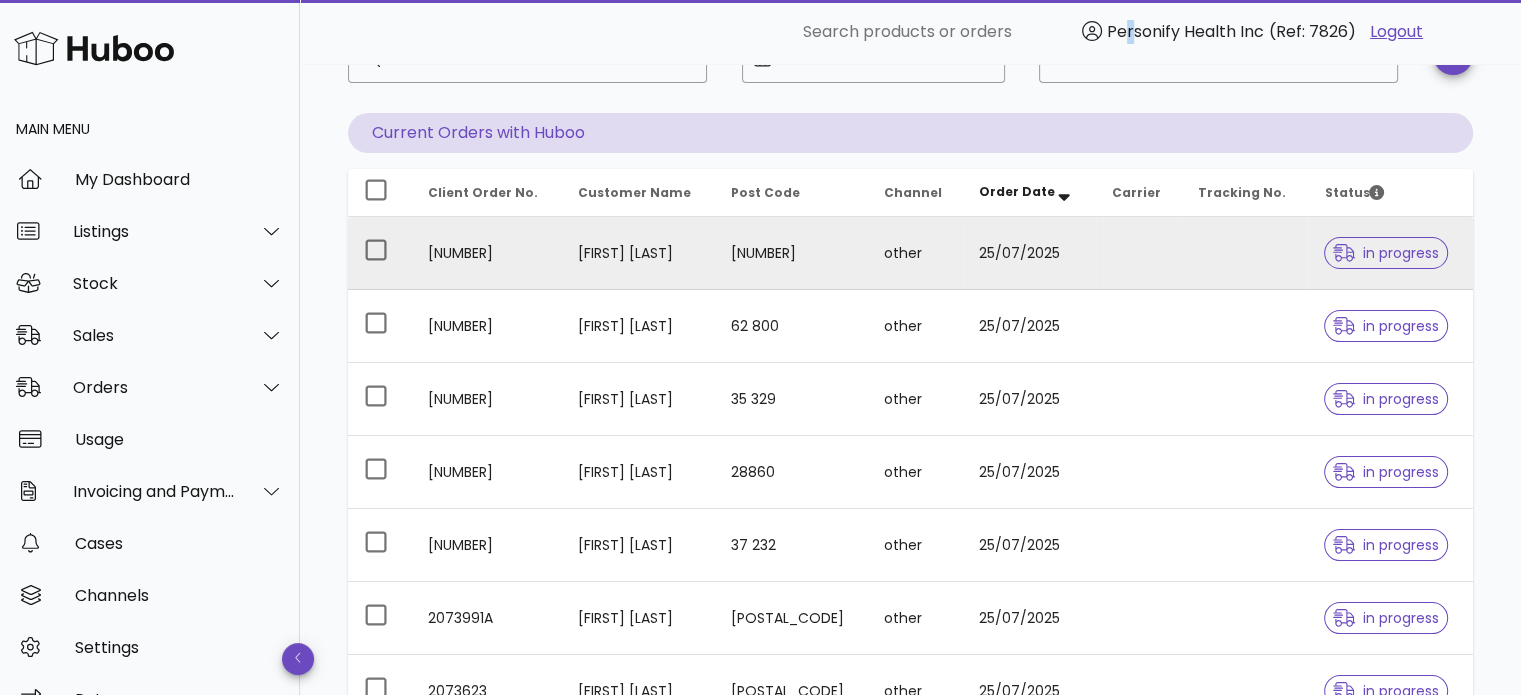 scroll, scrollTop: 0, scrollLeft: 0, axis: both 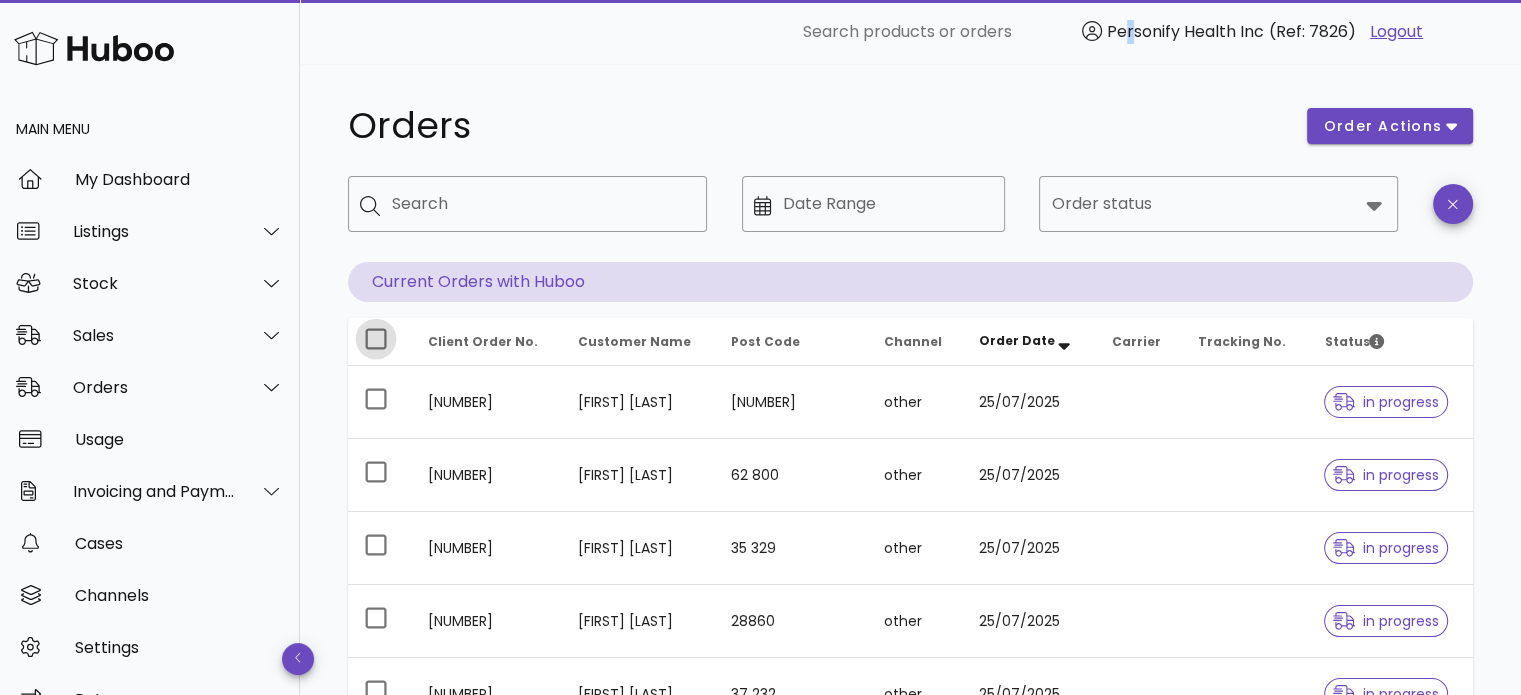 click at bounding box center (376, 339) 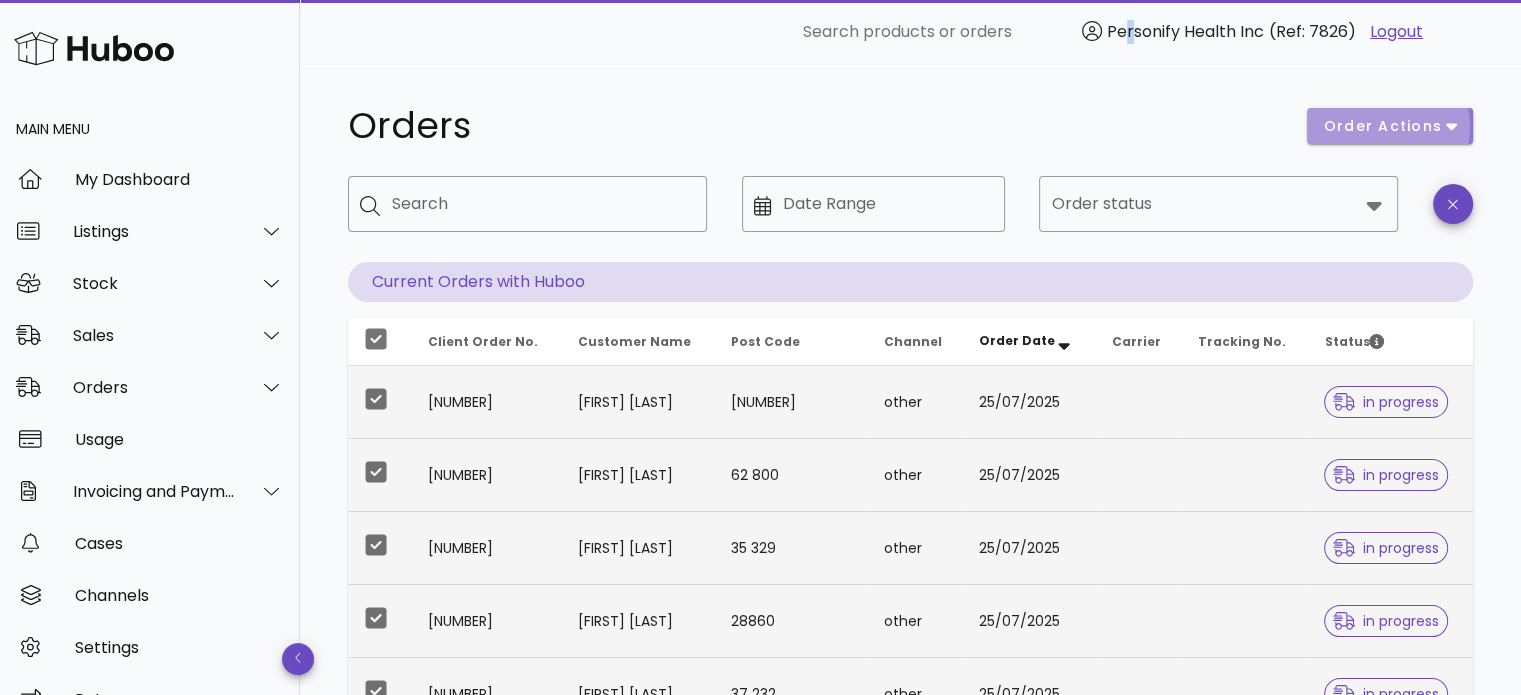 click 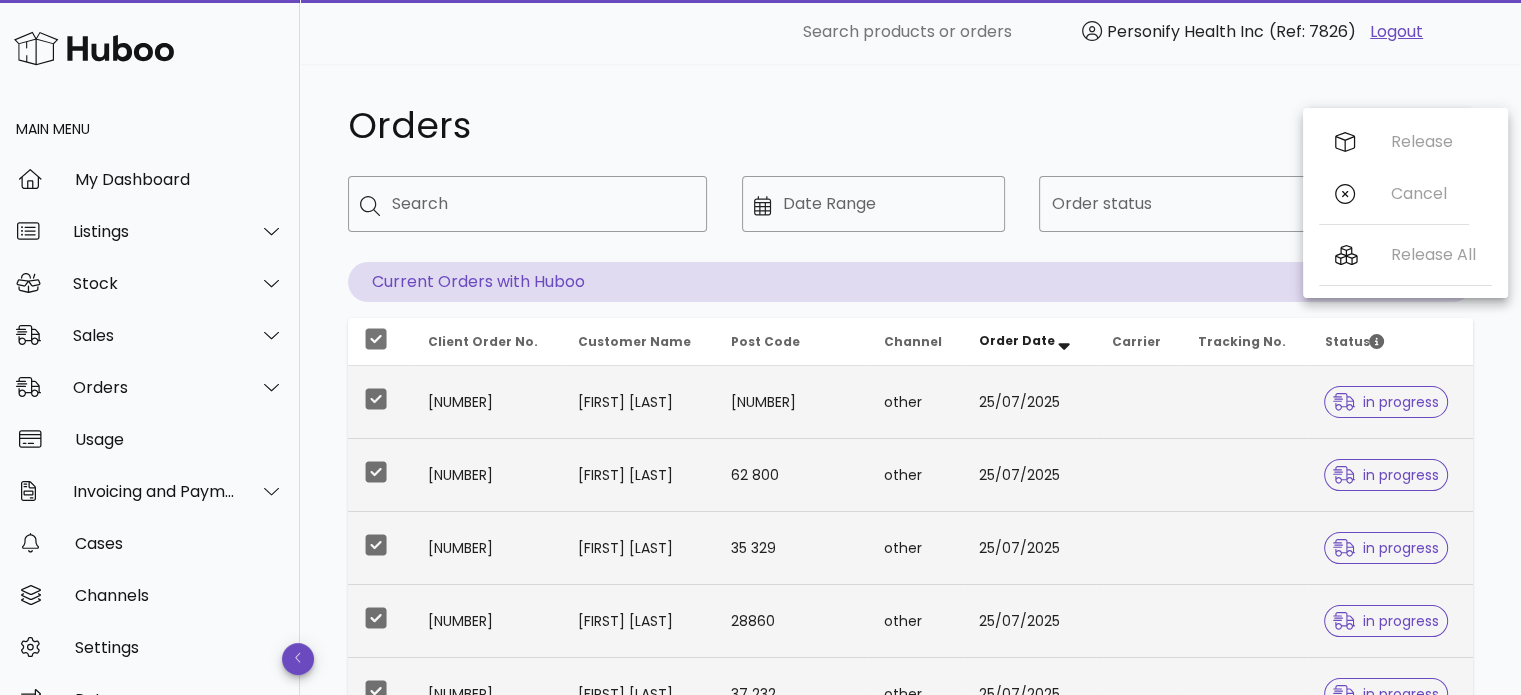 click on "Release   Cancel" at bounding box center [1394, 172] 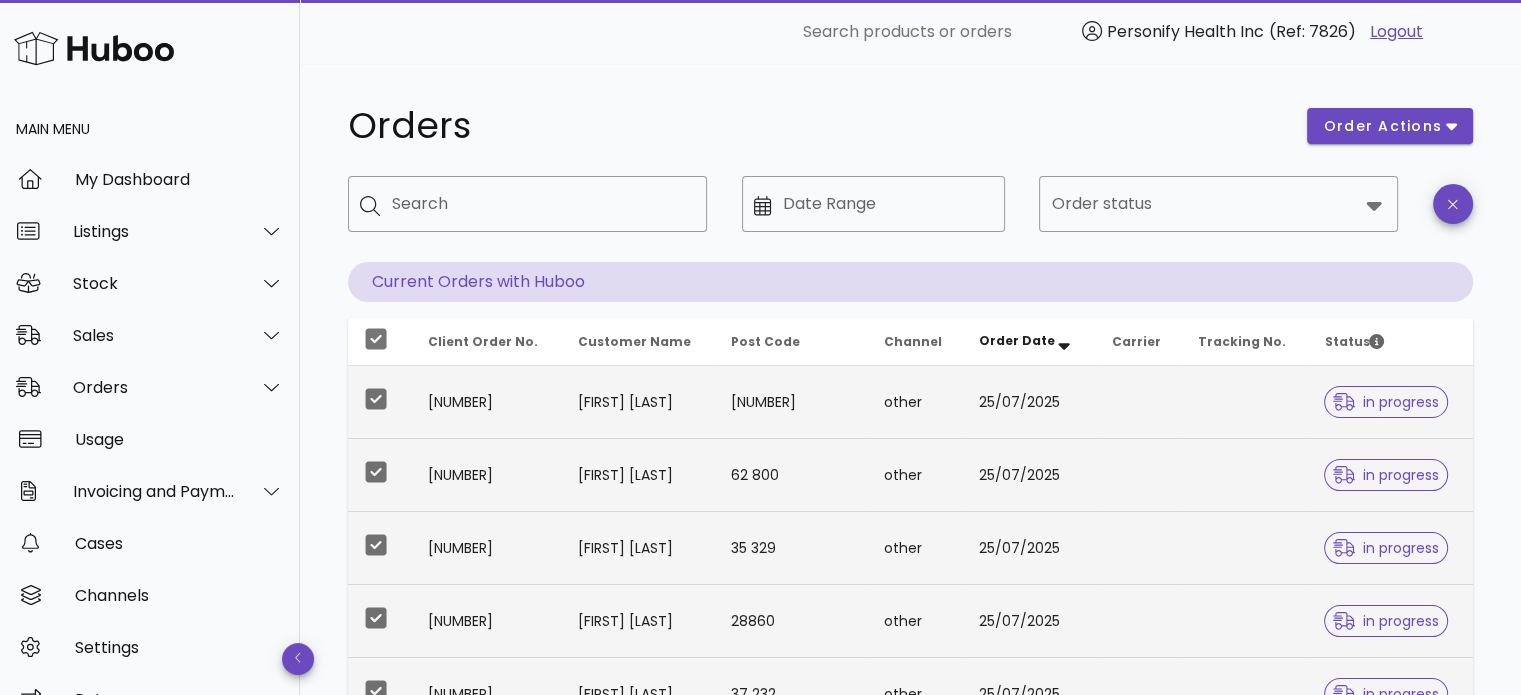 click on "Orders  order actions ​ Search ​ Date Range ​ Order status Current Orders with Huboo Client Order No. Customer Name Post Code Channel Order Date Carrier Tracking No.  Status  2075092 Jenny Basaria 37 300 other 25/07/2025  in progress  2074288 Sebastian Toczek 62 800 other 25/07/2025  in progress  2073670 Patryk Konstantynowicz 35 329 other 25/07/2025  in progress  2075374 Mariusz Waltos 28860 other 25/07/2025  in progress  2074459 Anna Bielak 37 232 other 25/07/2025  in progress  2073991A Sarah Evans M23 9qe other 25/07/2025  in progress  2073623 Eloise Banks CM2 7JH other 25/07/2025  in progress  2073991C Sarah Evans M23 9qe other 25/07/2025  in progress  2074073 Angela Clohosy CM3 3FH other 25/07/2025  in progress  2073856 pauline Millar BT1 8ED other 25/07/2025  in progress  2075384 Lisa Watson HP135RE other 25/07/2025  in progress  2073849 Sandesh Sangroula RG2 8HZ other 25/07/2025  in progress  2075420 Chloe New PO7 7RE other 25/07/2025  in progress  2073593 Gino Metcalfe HP12 4SX other 25/07/2025" at bounding box center [910, 2150] 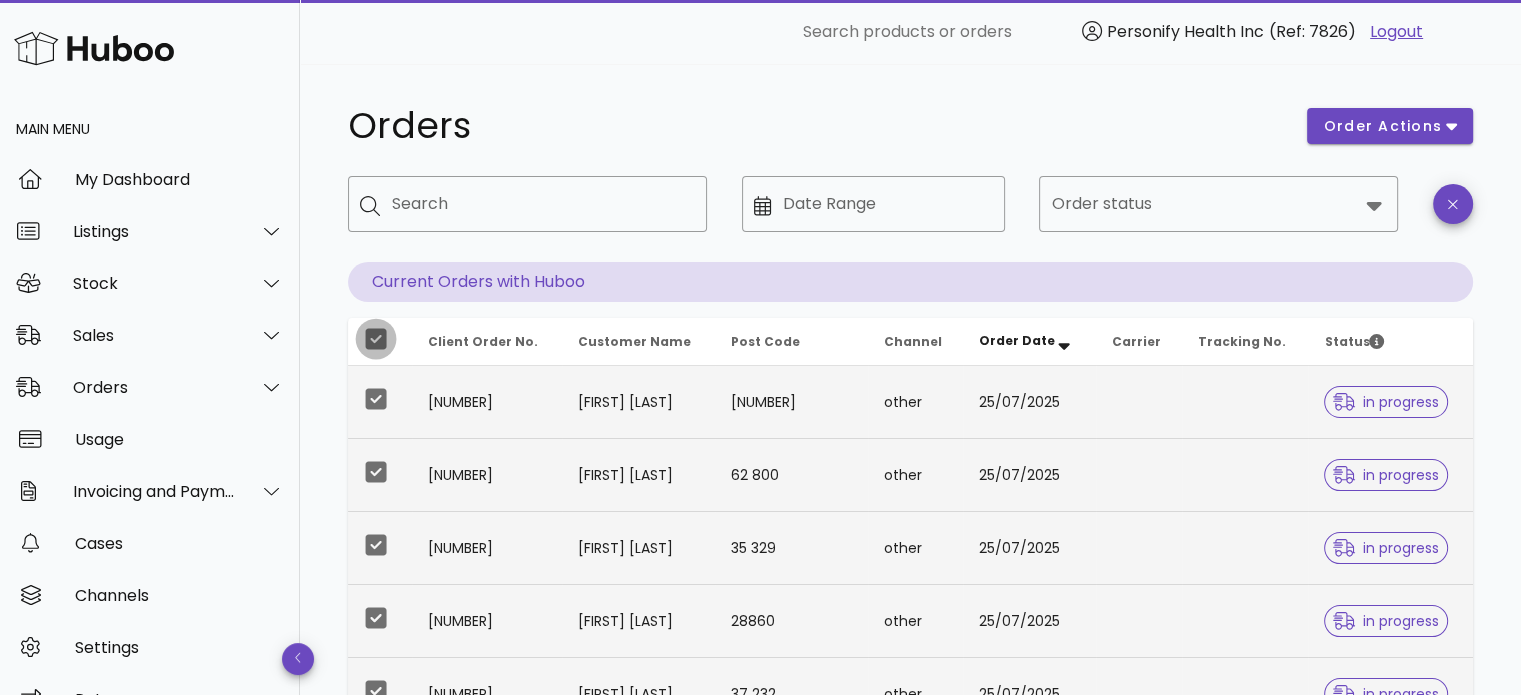 click at bounding box center [376, 339] 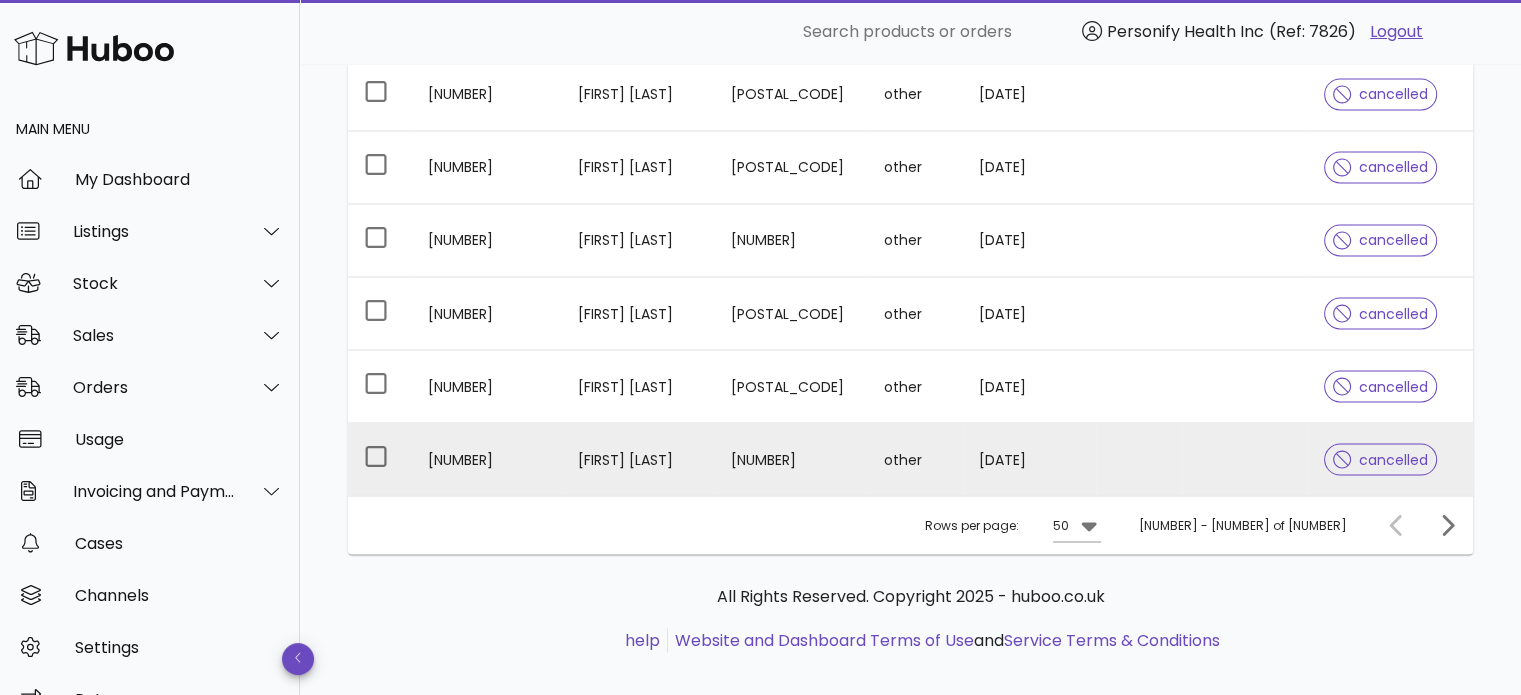 scroll, scrollTop: 3531, scrollLeft: 0, axis: vertical 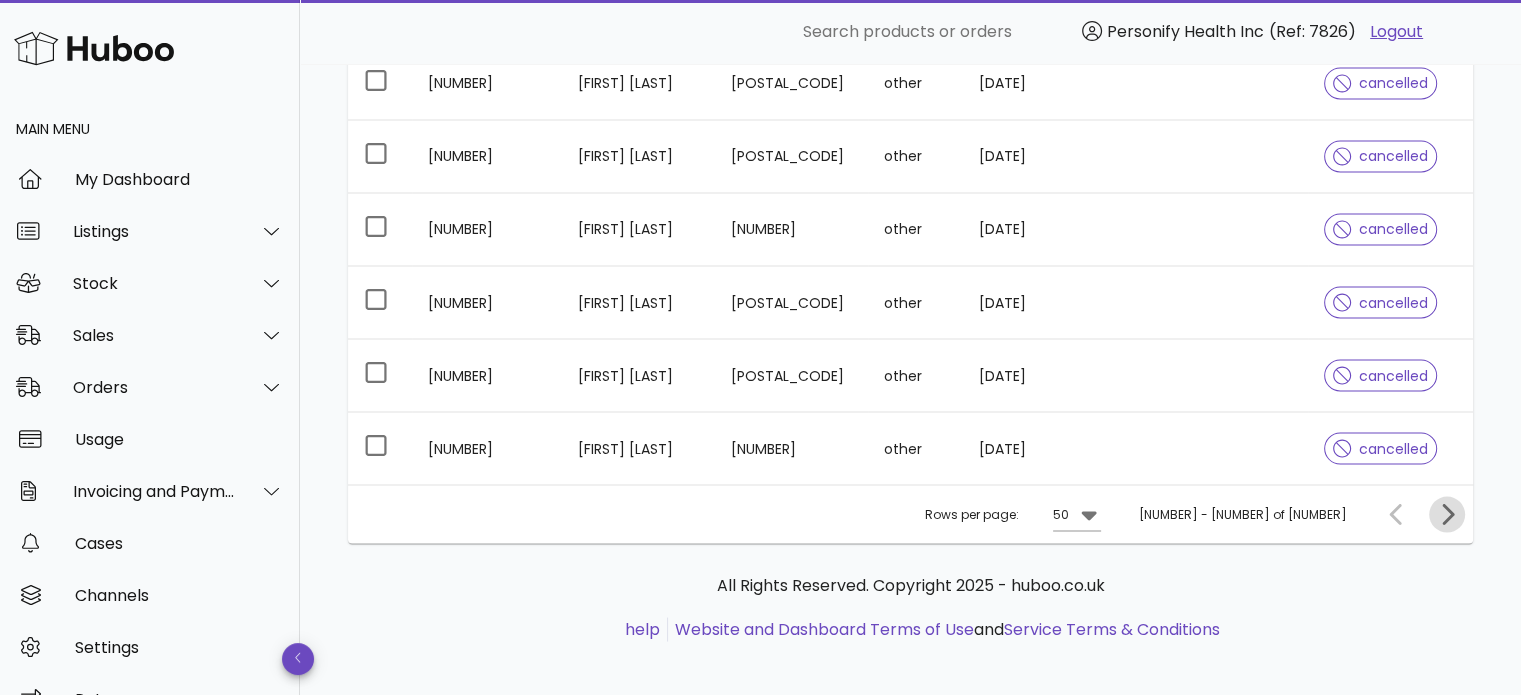 click 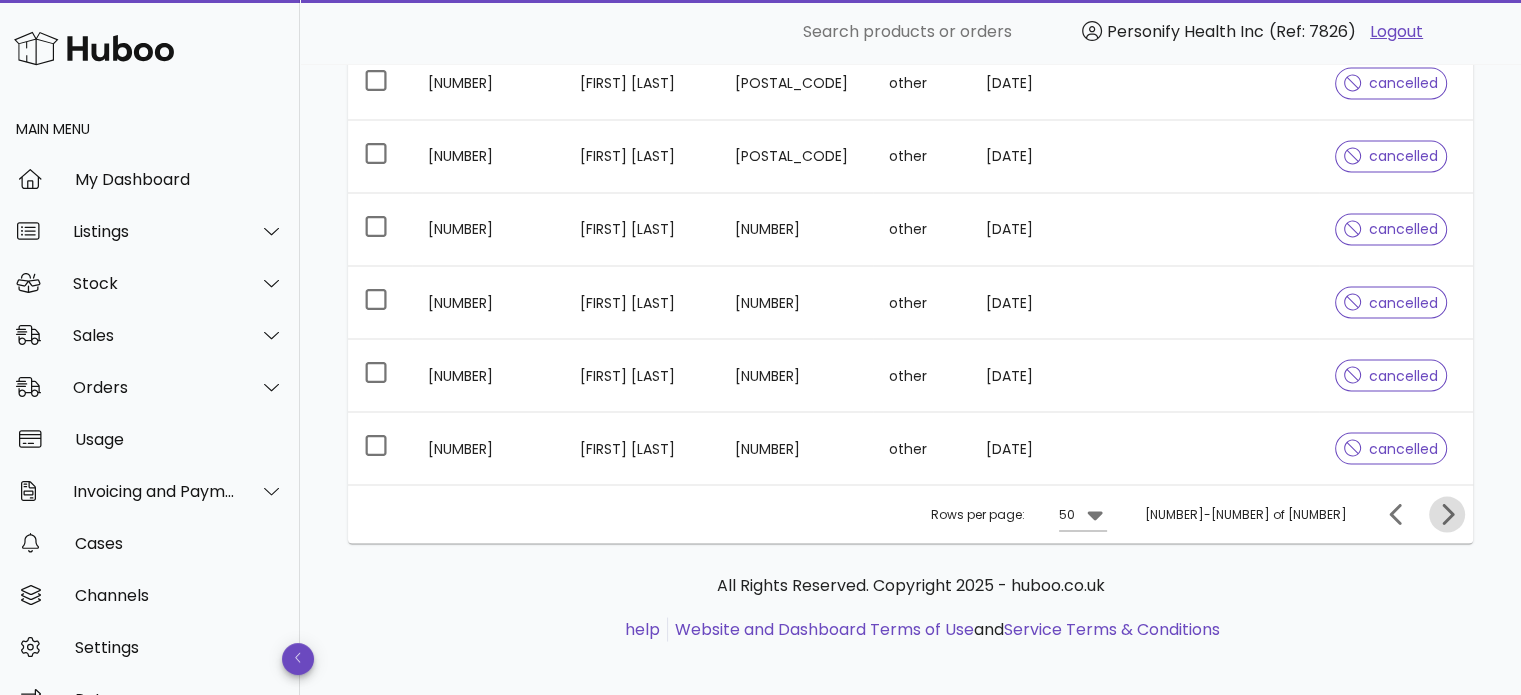 click 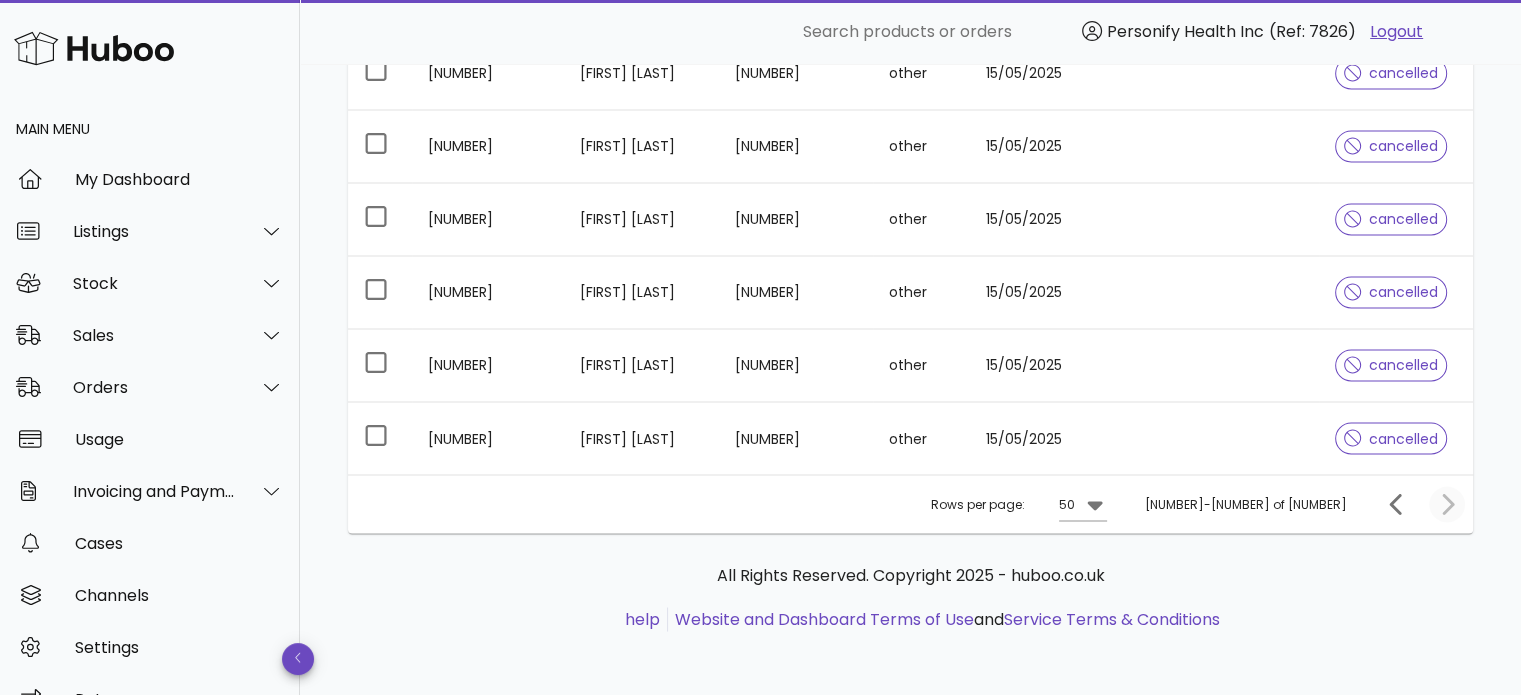 scroll, scrollTop: 3385, scrollLeft: 0, axis: vertical 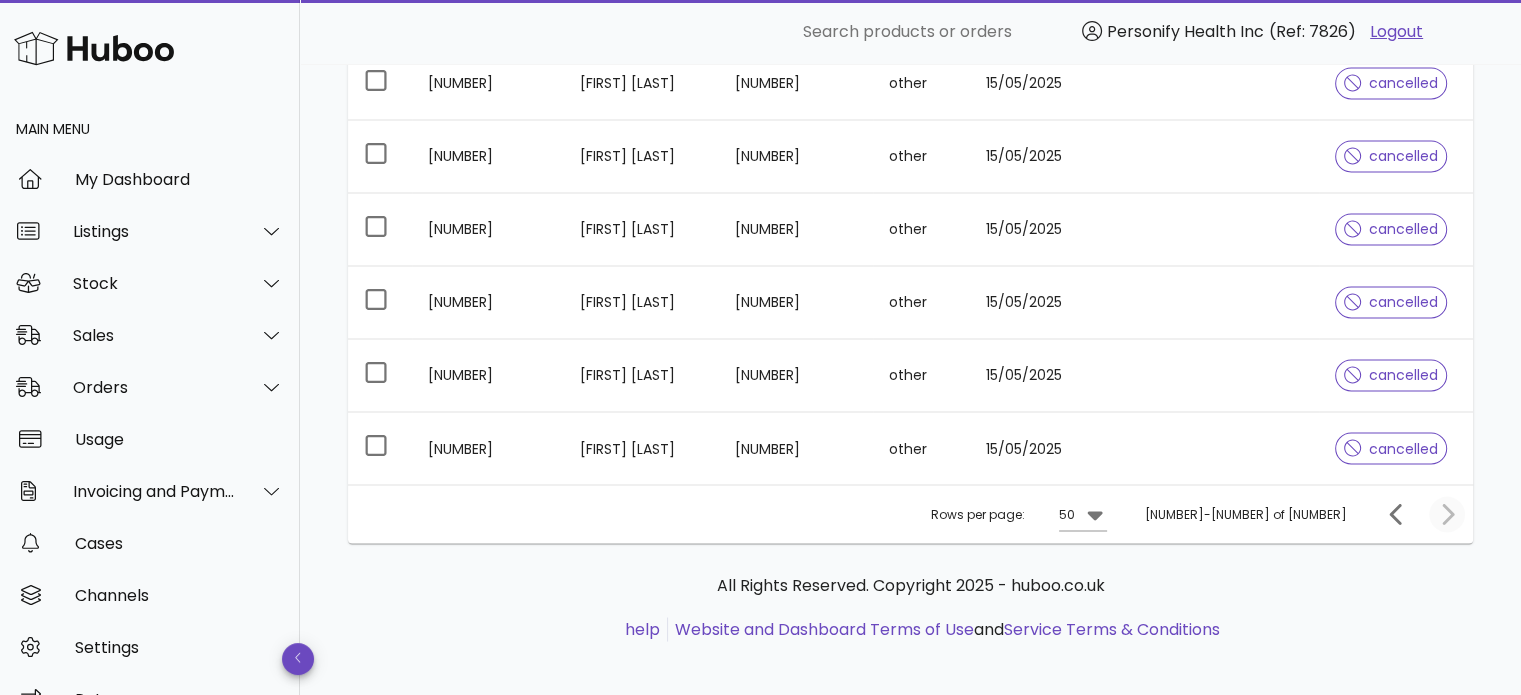 click at bounding box center [1443, 514] 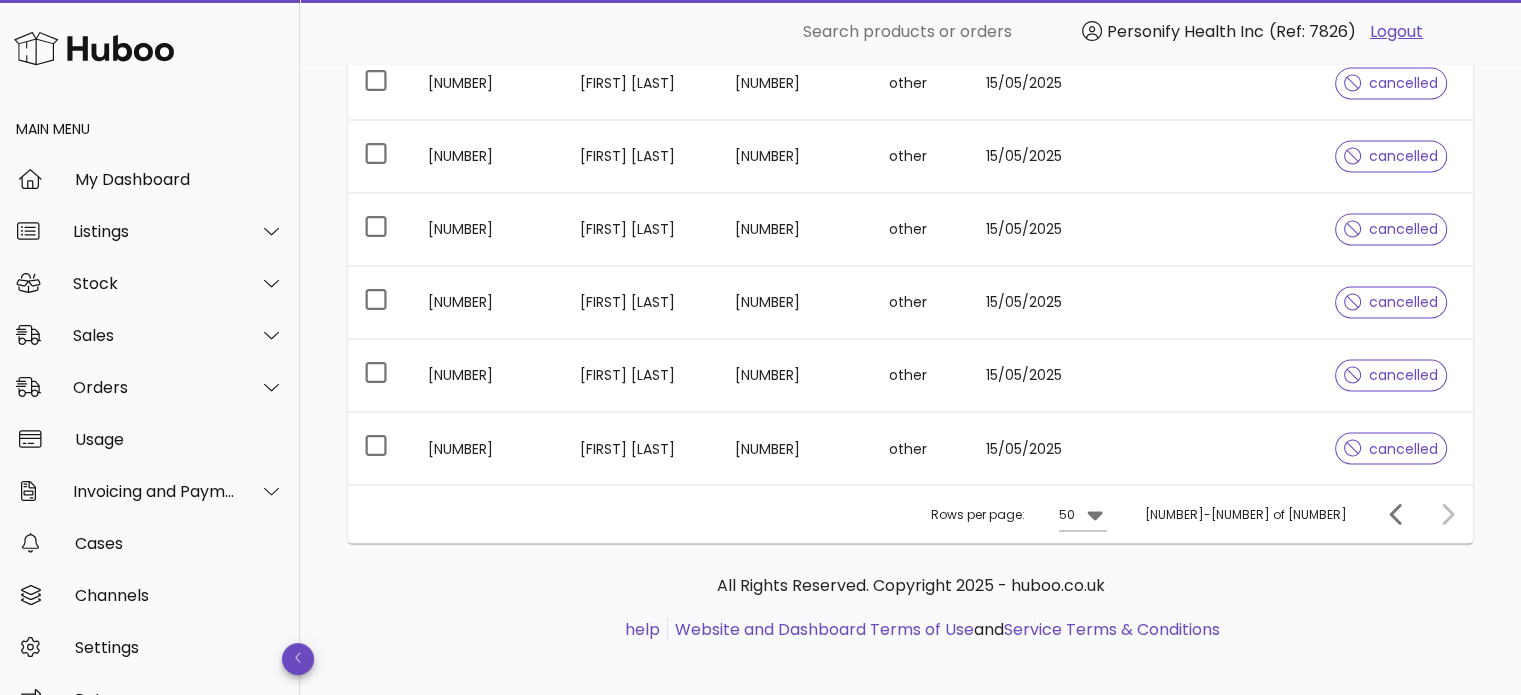 click at bounding box center [1443, 514] 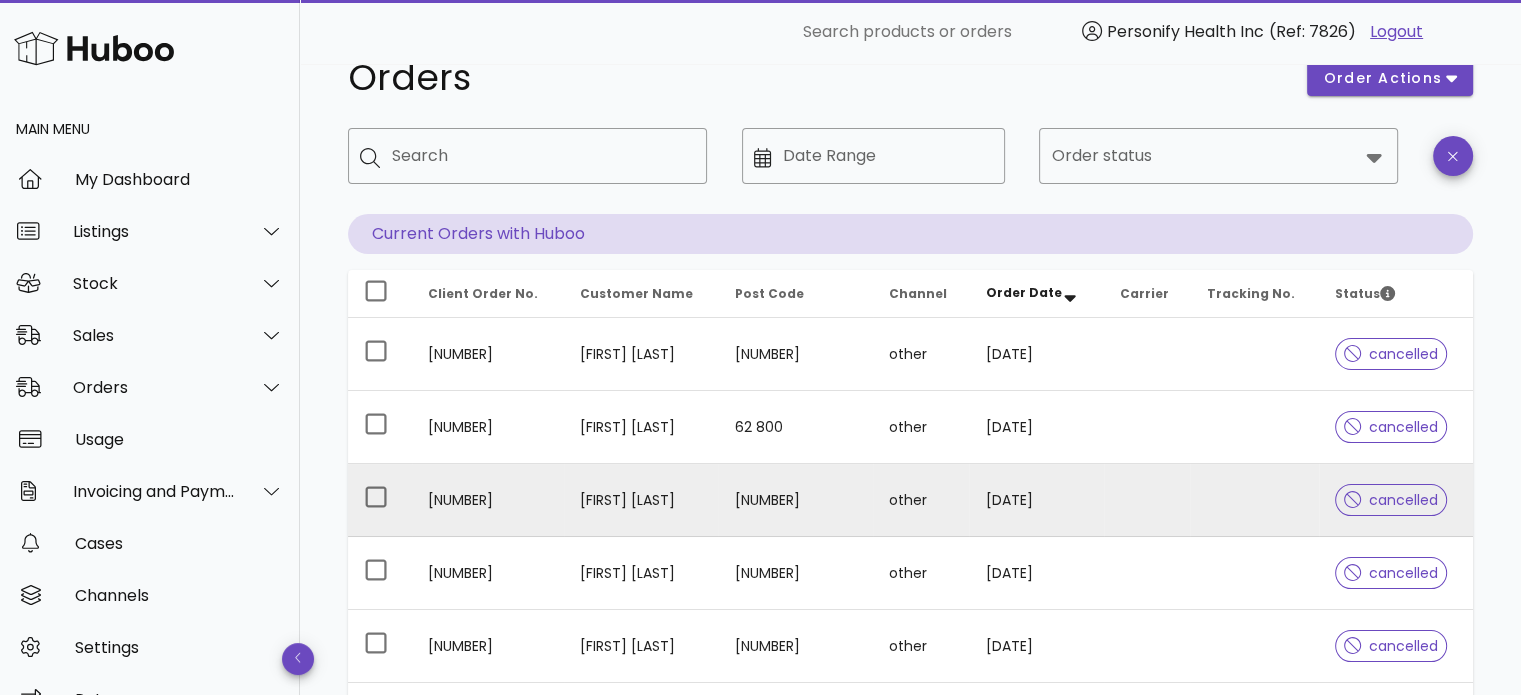 scroll, scrollTop: 0, scrollLeft: 0, axis: both 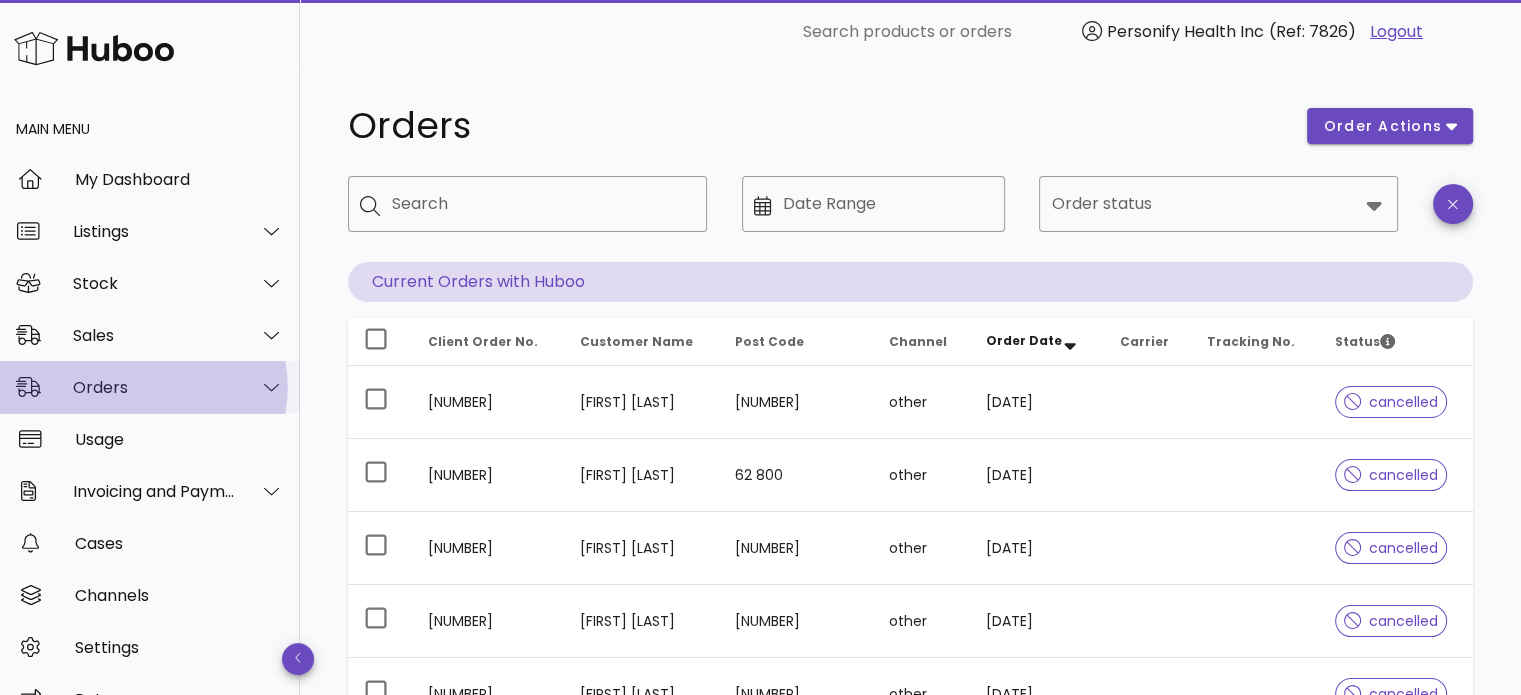 click on "Orders" at bounding box center [154, 387] 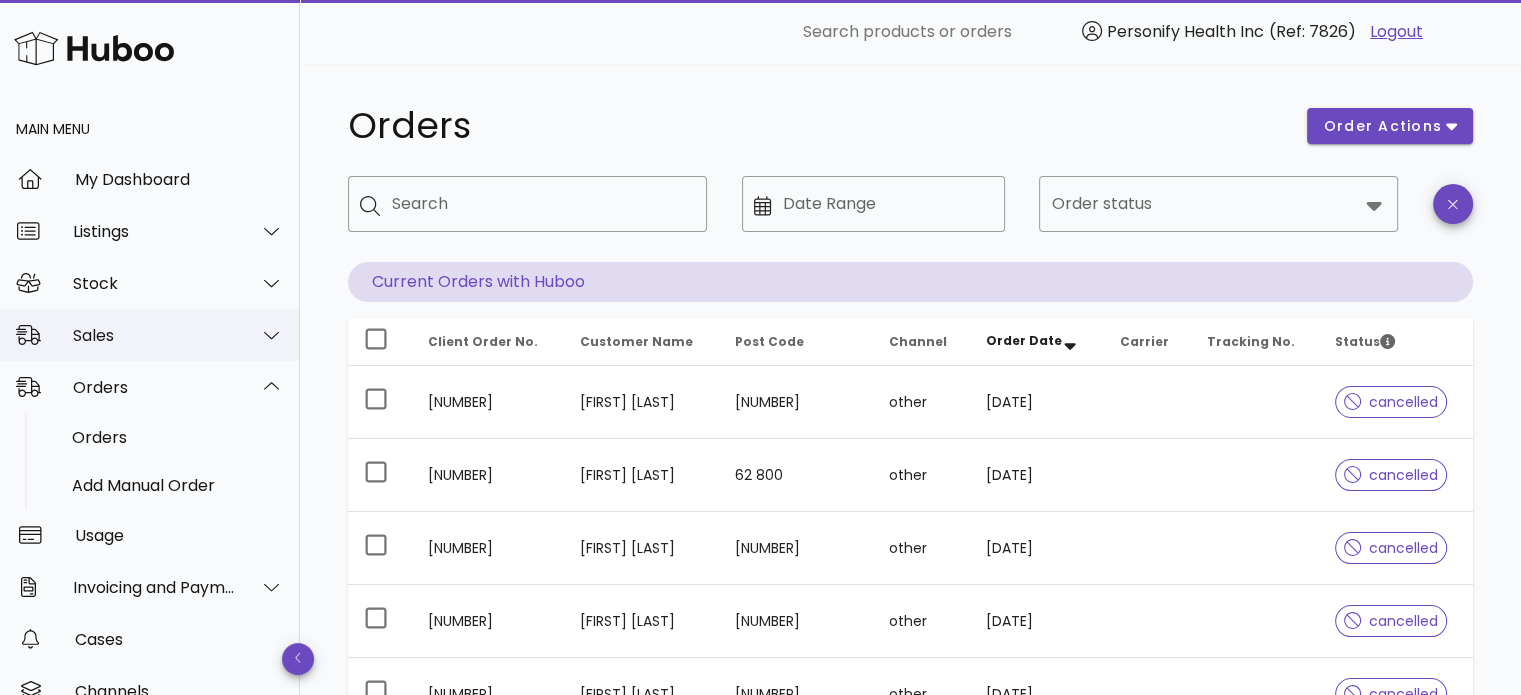 click on "Sales" at bounding box center (154, 335) 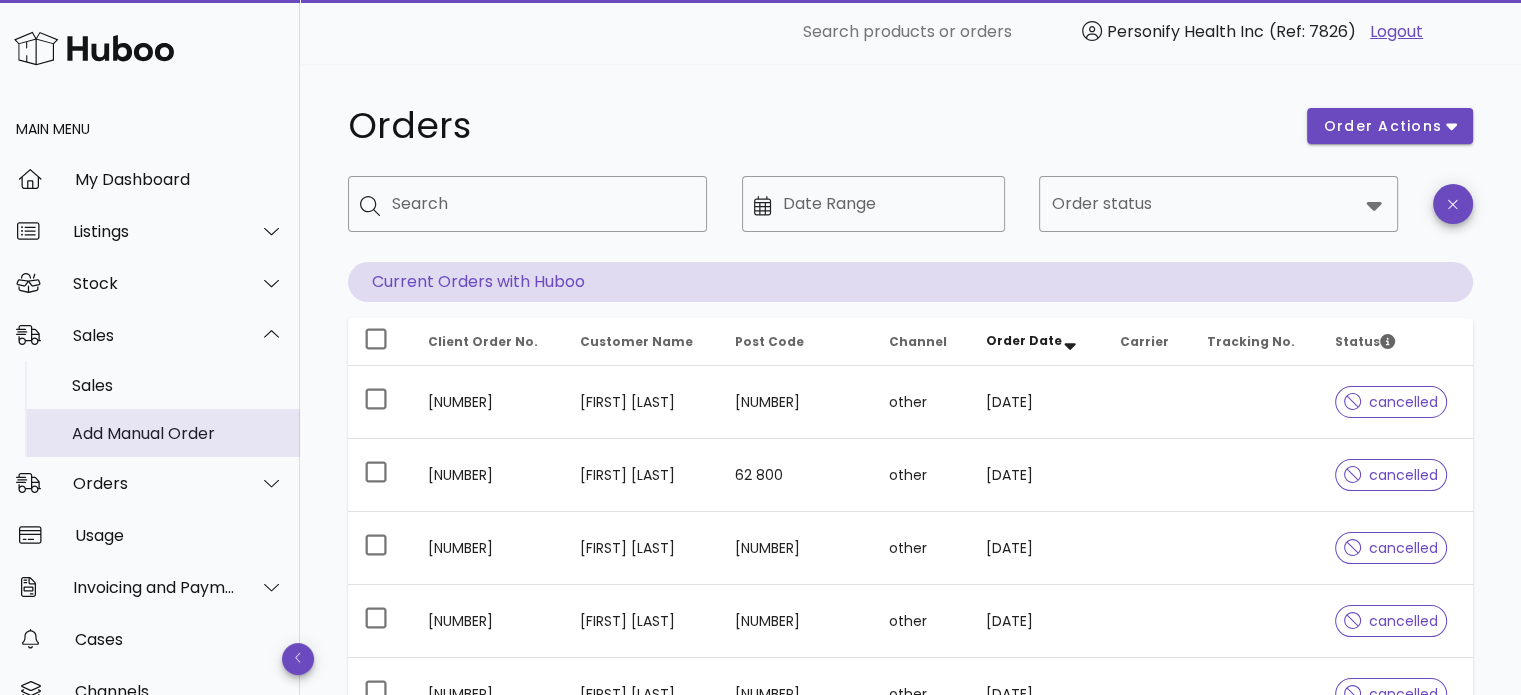 click on "Add Manual Order" at bounding box center [178, 433] 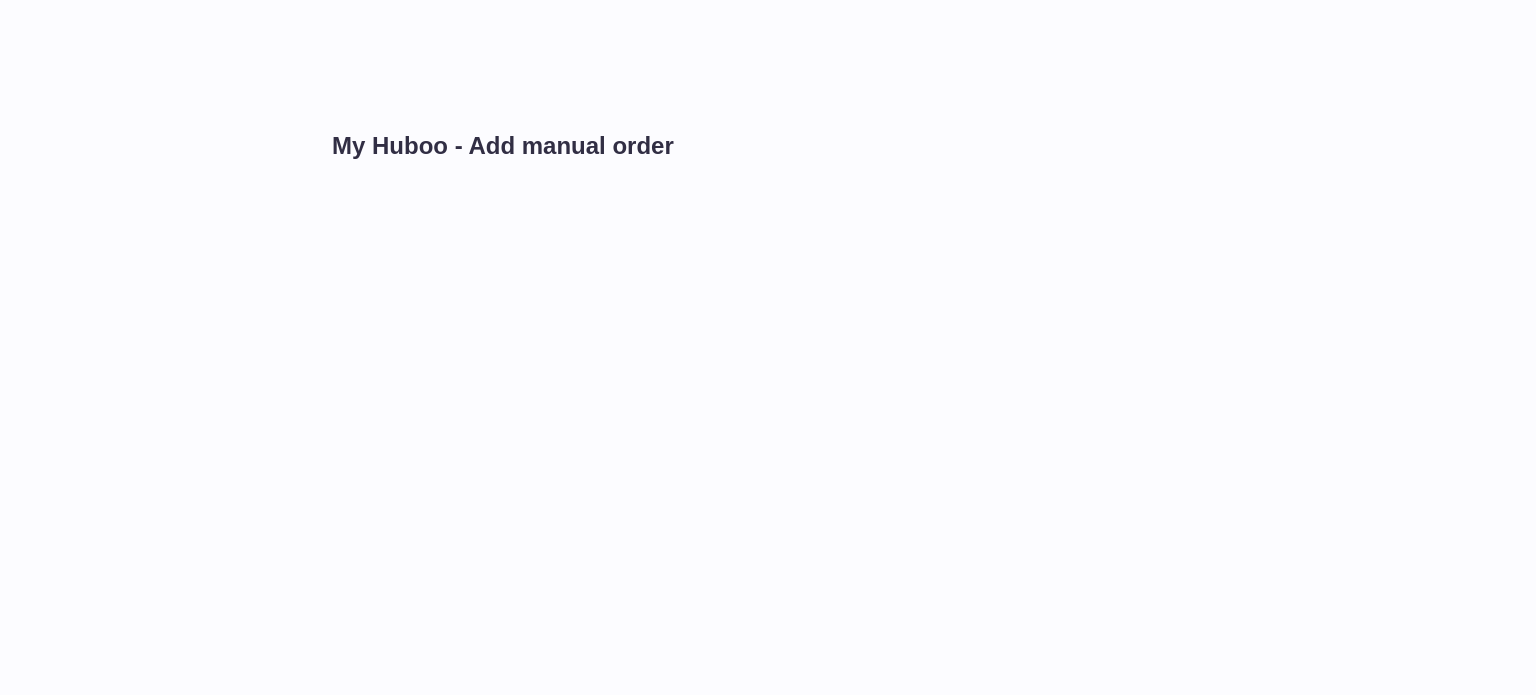 scroll, scrollTop: 0, scrollLeft: 0, axis: both 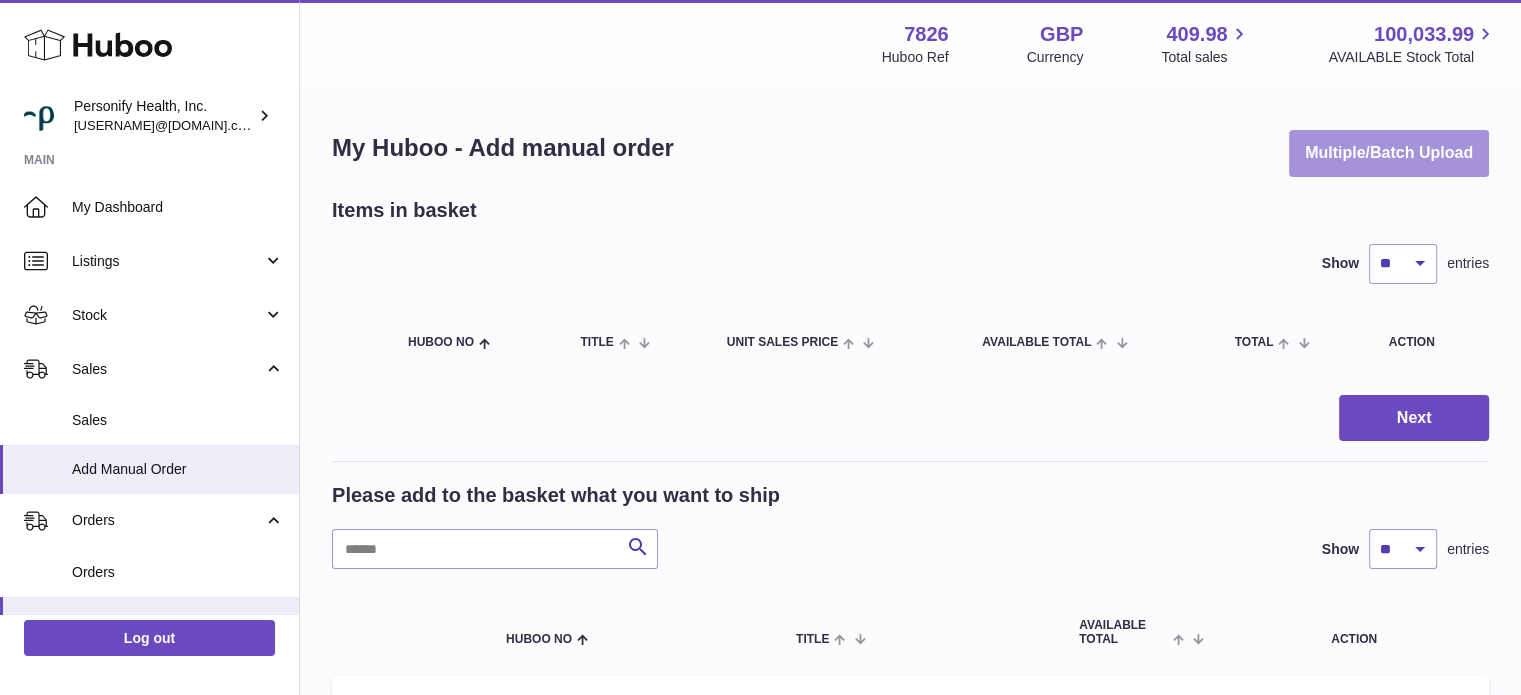 click on "Multiple/Batch Upload" at bounding box center (1389, 153) 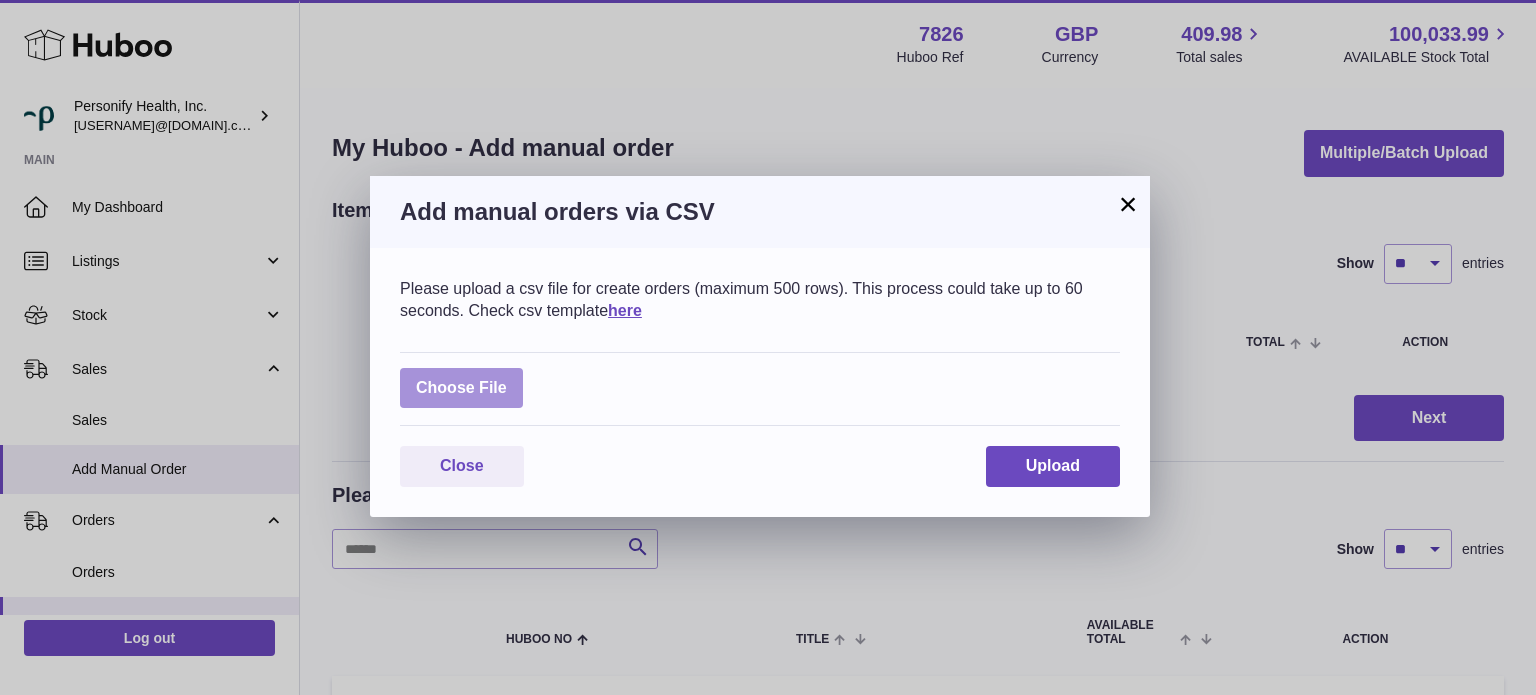 click at bounding box center [461, 388] 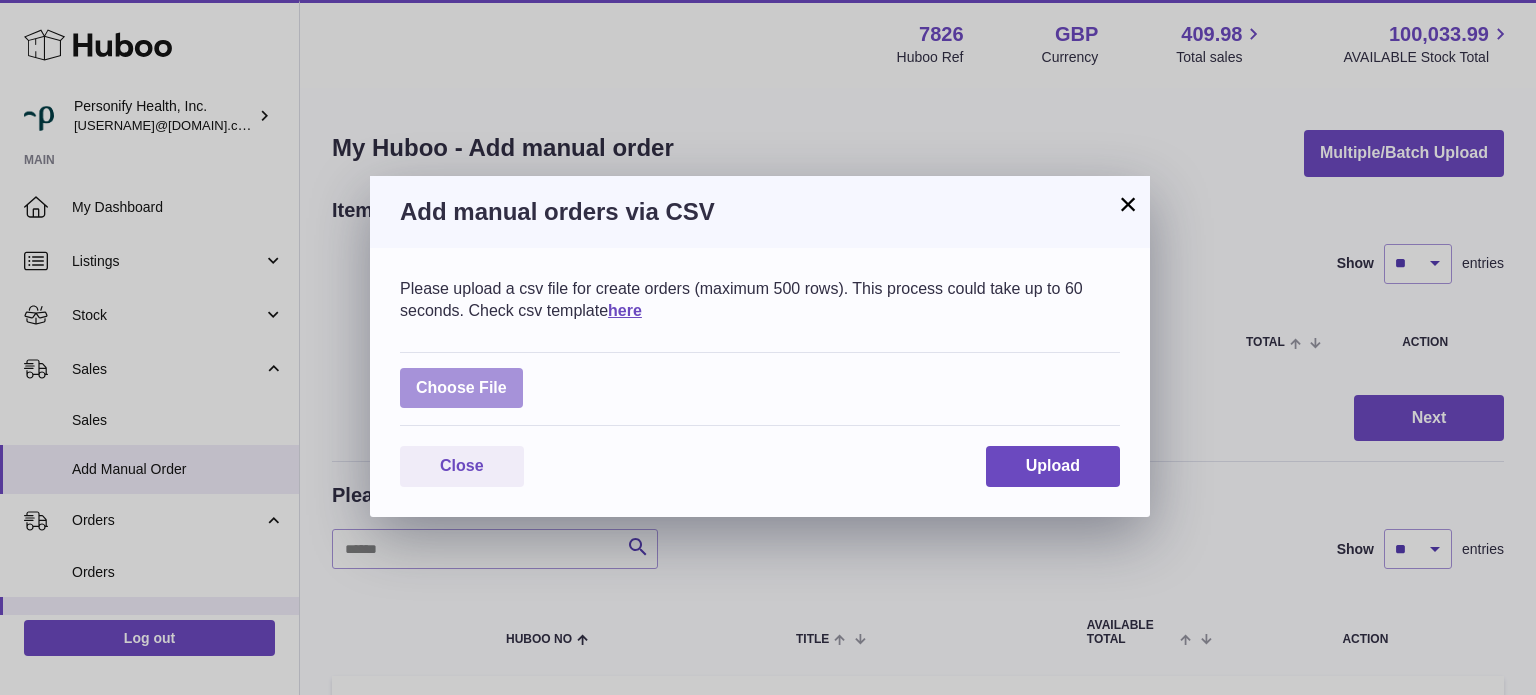 type on "**********" 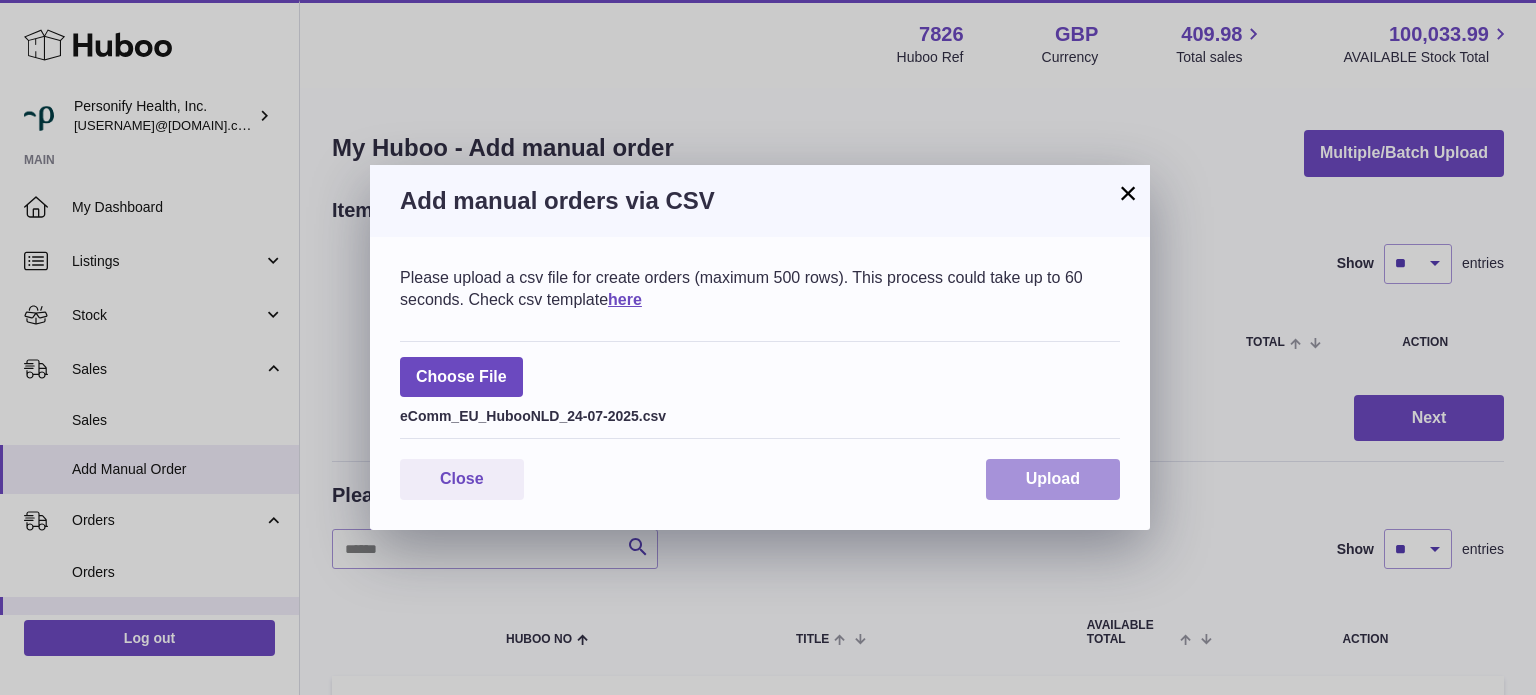 click on "Upload" at bounding box center [1053, 478] 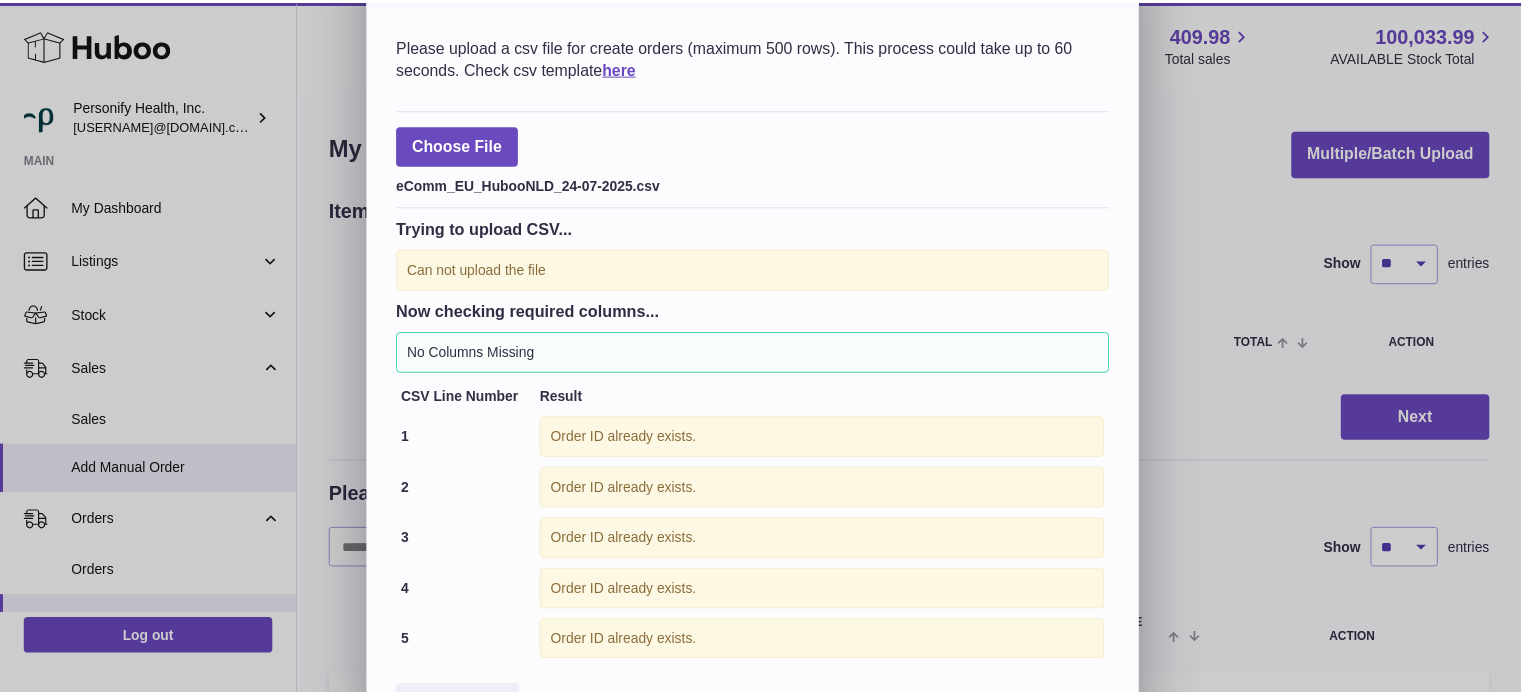 scroll, scrollTop: 128, scrollLeft: 0, axis: vertical 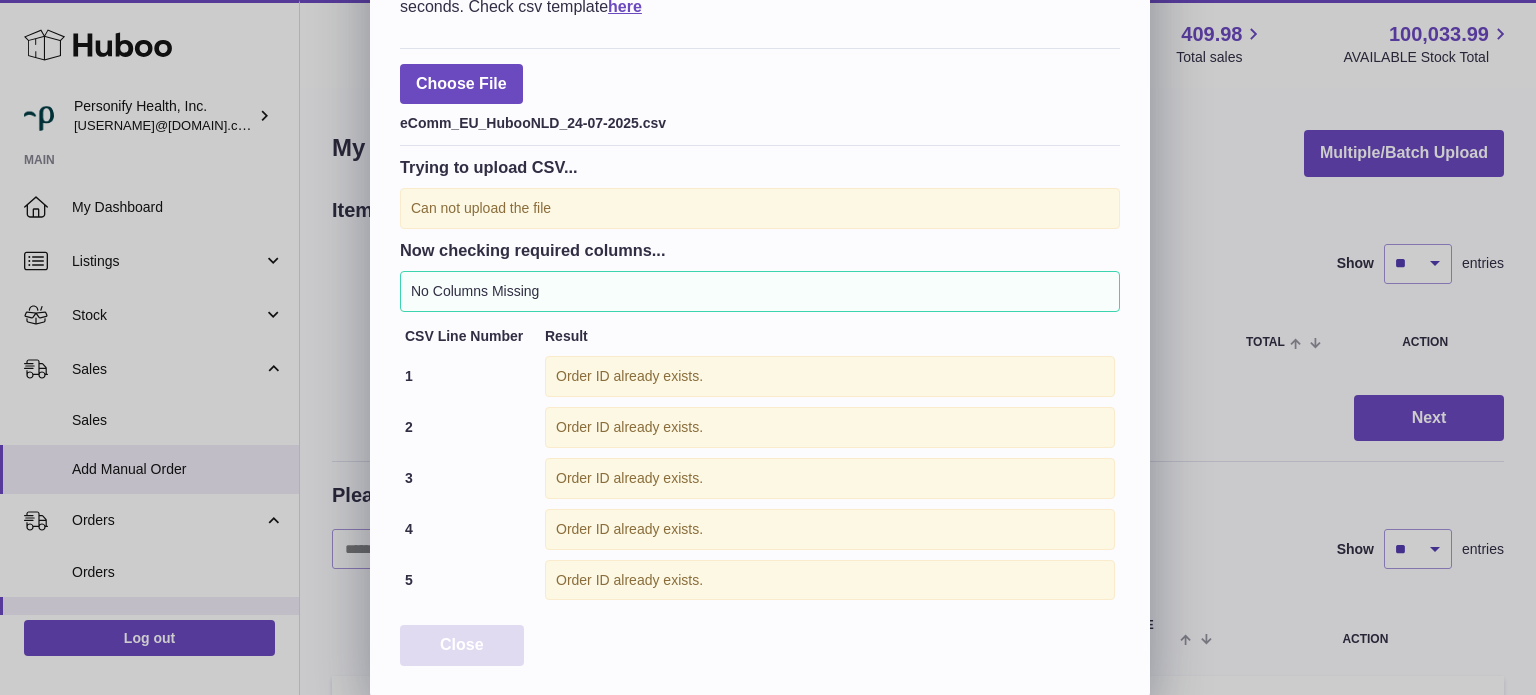 click on "Close" at bounding box center [462, 644] 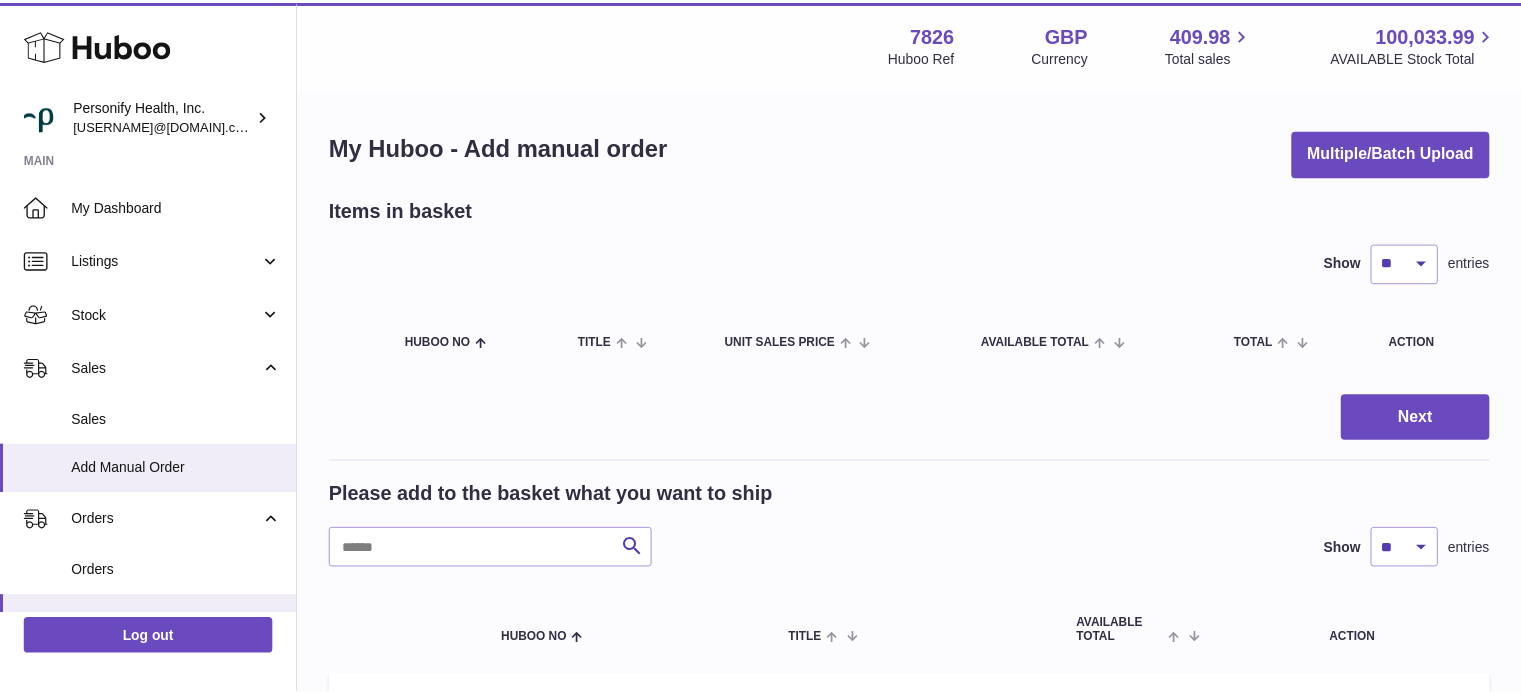 scroll, scrollTop: 0, scrollLeft: 0, axis: both 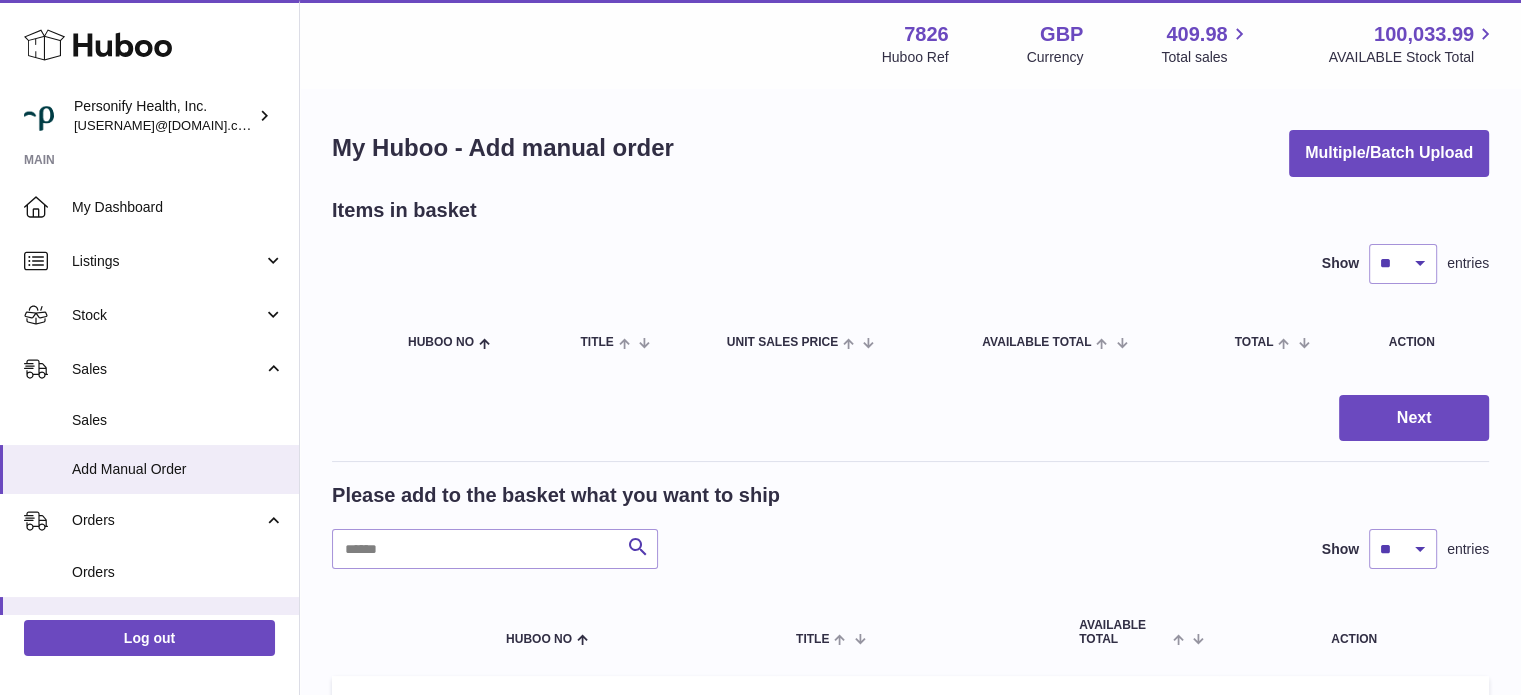 click 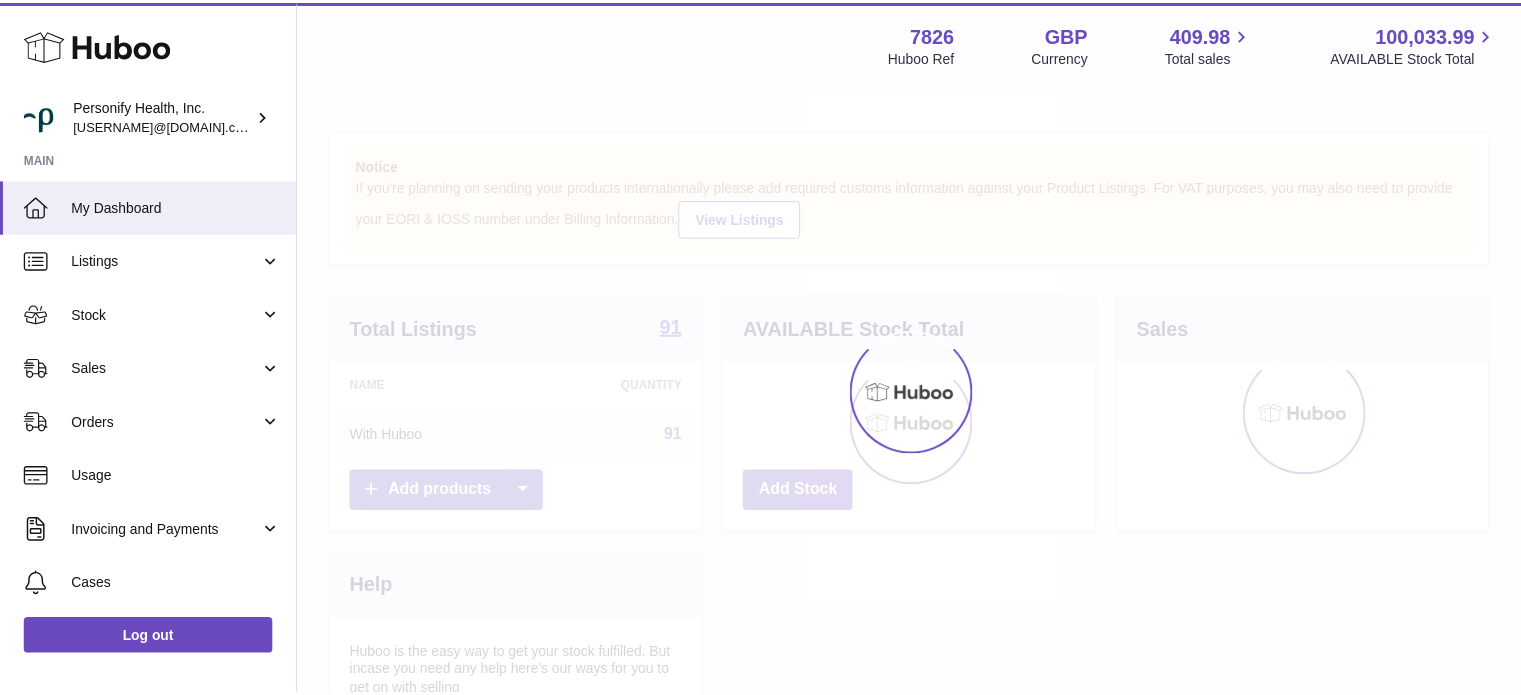 scroll, scrollTop: 0, scrollLeft: 0, axis: both 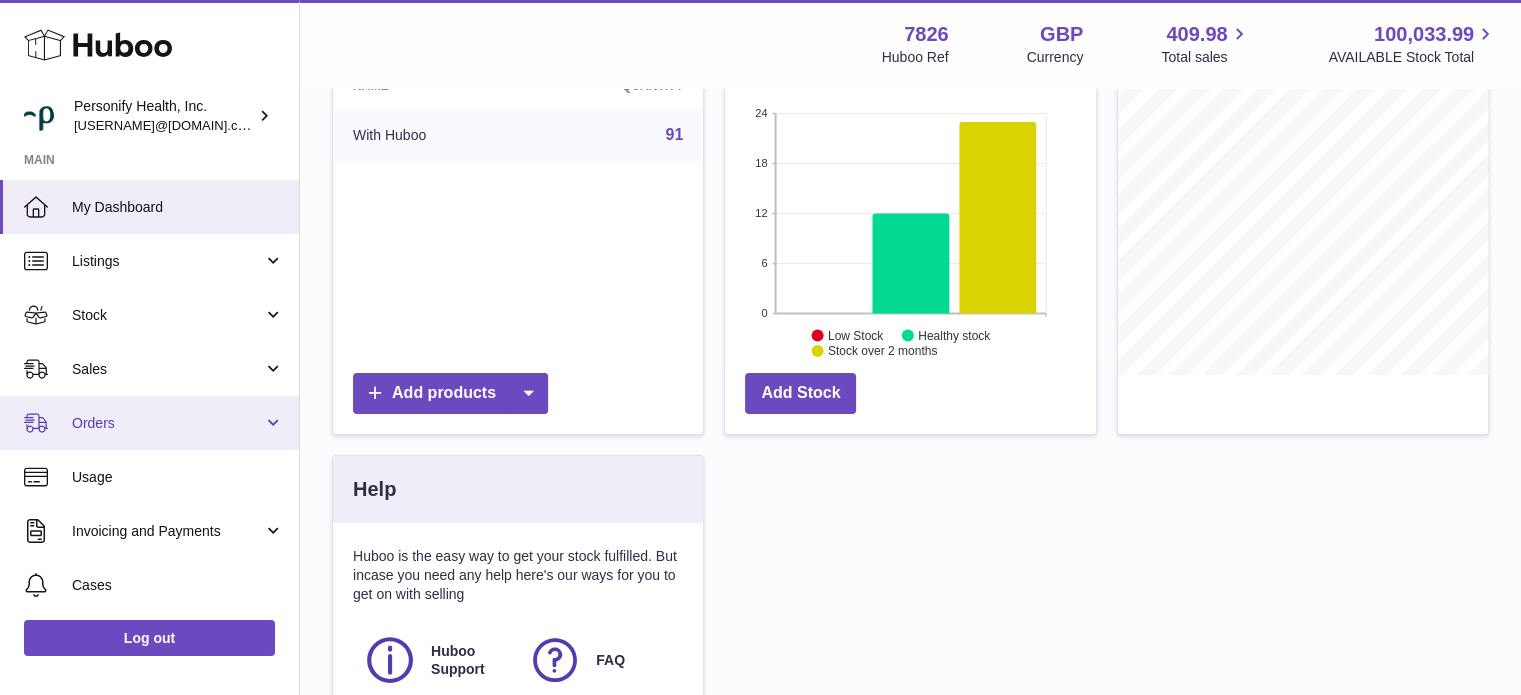 click on "Orders" at bounding box center [167, 423] 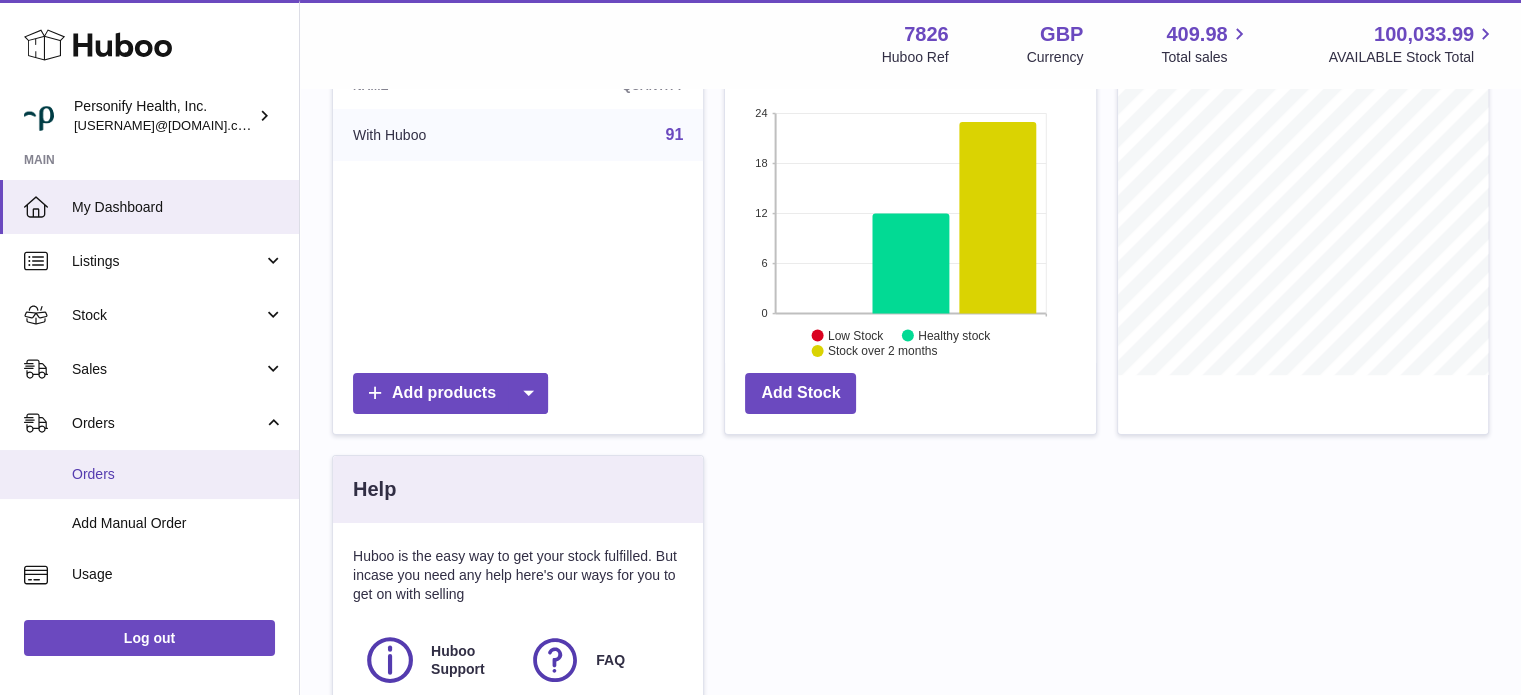 click on "Orders" at bounding box center (178, 474) 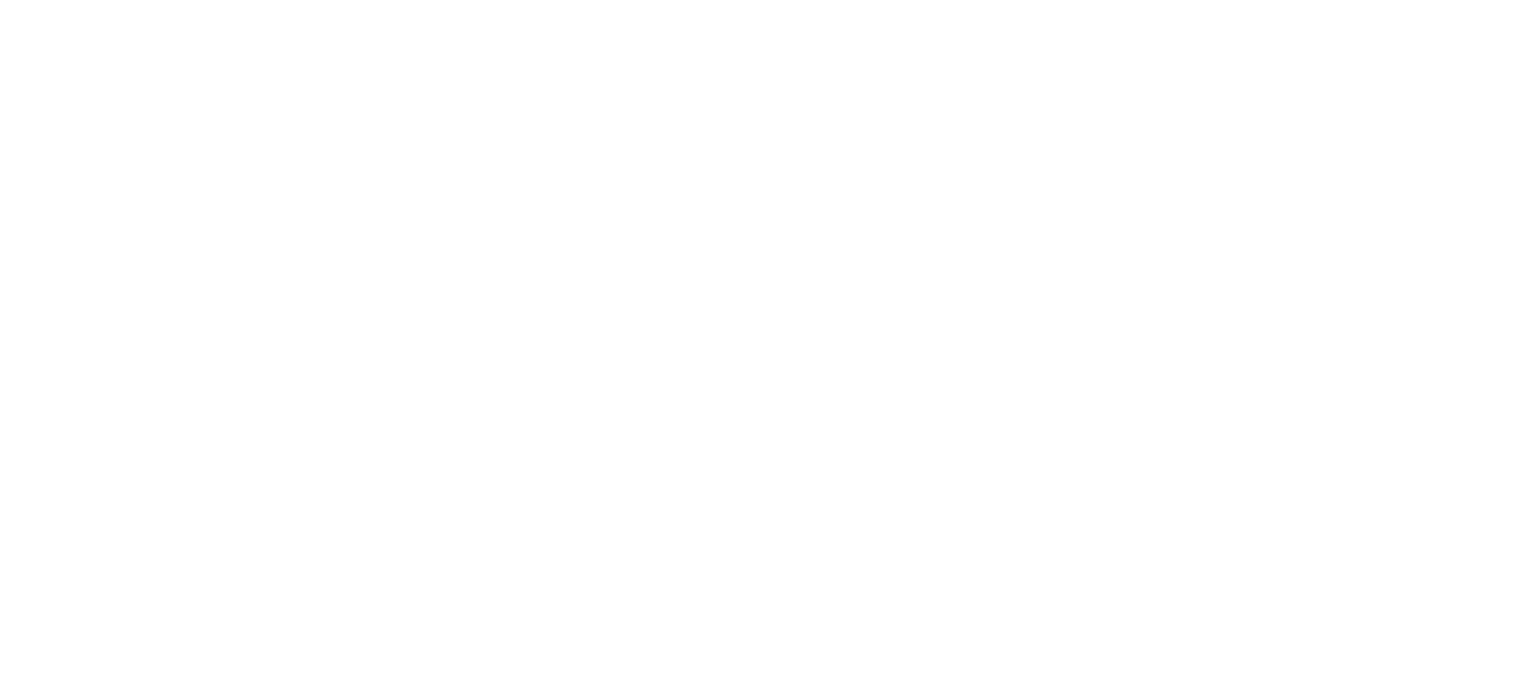 scroll, scrollTop: 0, scrollLeft: 0, axis: both 